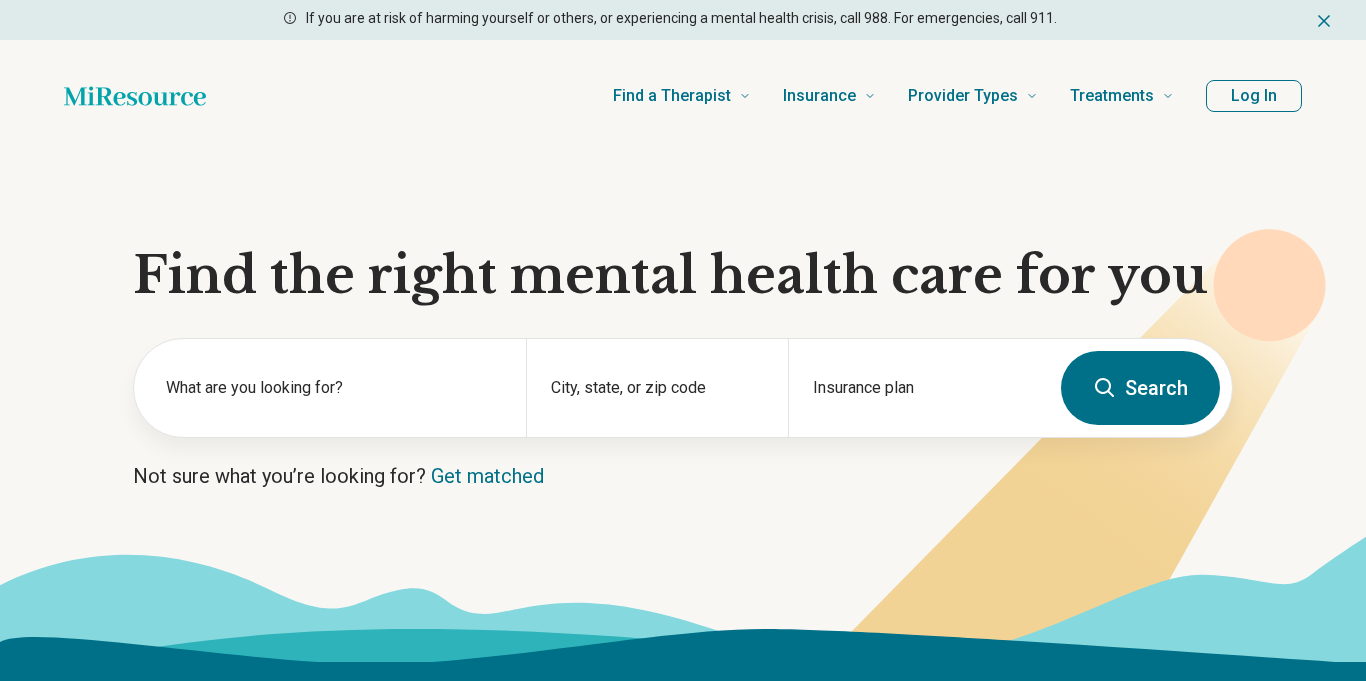 scroll, scrollTop: 0, scrollLeft: 0, axis: both 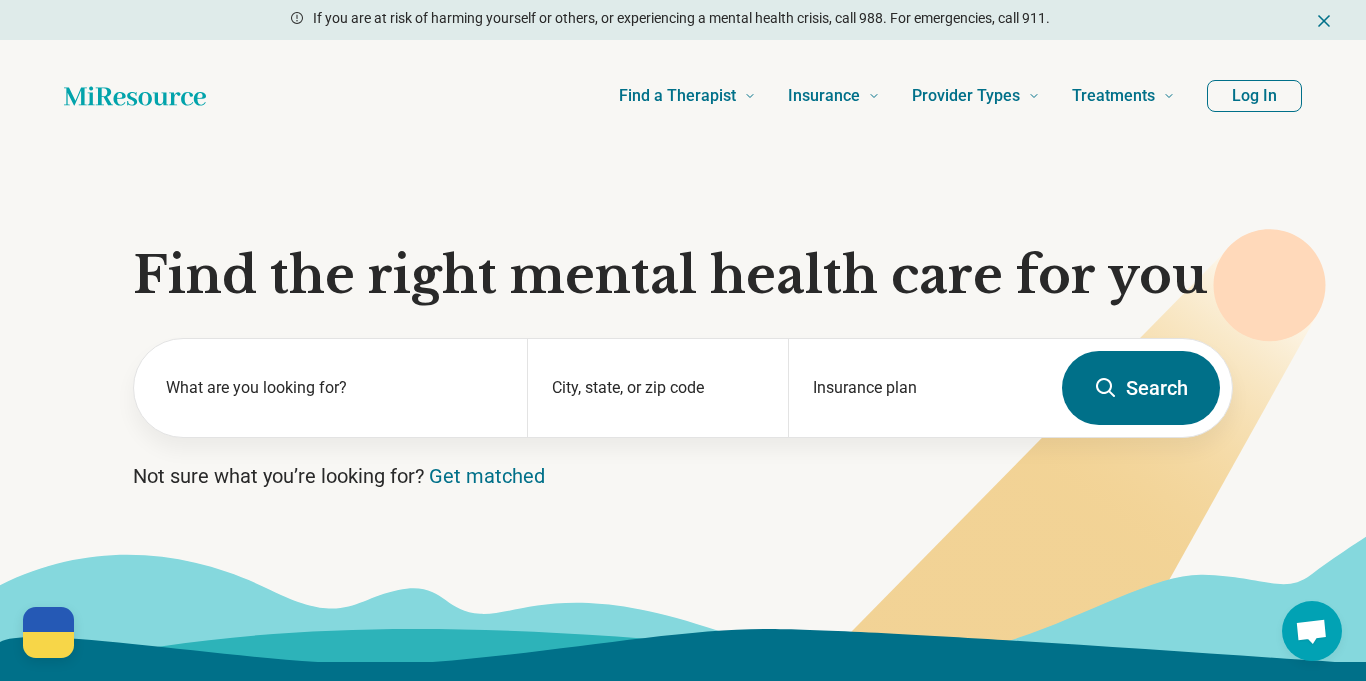 click on "Search" at bounding box center (1141, 388) 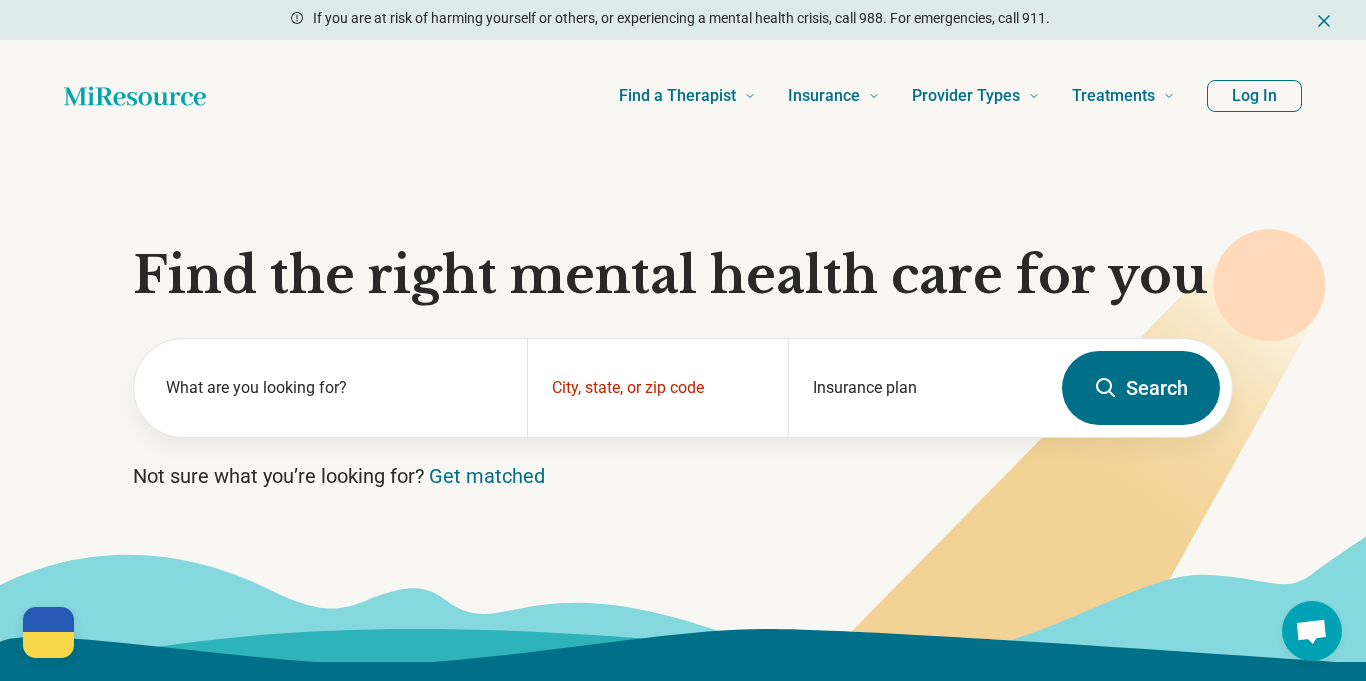 click 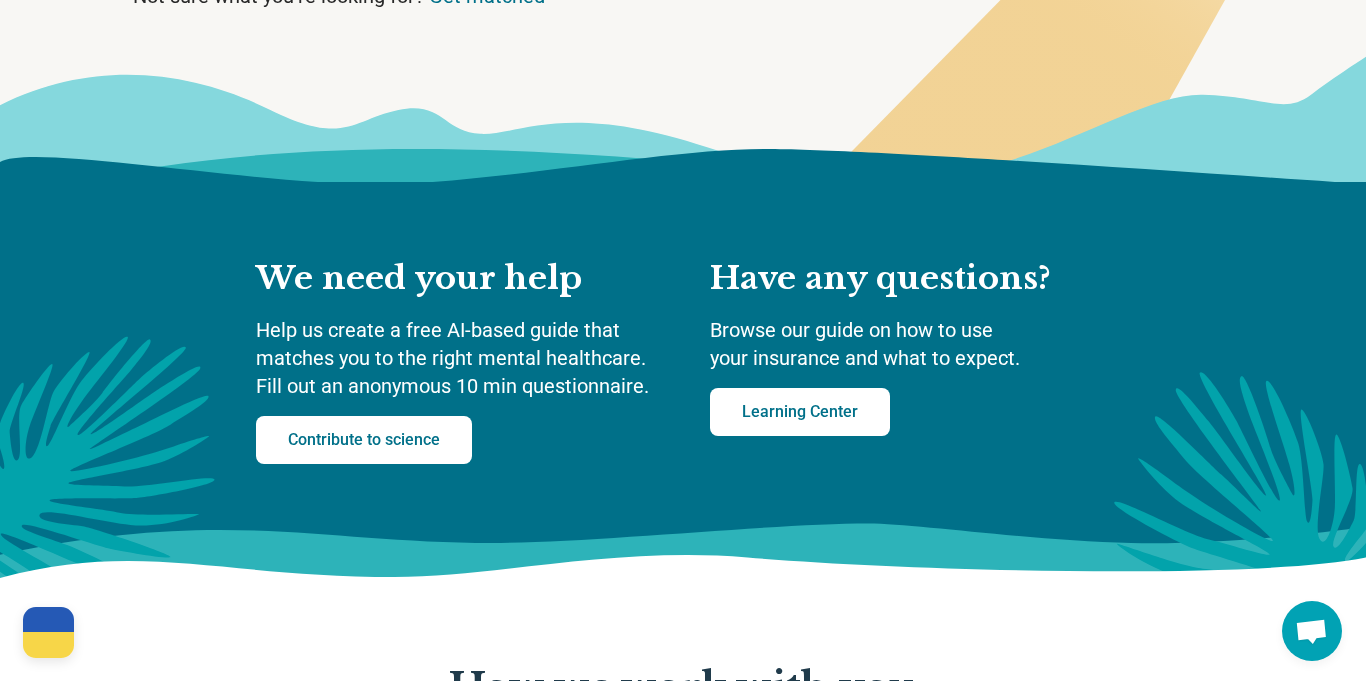 scroll, scrollTop: 0, scrollLeft: 0, axis: both 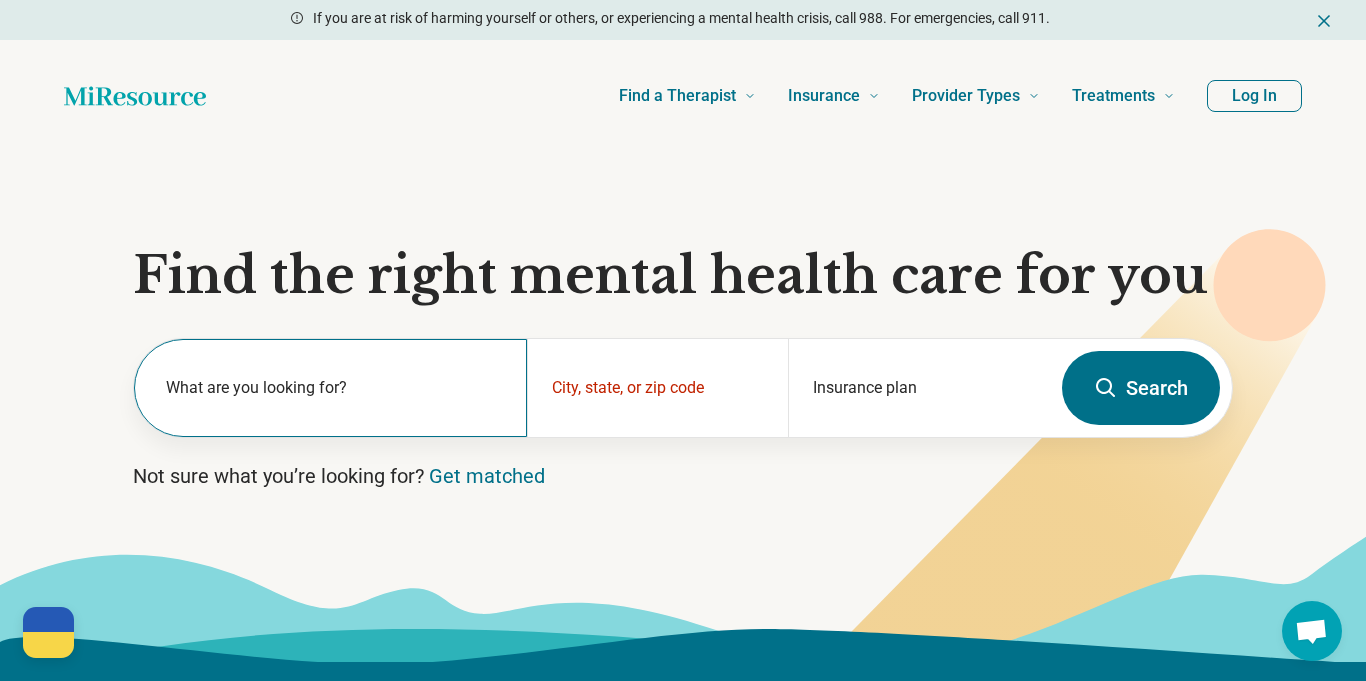 click on "What are you looking for?" at bounding box center [334, 388] 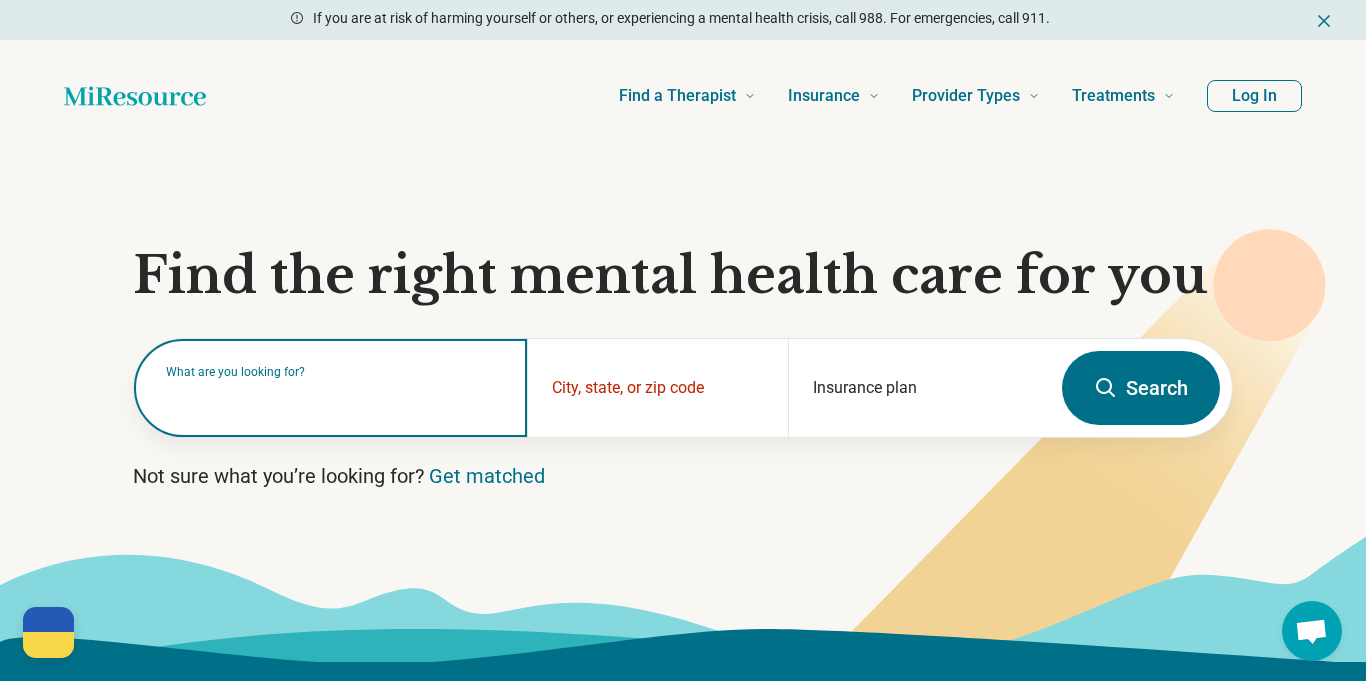paste on "**********" 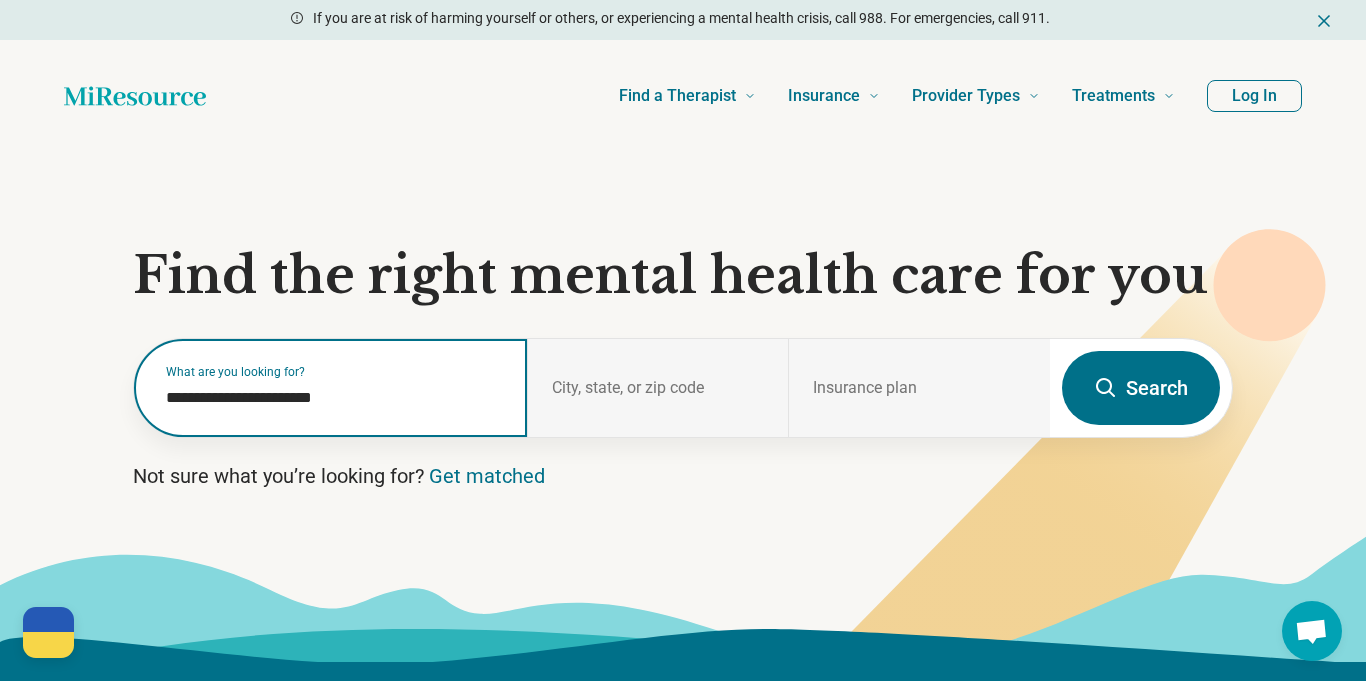 type on "**********" 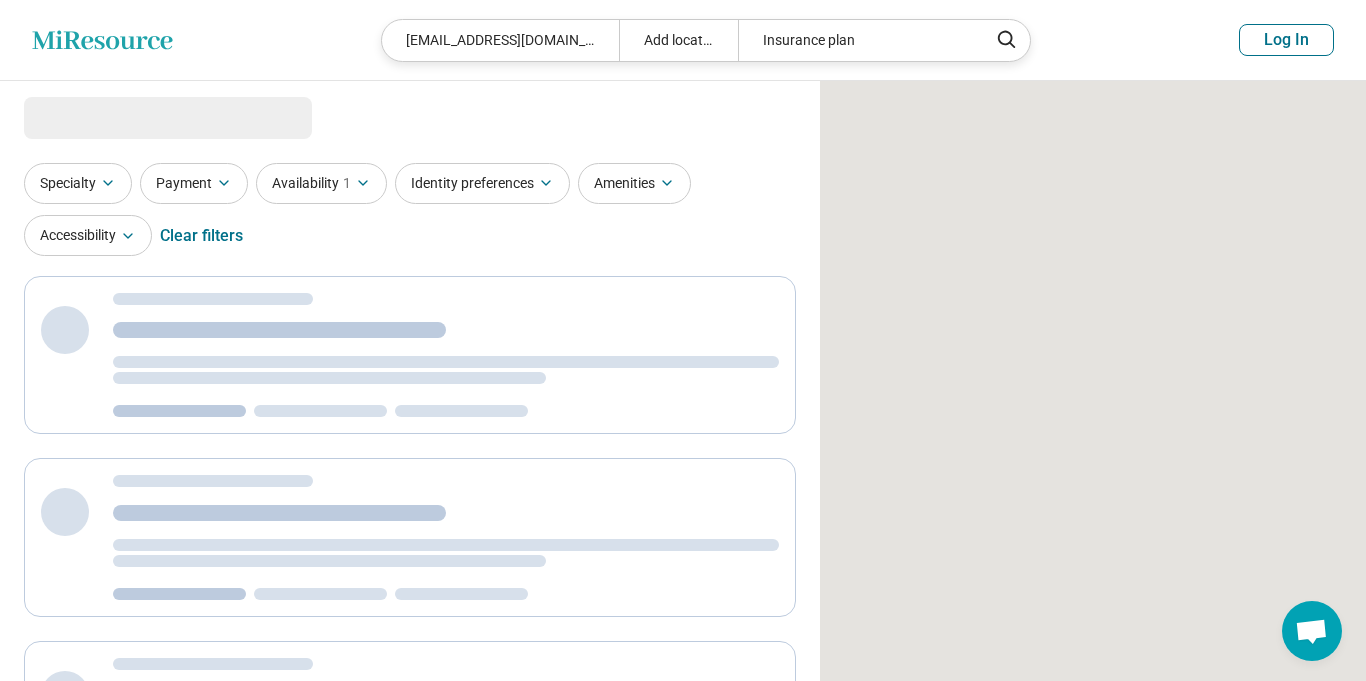 select on "***" 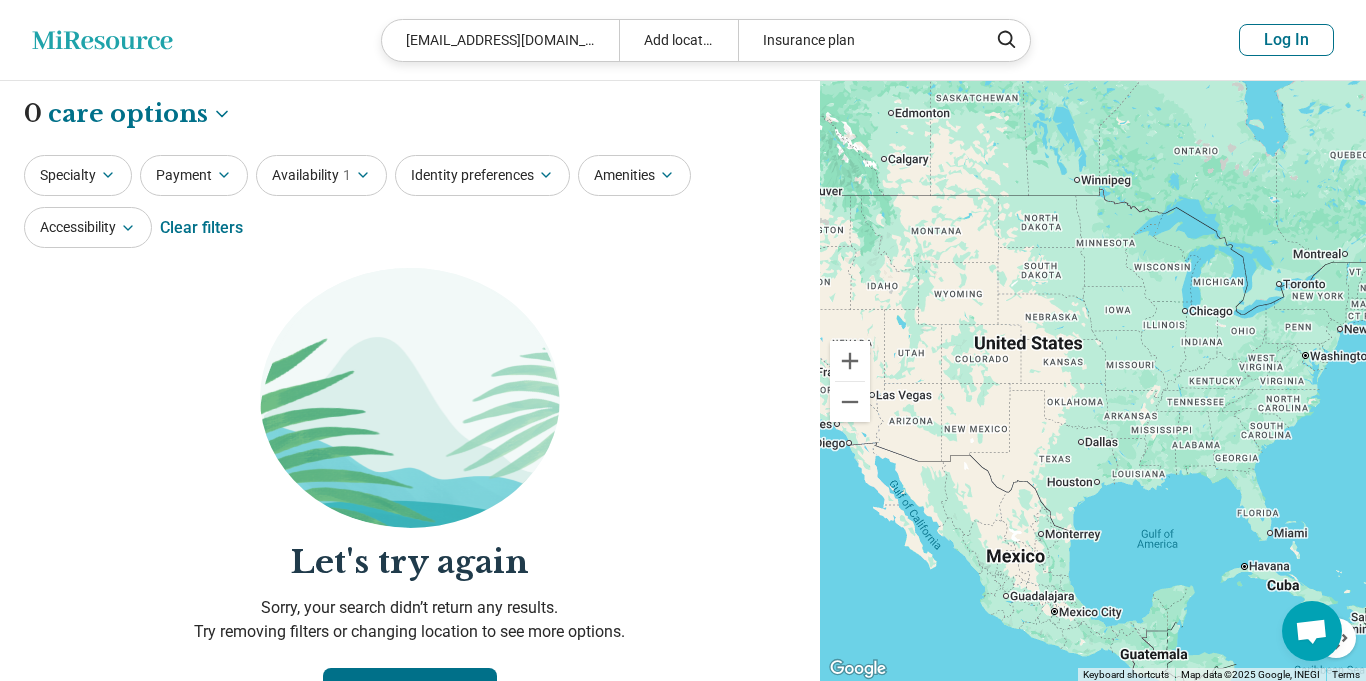 click on "Specialty Payment Availability 1 Identity preferences Amenities Accessibility Clear filters" at bounding box center (410, 203) 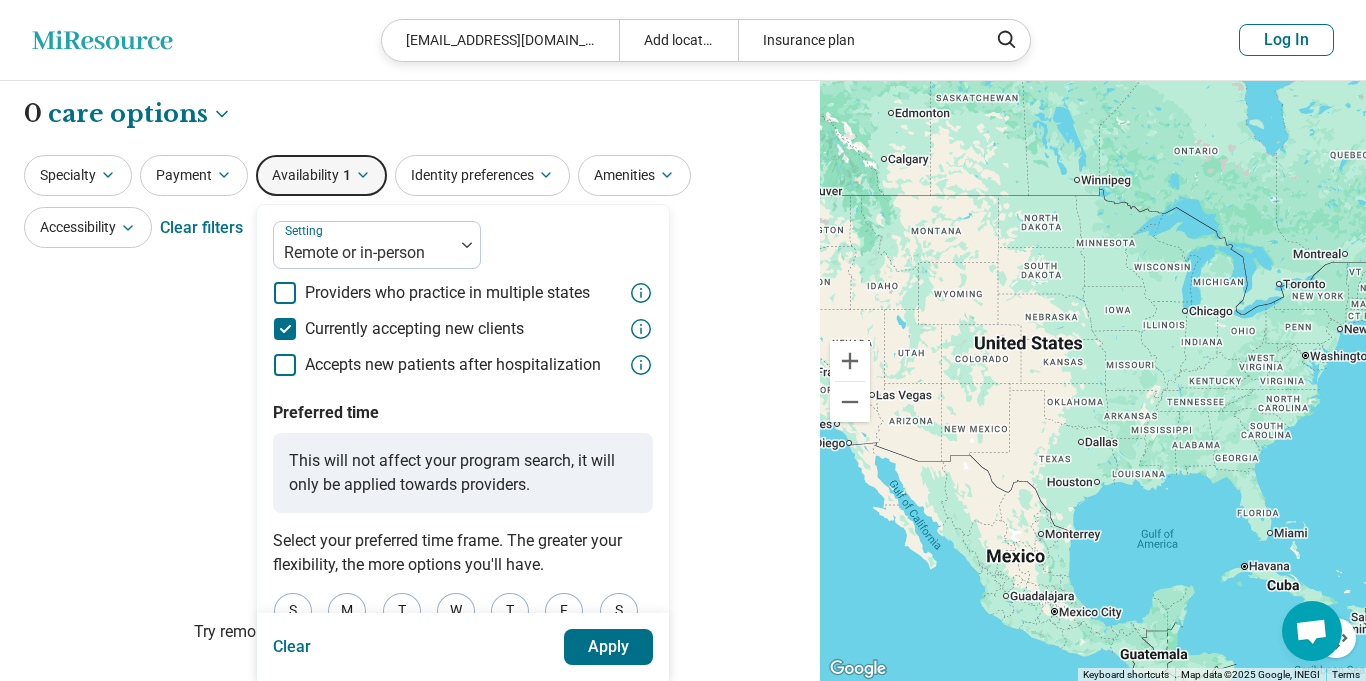 click 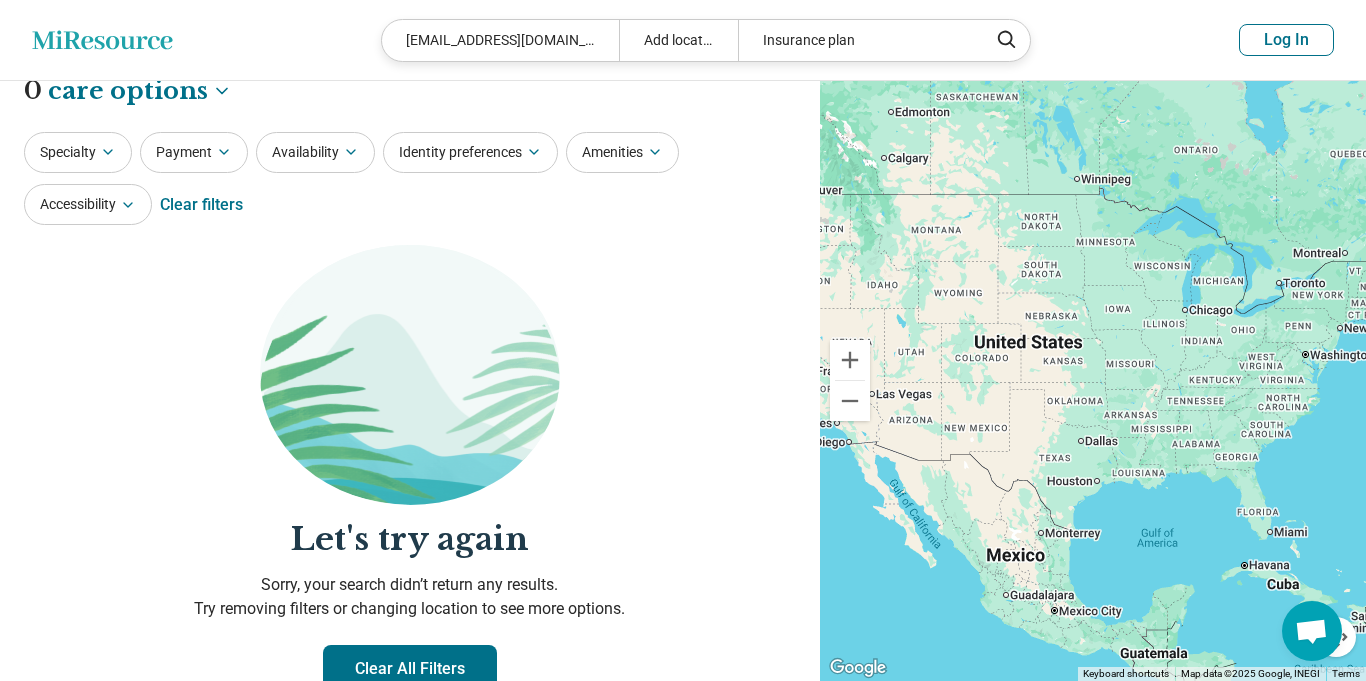 scroll, scrollTop: 0, scrollLeft: 0, axis: both 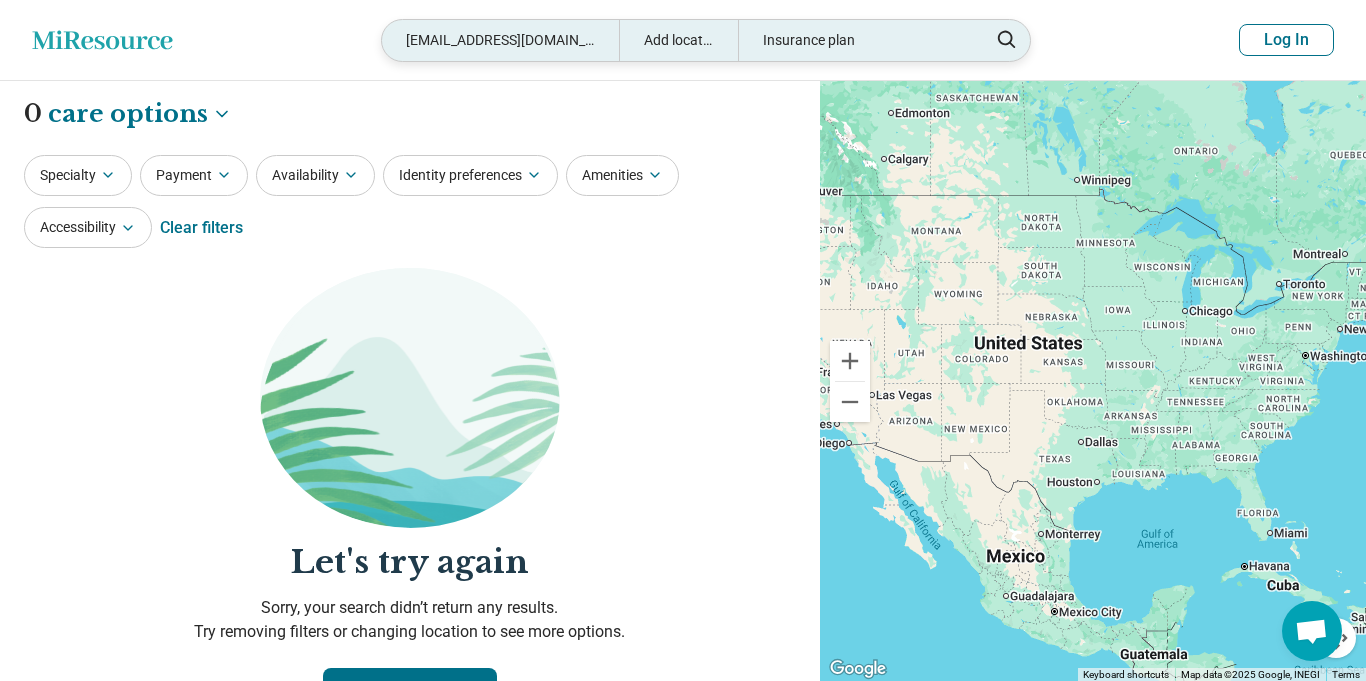 click on "juliefmccarter@gmail.com" at bounding box center [500, 40] 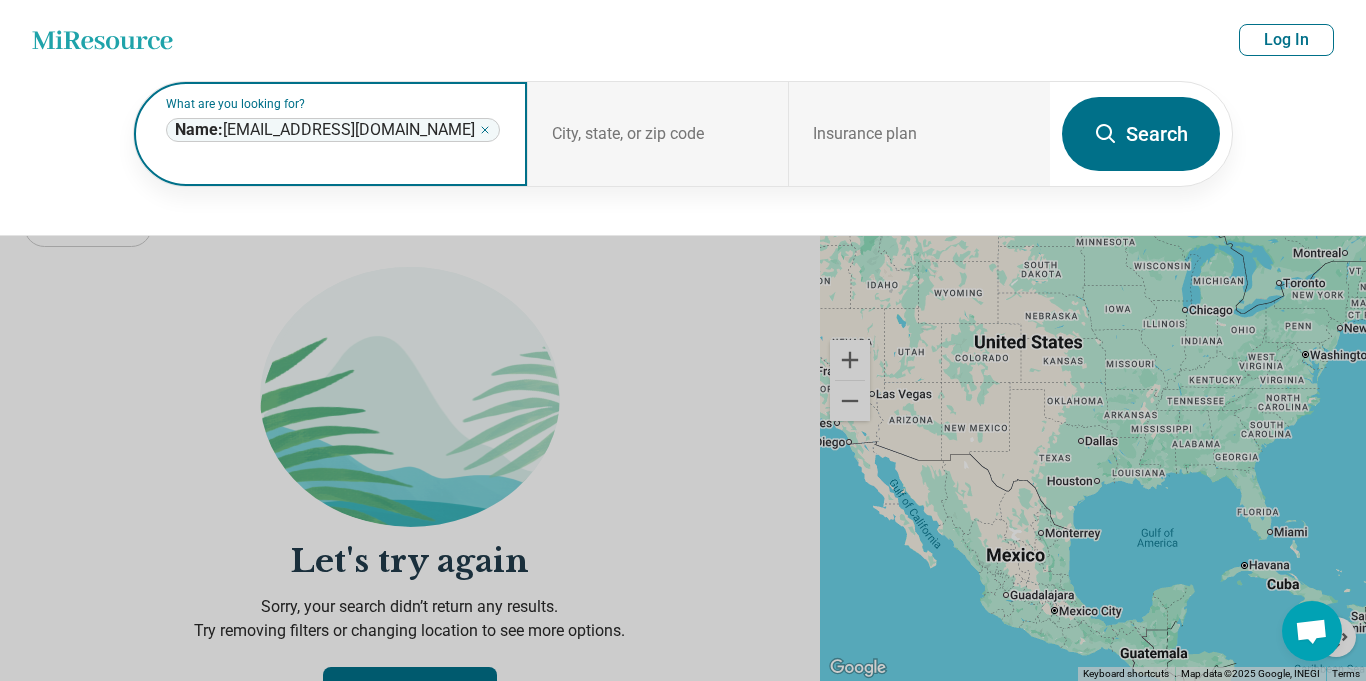 click on "**********" at bounding box center (333, 130) 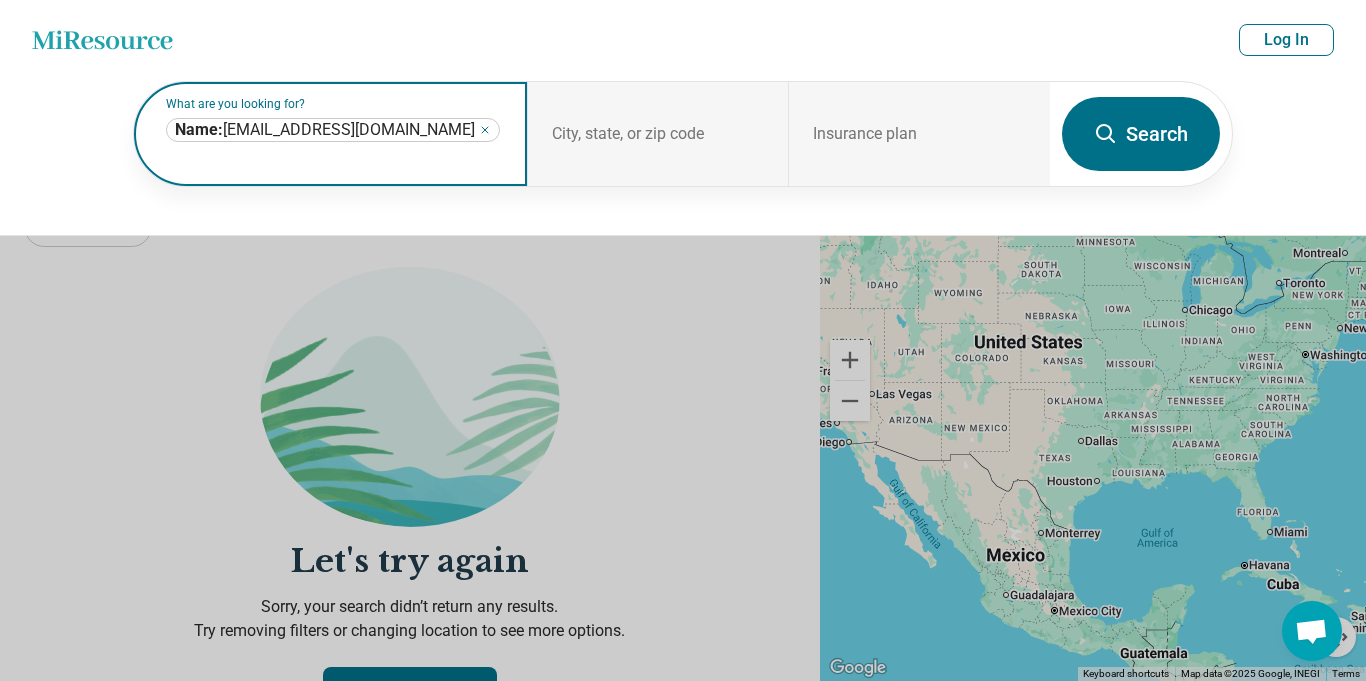 click 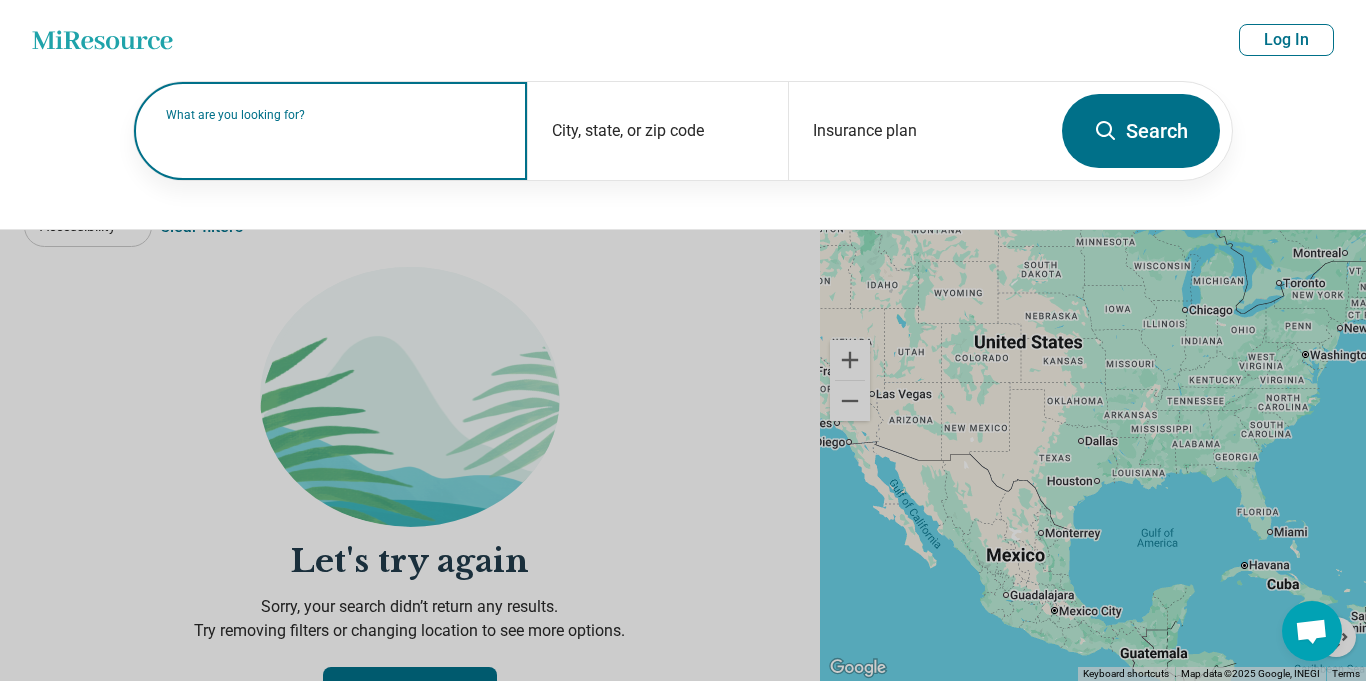 click on "What are you looking for?" at bounding box center (334, 115) 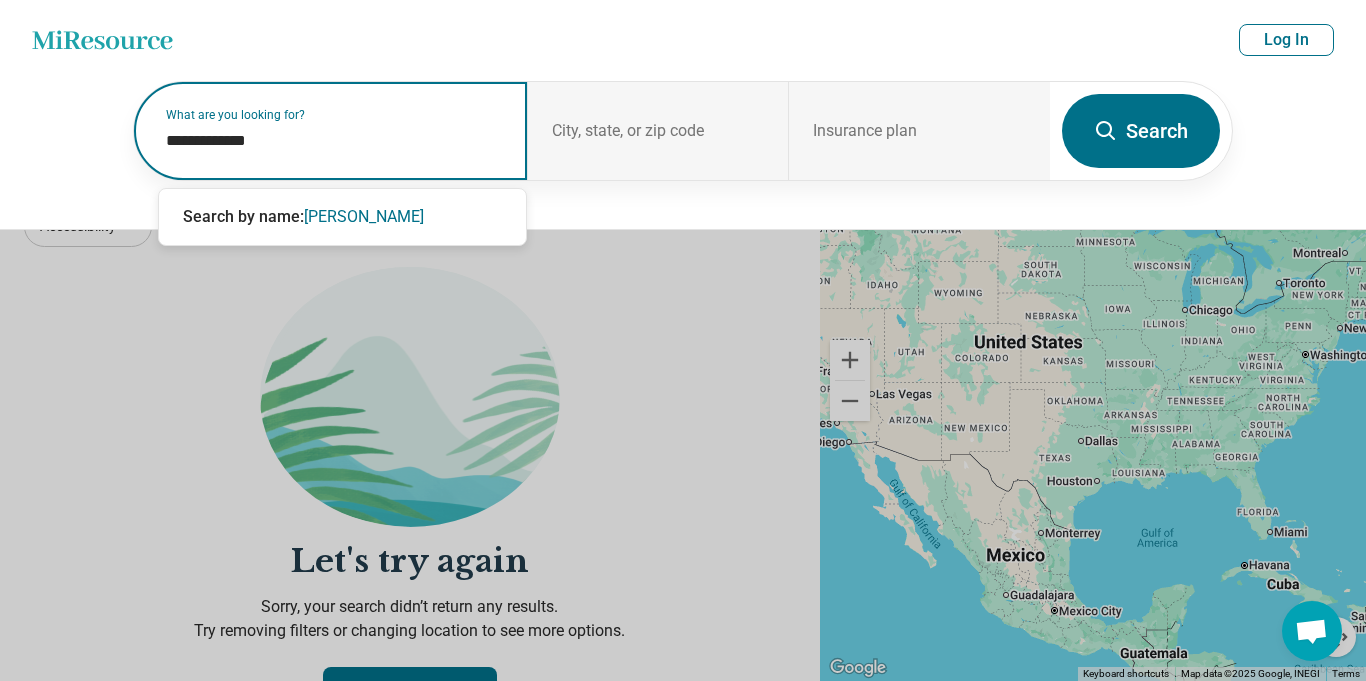 type on "**********" 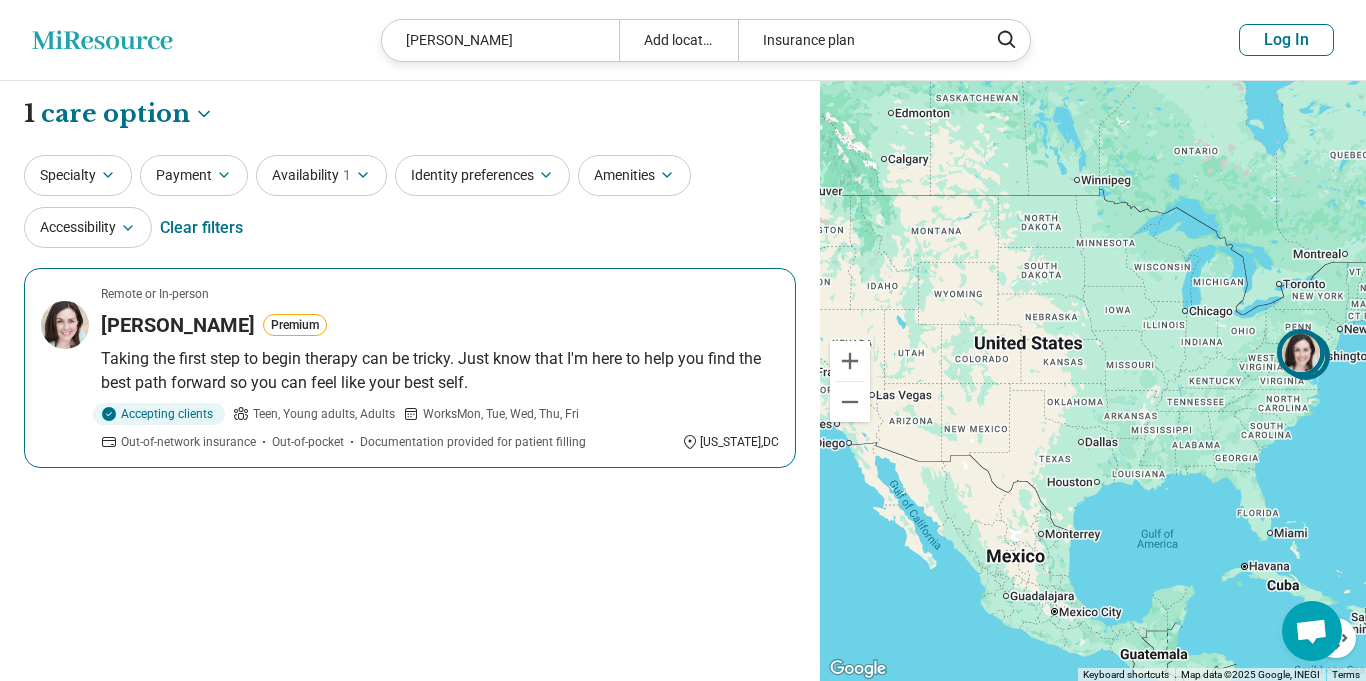 click on "Taking the first step to begin therapy can be tricky. Just know that I'm here to help you find the best path forward so you can feel like your best self." at bounding box center [440, 371] 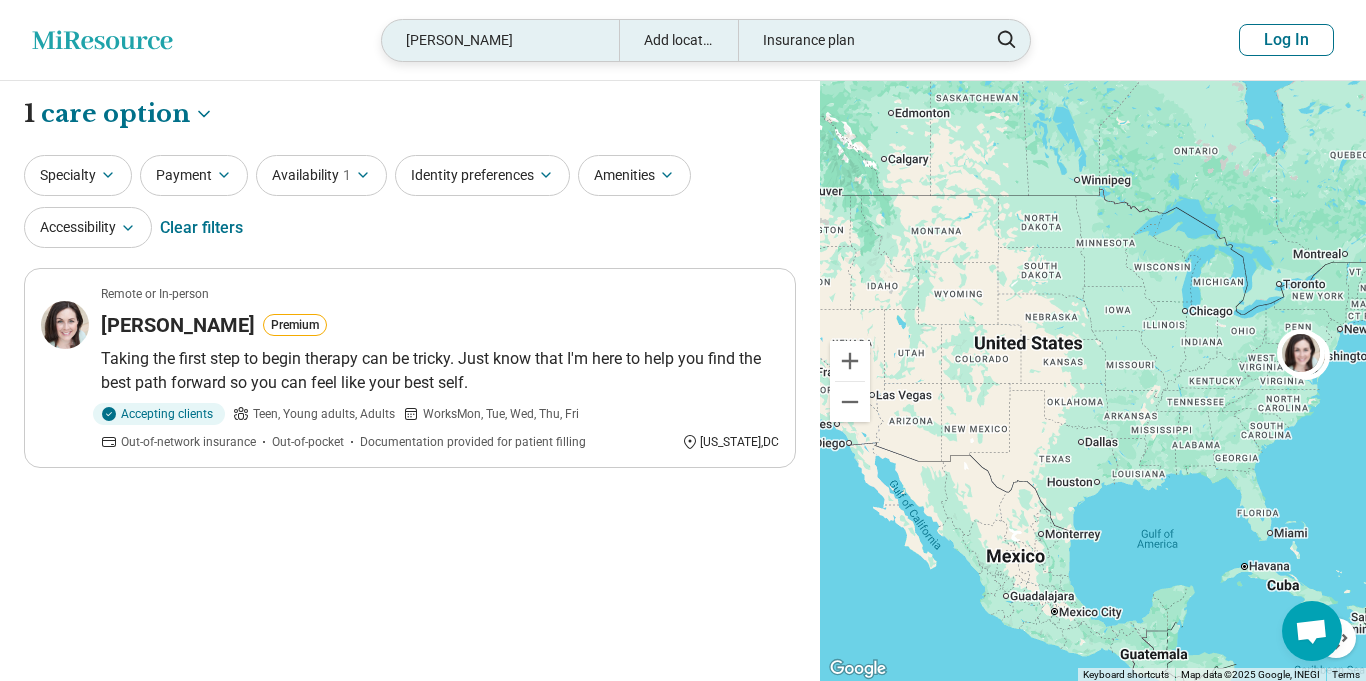 click on "julie mccarter" at bounding box center (500, 40) 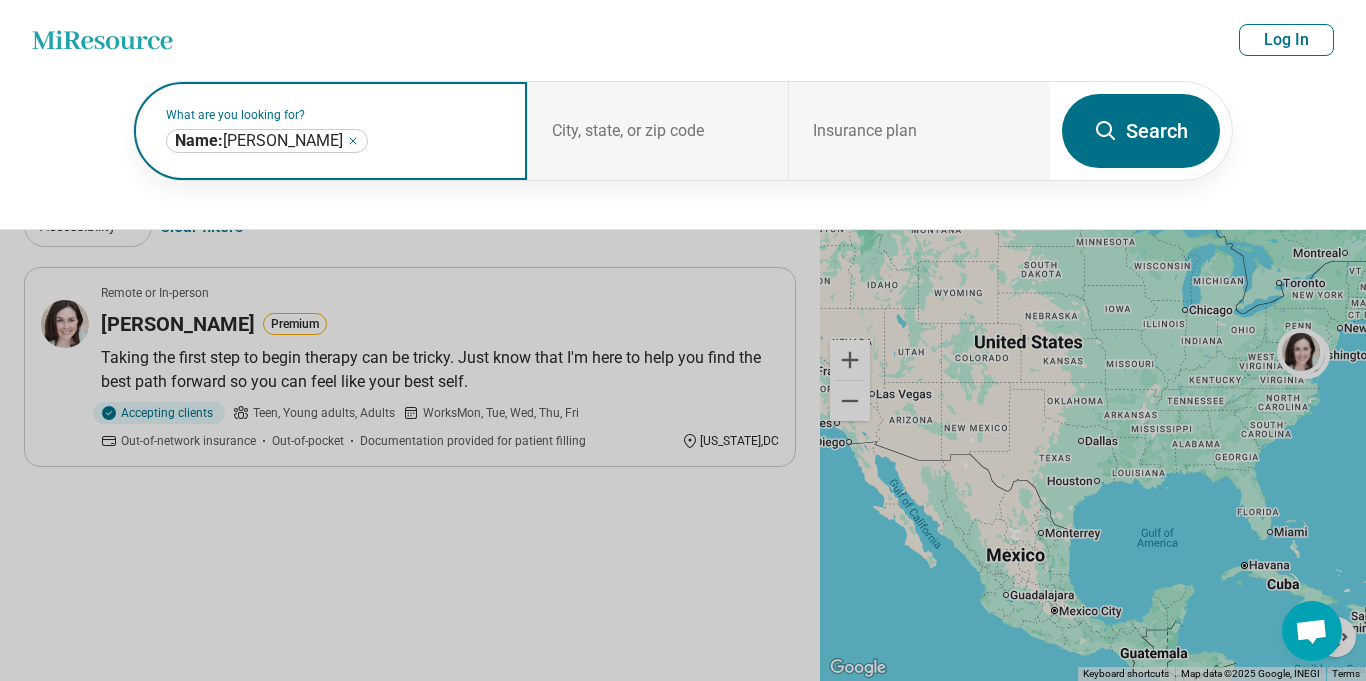 click 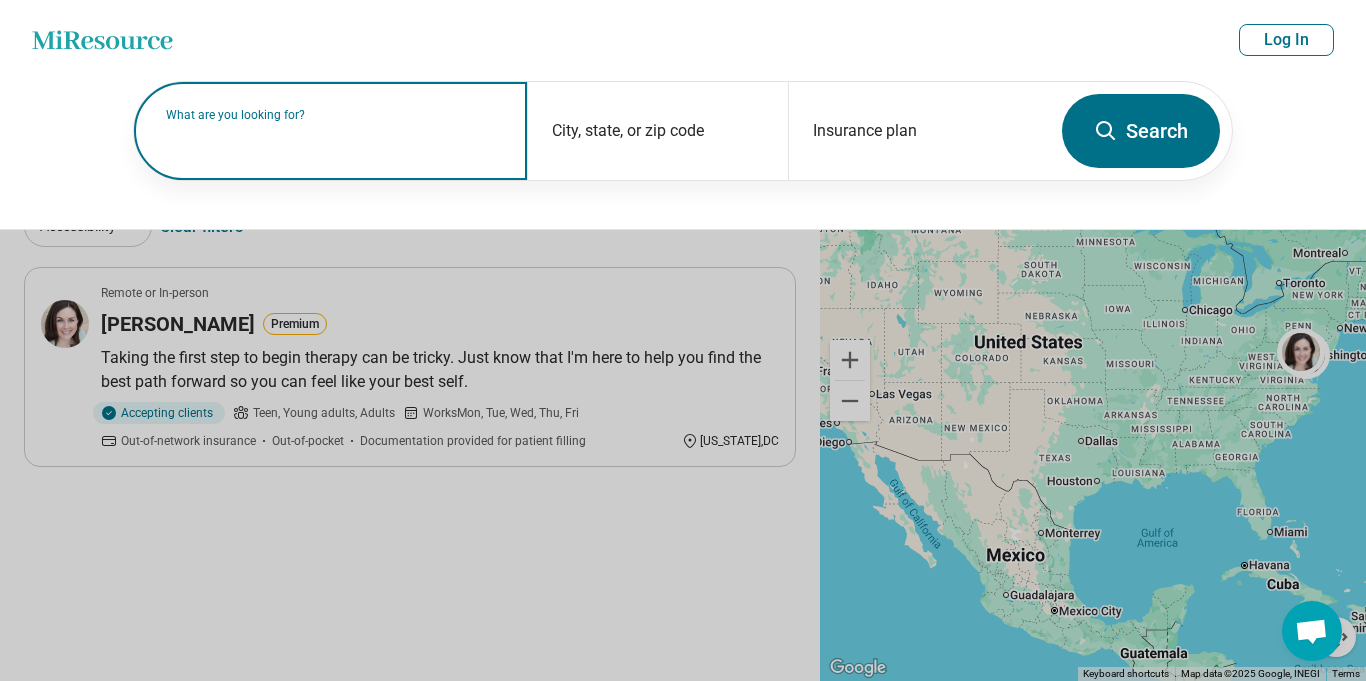 click on "What are you looking for?" at bounding box center (334, 115) 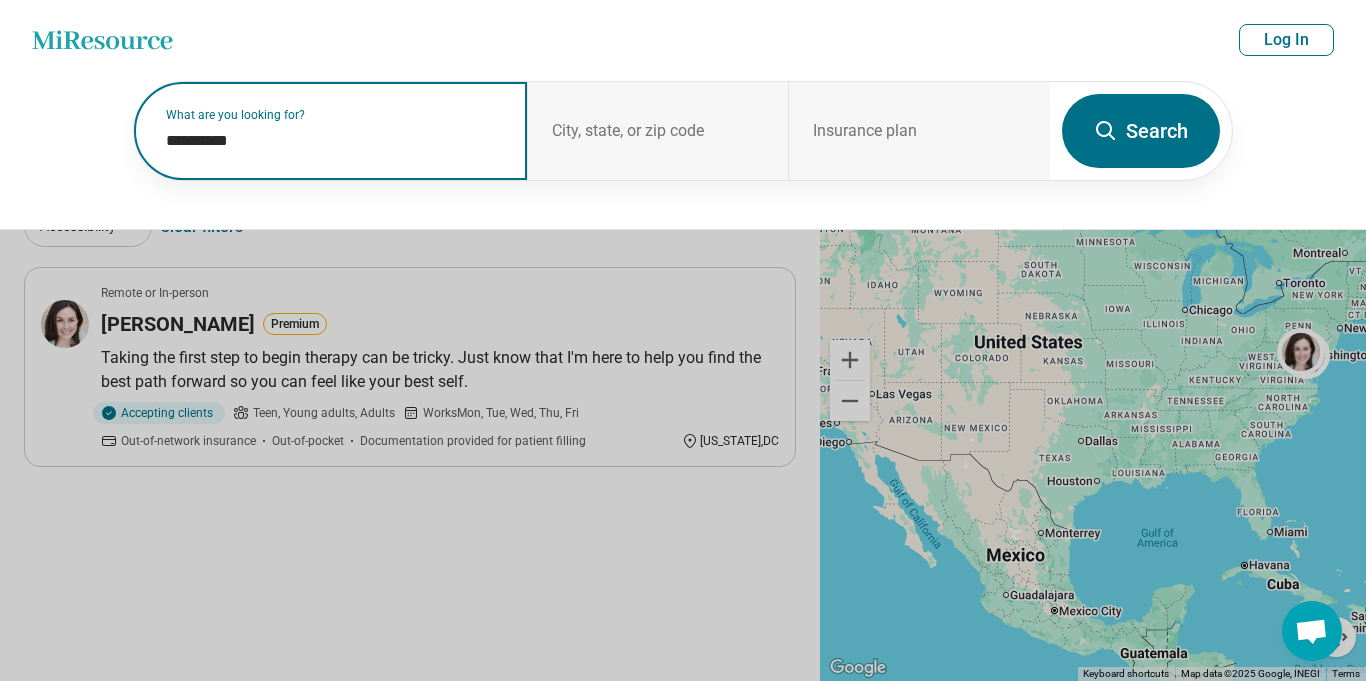 paste on "*******" 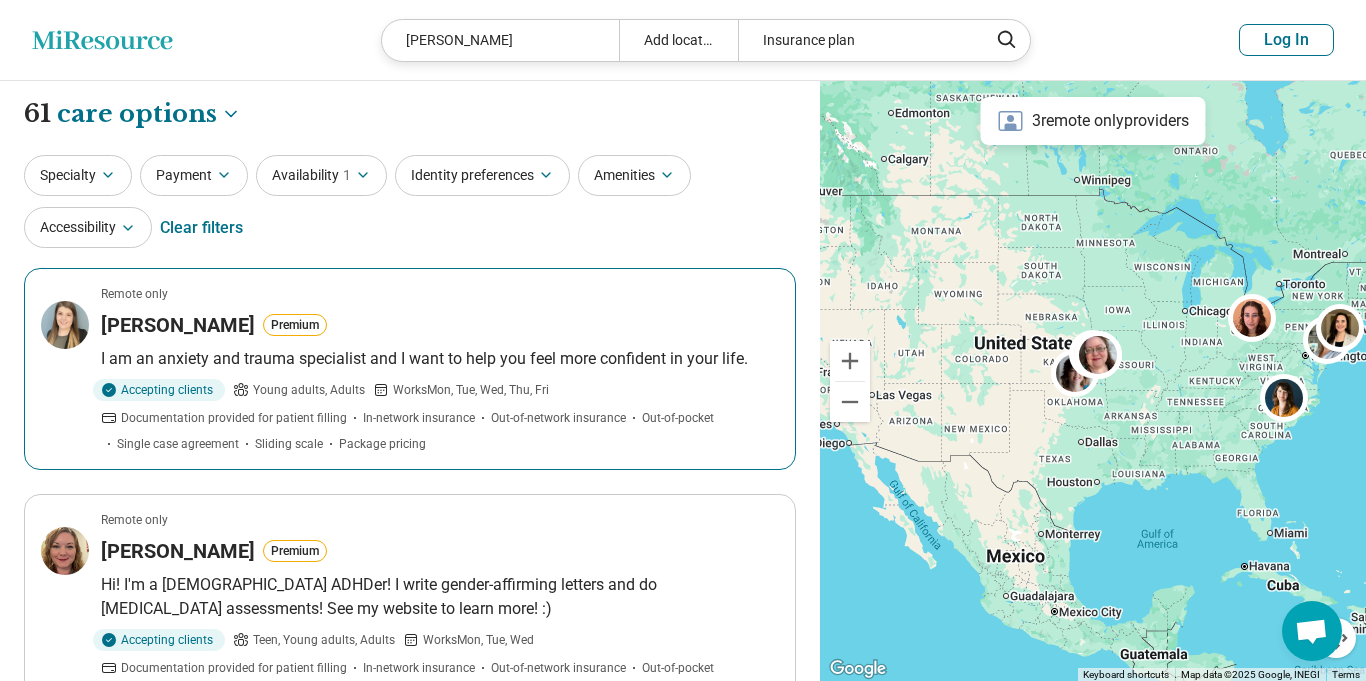 click on "I am an anxiety and trauma specialist and I want to help you feel more confident in your life." at bounding box center (440, 359) 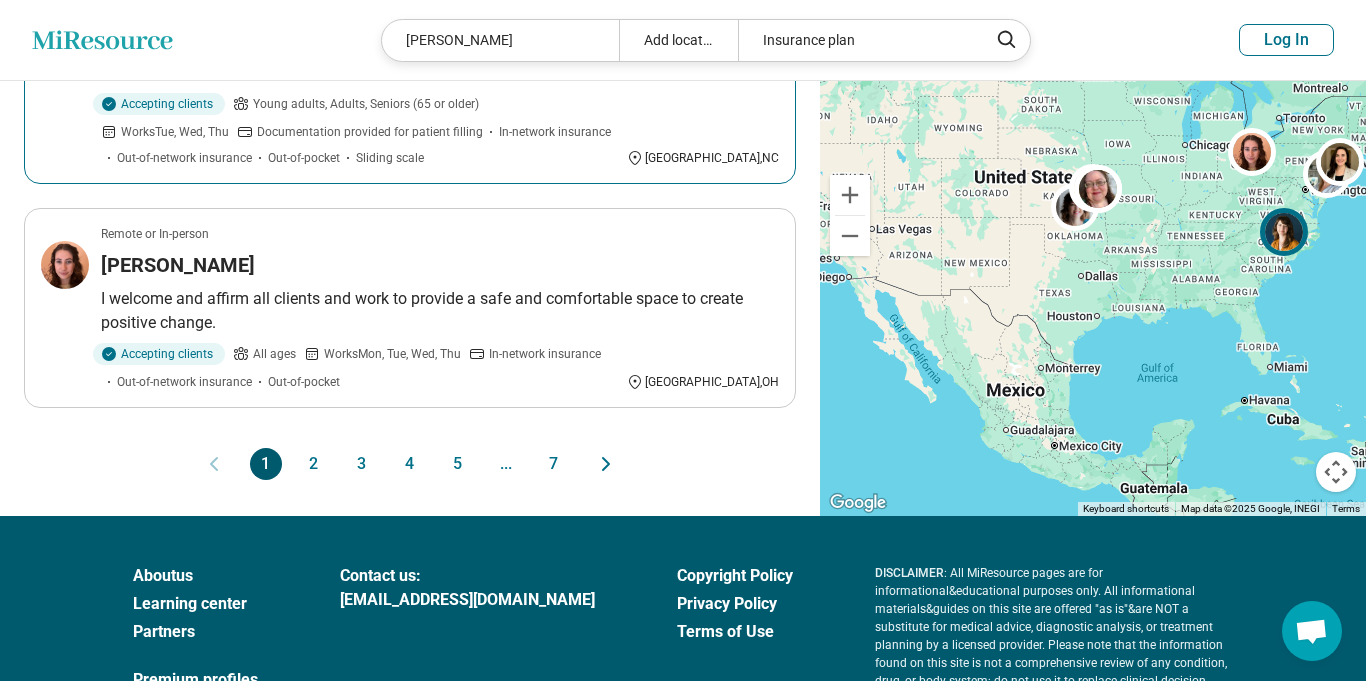 scroll, scrollTop: 2191, scrollLeft: 0, axis: vertical 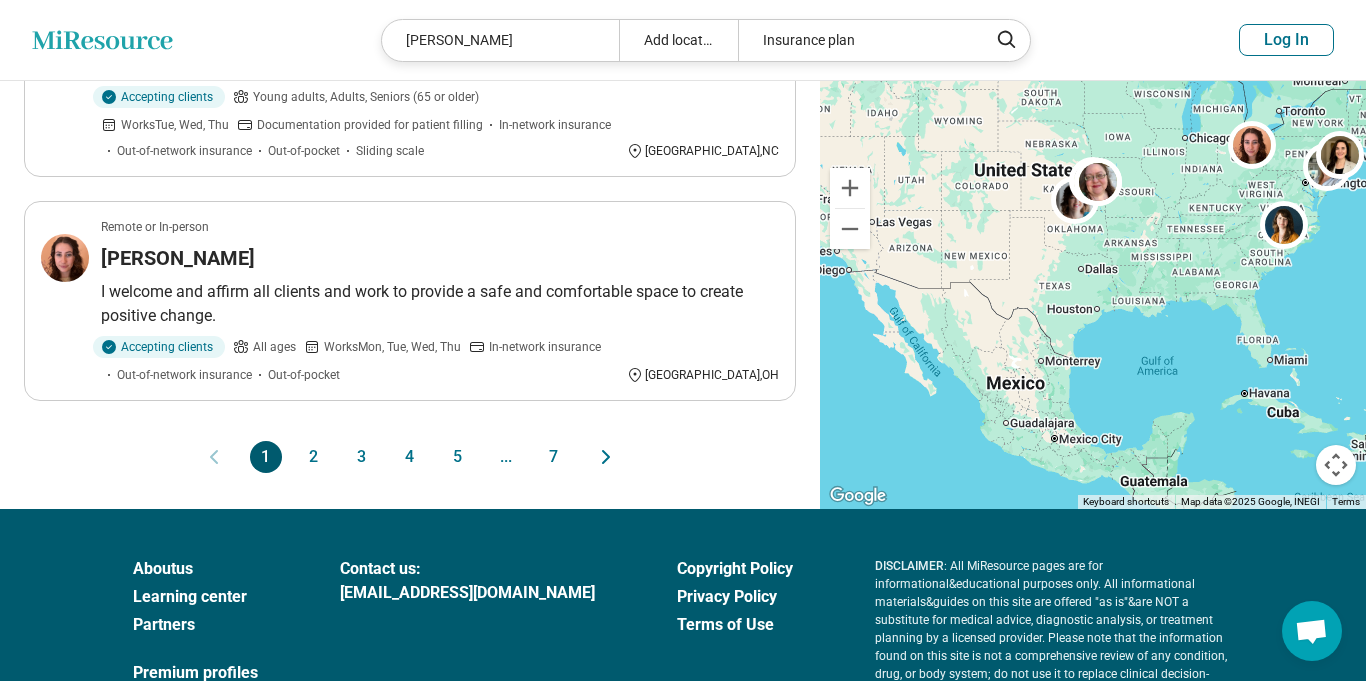 click on "2" at bounding box center (314, 457) 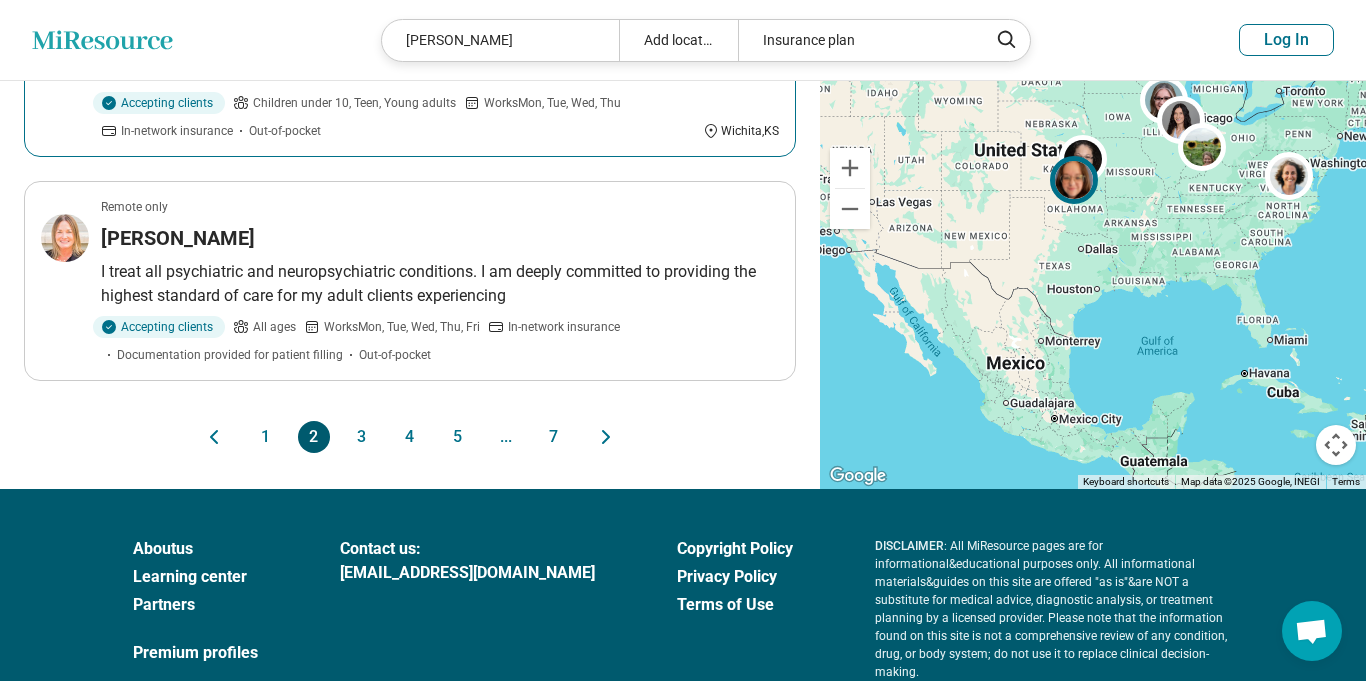 scroll, scrollTop: 2039, scrollLeft: 0, axis: vertical 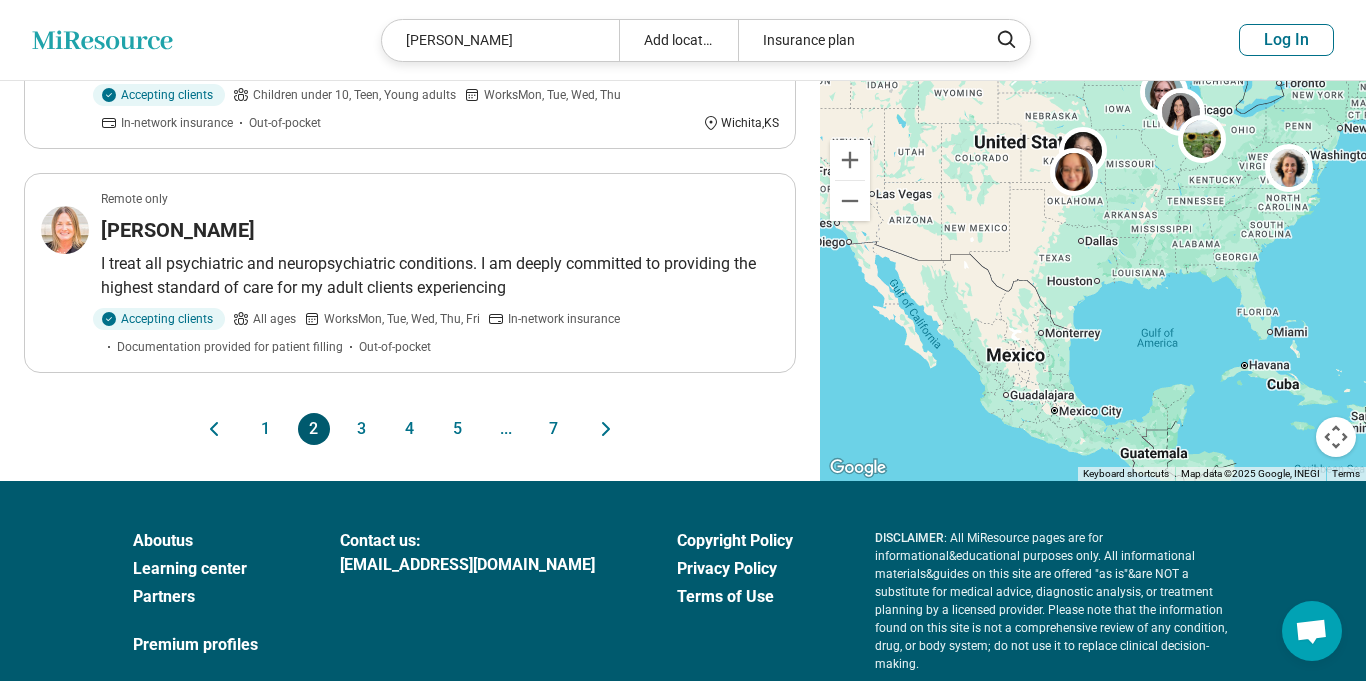 click on "3" at bounding box center (362, 429) 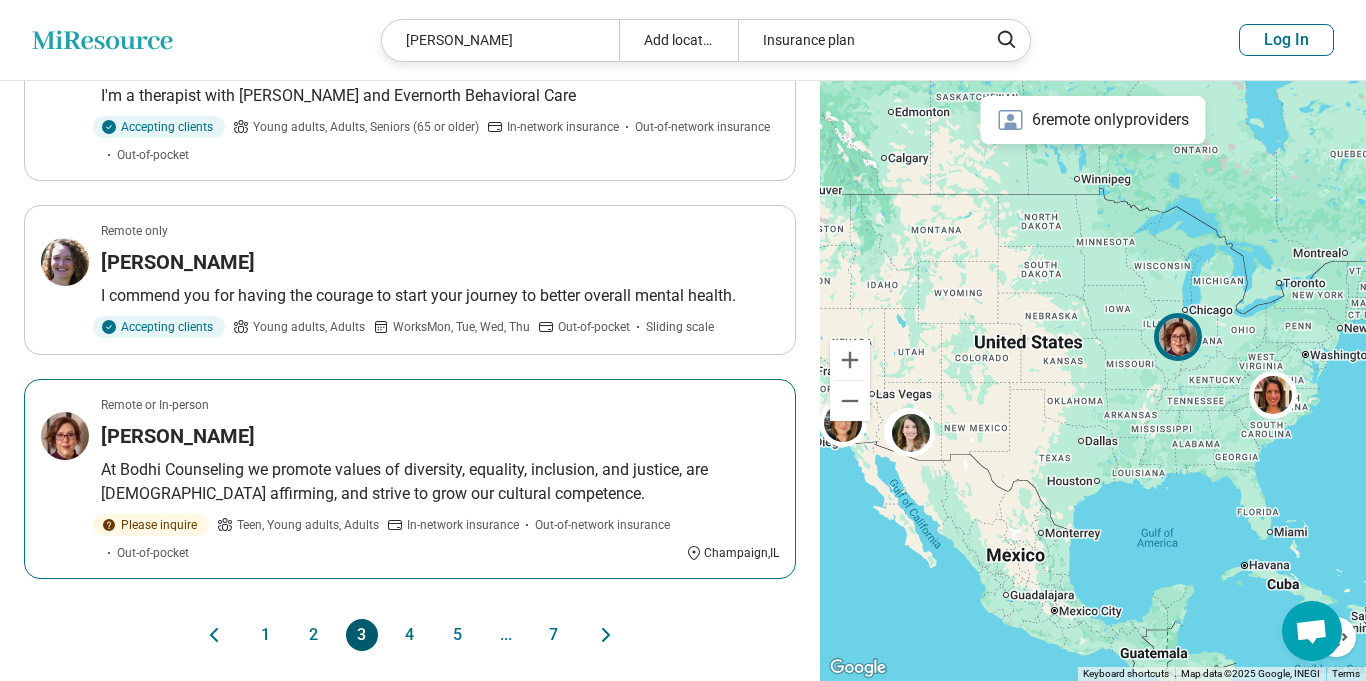 scroll, scrollTop: 1988, scrollLeft: 0, axis: vertical 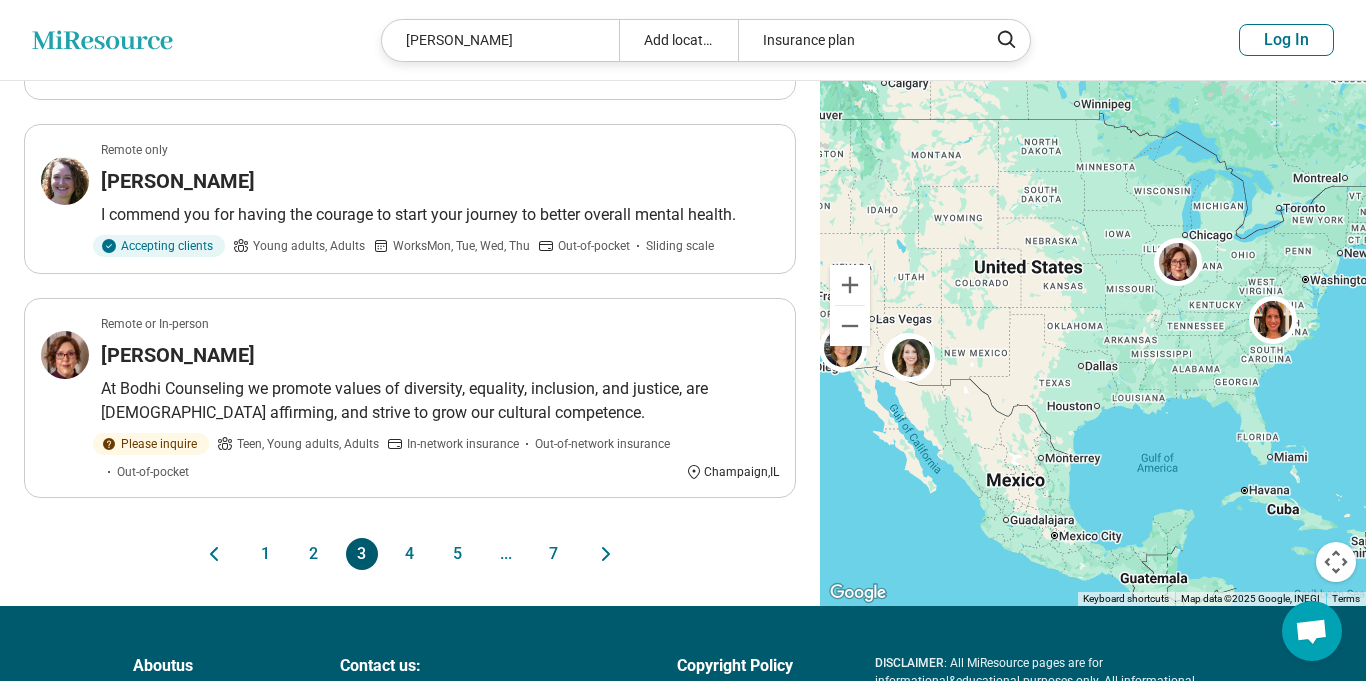 click on "4" at bounding box center (410, 554) 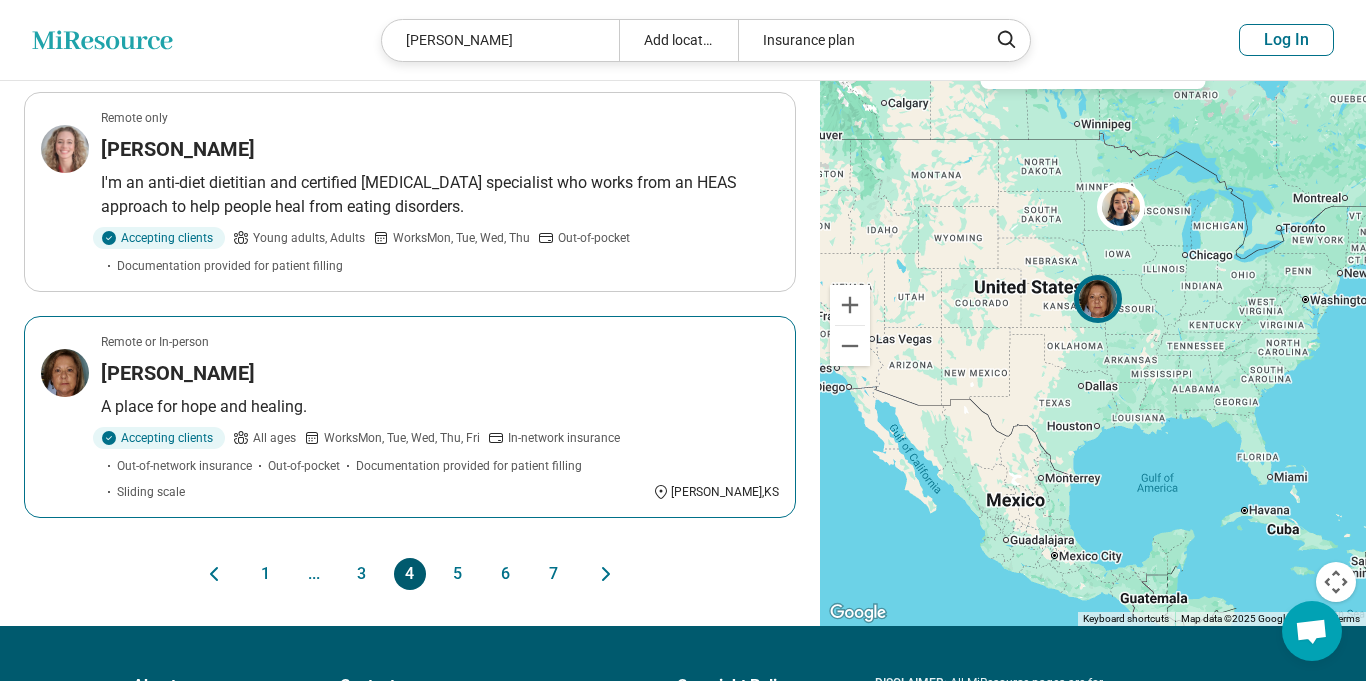 scroll, scrollTop: 1970, scrollLeft: 0, axis: vertical 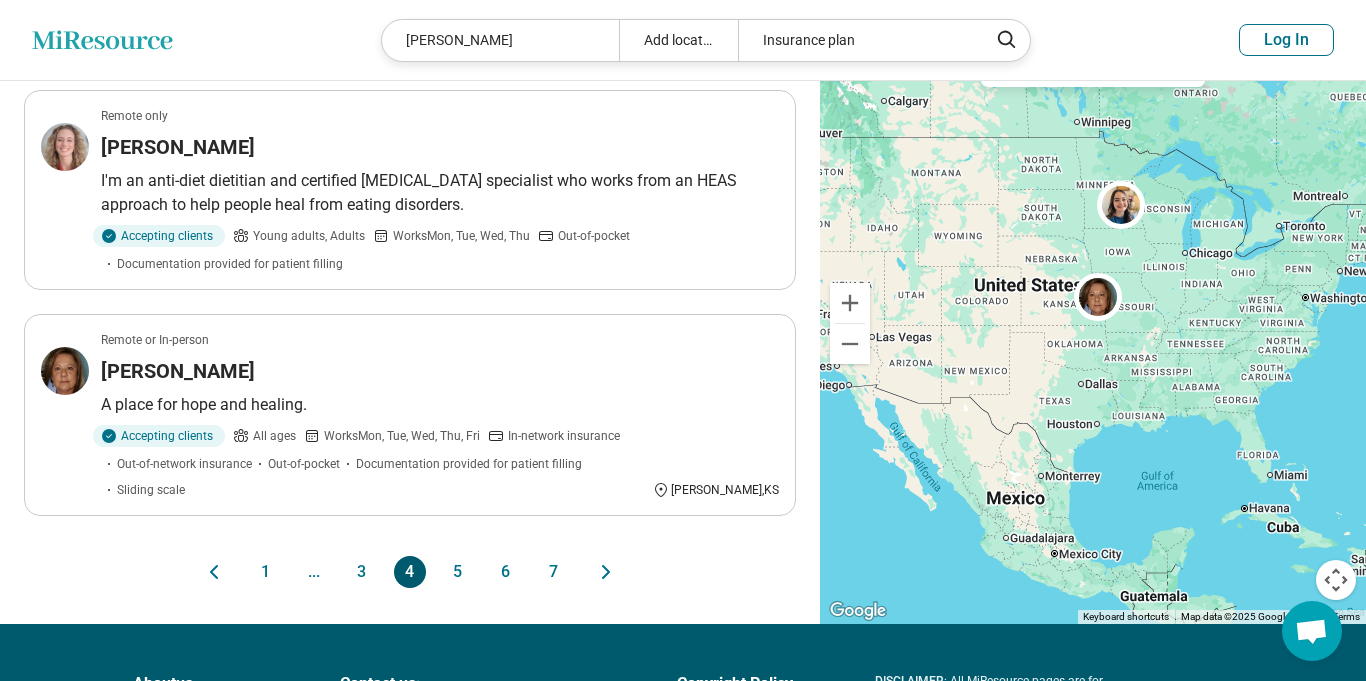 click on "5" at bounding box center [458, 572] 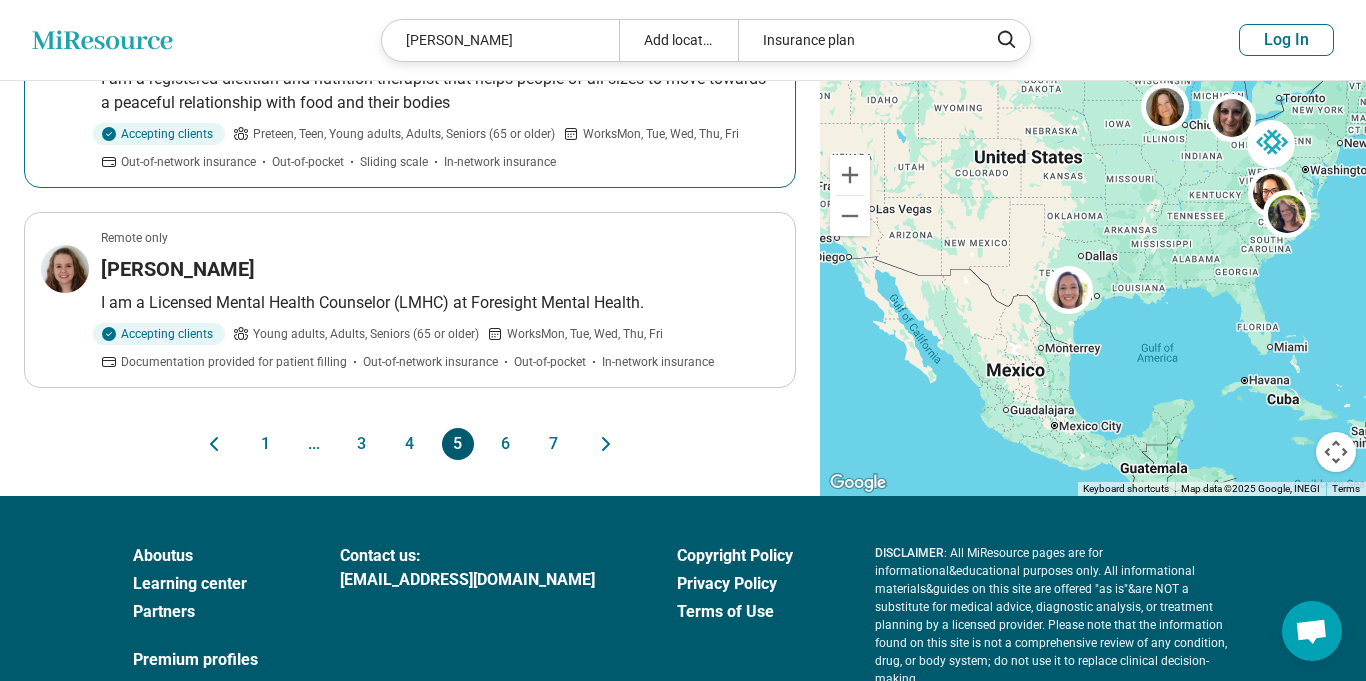 scroll, scrollTop: 2031, scrollLeft: 0, axis: vertical 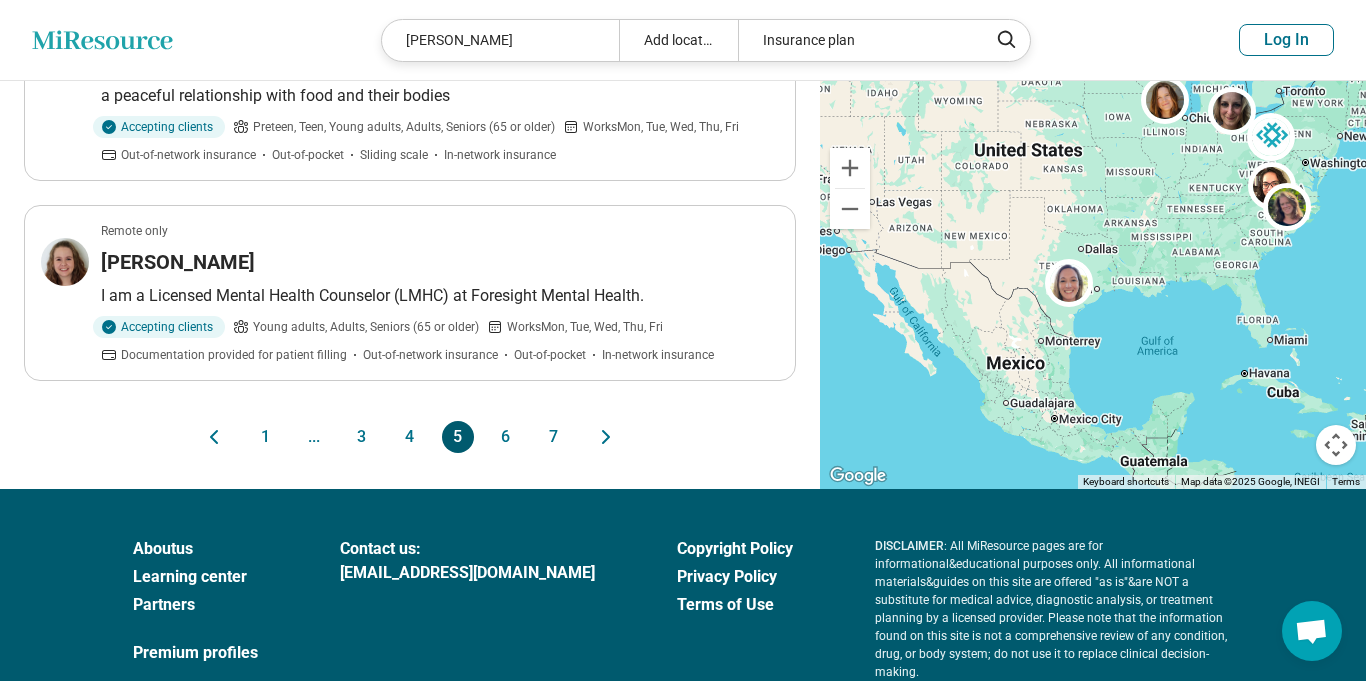 click on "6" at bounding box center (506, 437) 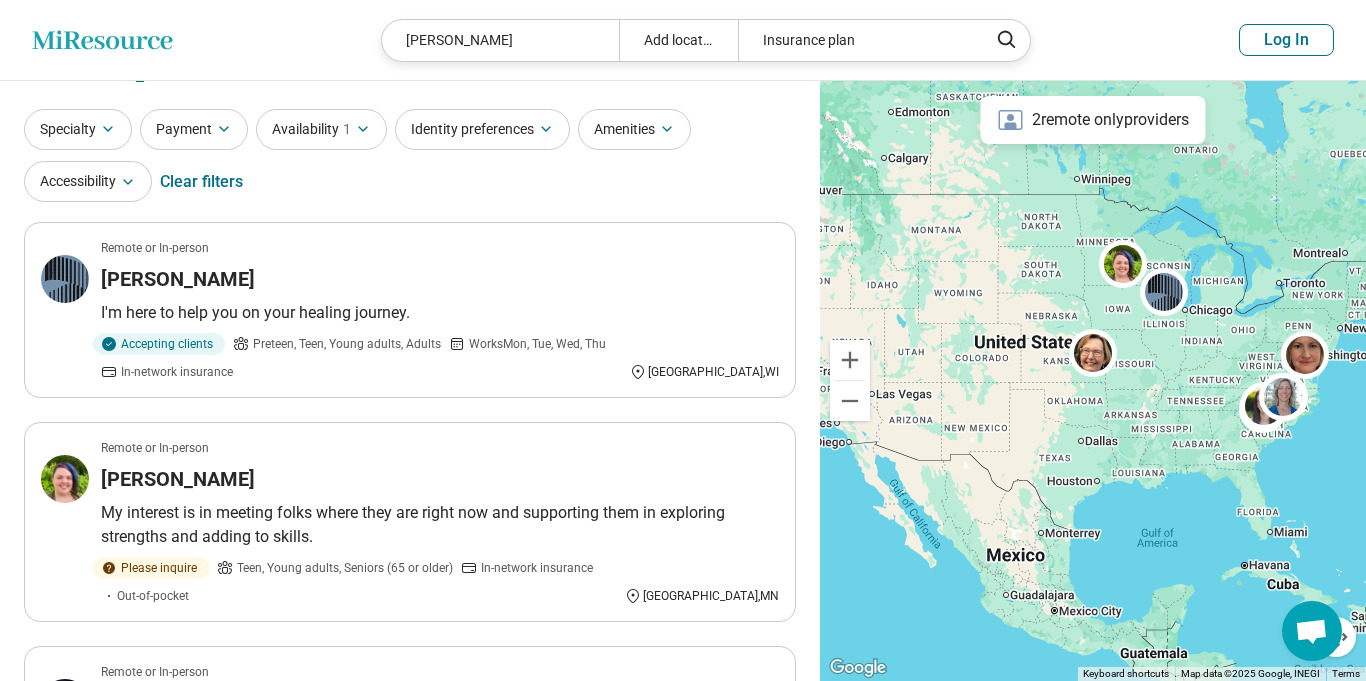 scroll, scrollTop: 2050, scrollLeft: 0, axis: vertical 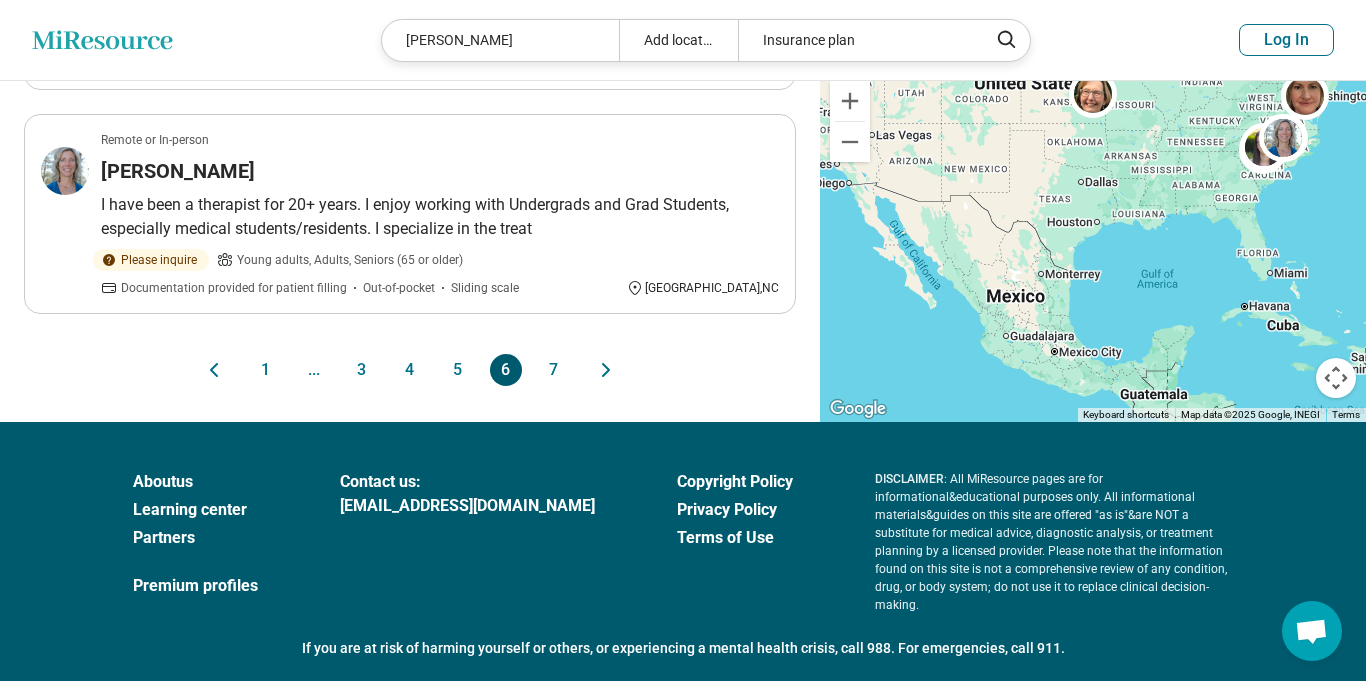 click on "1" at bounding box center (266, 370) 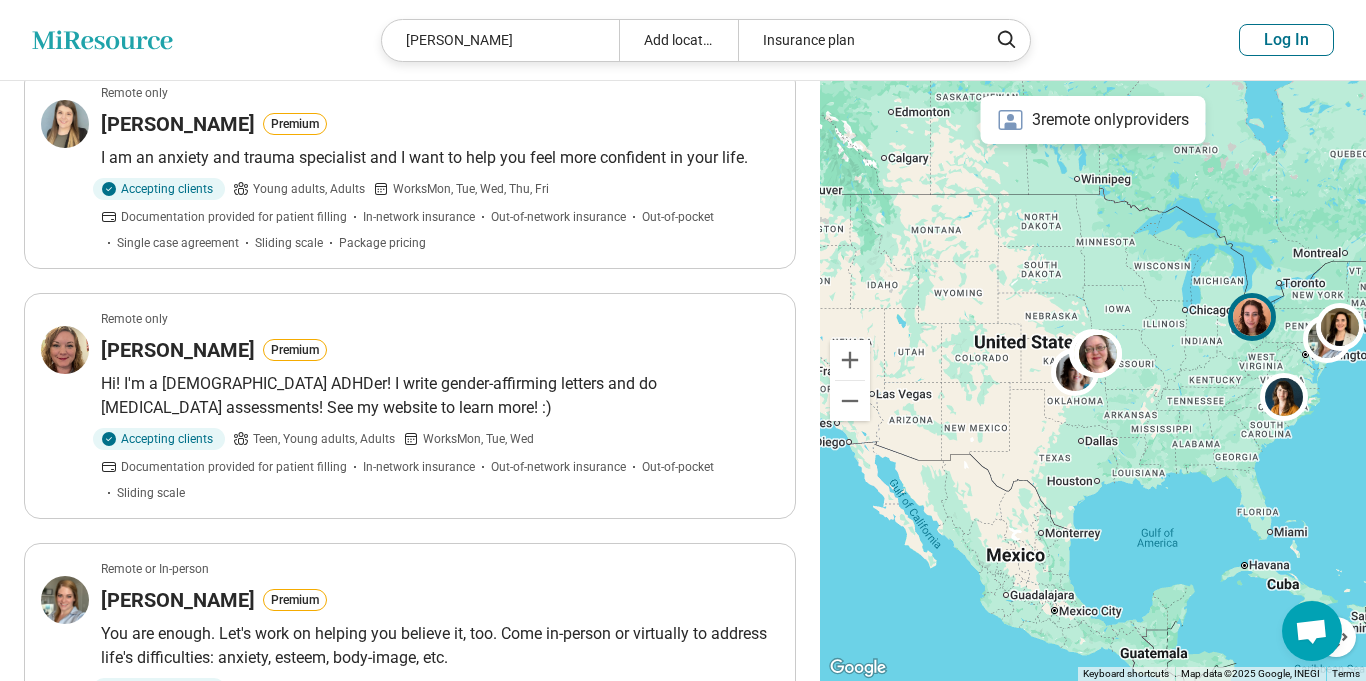 scroll, scrollTop: 0, scrollLeft: 0, axis: both 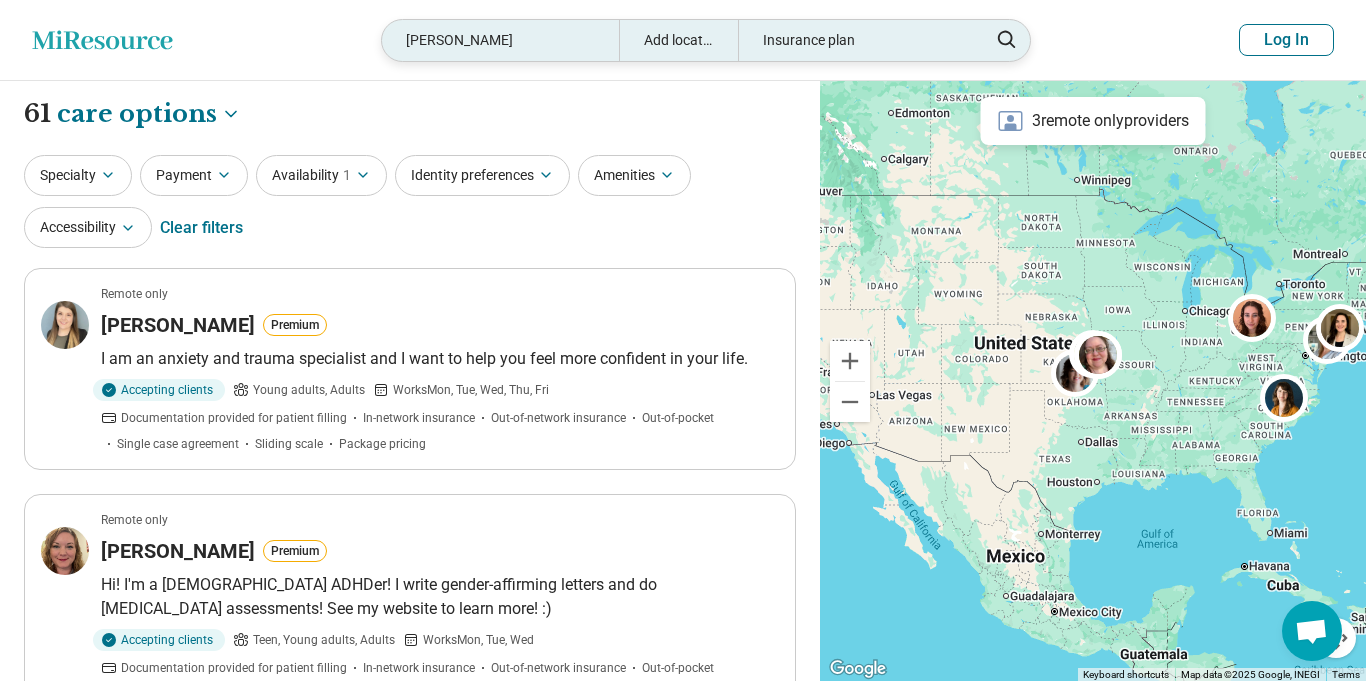click on "Katherine Geiser" at bounding box center (500, 40) 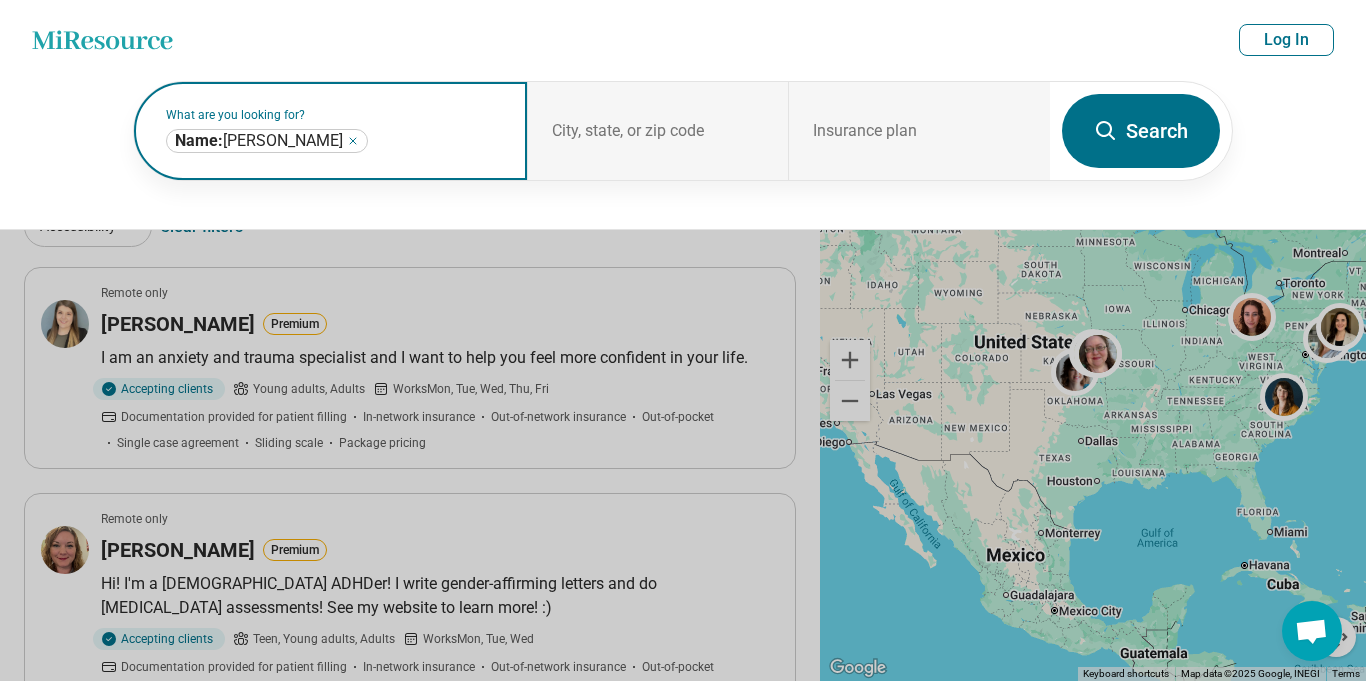click at bounding box center (437, 141) 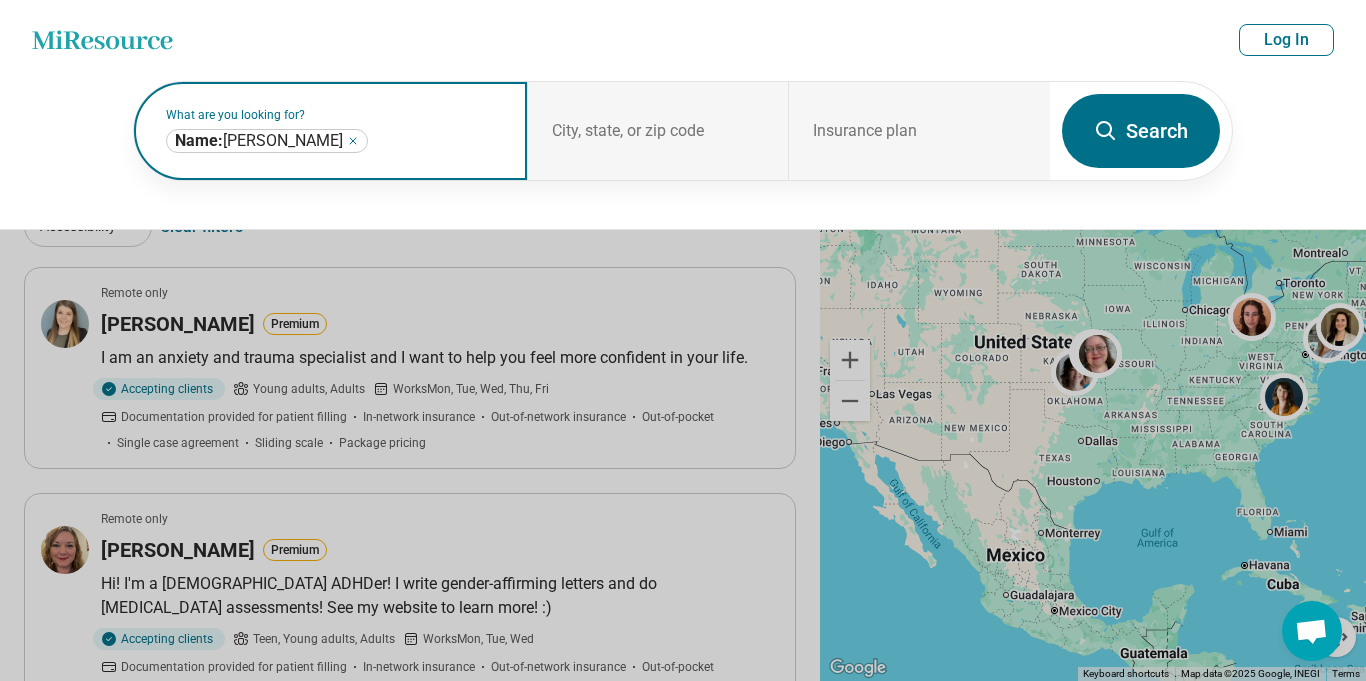 click 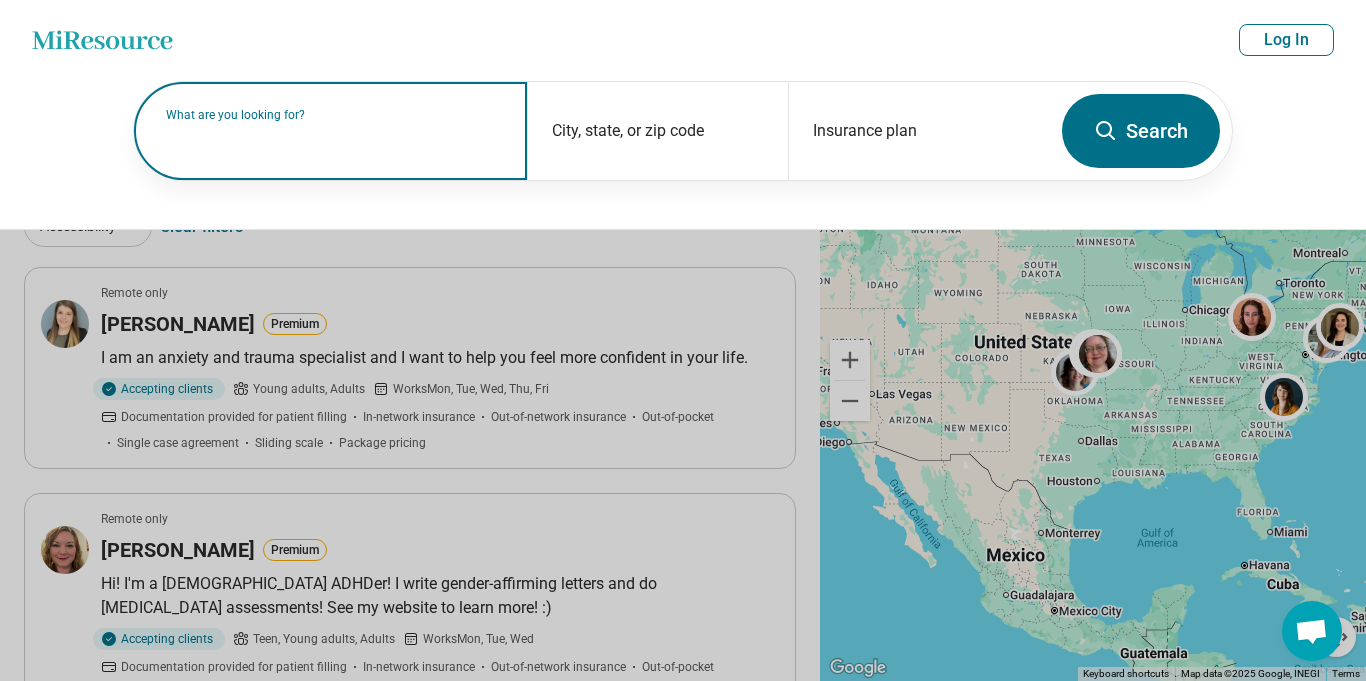 click at bounding box center [334, 141] 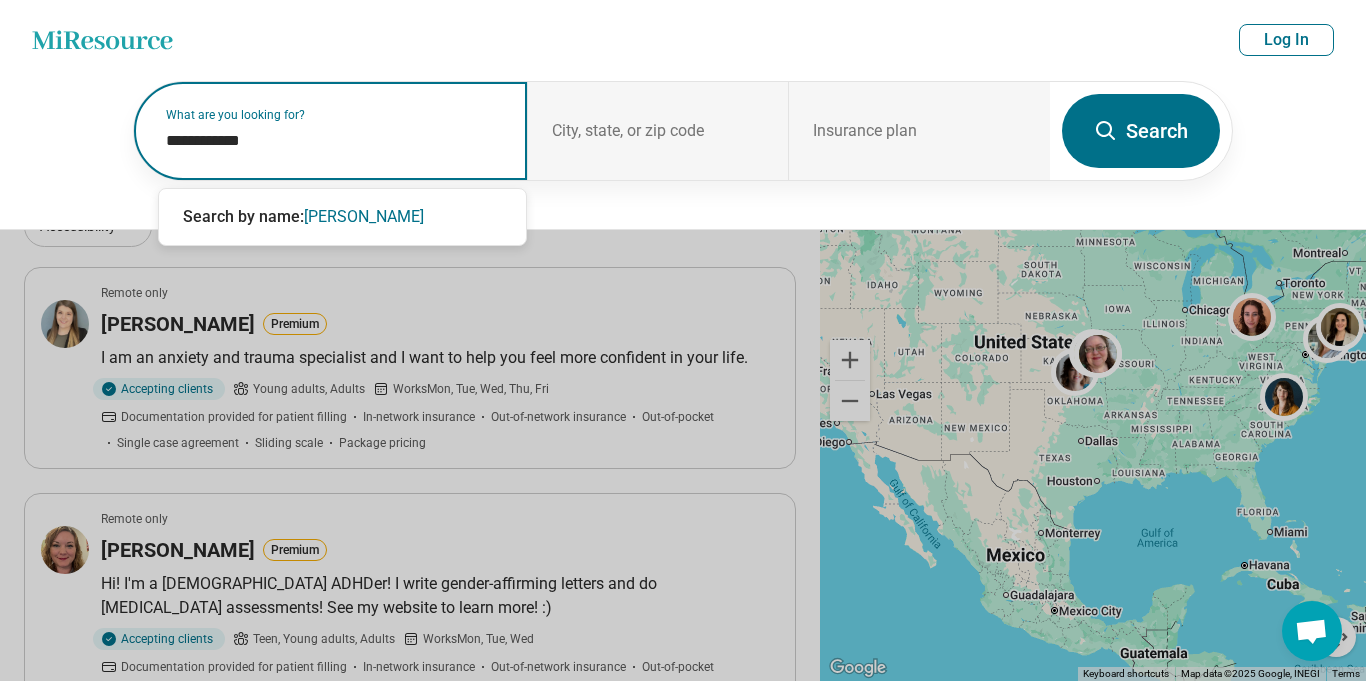 paste on "********" 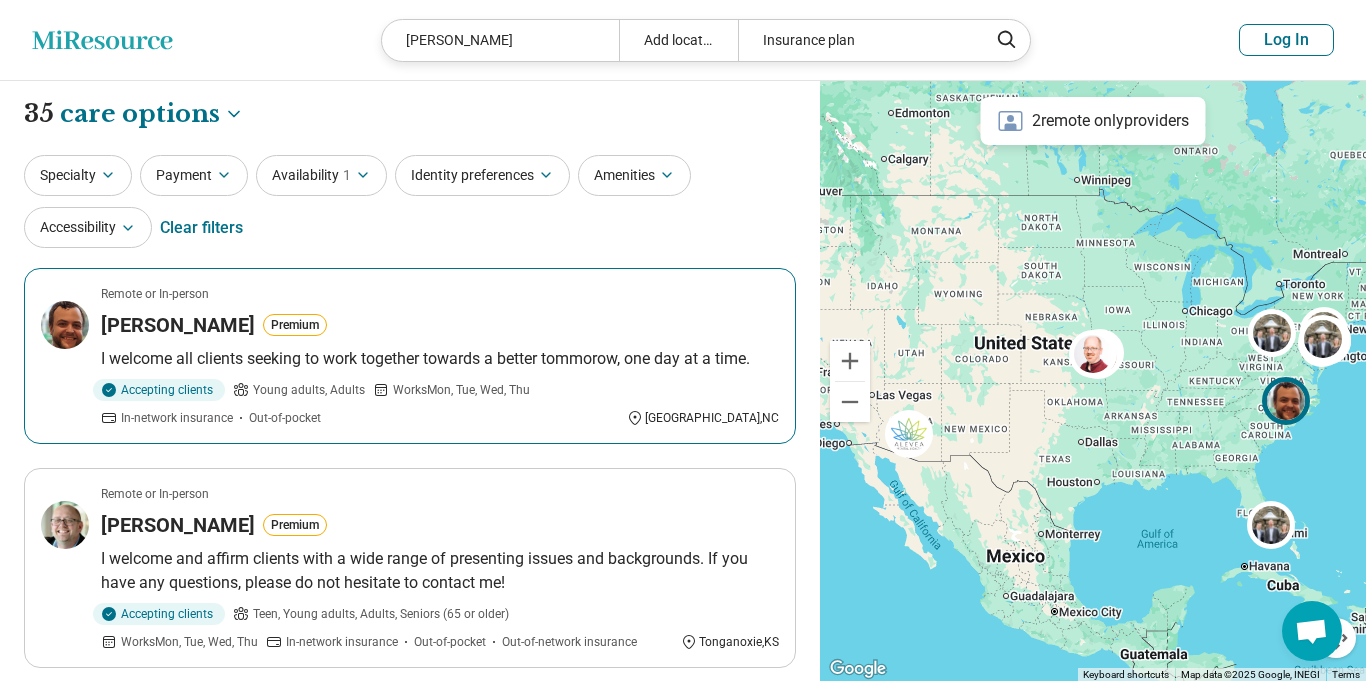 click on "Remote or In-person Christopher Deviney Premium I welcome all clients seeking to work together towards a better tommorow, one day at a time. Accepting clients Young adults, Adults Works  Mon, Tue, Wed, Thu In-network insurance Out-of-pocket Raleigh ,  NC" at bounding box center [410, 356] 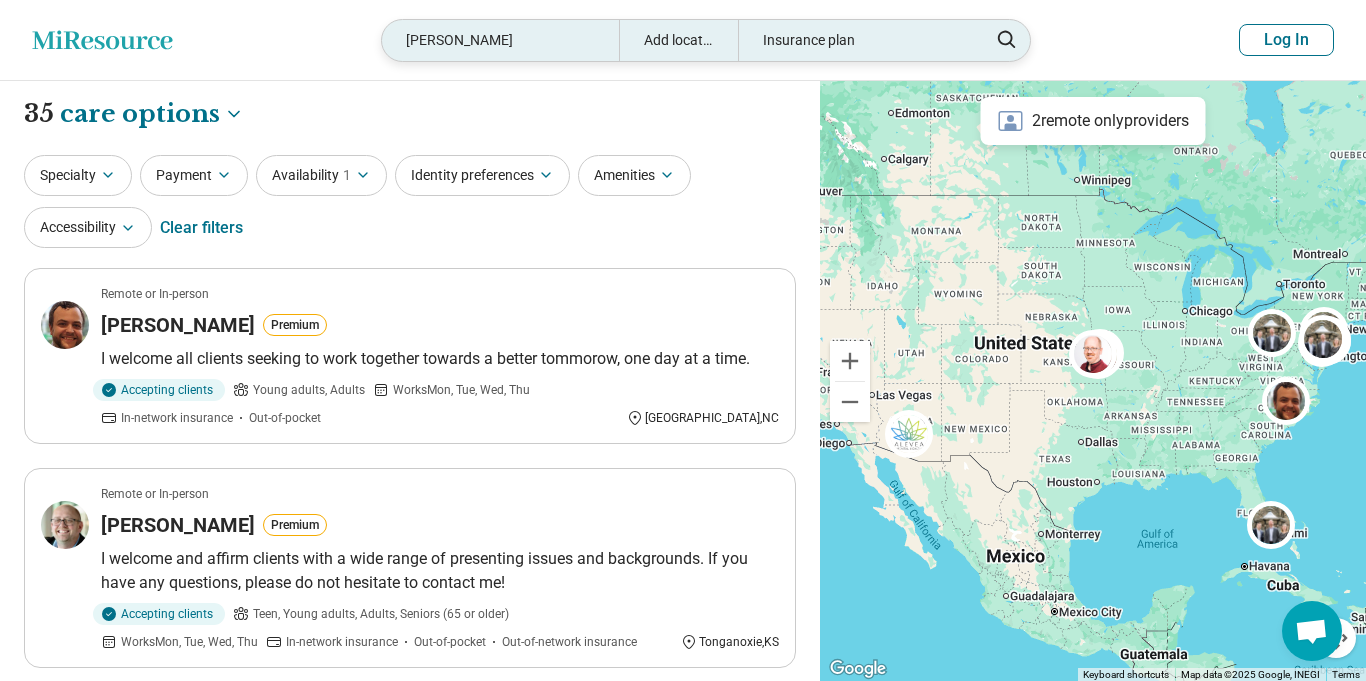 click on "Christopher Deviney" at bounding box center (500, 40) 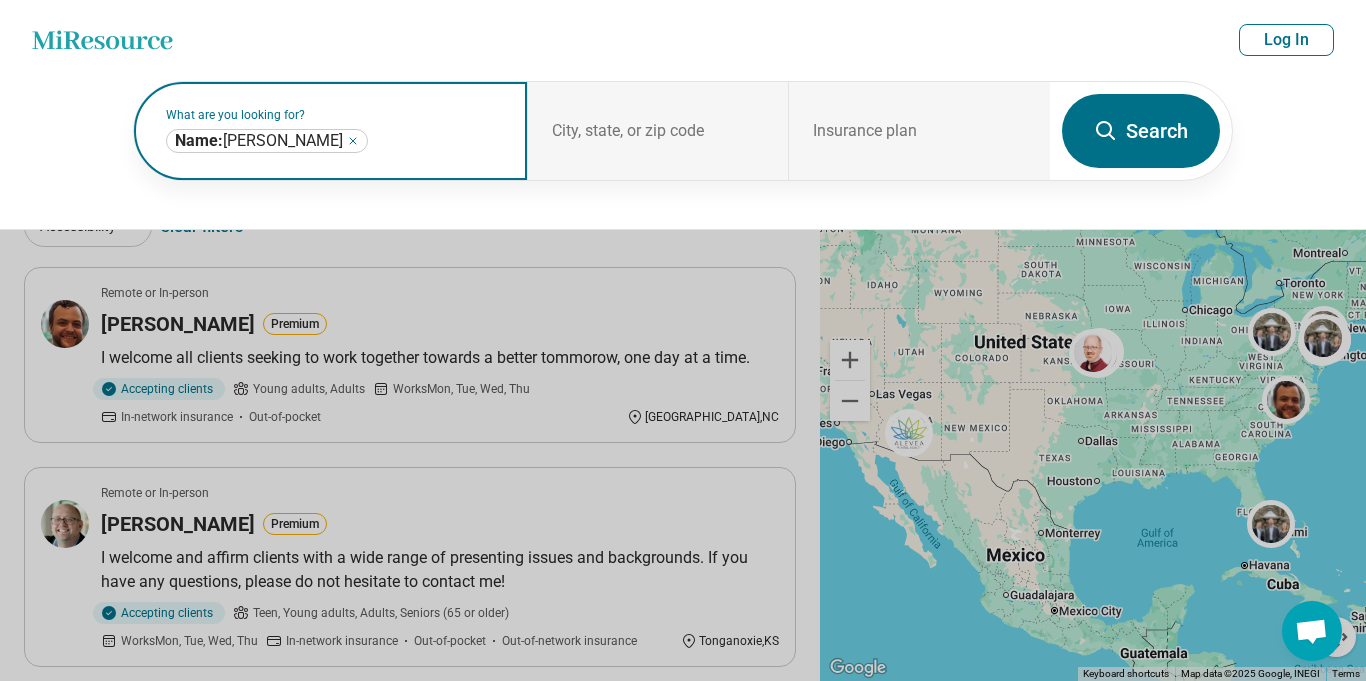 click 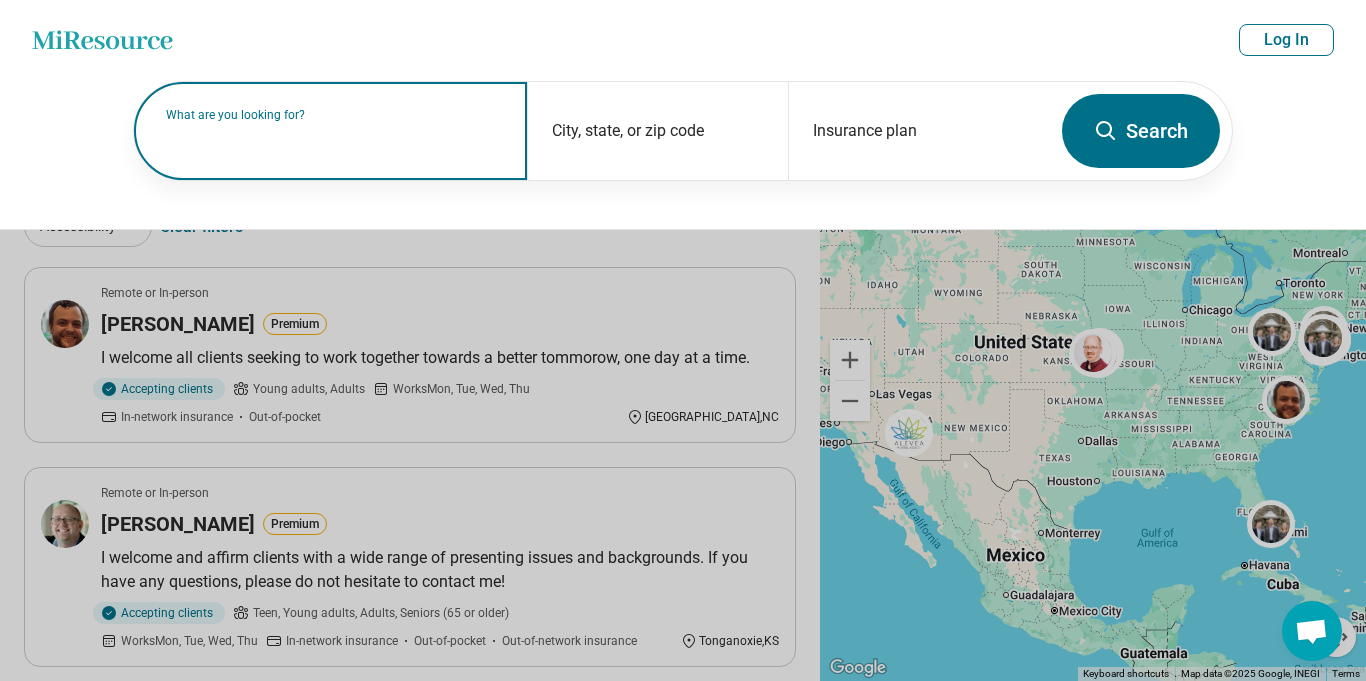 click on "What are you looking for?" at bounding box center [334, 115] 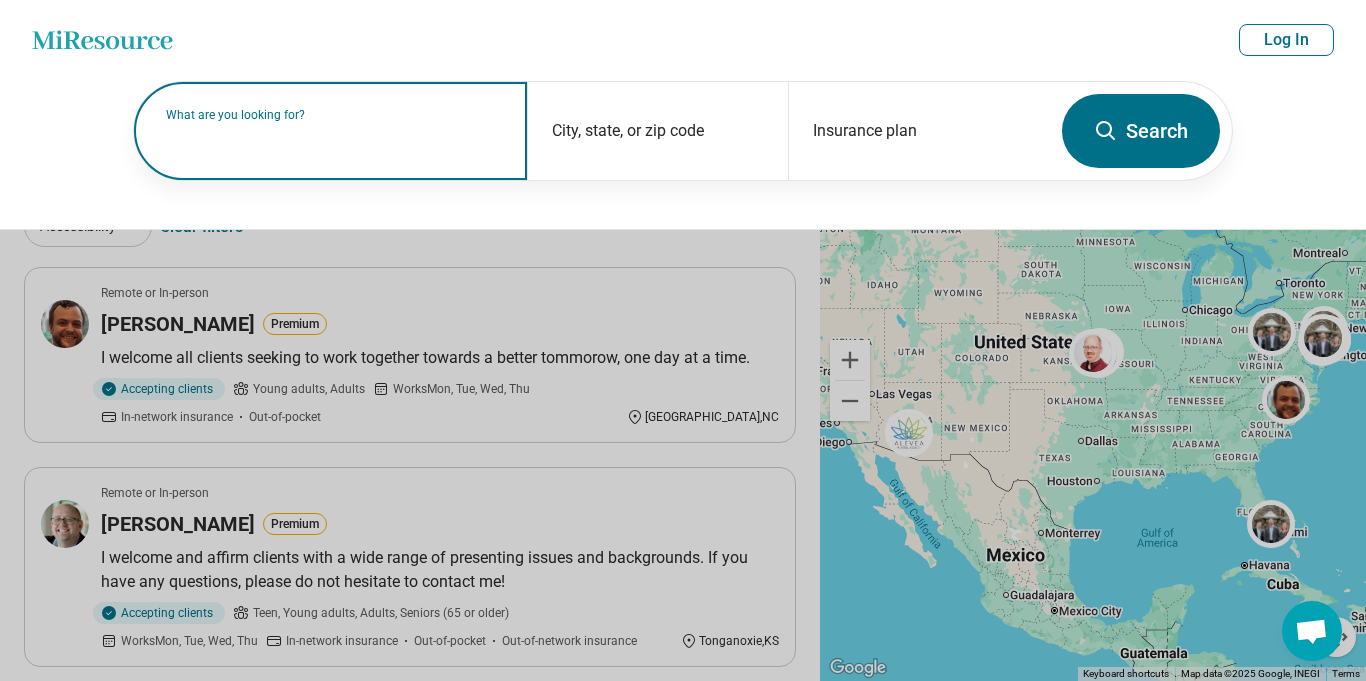 paste on "*****" 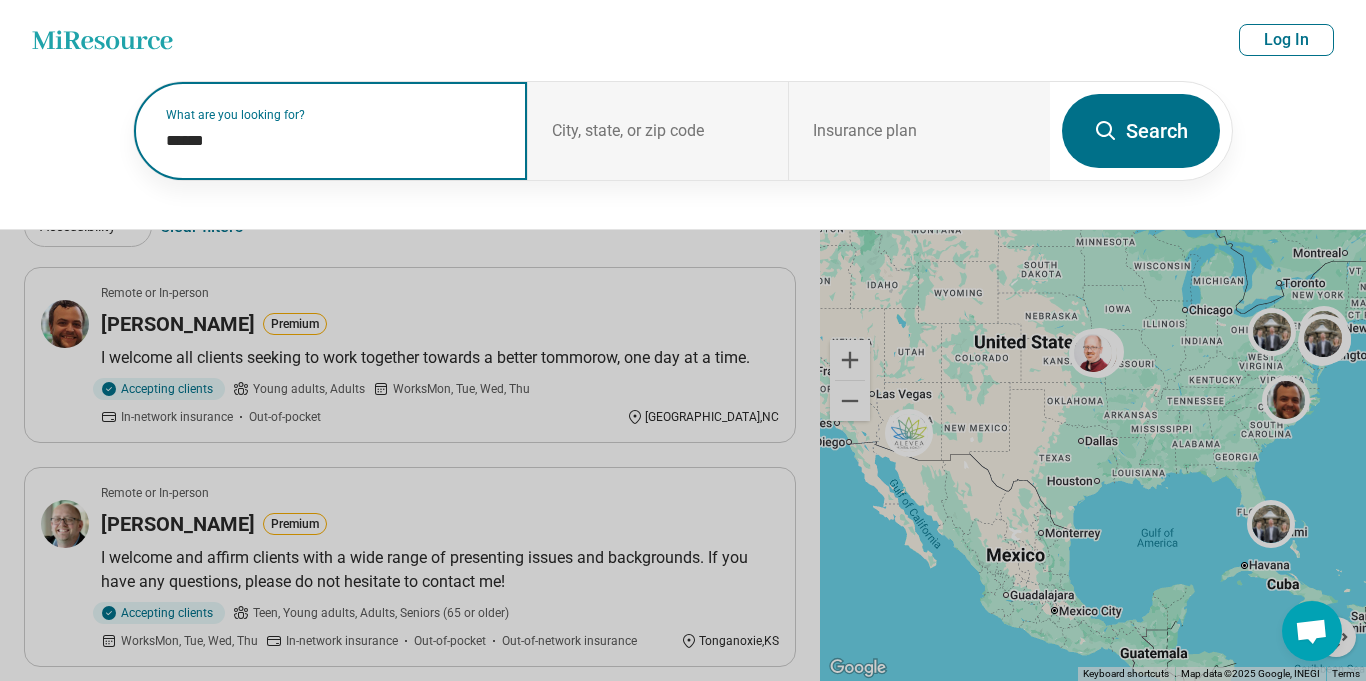 paste on "**********" 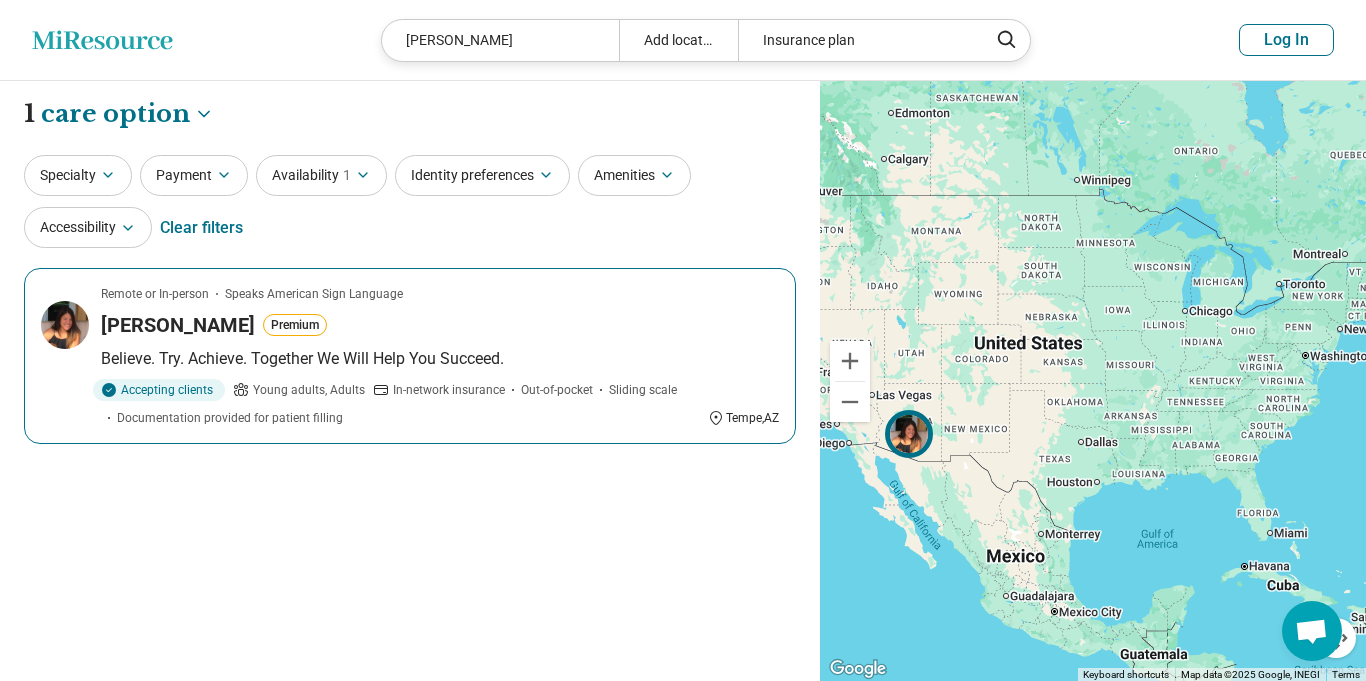 click at bounding box center (65, 325) 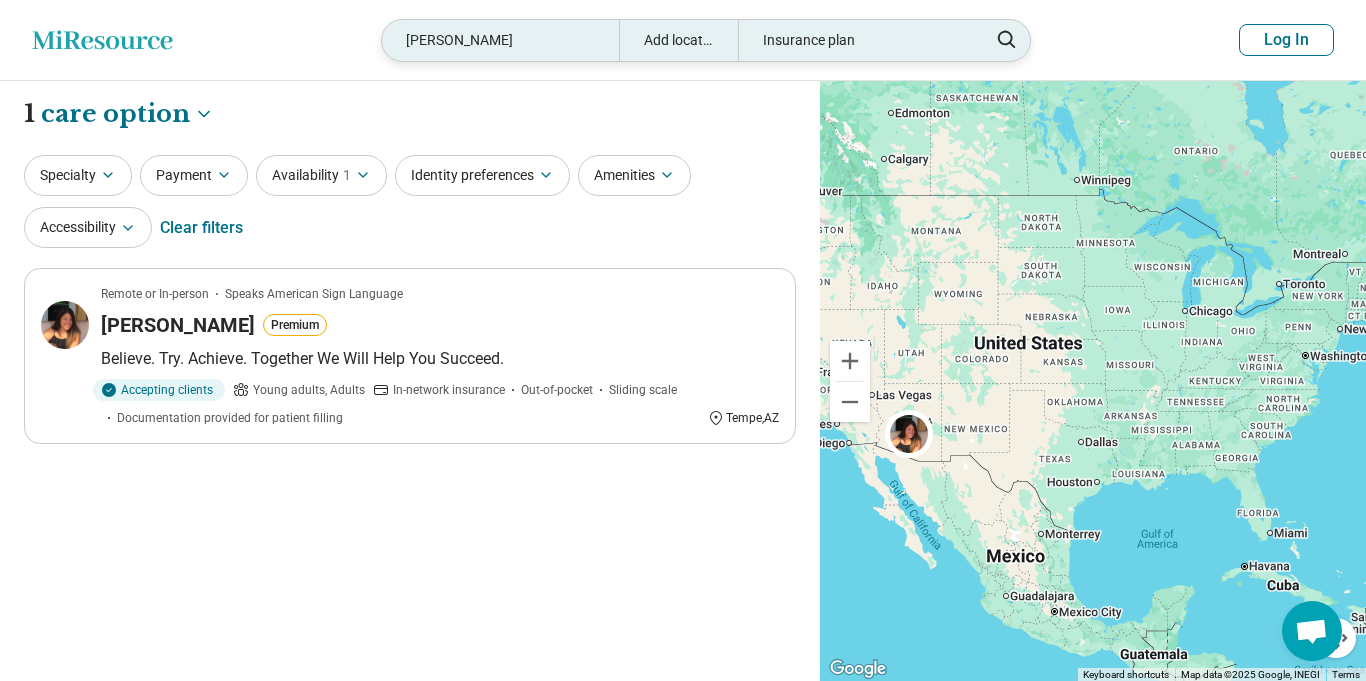 click on "Linda Sue Bohnet" at bounding box center (500, 40) 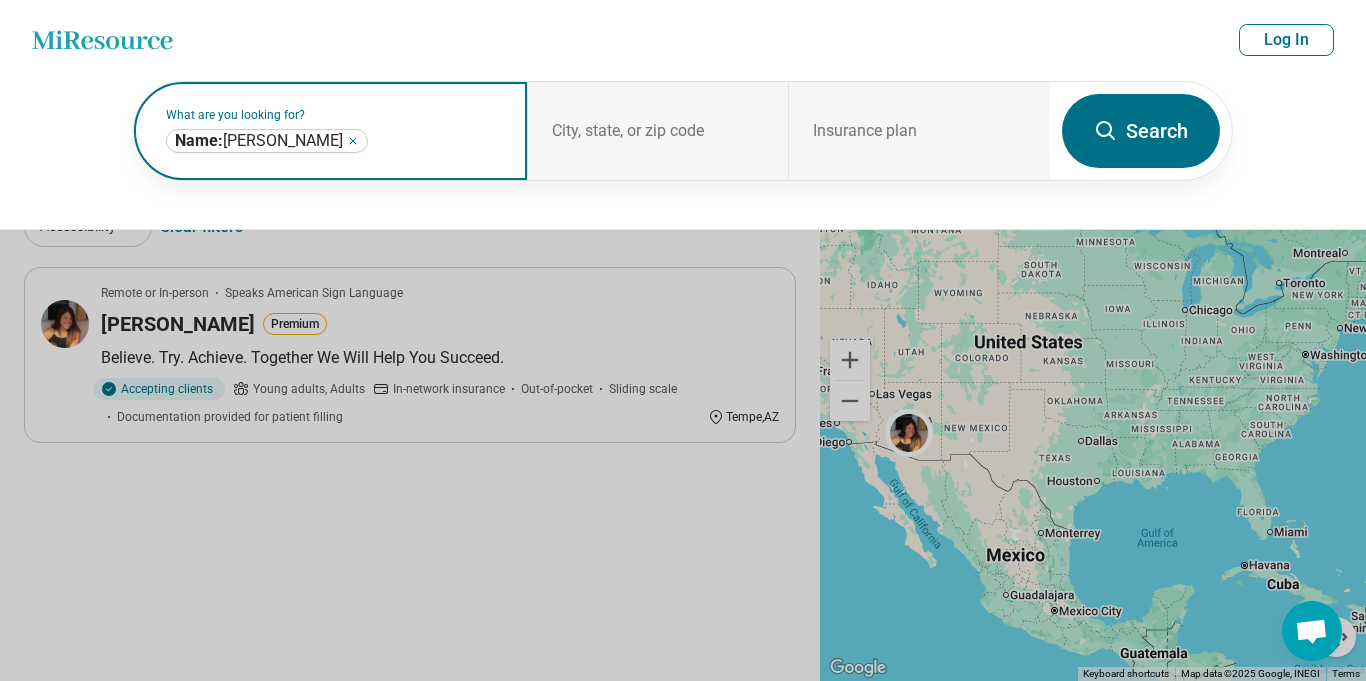 click on "**********" at bounding box center (267, 141) 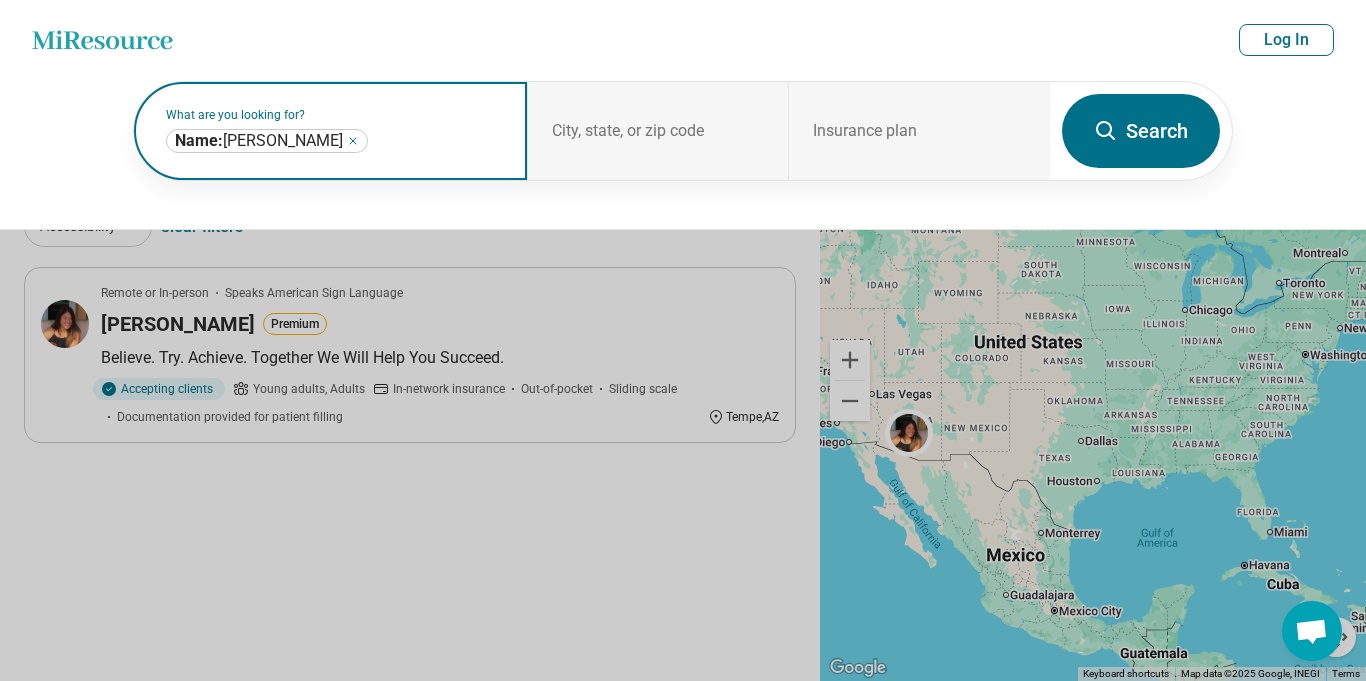 click 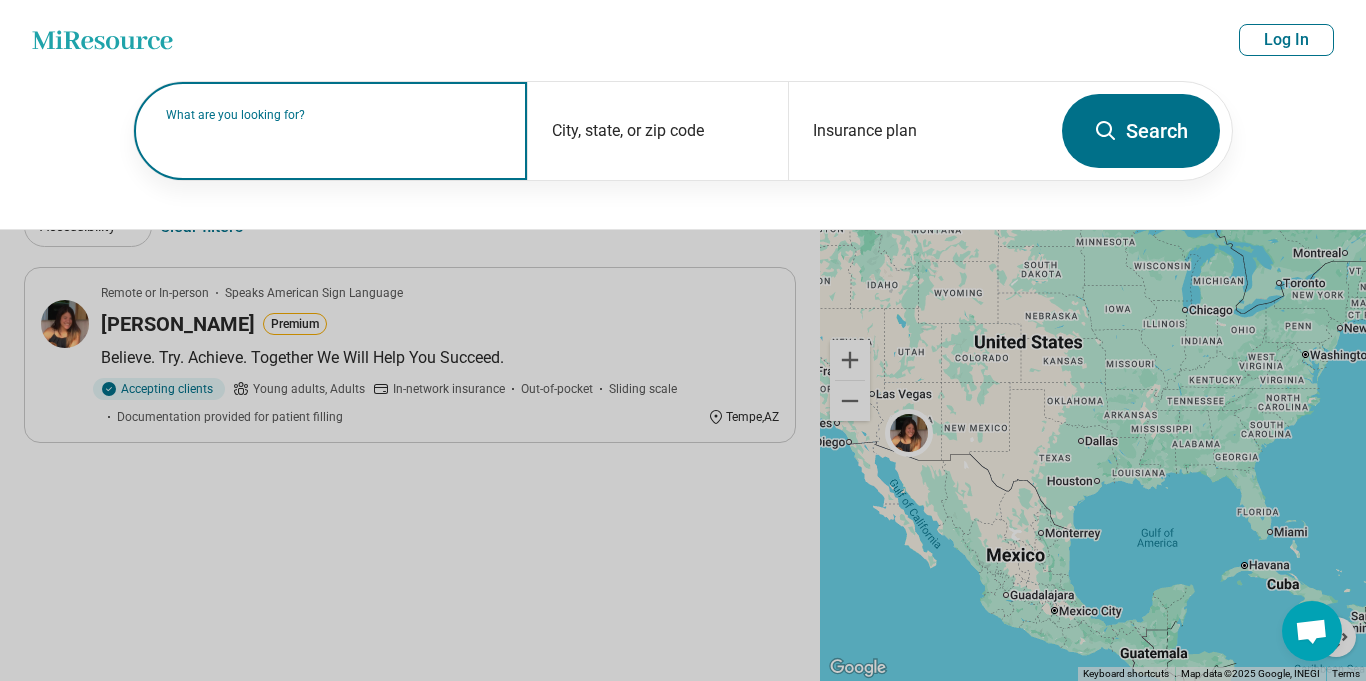 click on "What are you looking for?" at bounding box center [334, 115] 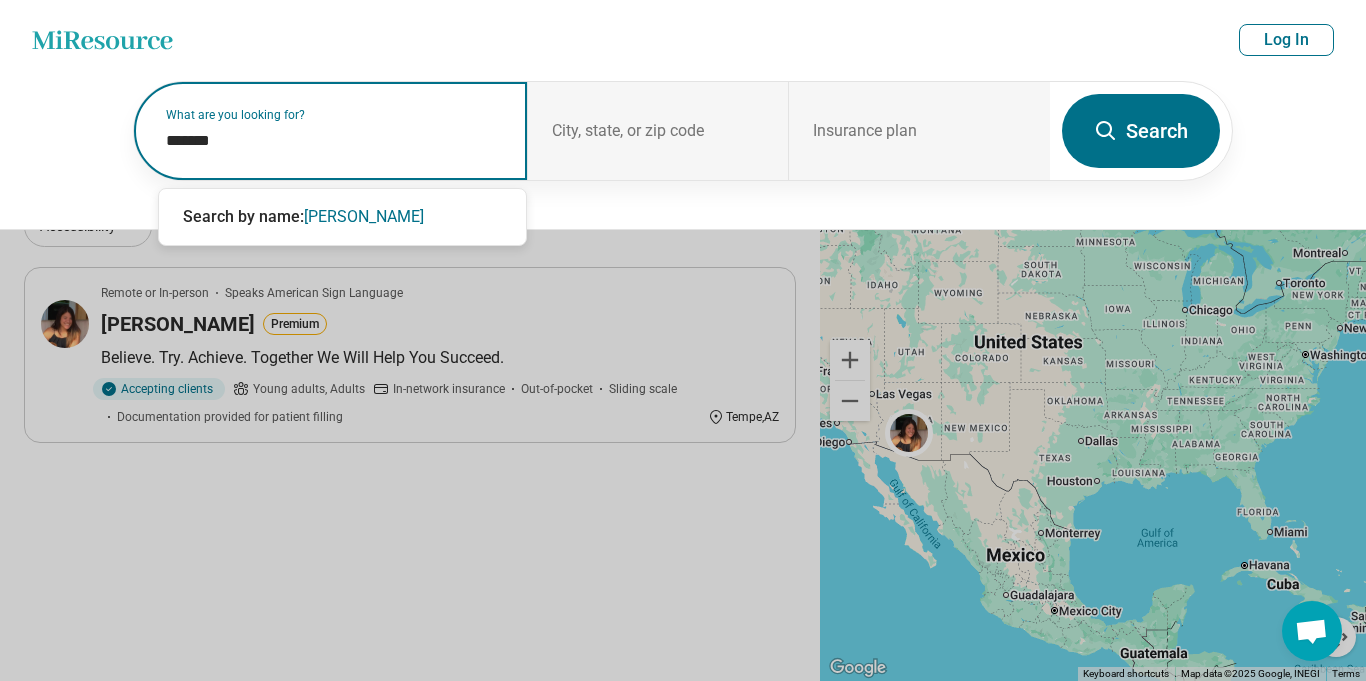 paste on "*******" 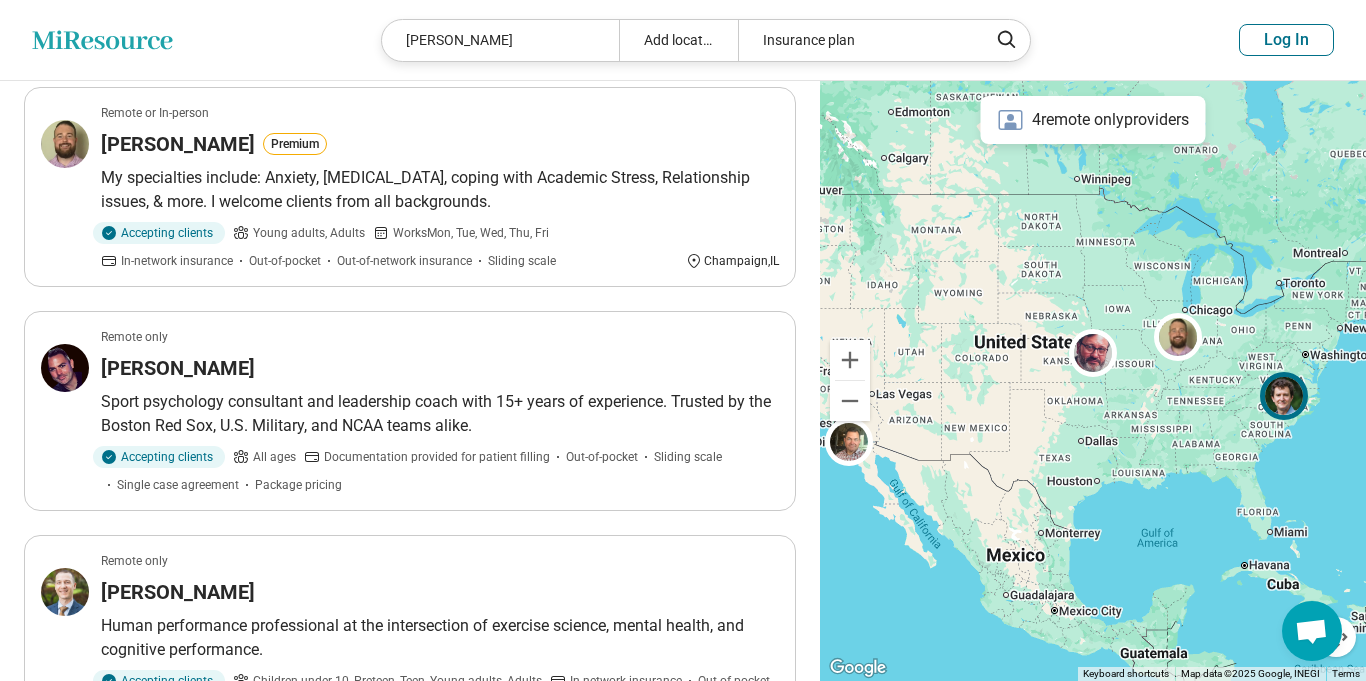 scroll, scrollTop: 432, scrollLeft: 0, axis: vertical 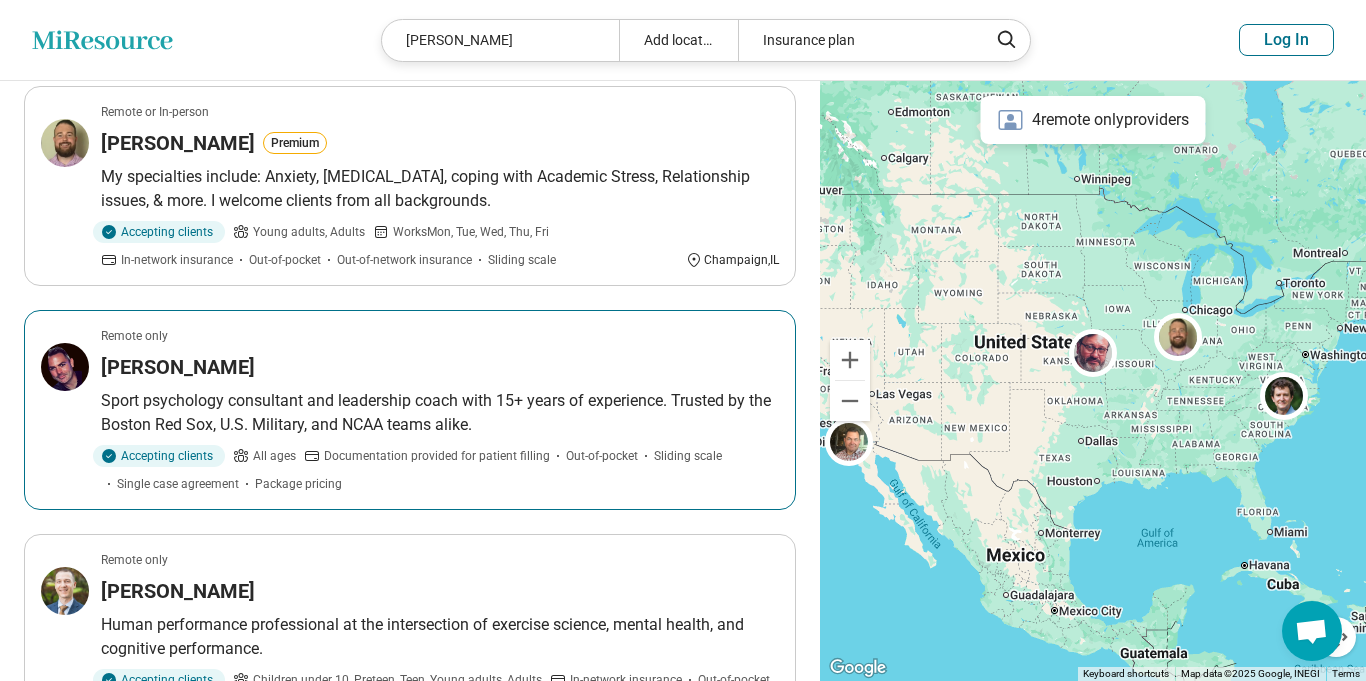 click on "Remote only Daniel Abroms Sport psychology consultant and leadership  coach with 15+ years of experience. Trusted by the Boston Red Sox, U.S. Military, and NCAA teams alike. Accepting clients All ages Documentation provided for patient filling Out-of-pocket Sliding scale Single case agreement Package pricing" at bounding box center (410, 410) 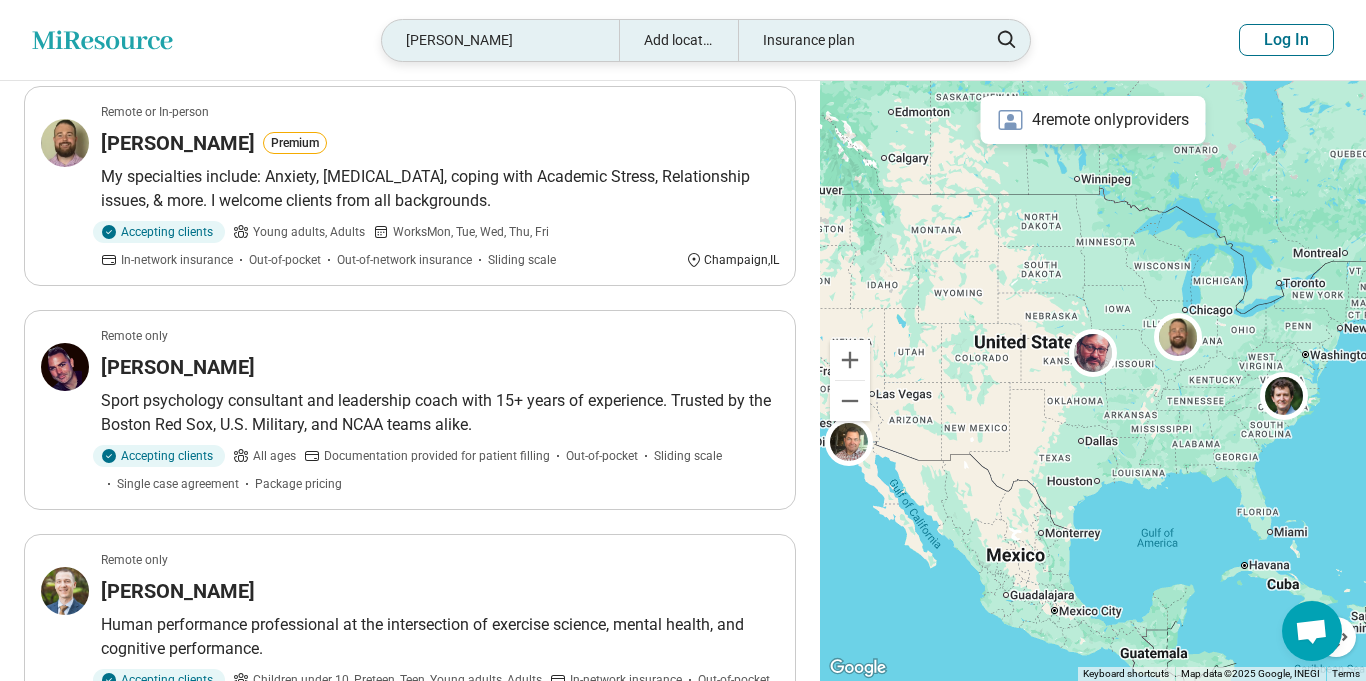 click on "Daniel Abroms" at bounding box center (500, 40) 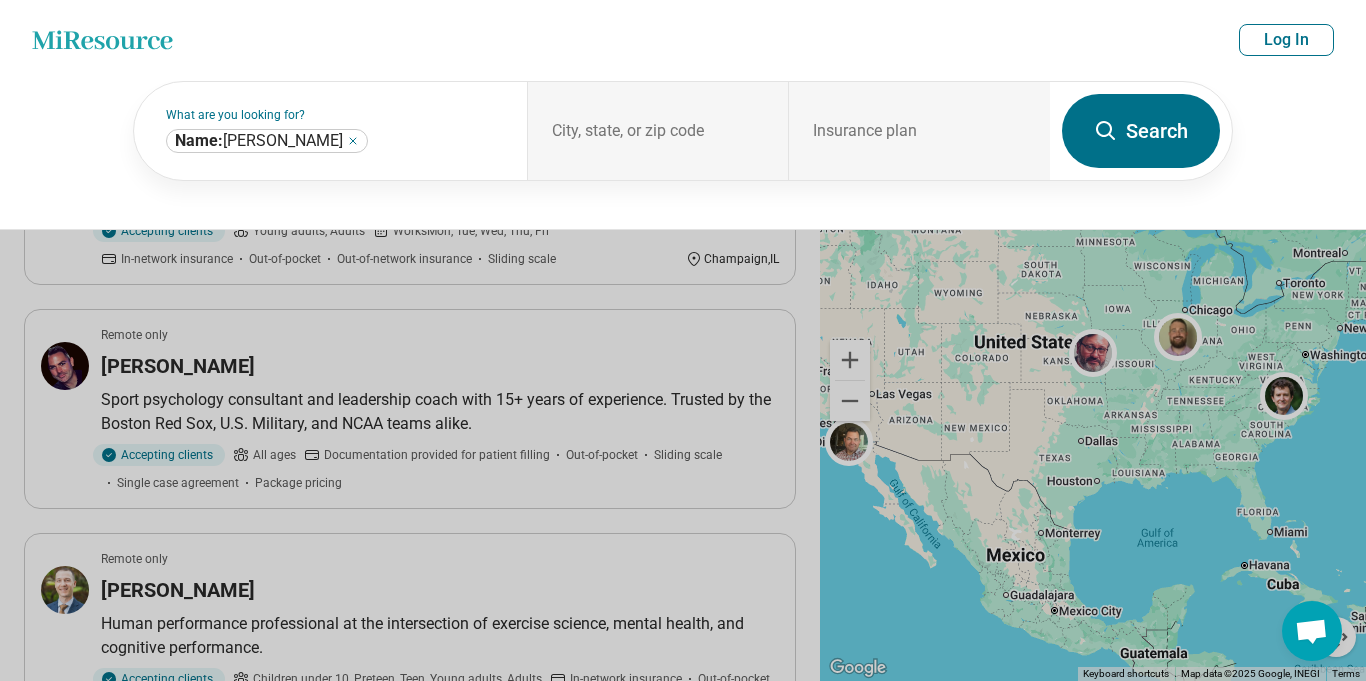 scroll, scrollTop: 431, scrollLeft: 0, axis: vertical 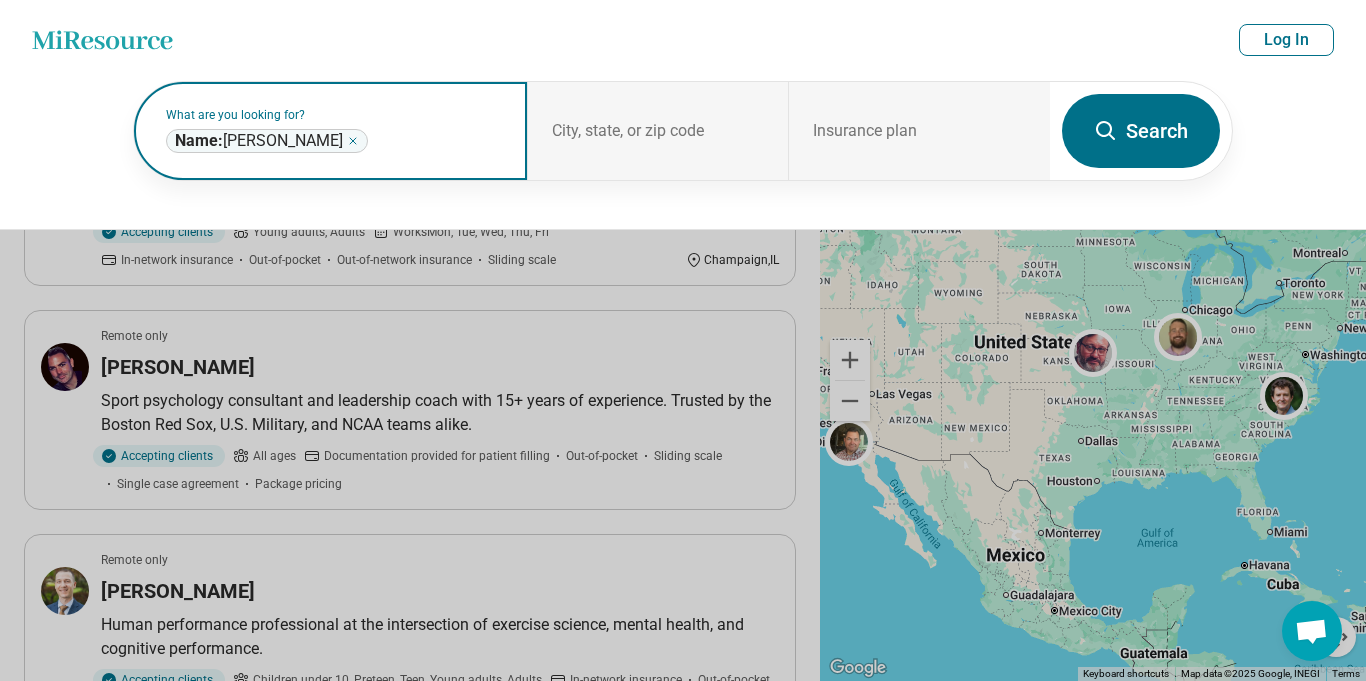 click 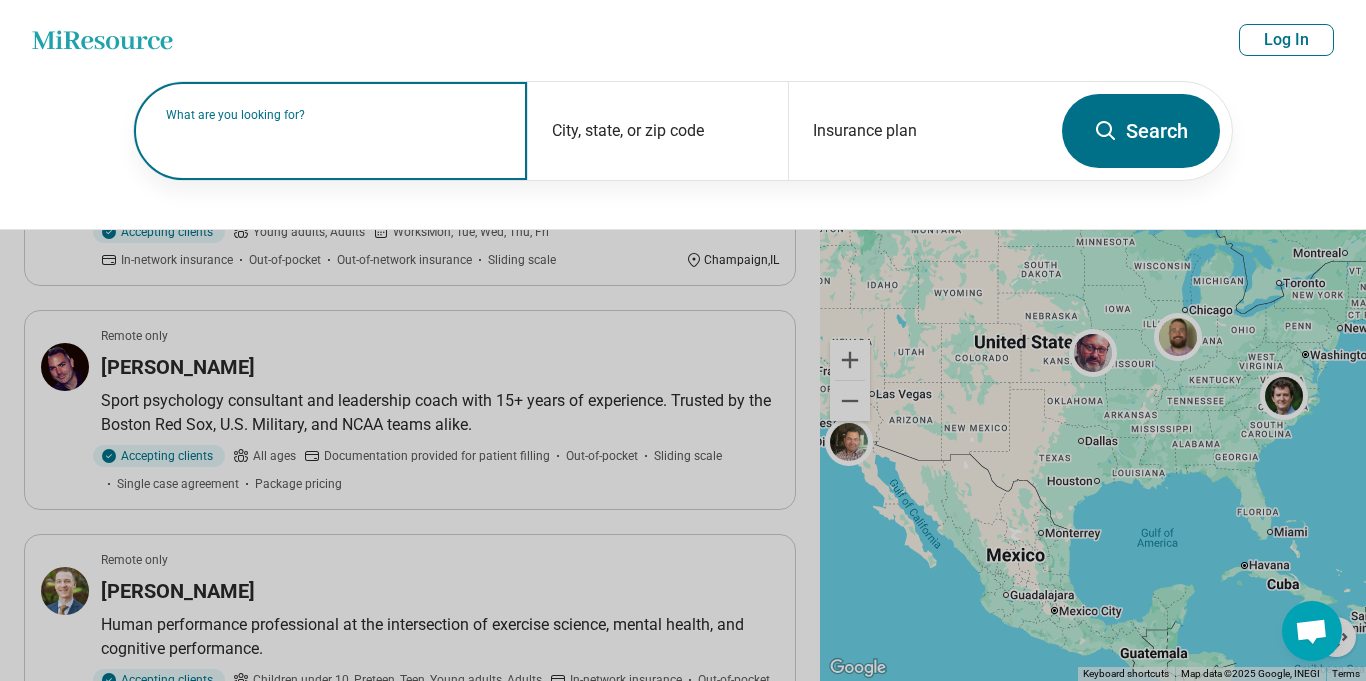 click on "What are you looking for?" at bounding box center (334, 115) 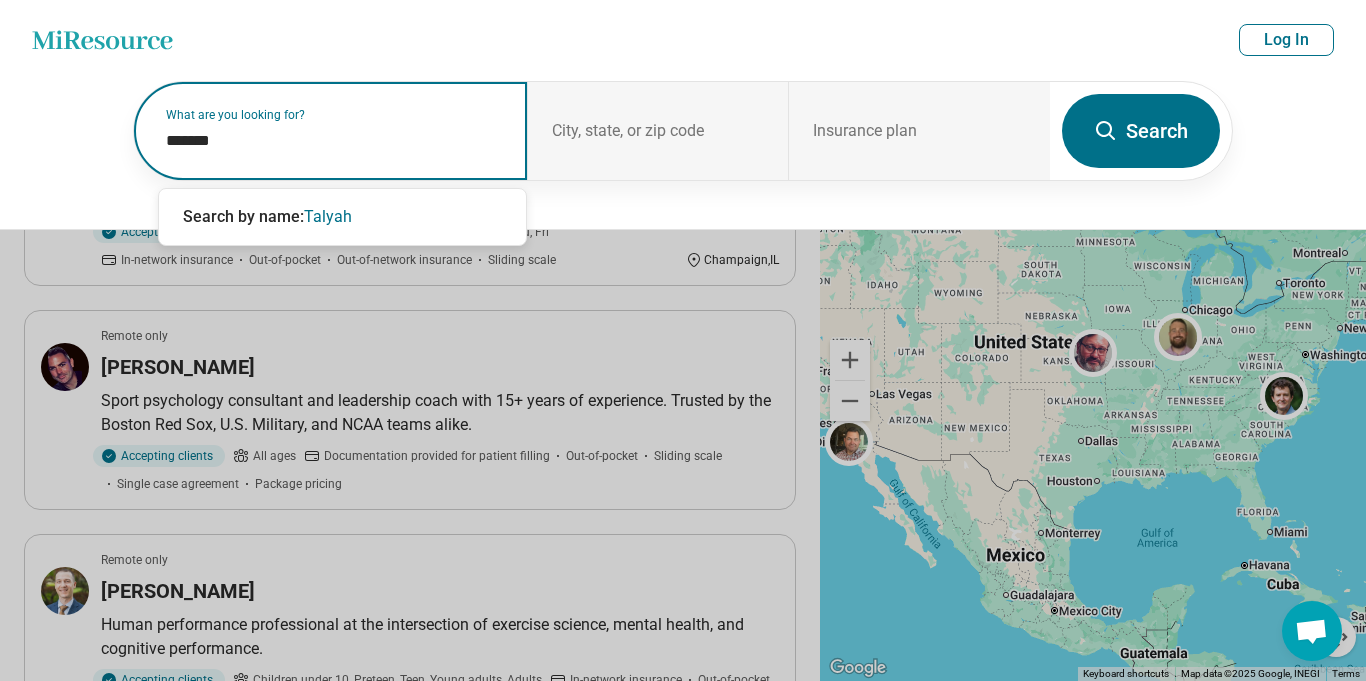 paste on "******" 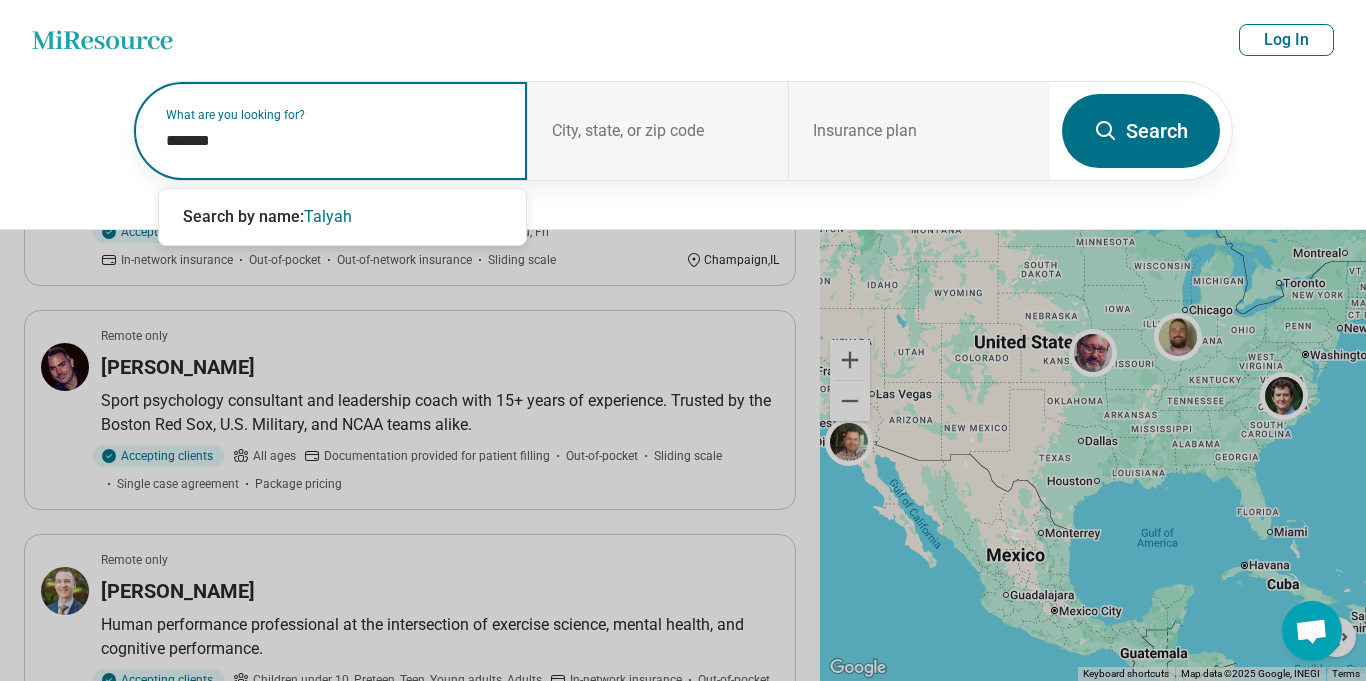 type on "**********" 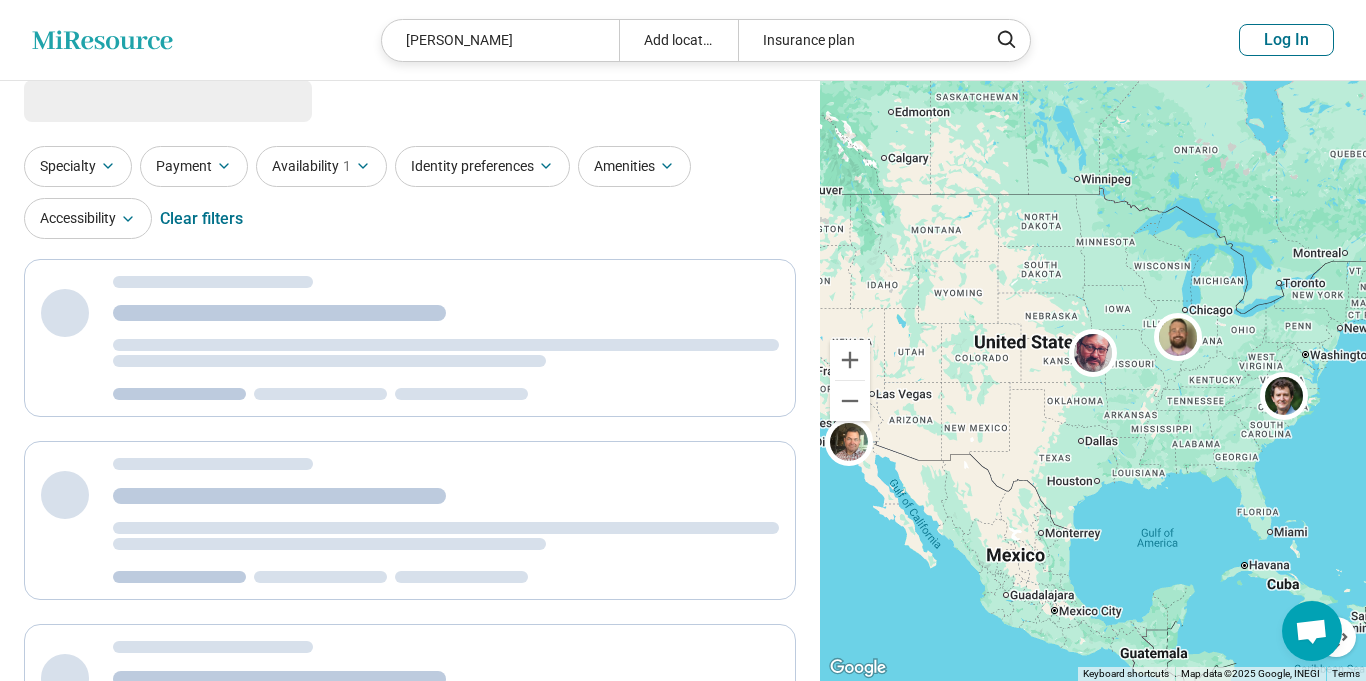 scroll, scrollTop: 0, scrollLeft: 0, axis: both 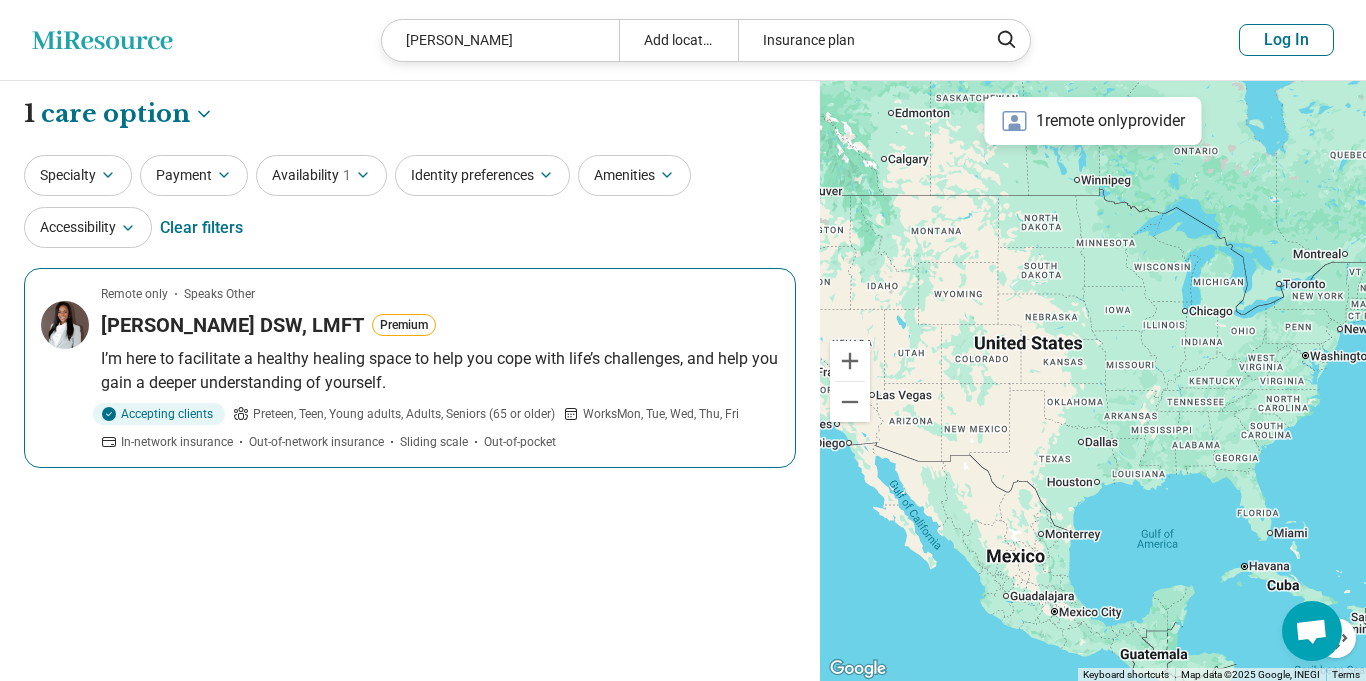 click on "Dr. Talyah Polee DSW, LMFT" at bounding box center [232, 325] 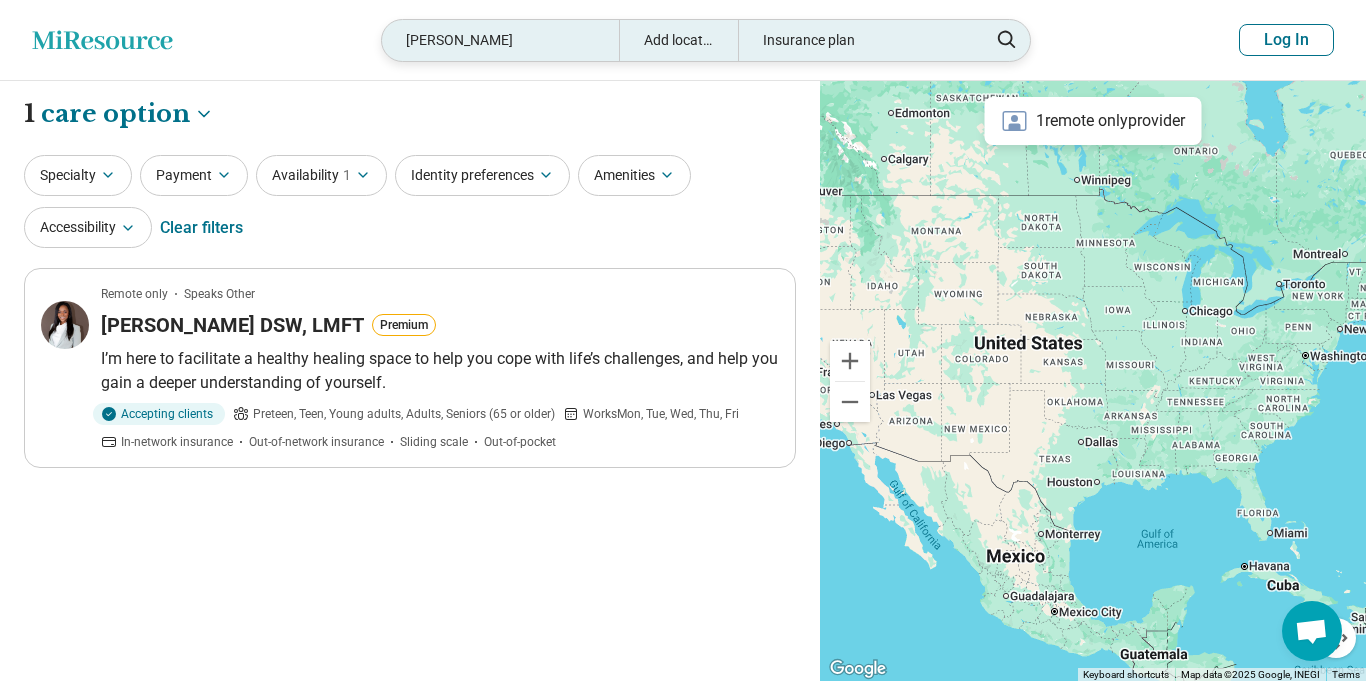 click on "Talyah Polee" at bounding box center (500, 40) 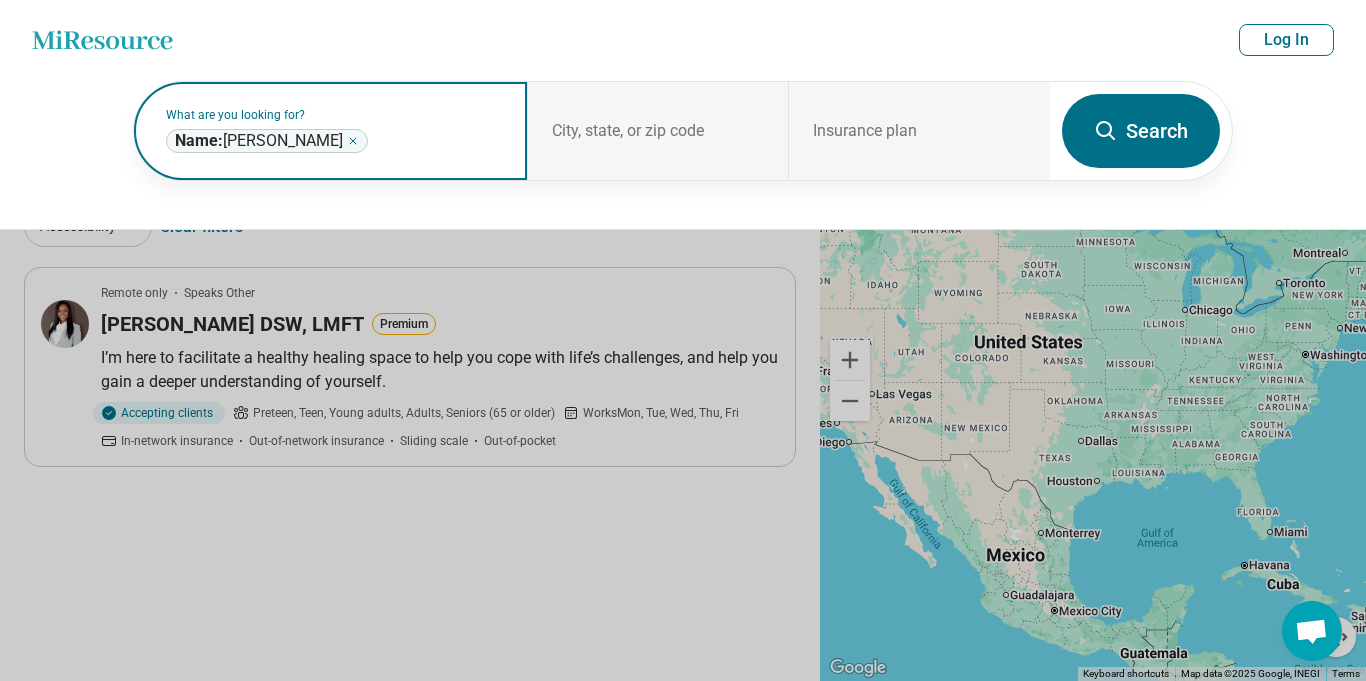 click 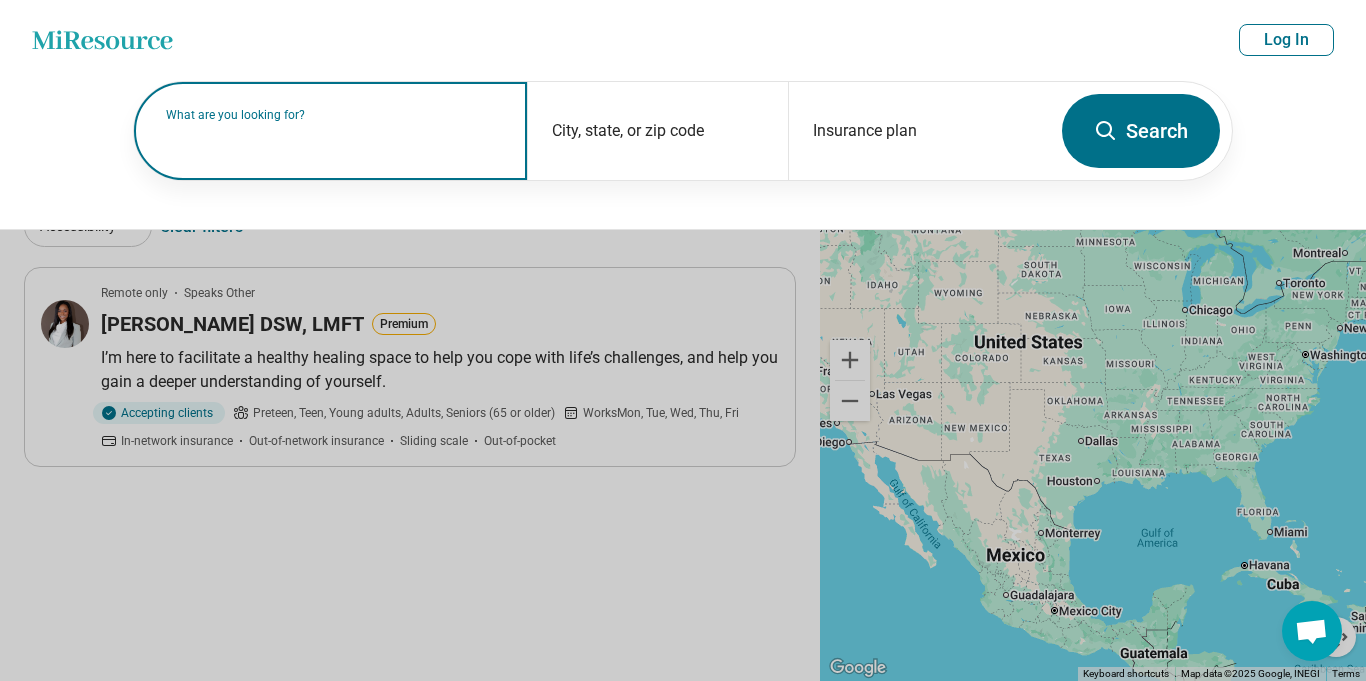 click on "What are you looking for?" at bounding box center (334, 115) 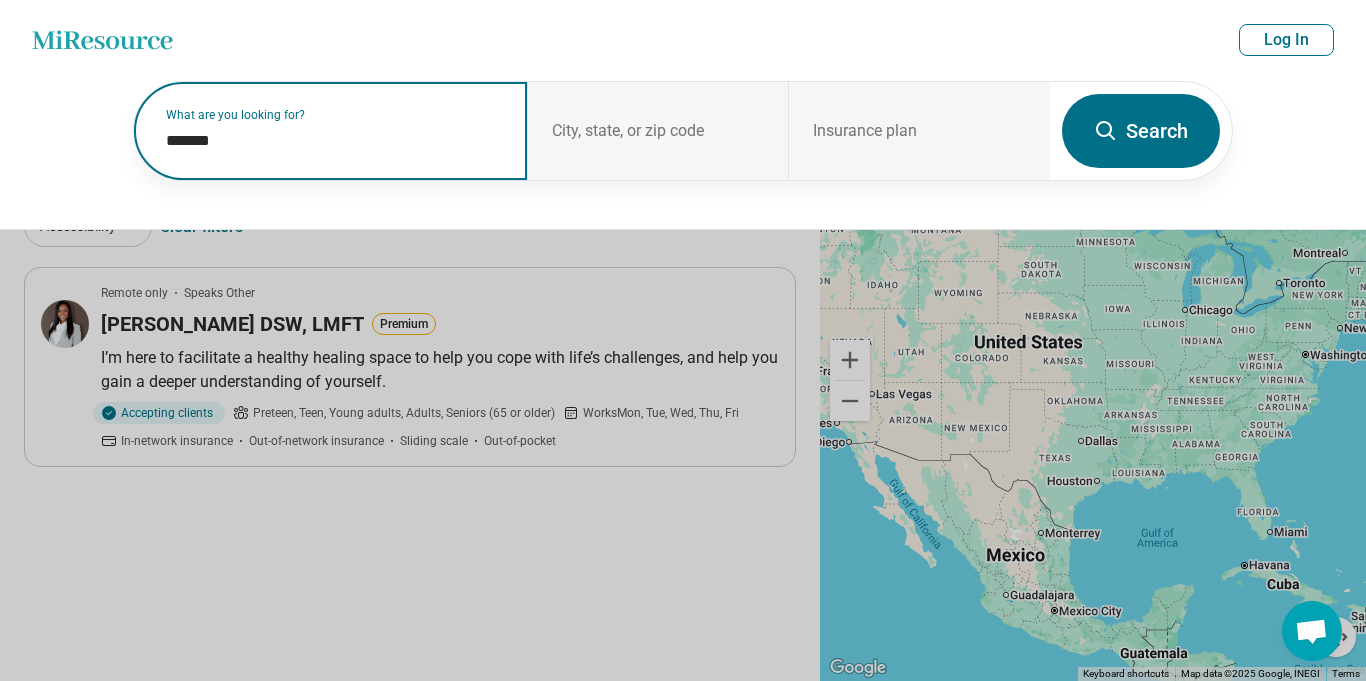 paste on "*******" 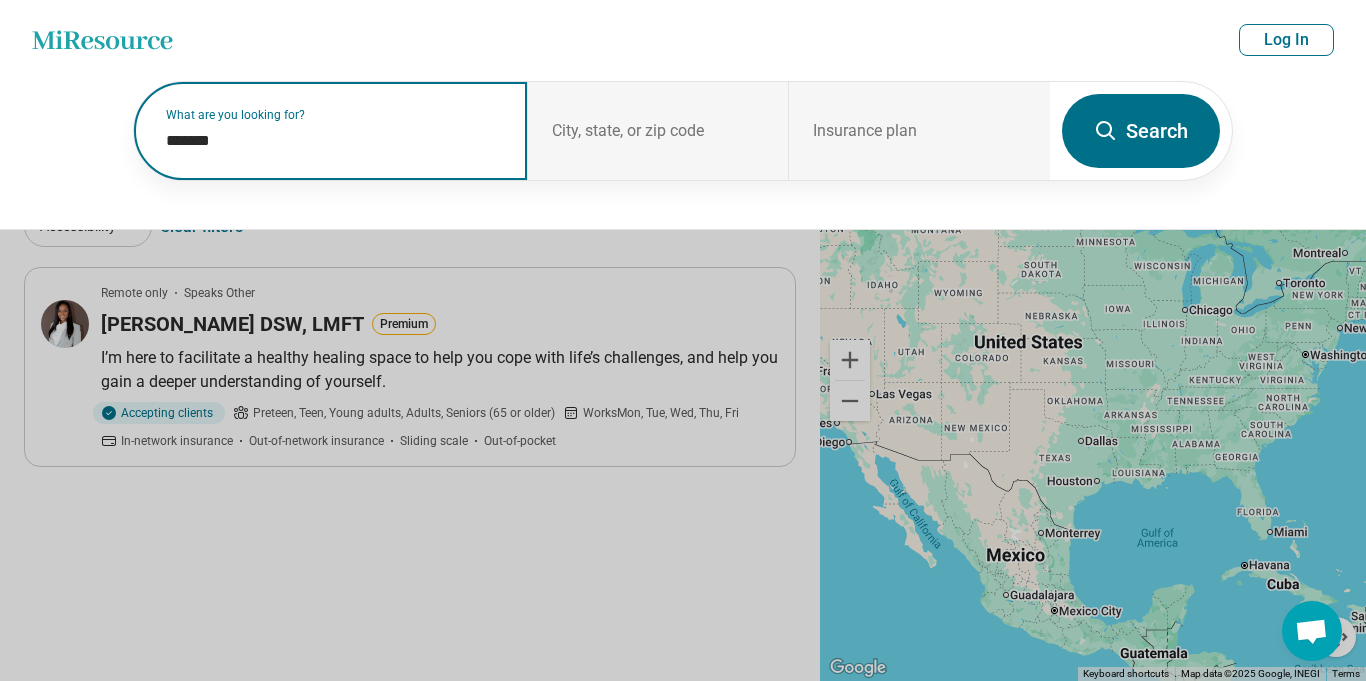 type on "**********" 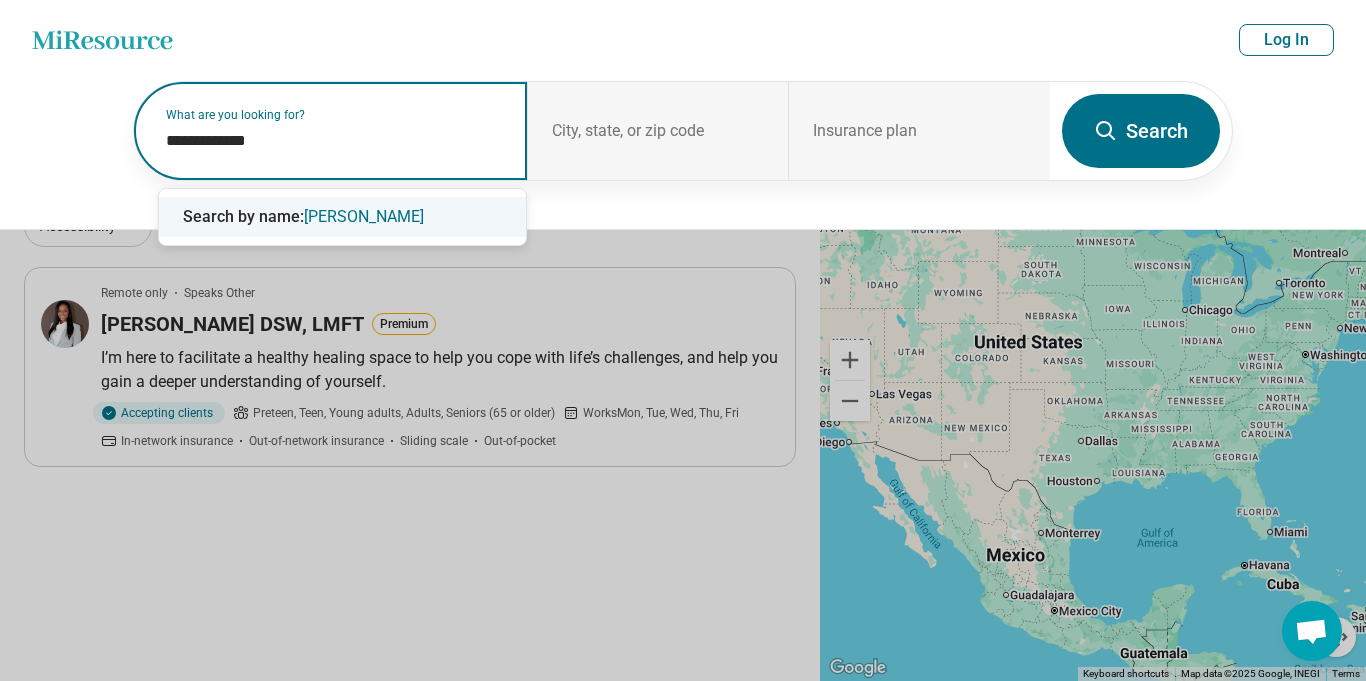type 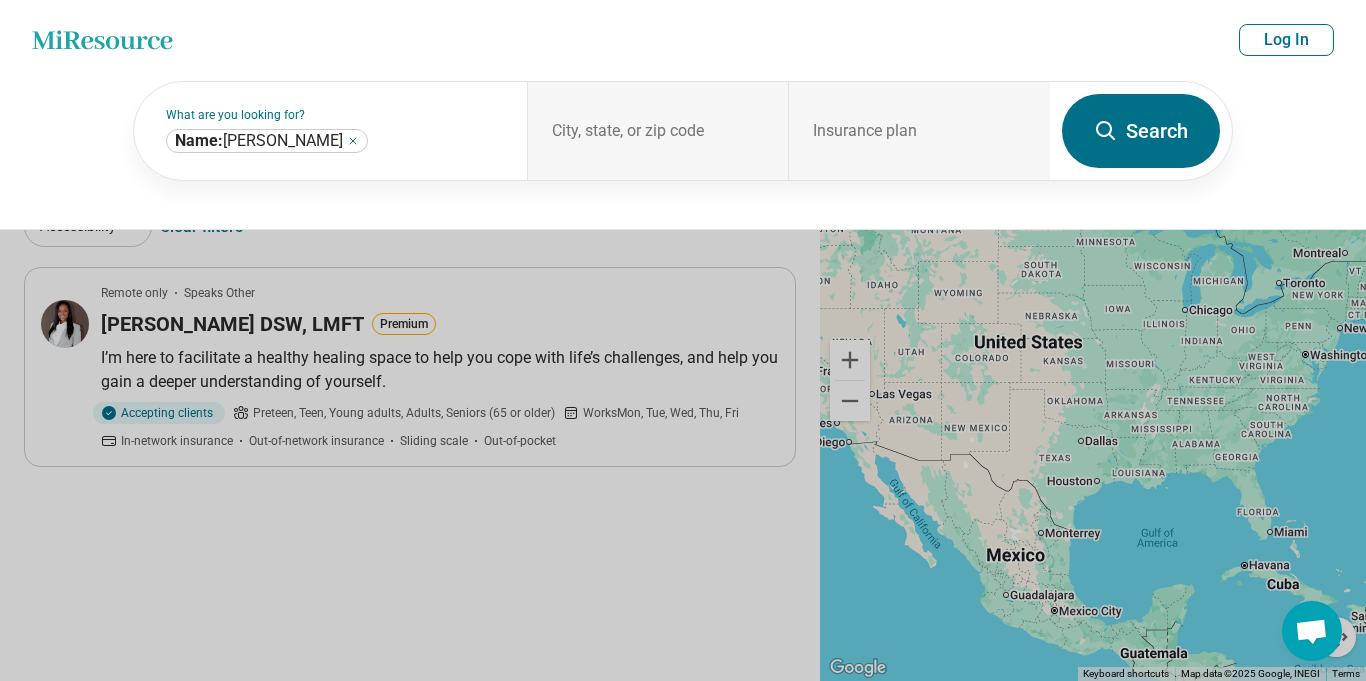 click on "Search" at bounding box center [1141, 131] 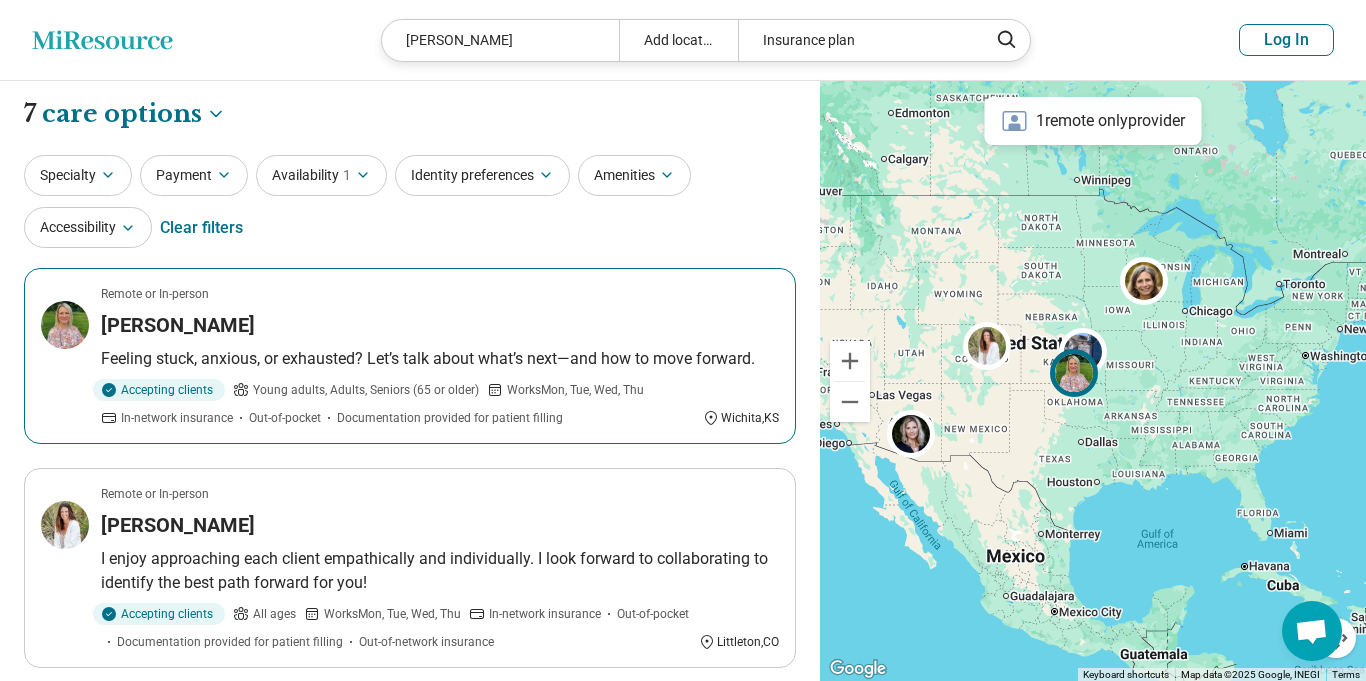 click on "Kendra Whippo" at bounding box center [440, 325] 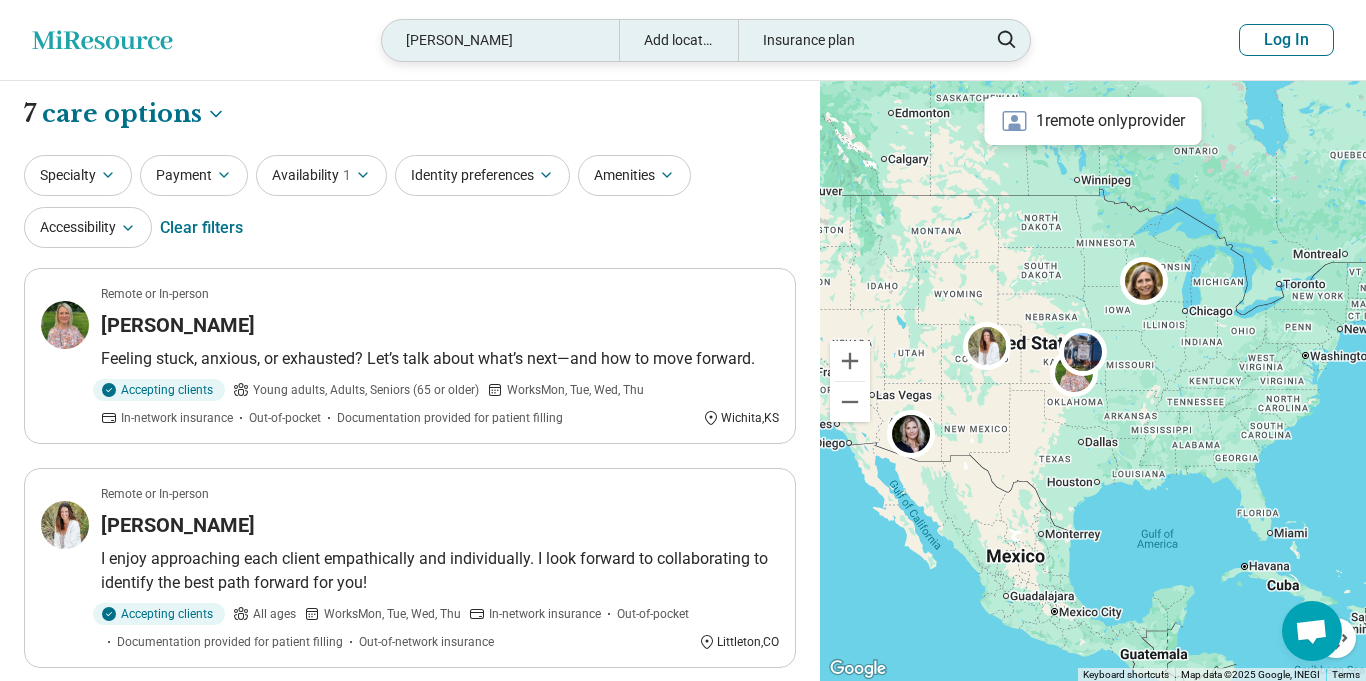 click on "Kendra Whippo" at bounding box center [500, 40] 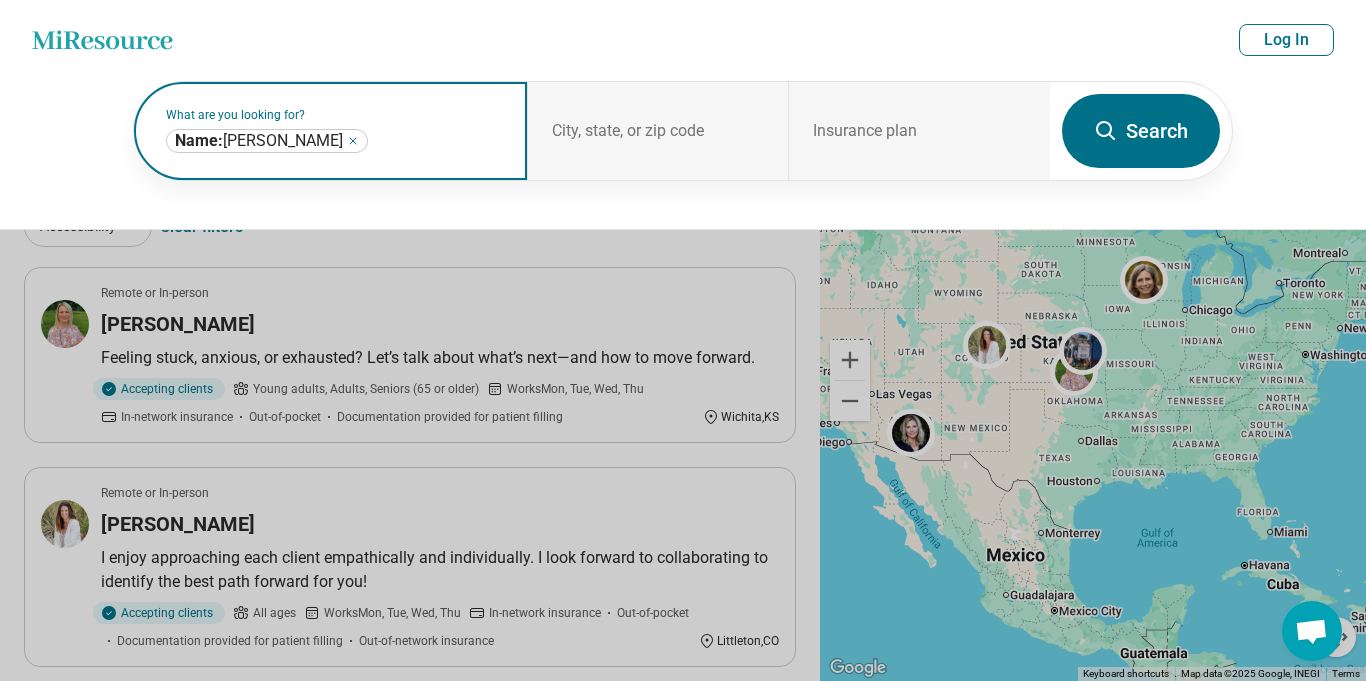click 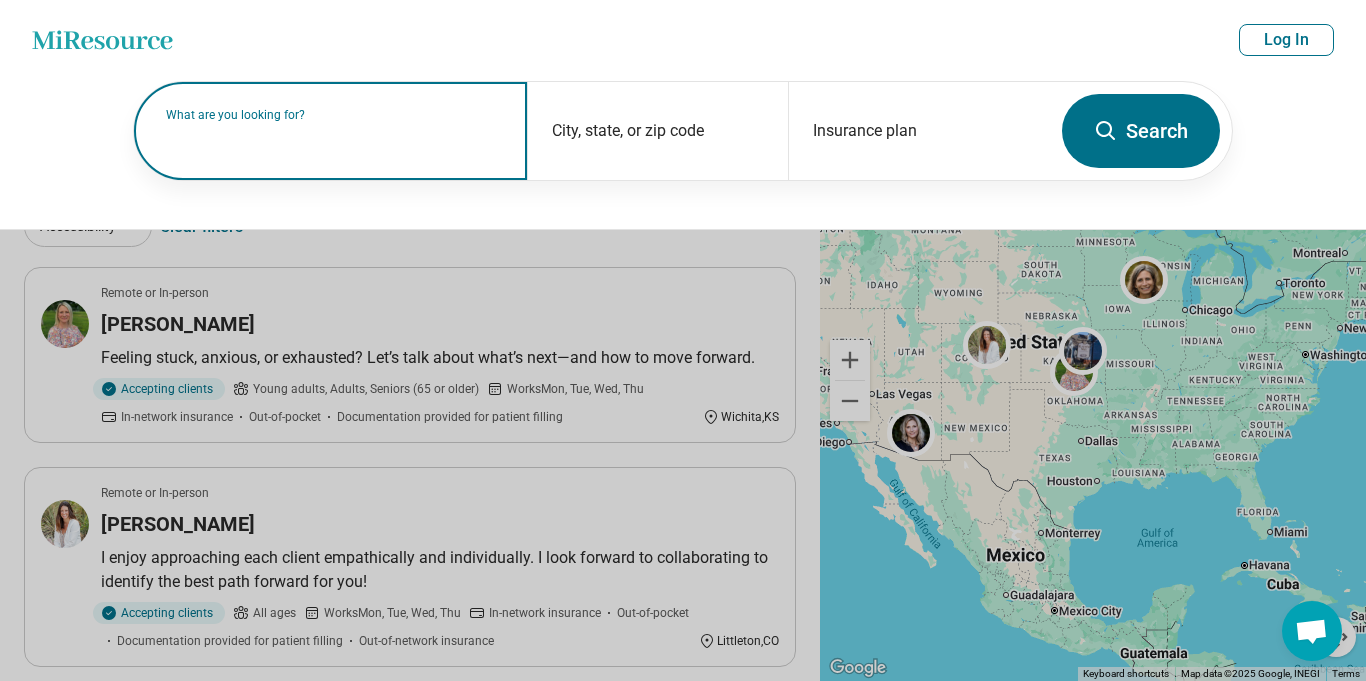 click on "What are you looking for?" at bounding box center [334, 115] 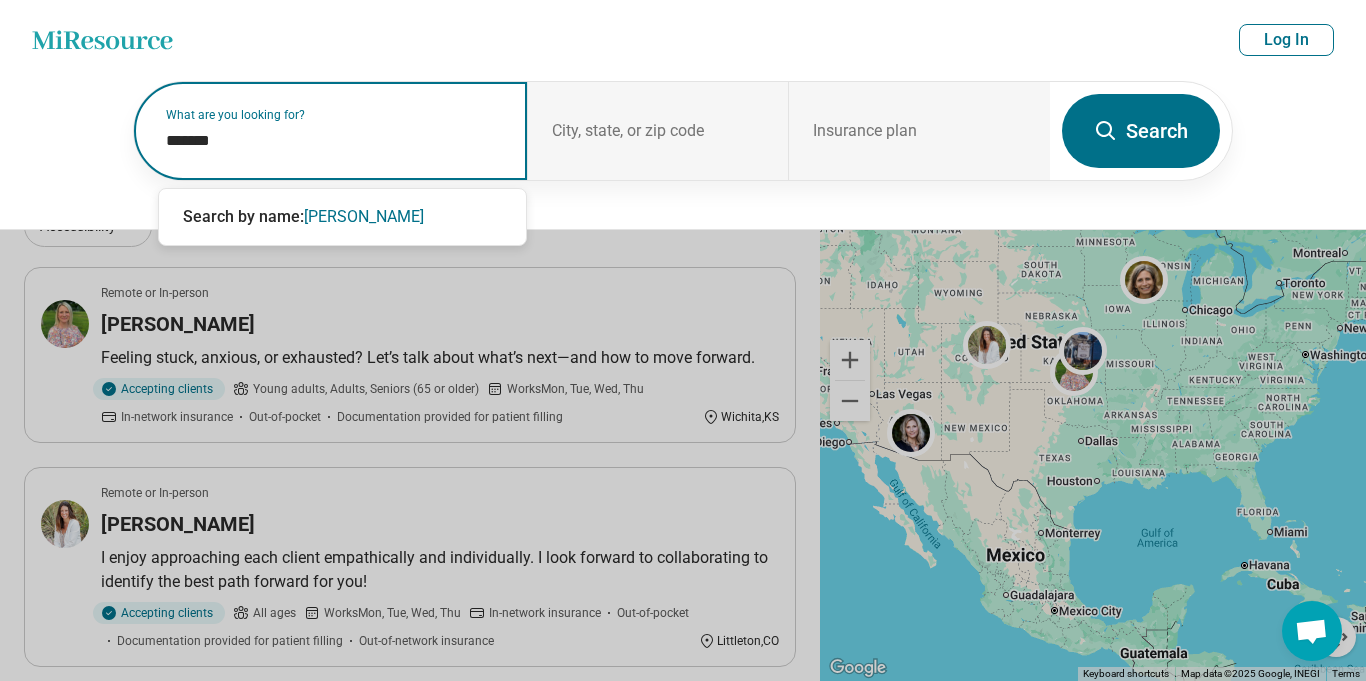 paste on "******" 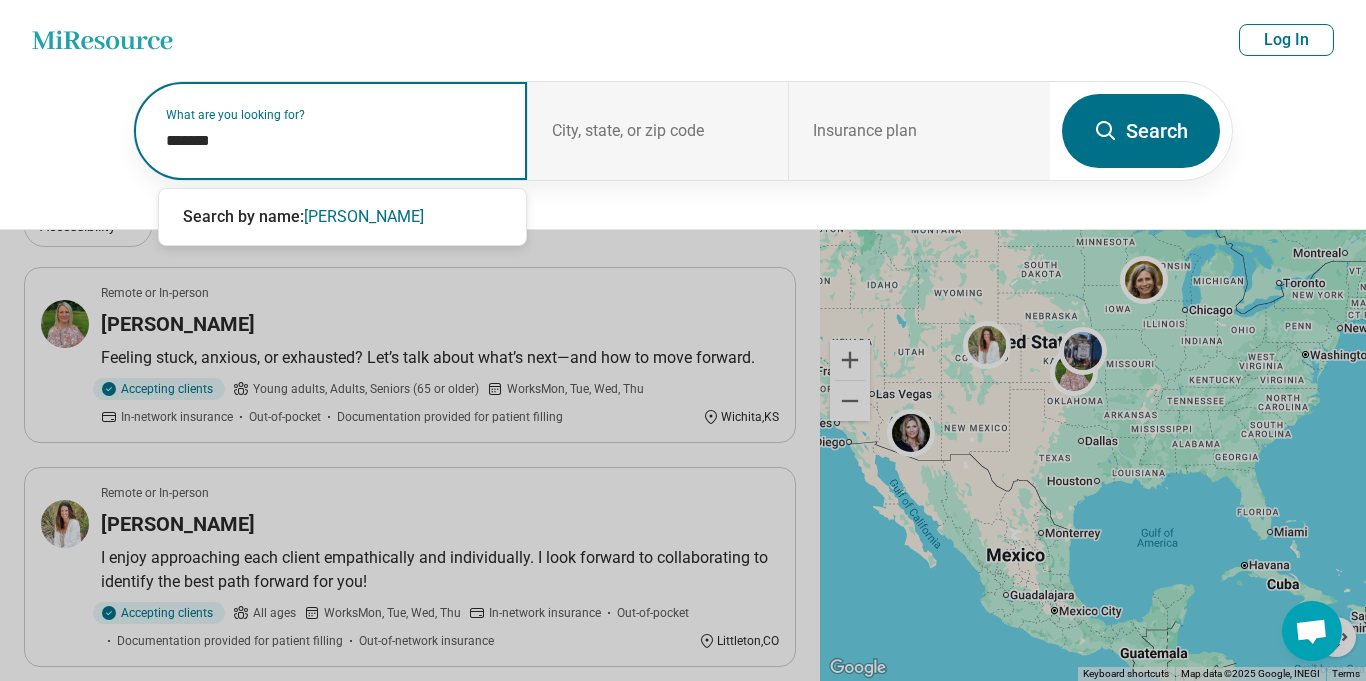 type on "**********" 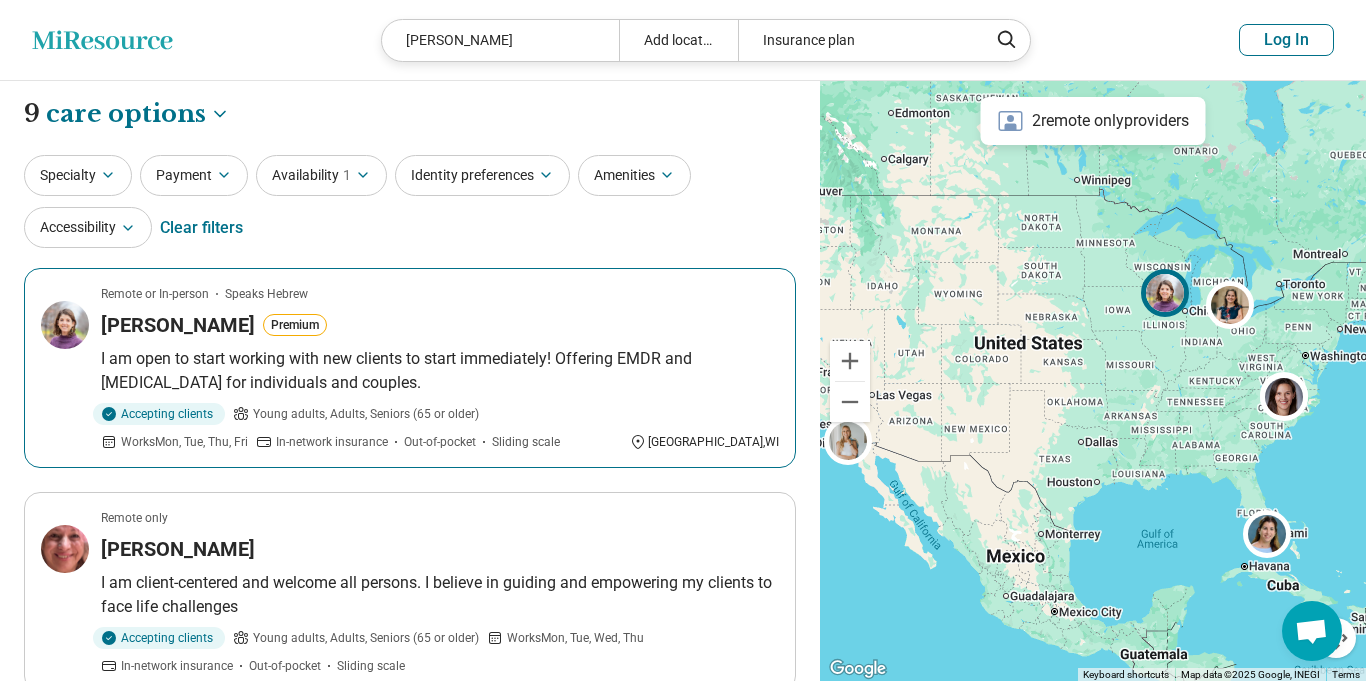 click on "Miriam Porat Premium" at bounding box center [440, 325] 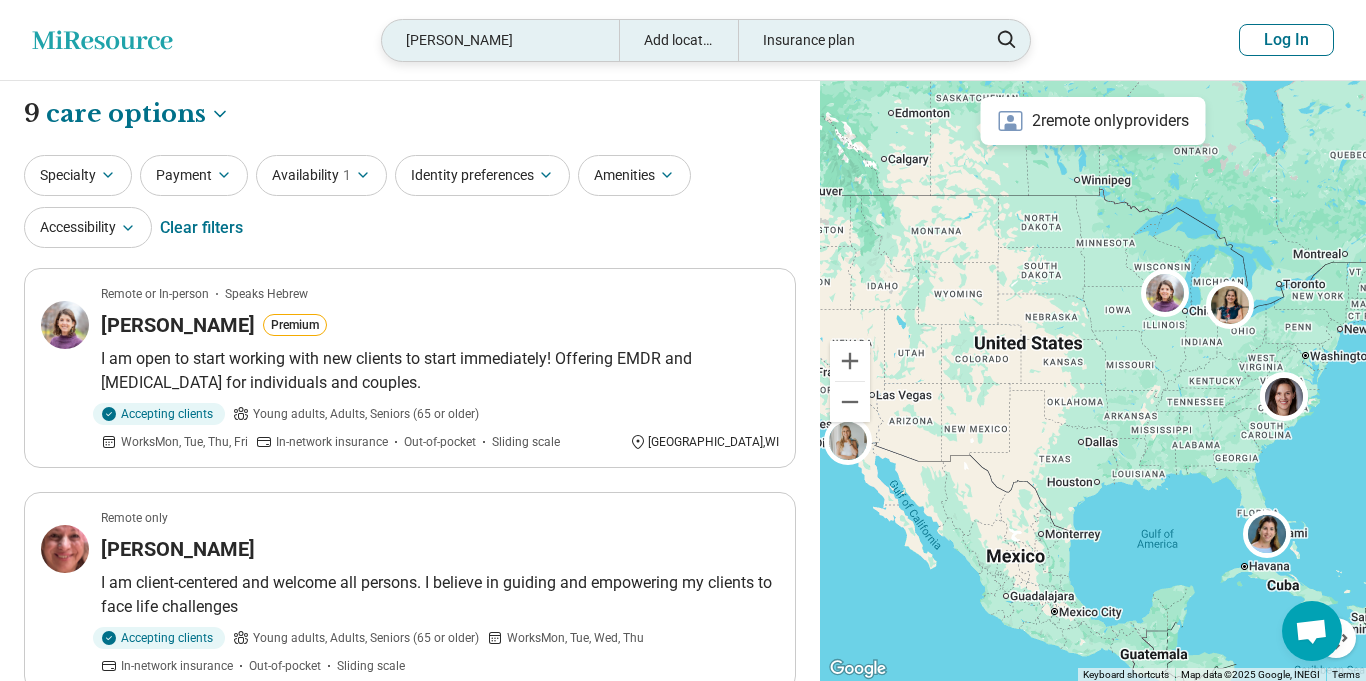 click on "Miriam Porta" at bounding box center [500, 40] 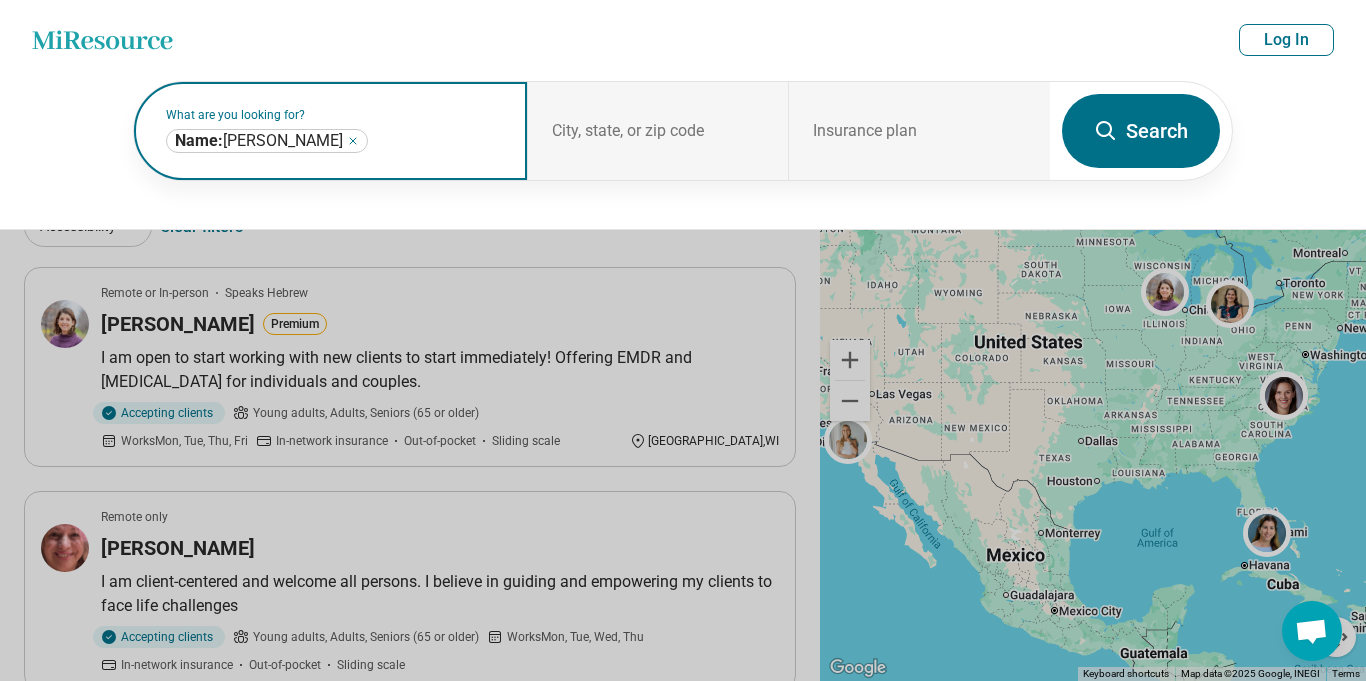 click 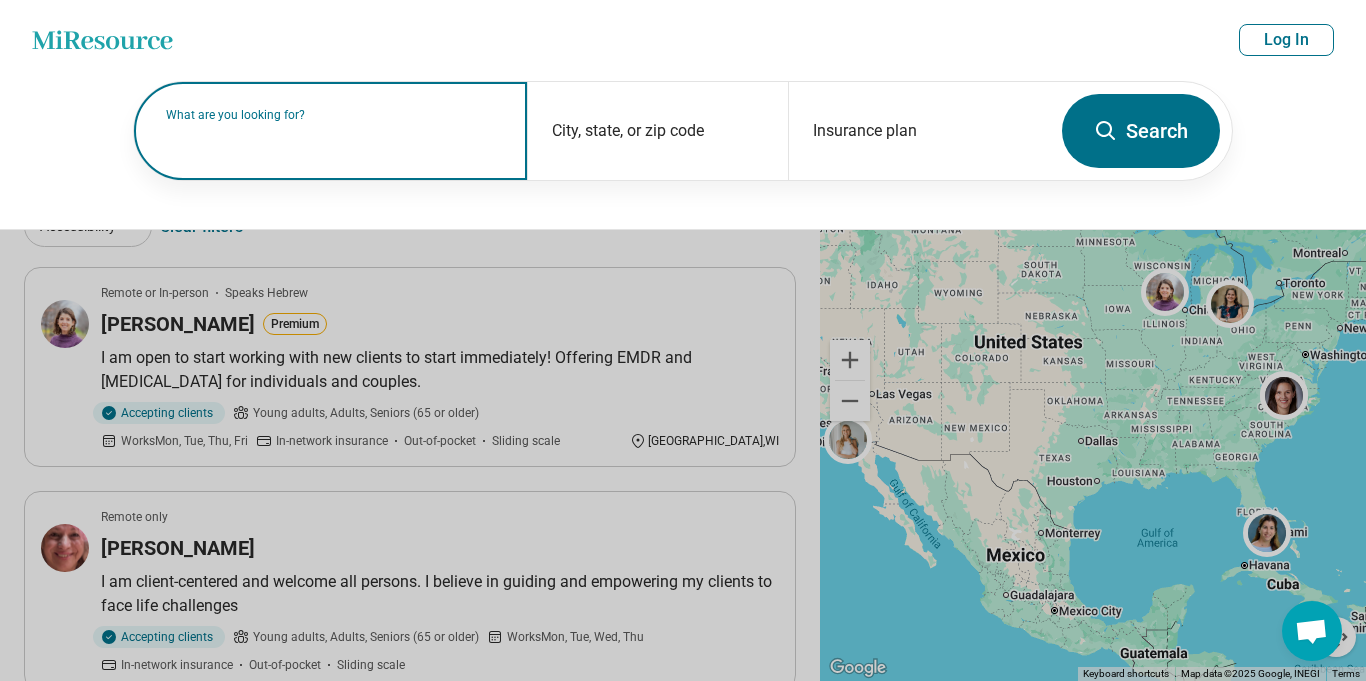 click on "What are you looking for?" at bounding box center [334, 115] 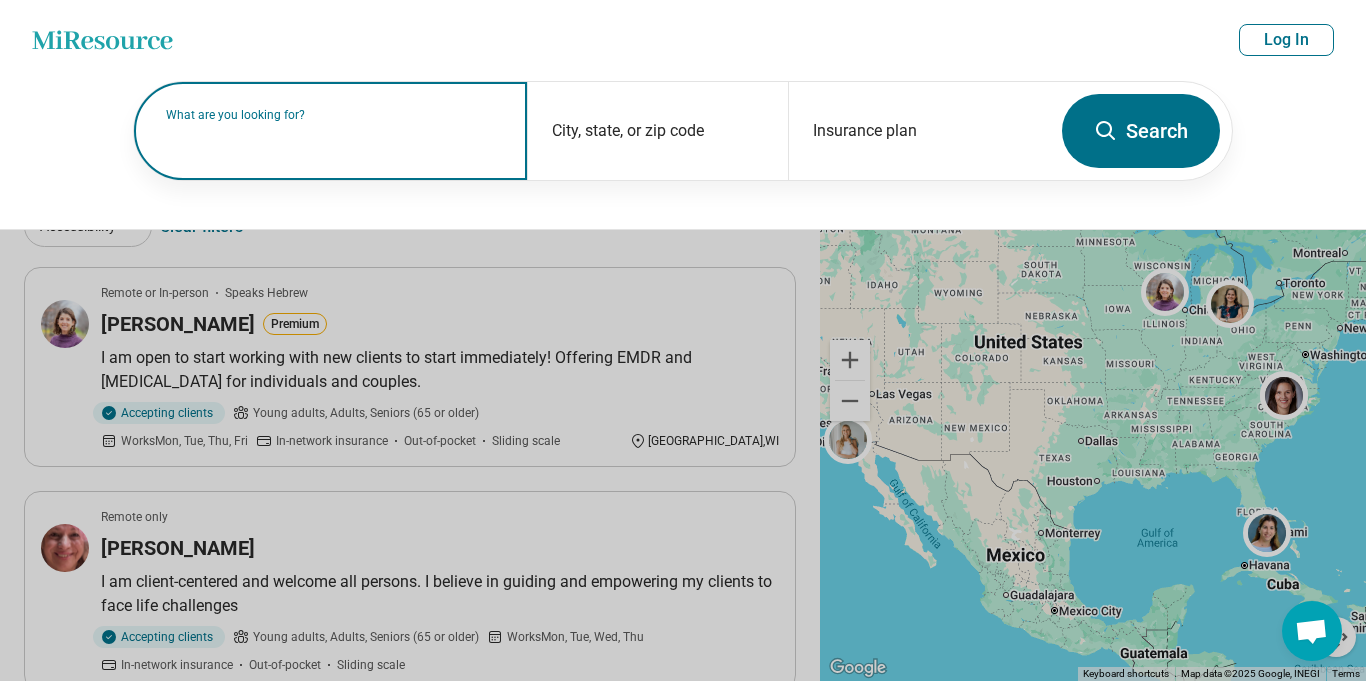 paste on "******" 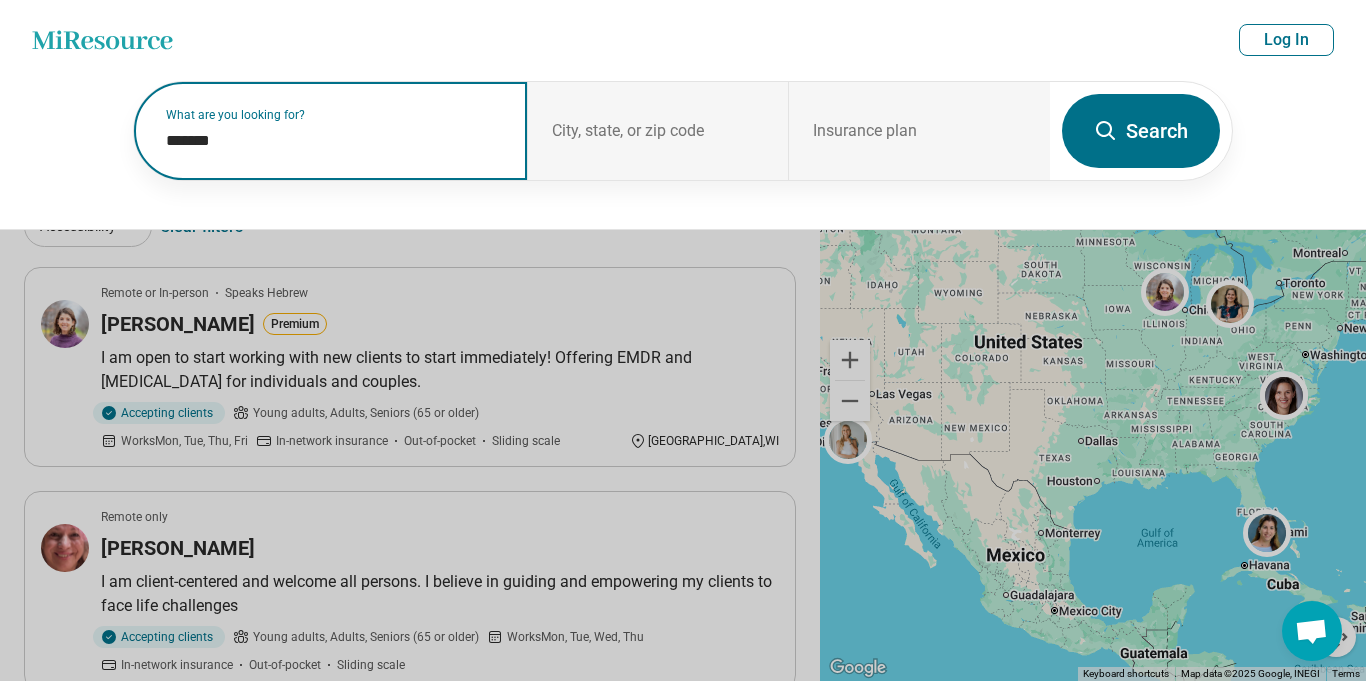 paste on "*******" 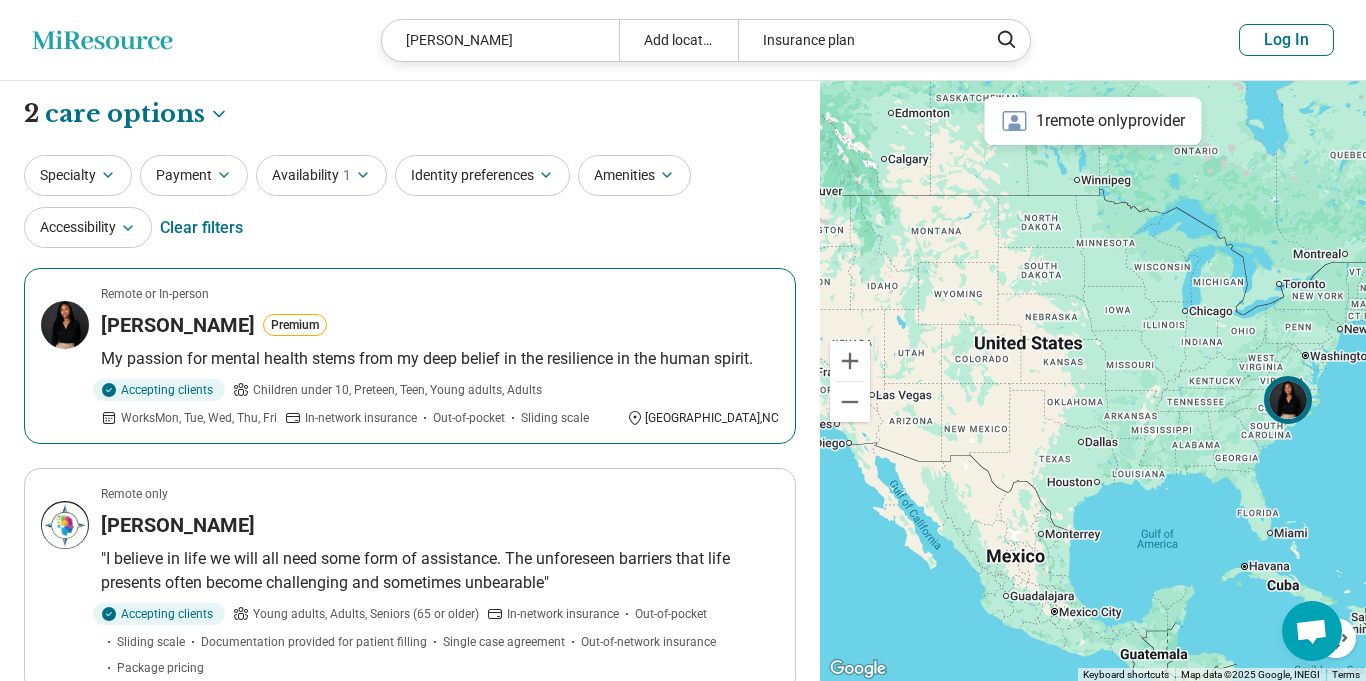click on "TaBrea Sledge" at bounding box center (178, 325) 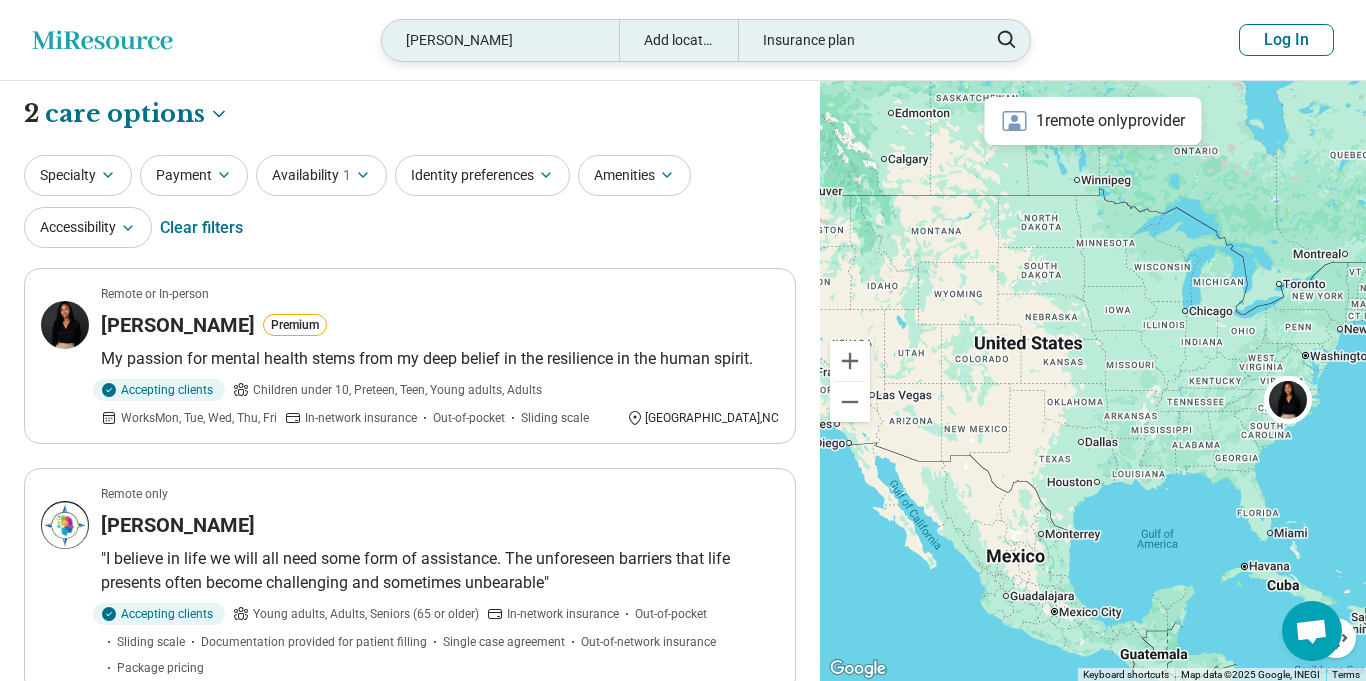 click on "TaBrea Sledge" at bounding box center (500, 40) 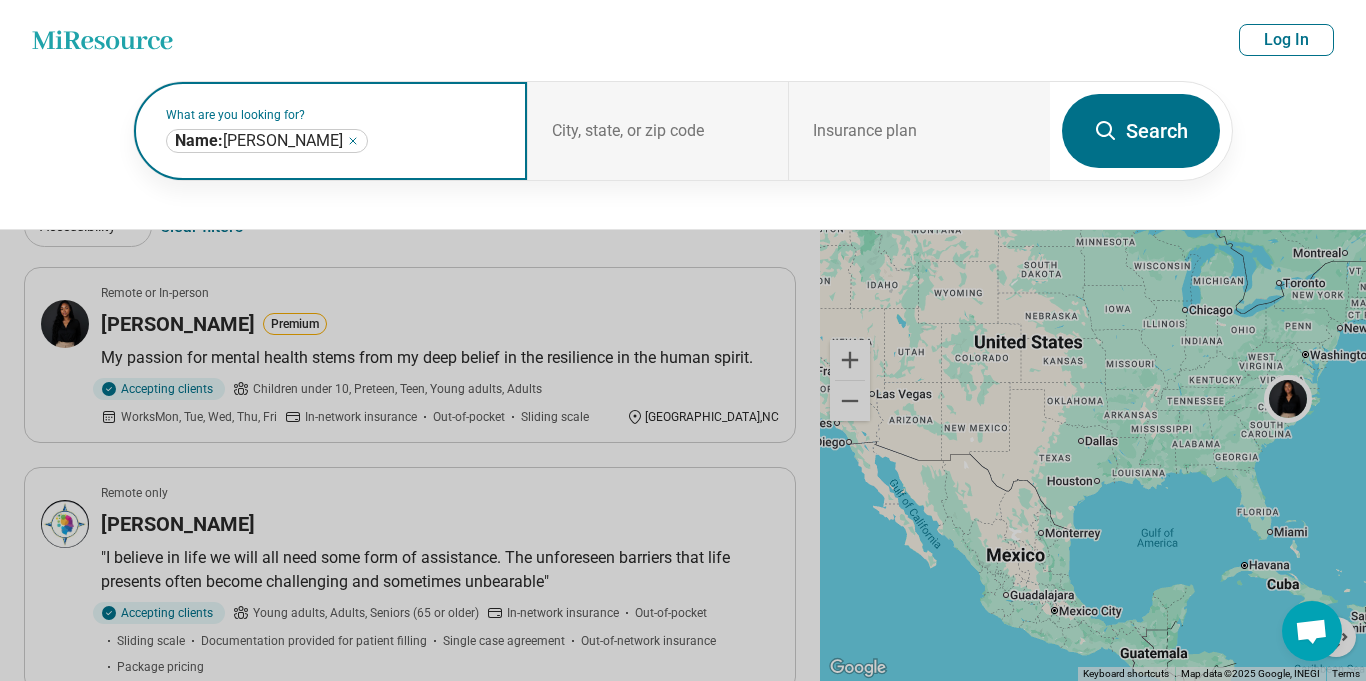 click on "**********" at bounding box center (267, 141) 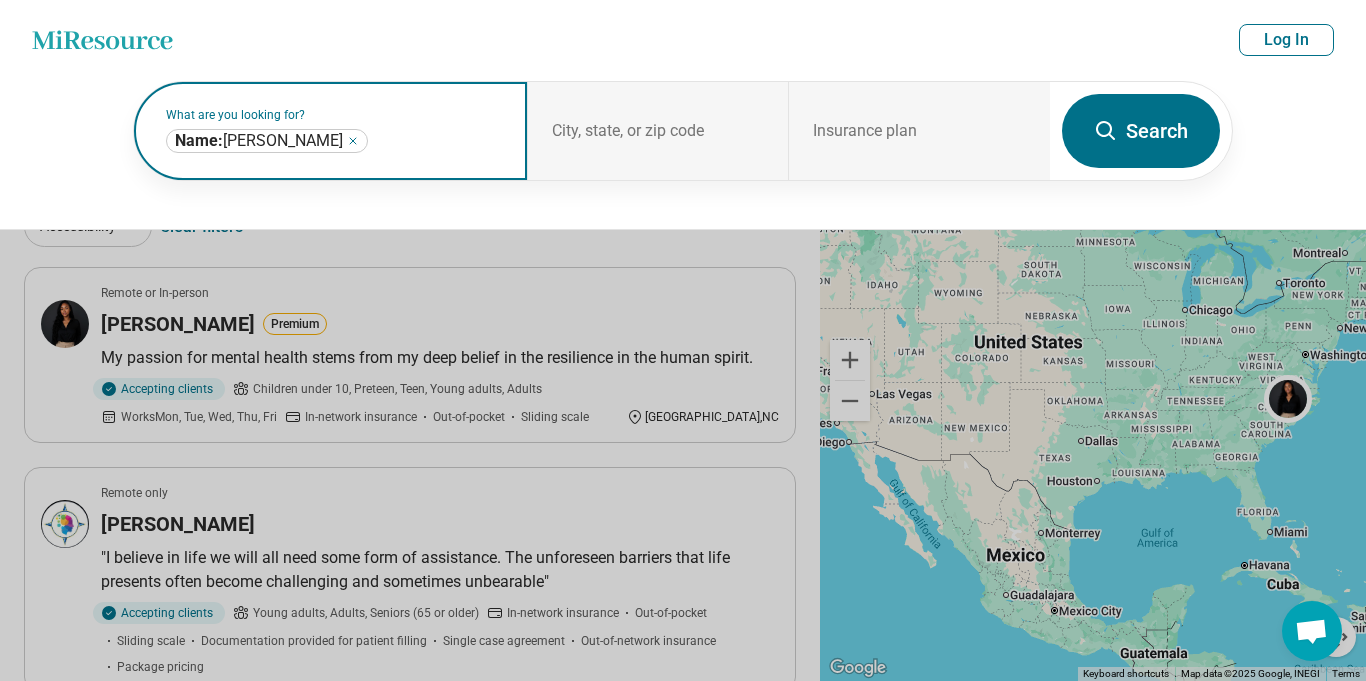click 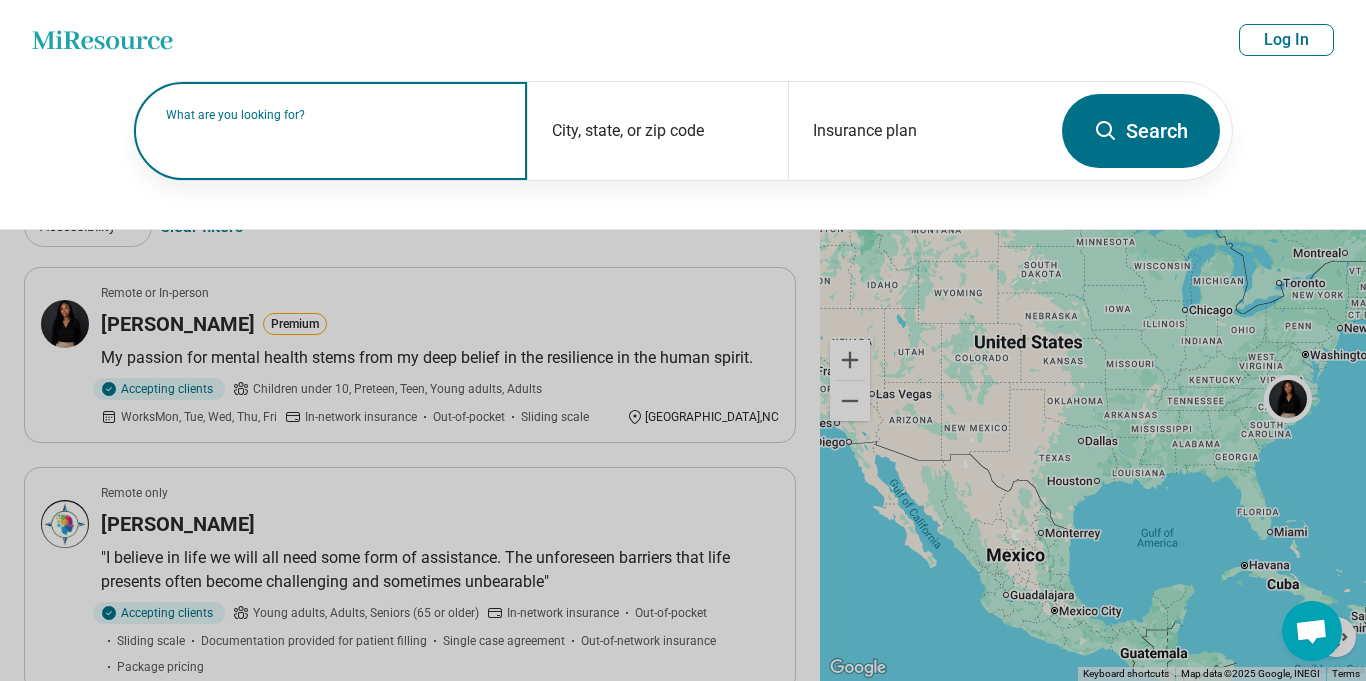 click on "What are you looking for?" at bounding box center [334, 115] 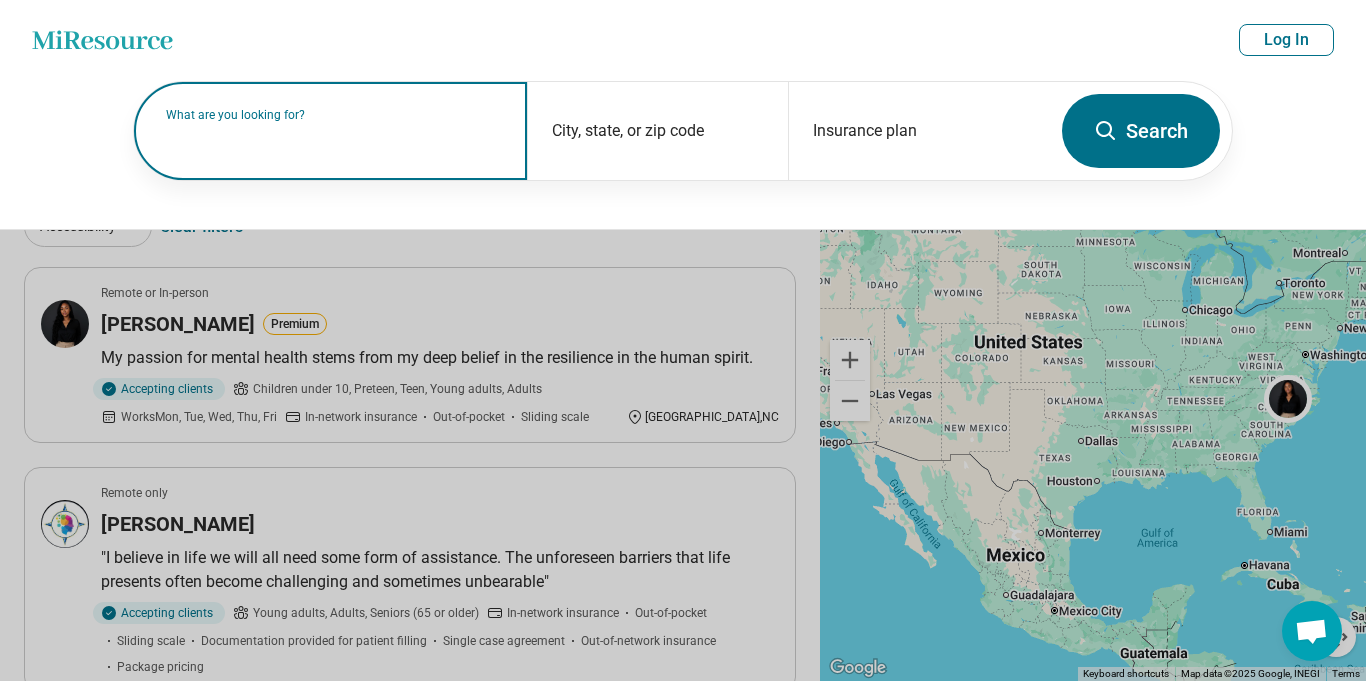 paste on "*********" 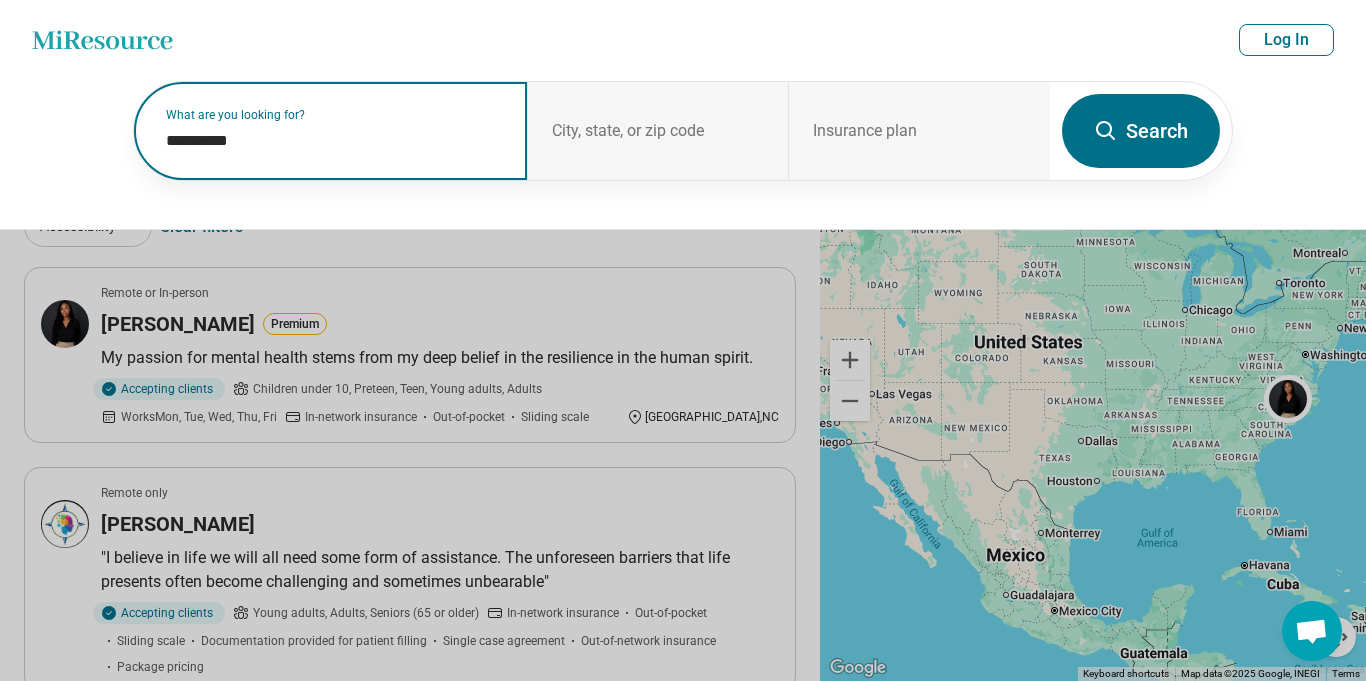 paste on "**********" 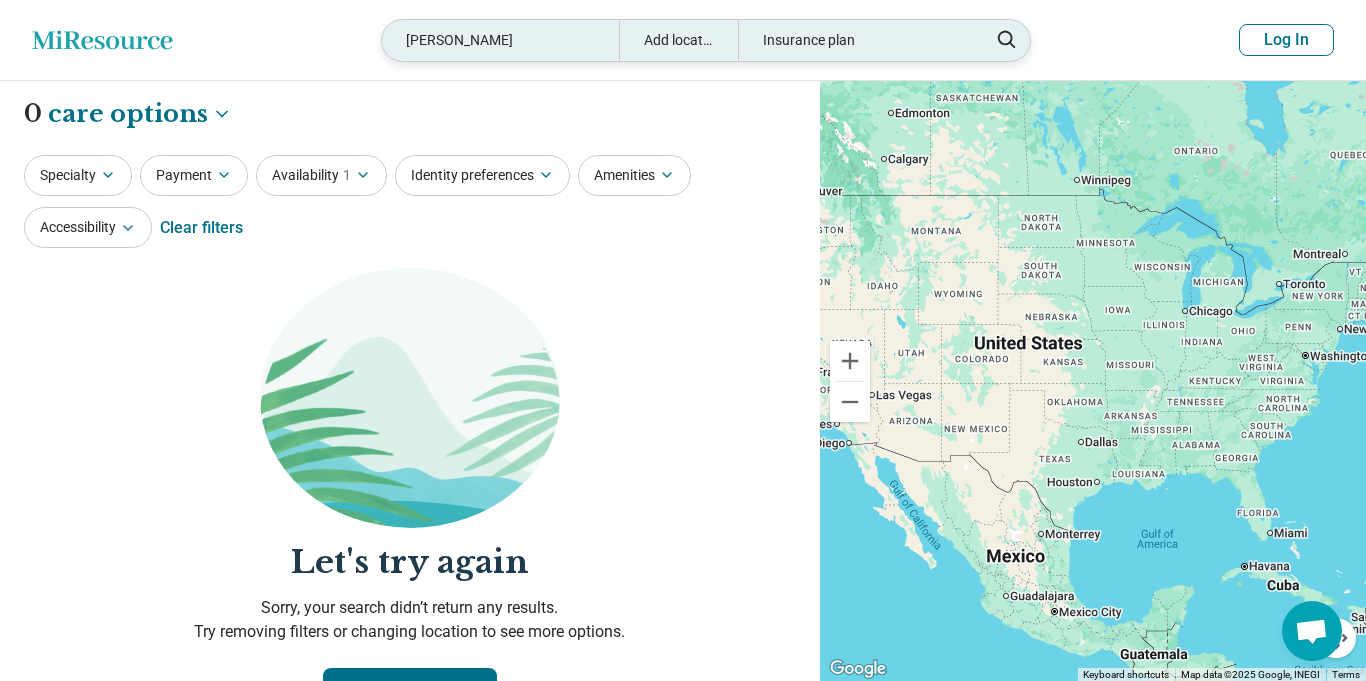 click on "Dr.Edmund LeBarbara" at bounding box center [500, 40] 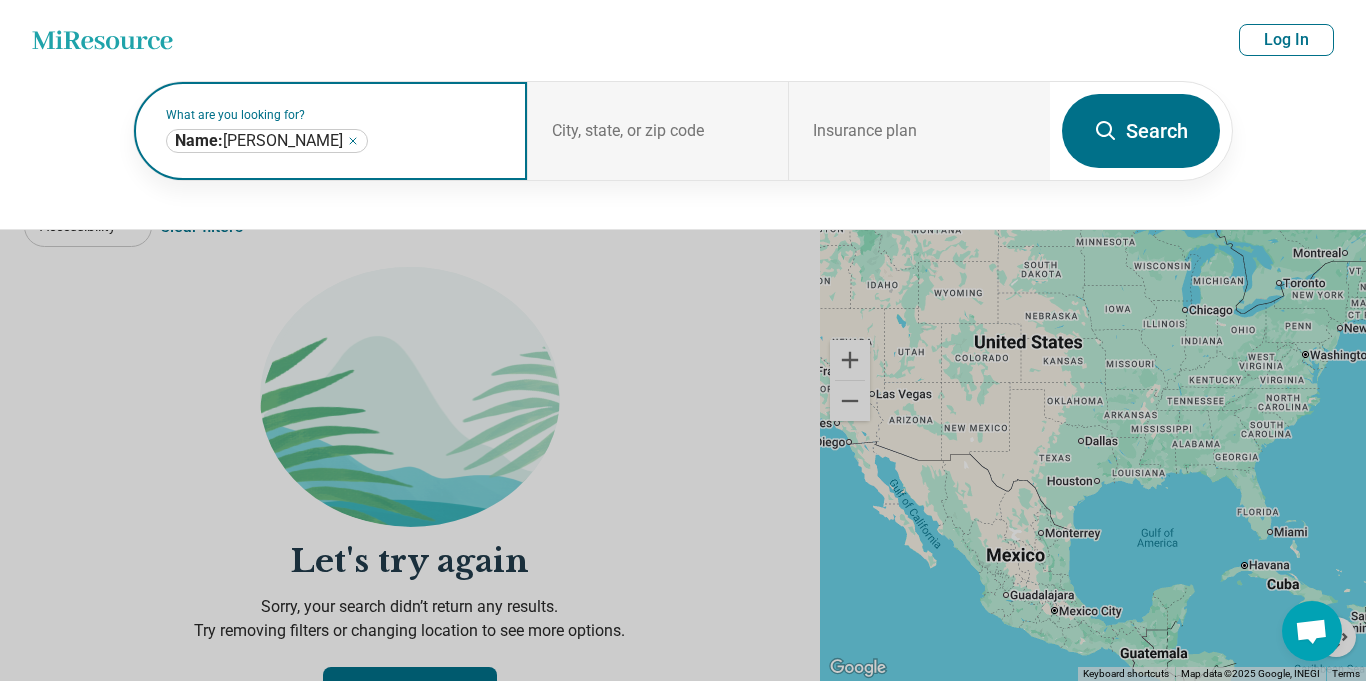 click at bounding box center [437, 141] 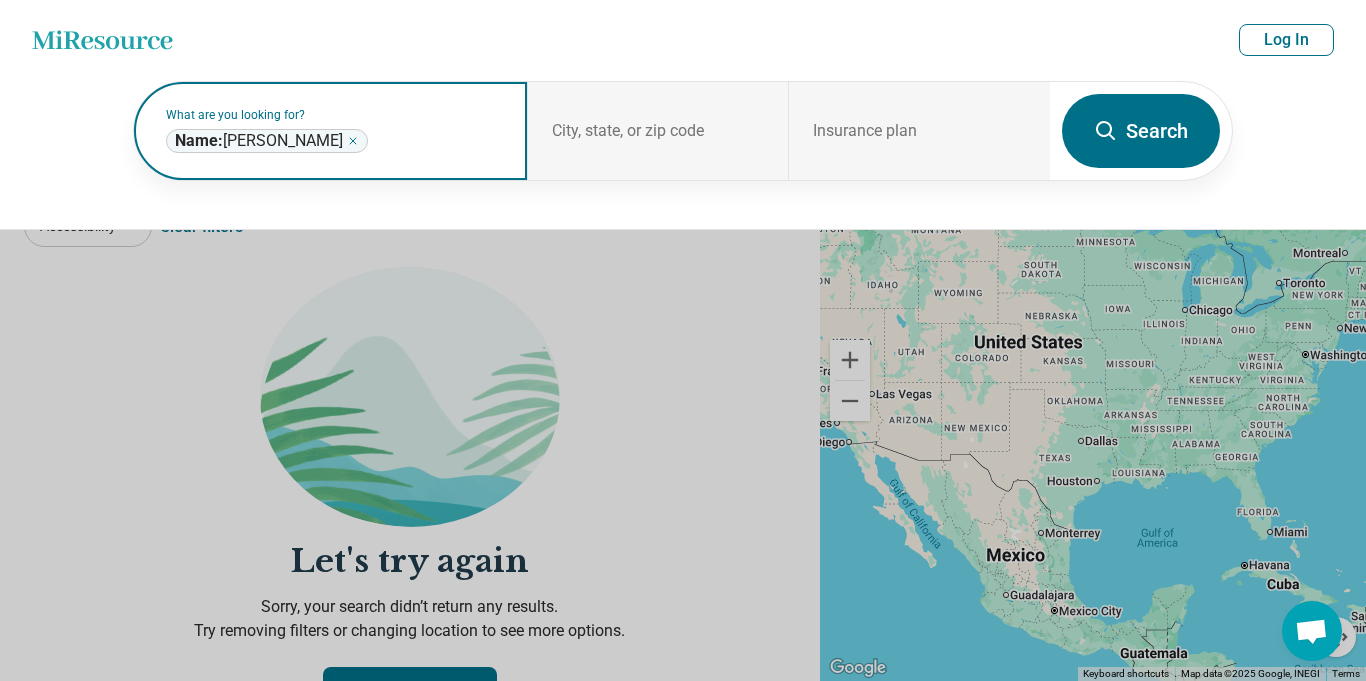 click on "Name:  Dr.Edmund LeBarbara" at bounding box center (259, 141) 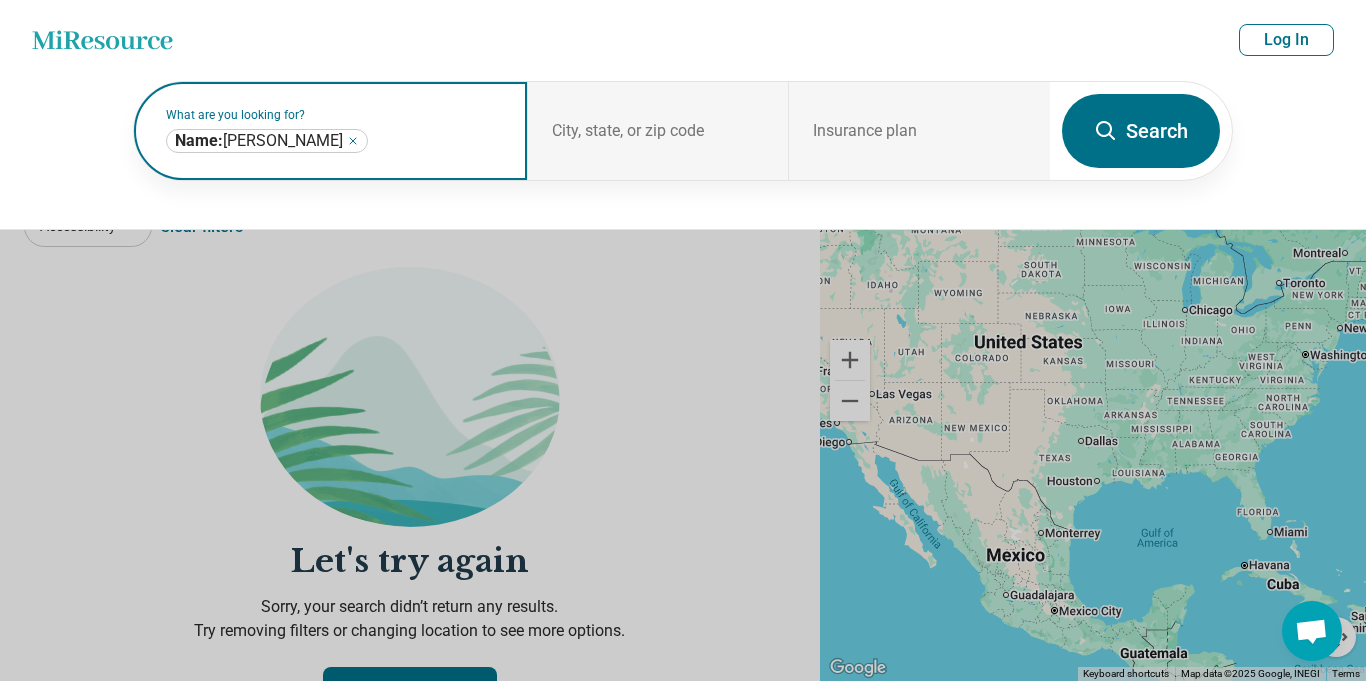 click on "Name:  Dr.Edmund LeBarbara" at bounding box center (259, 141) 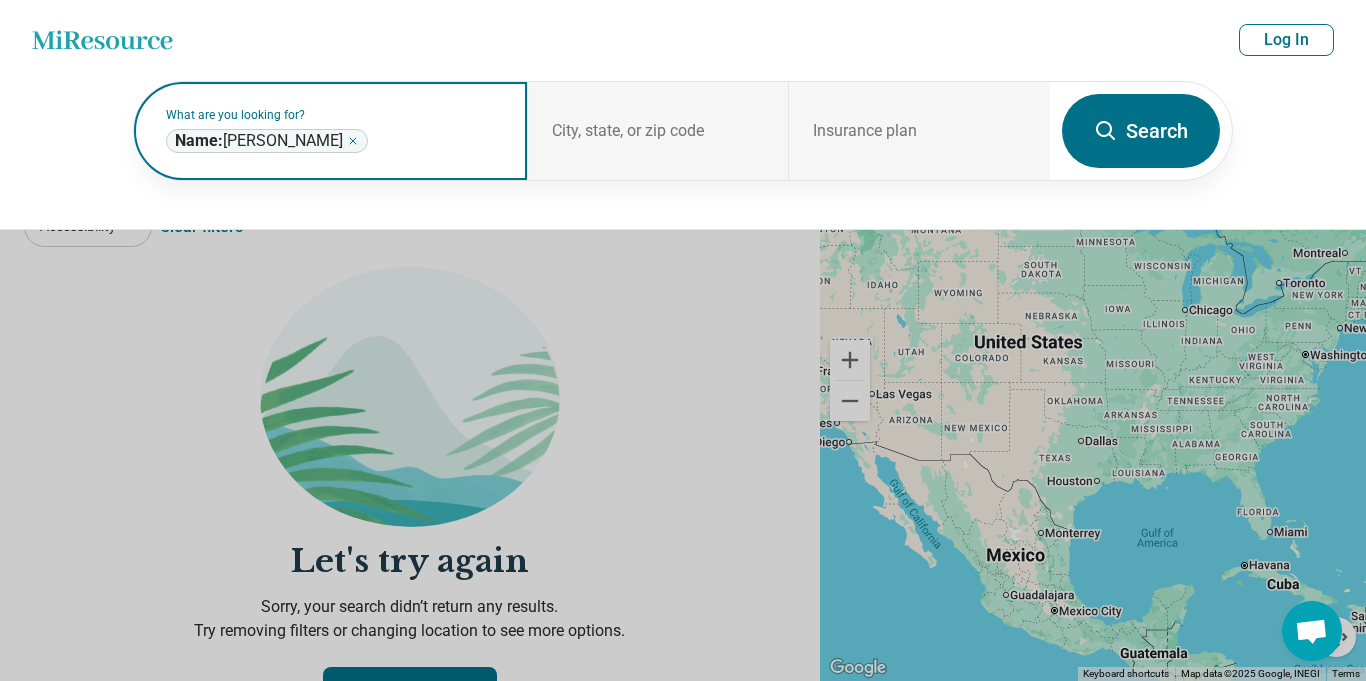 click on "Name:  Dr.Edmund LeBarbara" at bounding box center (259, 141) 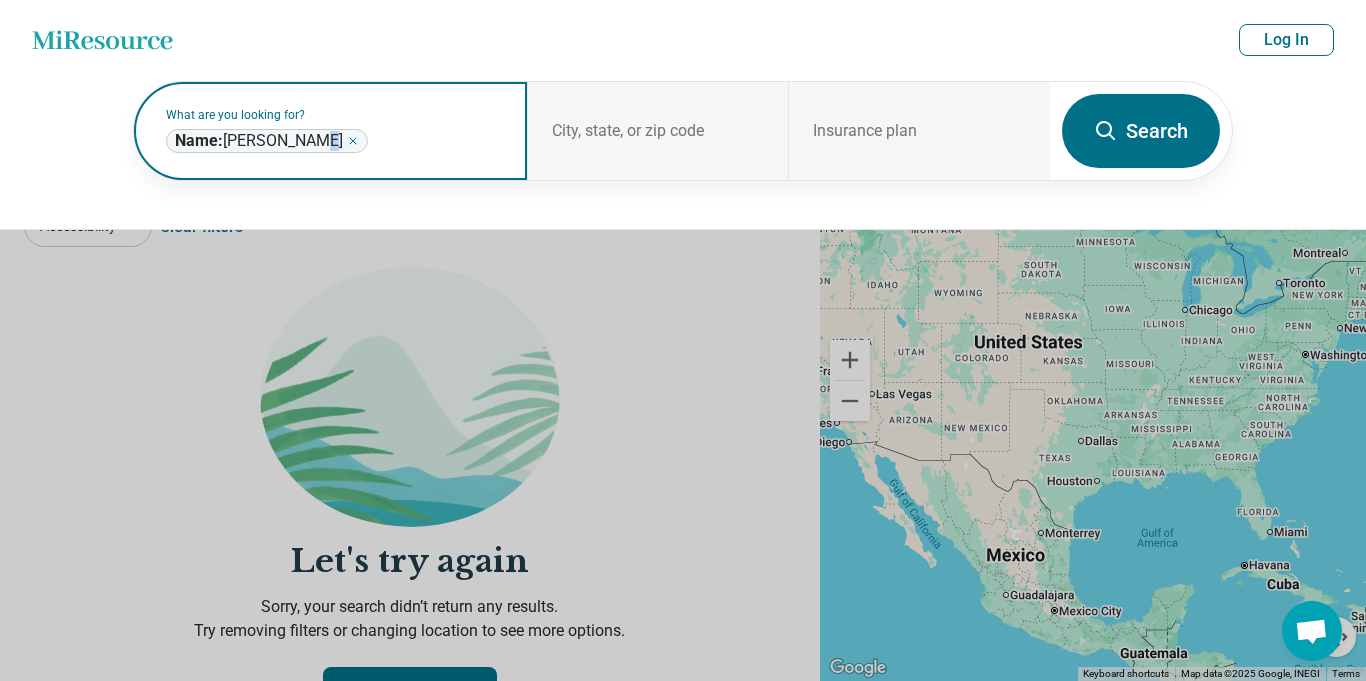 drag, startPoint x: 315, startPoint y: 143, endPoint x: 330, endPoint y: 144, distance: 15.033297 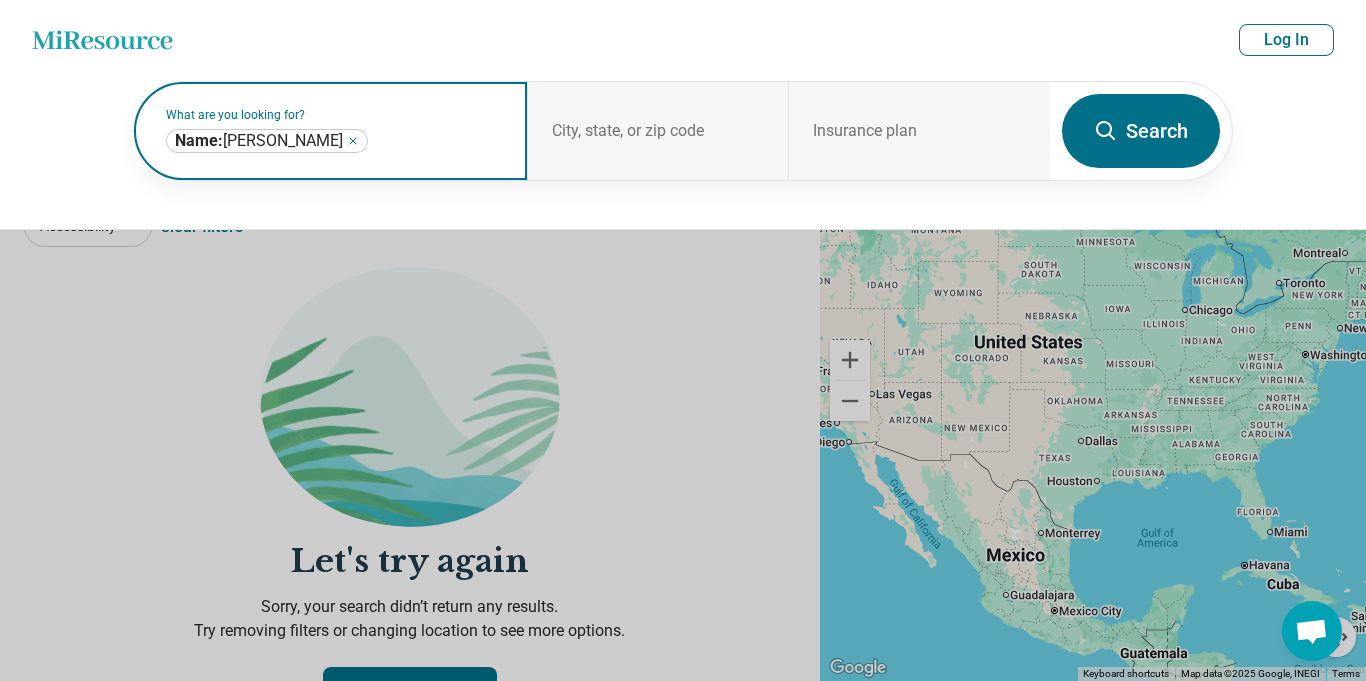 click 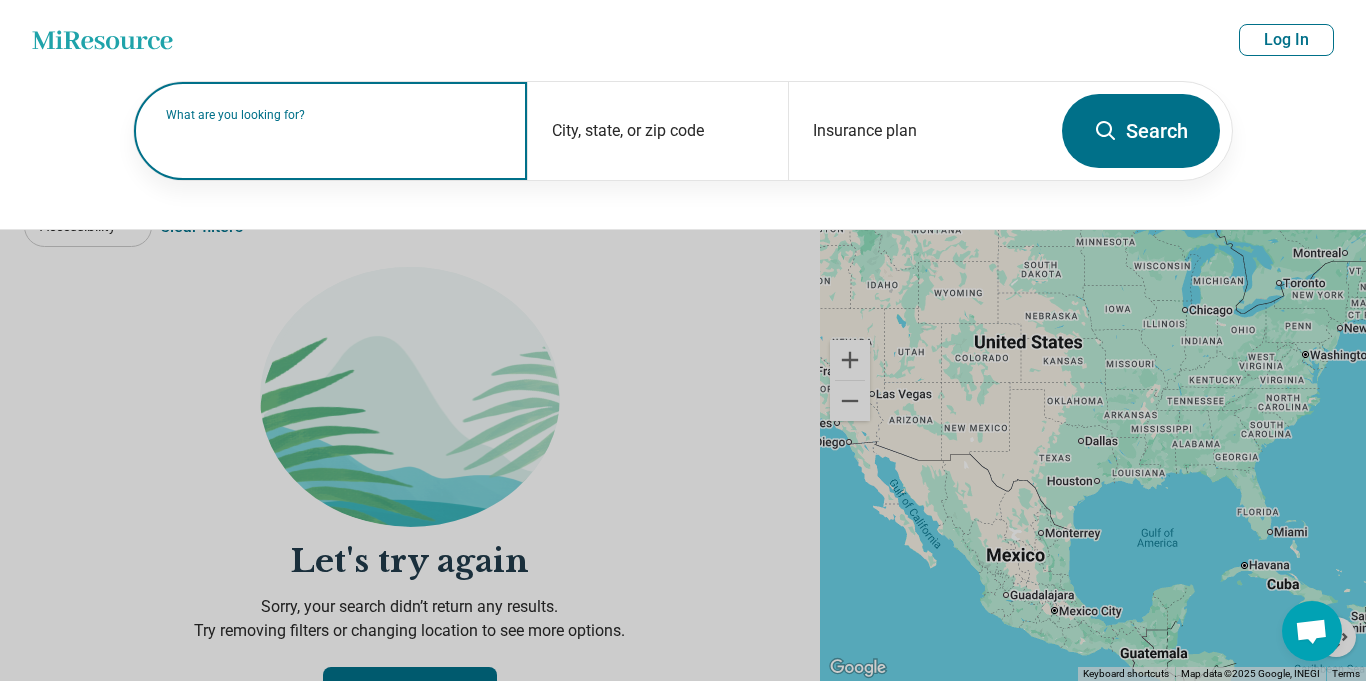 click on "What are you looking for?" at bounding box center (334, 115) 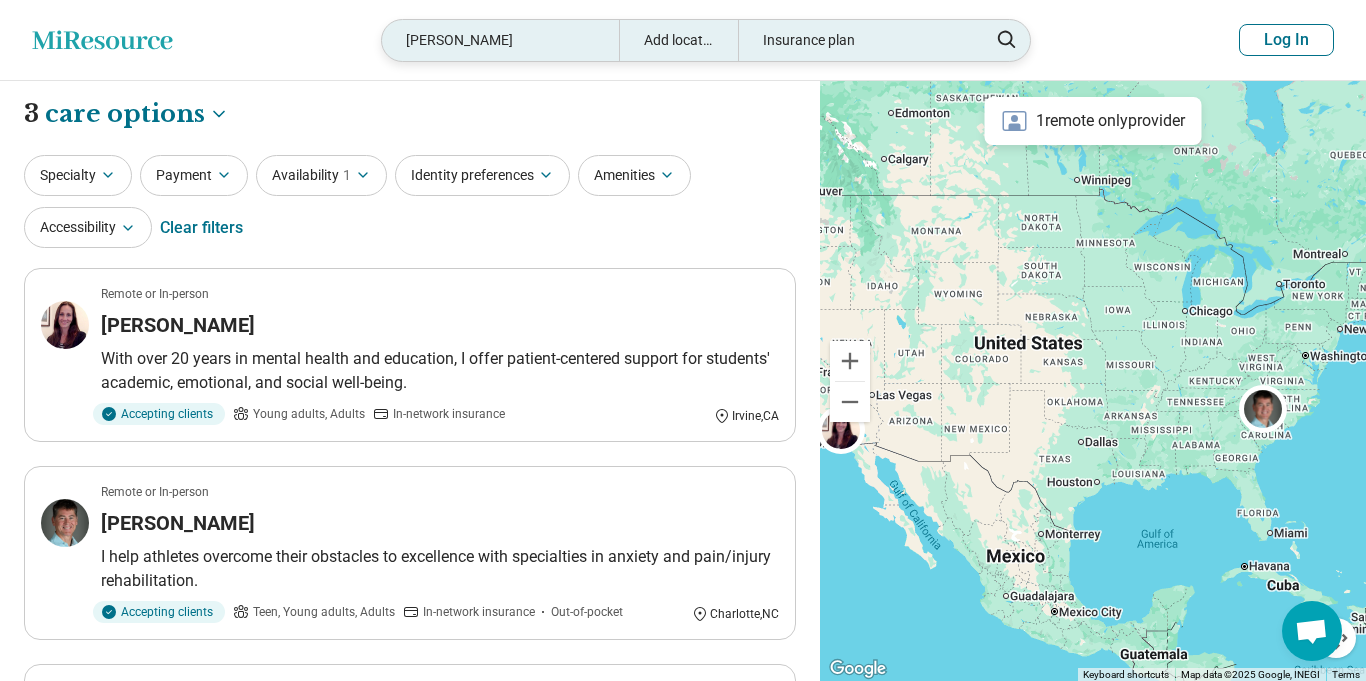 click on "Dr.Edmund" at bounding box center (500, 40) 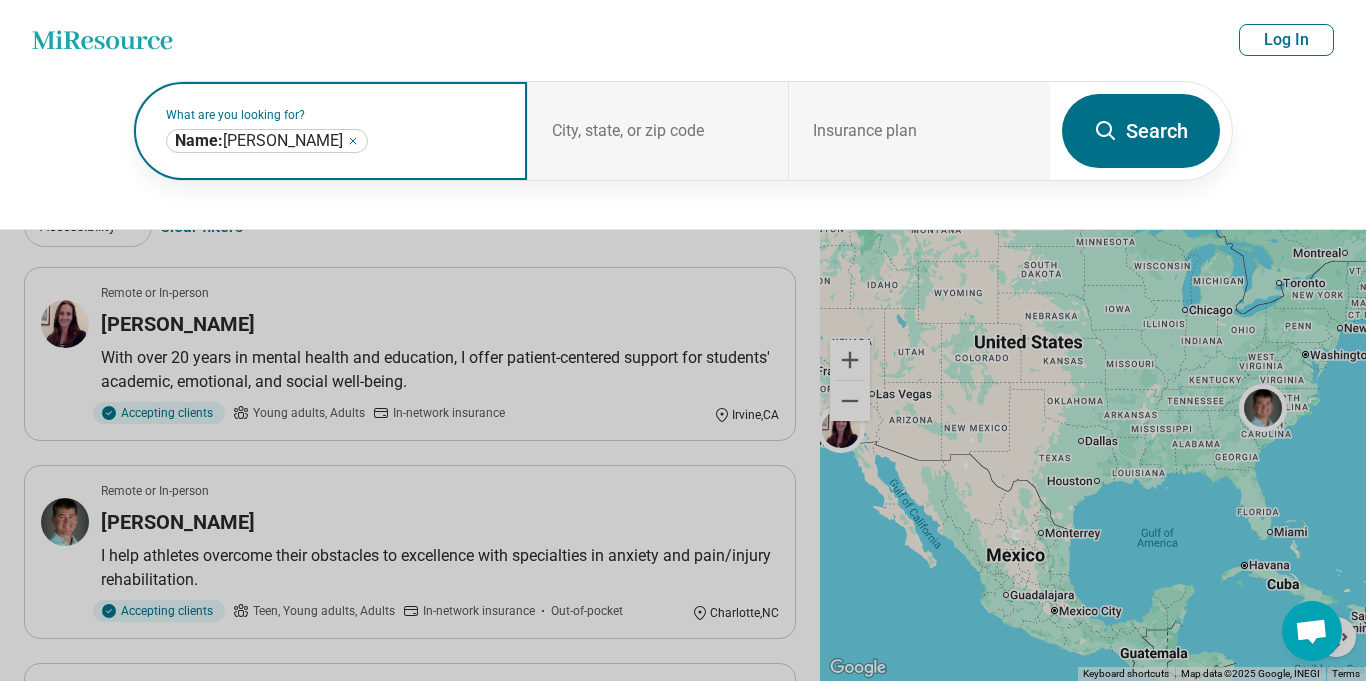 click 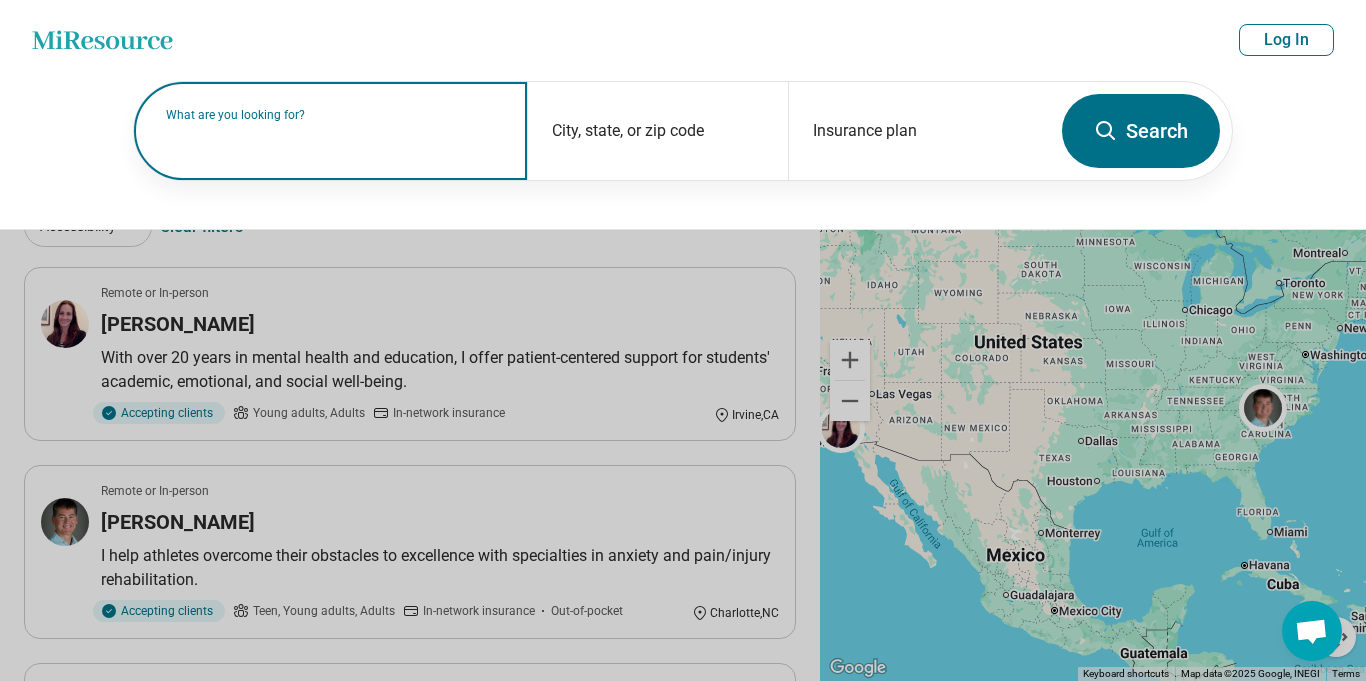 click on "What are you looking for?" at bounding box center [334, 115] 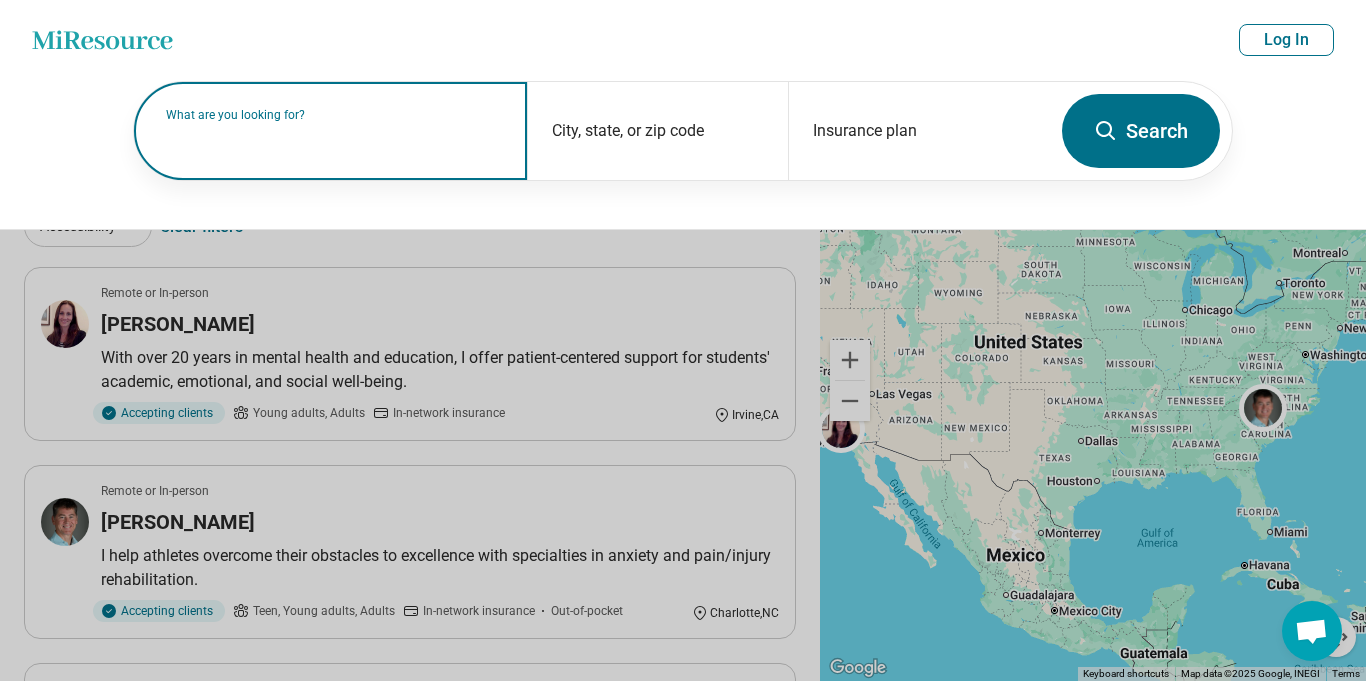 paste on "****" 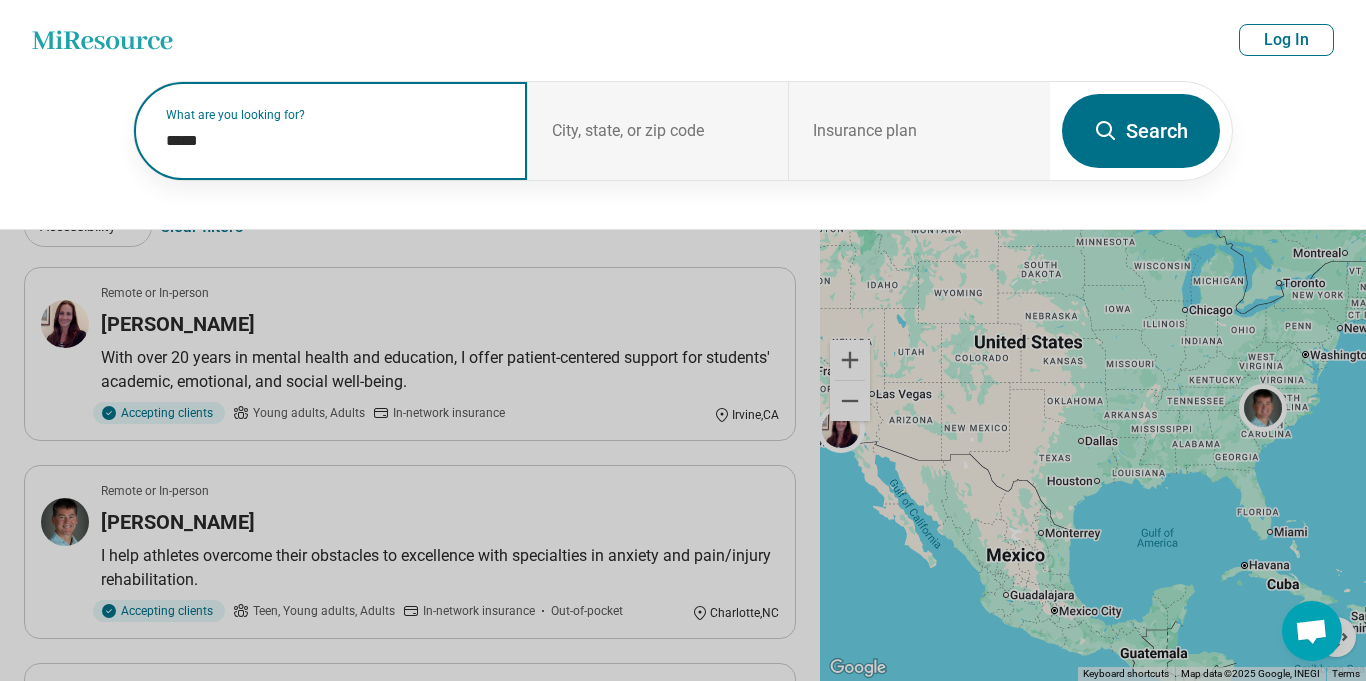 paste on "**********" 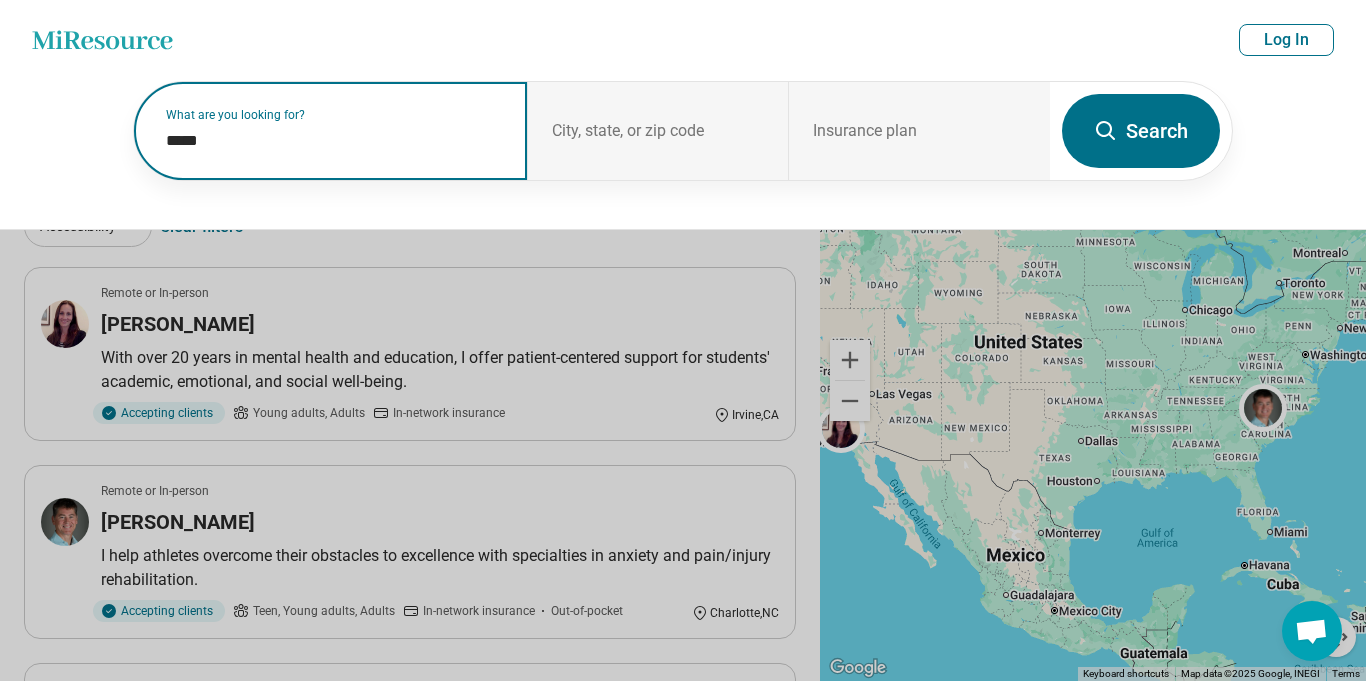 type on "**********" 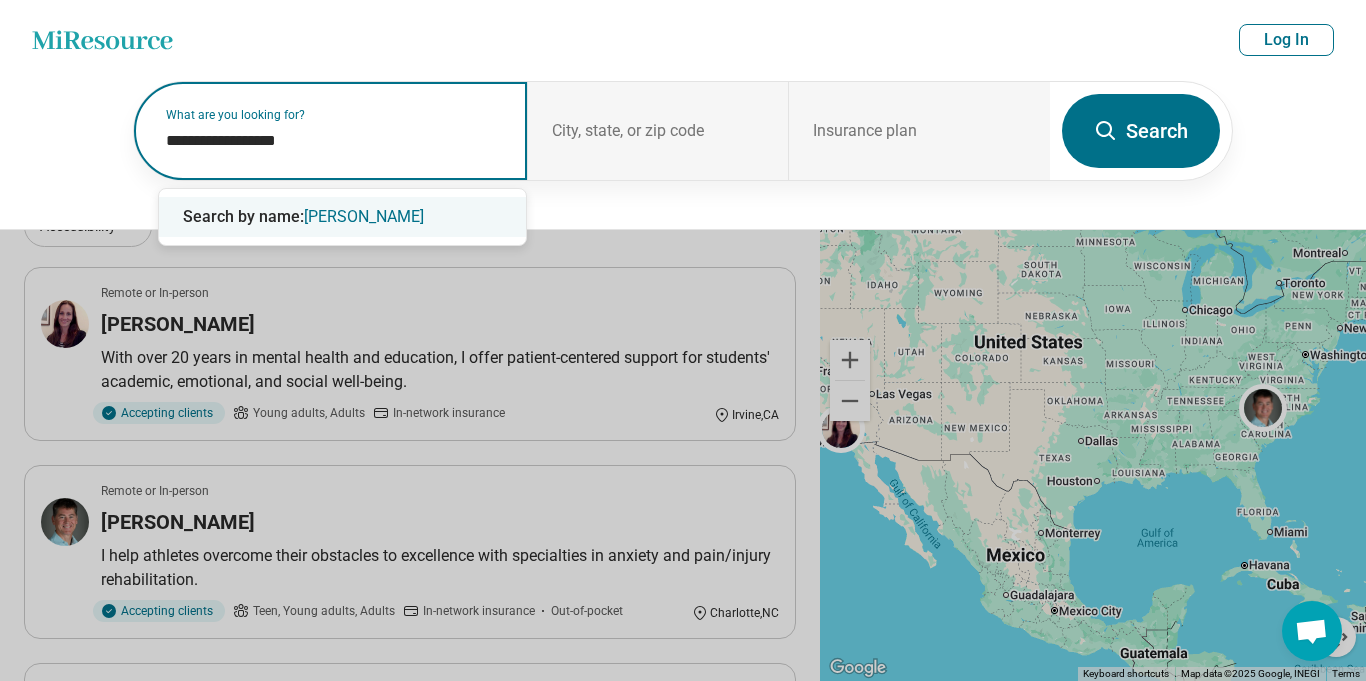 type 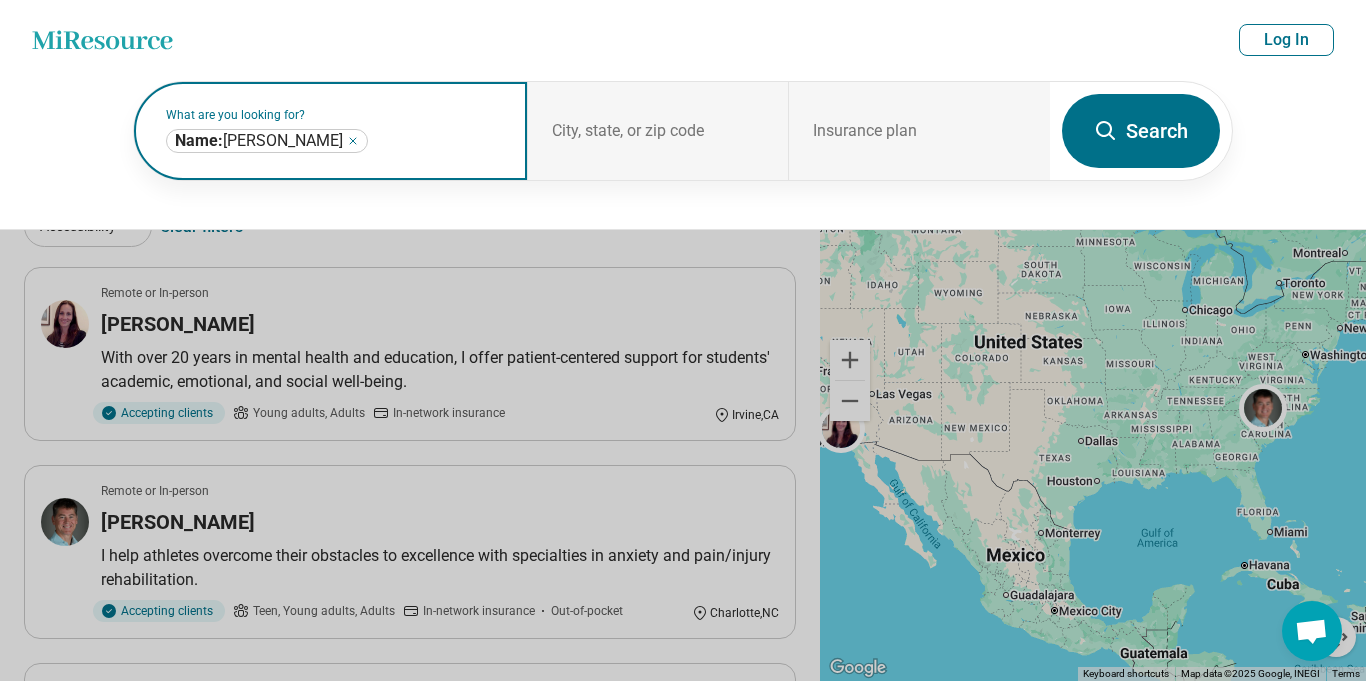 click on "Search" at bounding box center [1141, 131] 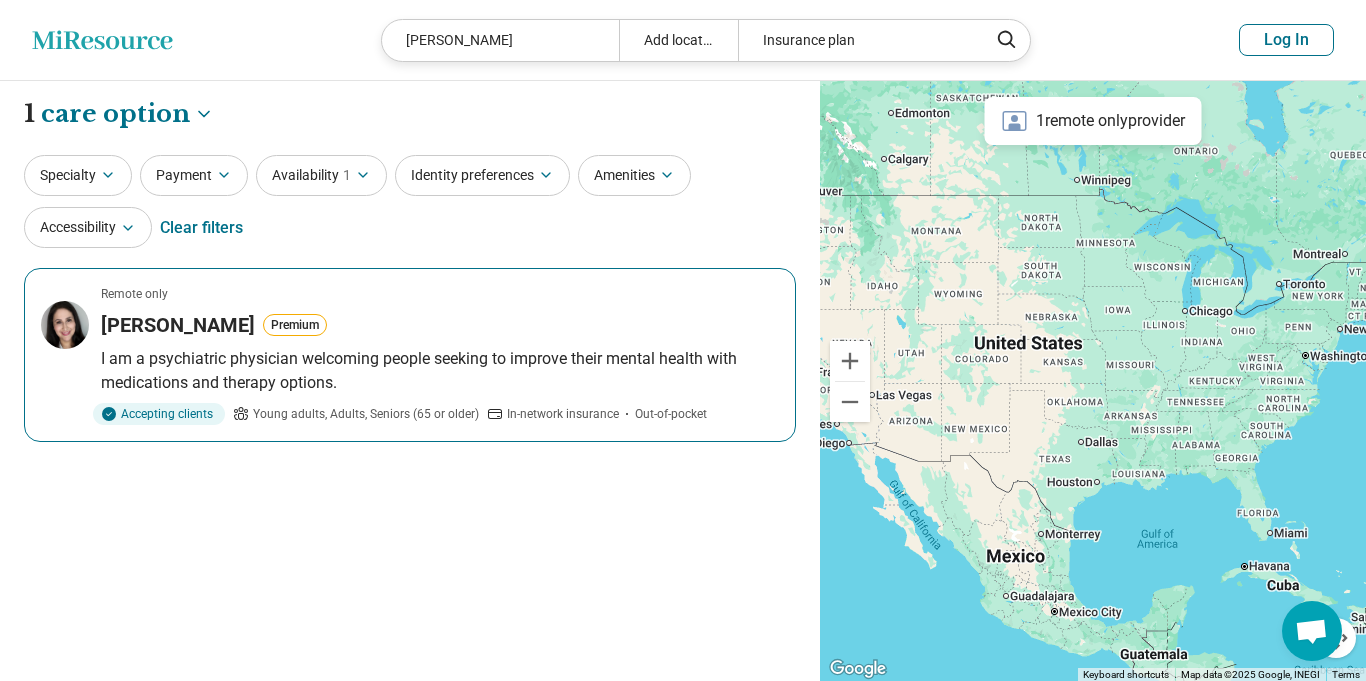 click on "Remote only Ayeh Darvishzadeh Premium I am a psychiatric physician welcoming people seeking to improve their mental health with medications and therapy options. Accepting clients Young adults, Adults, Seniors (65 or older) In-network insurance Out-of-pocket" at bounding box center [410, 355] 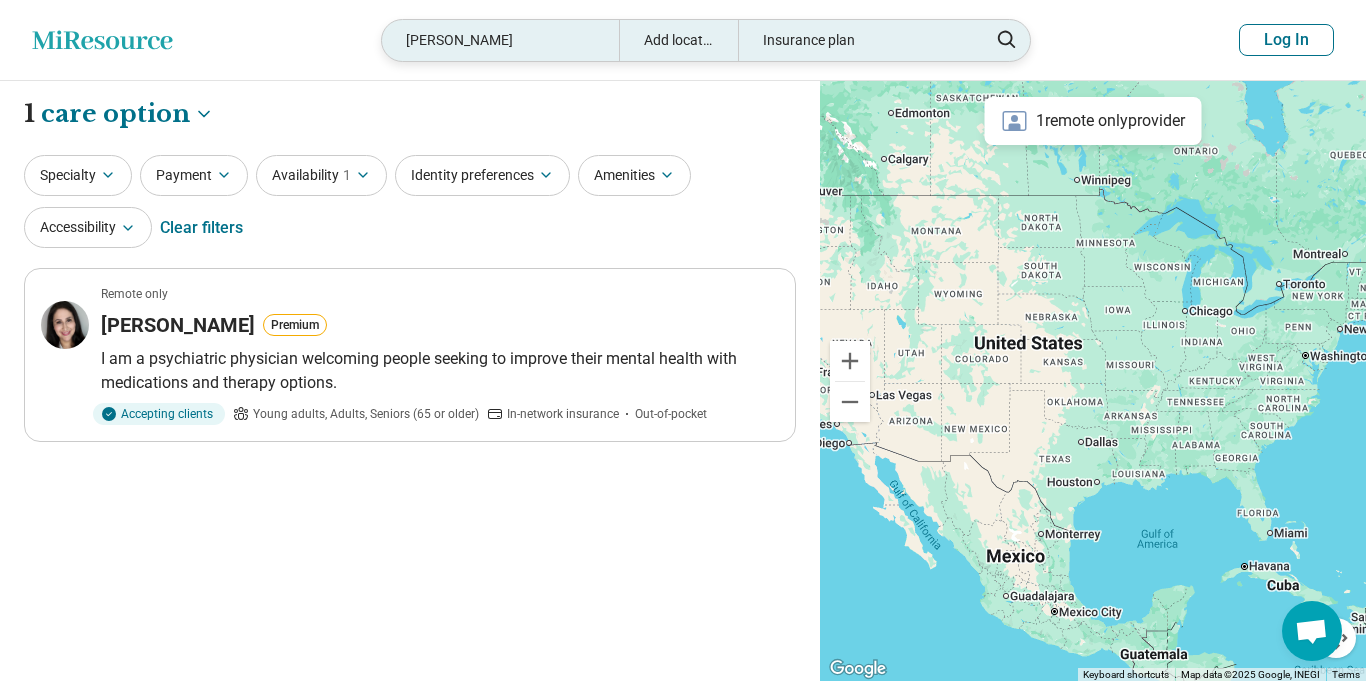 click on "Ayeh Darvishzadeh" at bounding box center [500, 40] 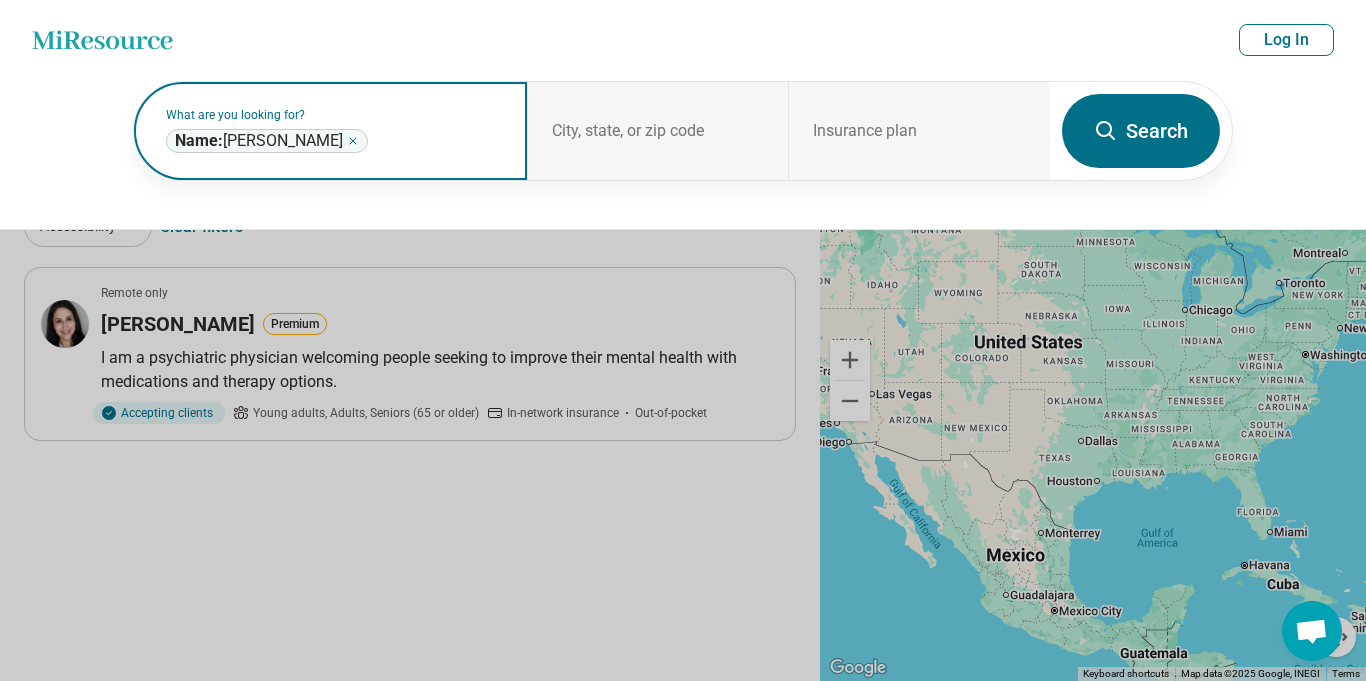 click 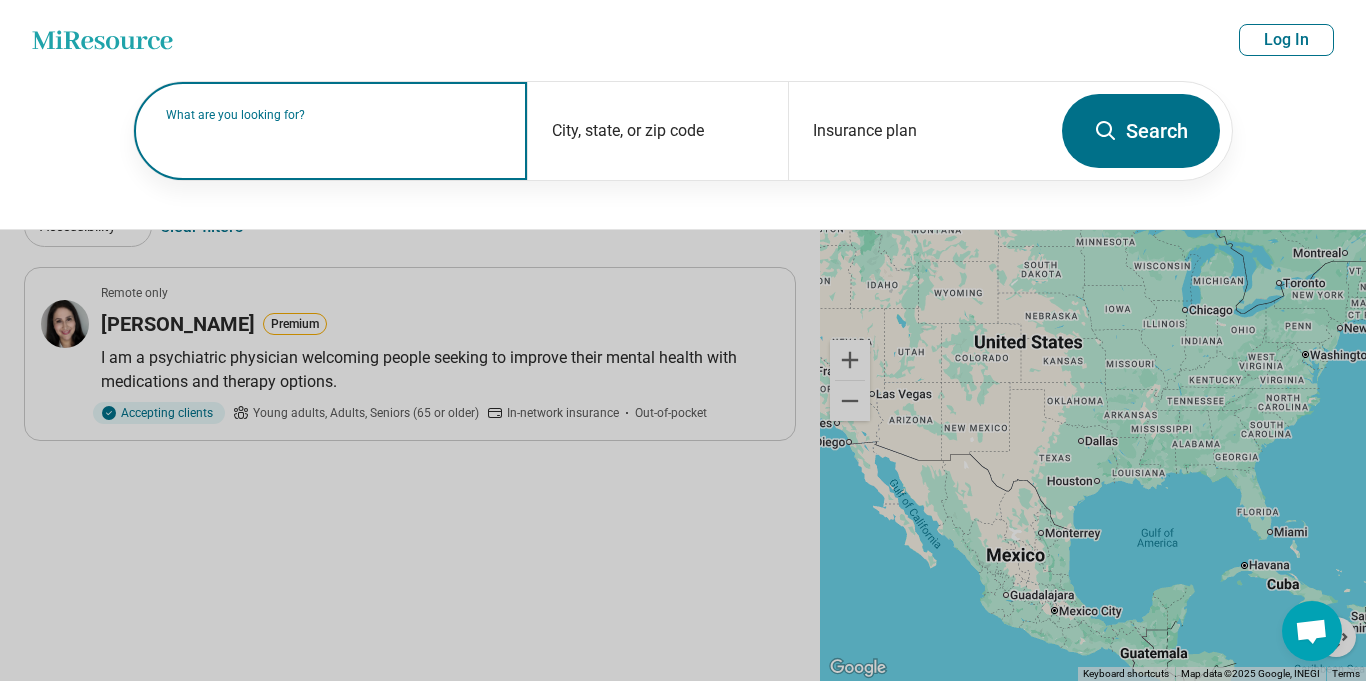 click on "What are you looking for?" at bounding box center (334, 115) 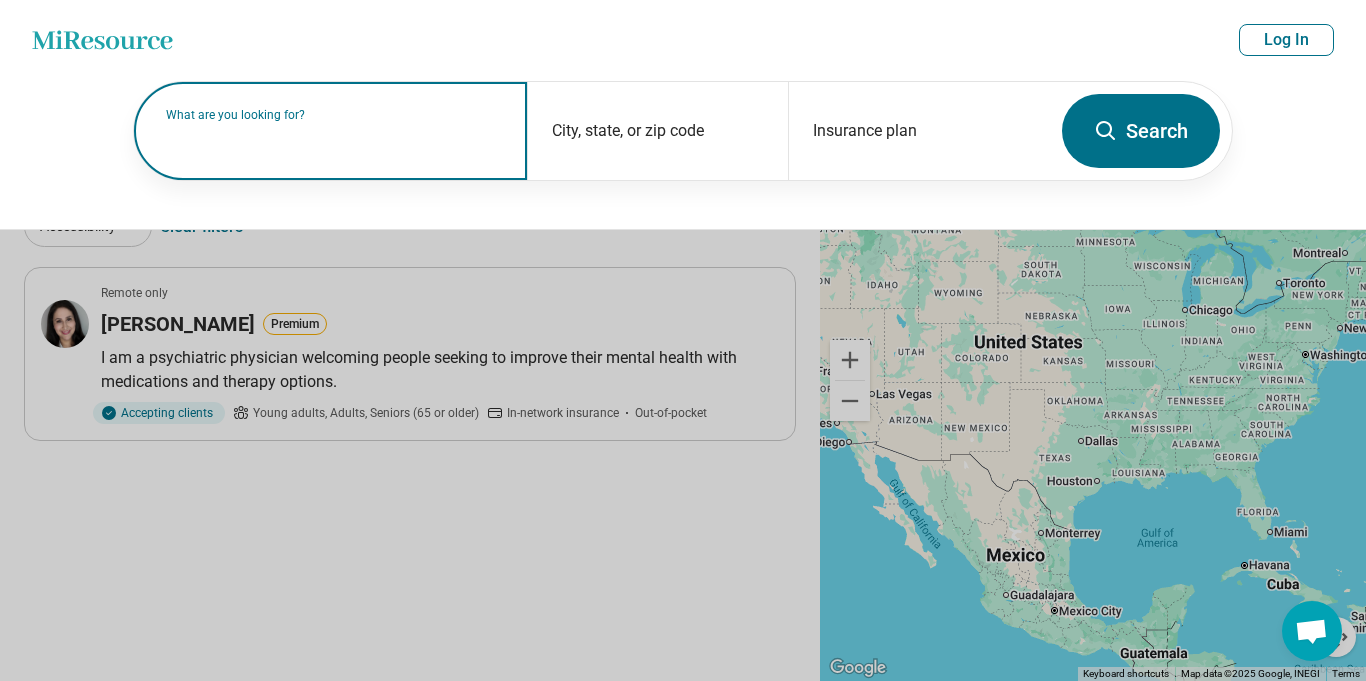 paste on "*****" 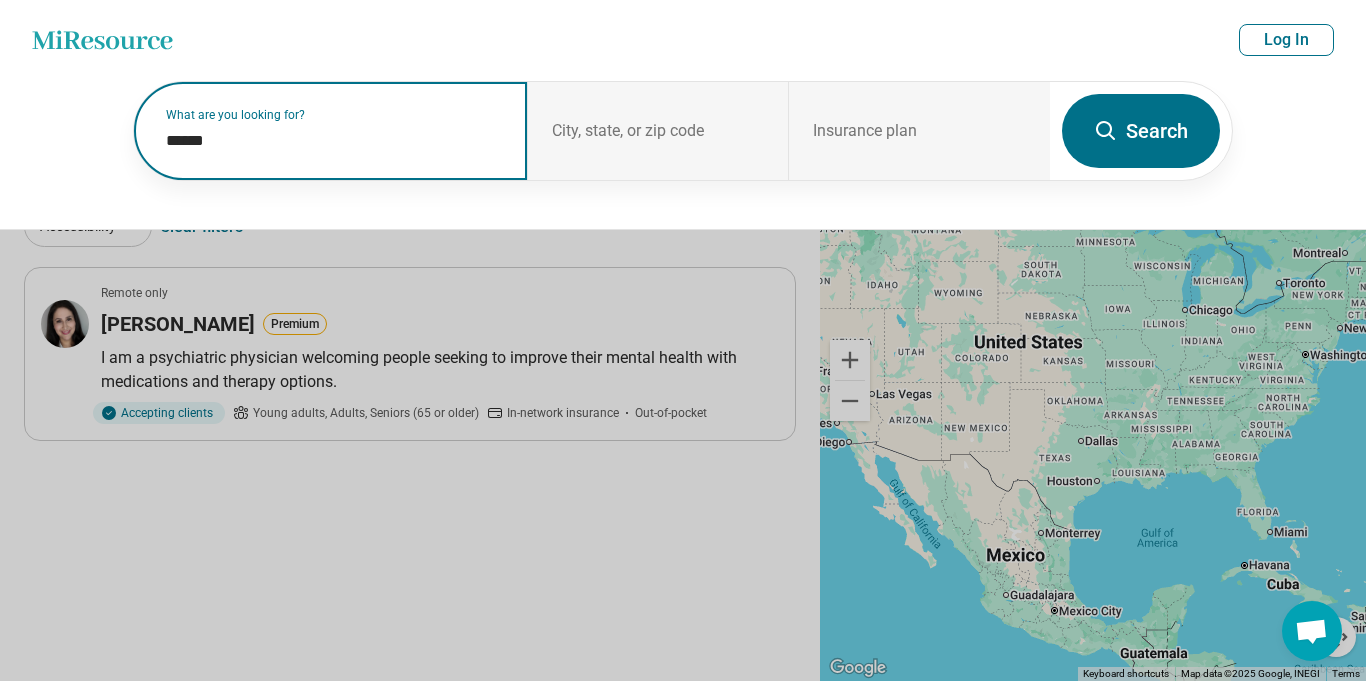 paste on "********" 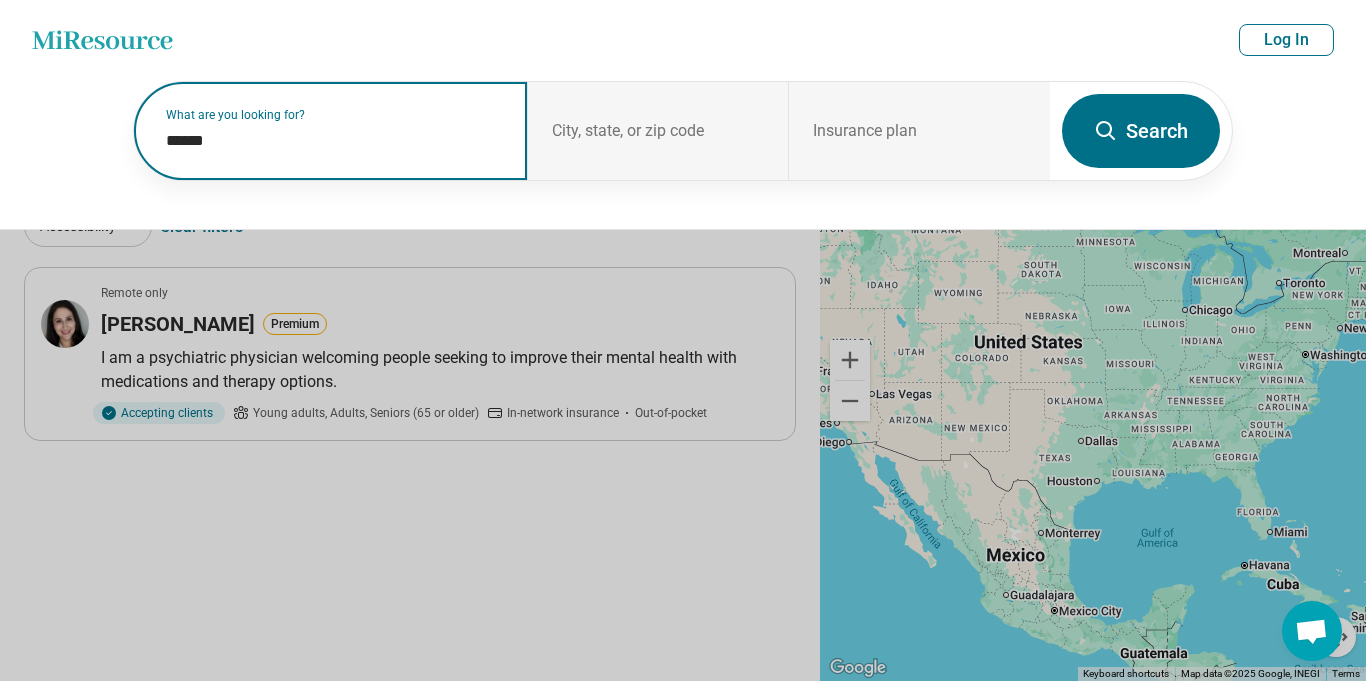 type on "**********" 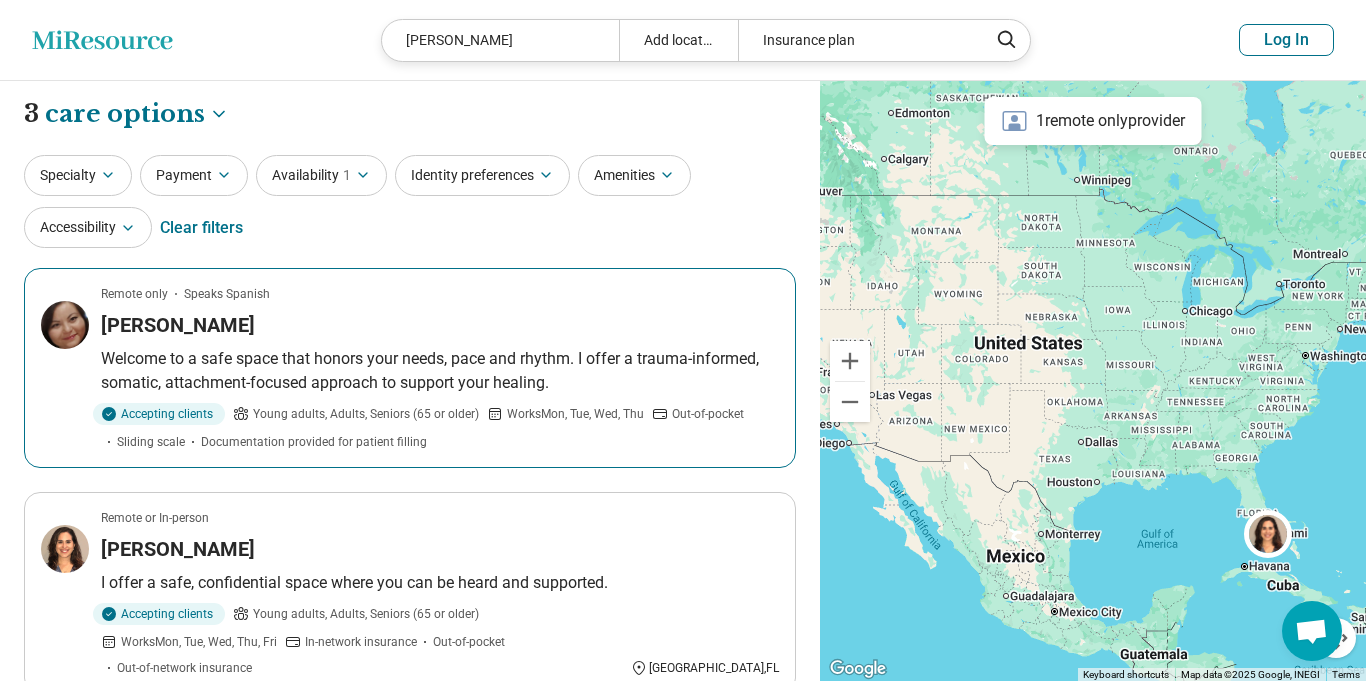 click on "Welcome to a safe space that honors your needs, pace and rhythm. I offer a trauma-informed, somatic, attachment-focused approach to support your healing." at bounding box center (440, 371) 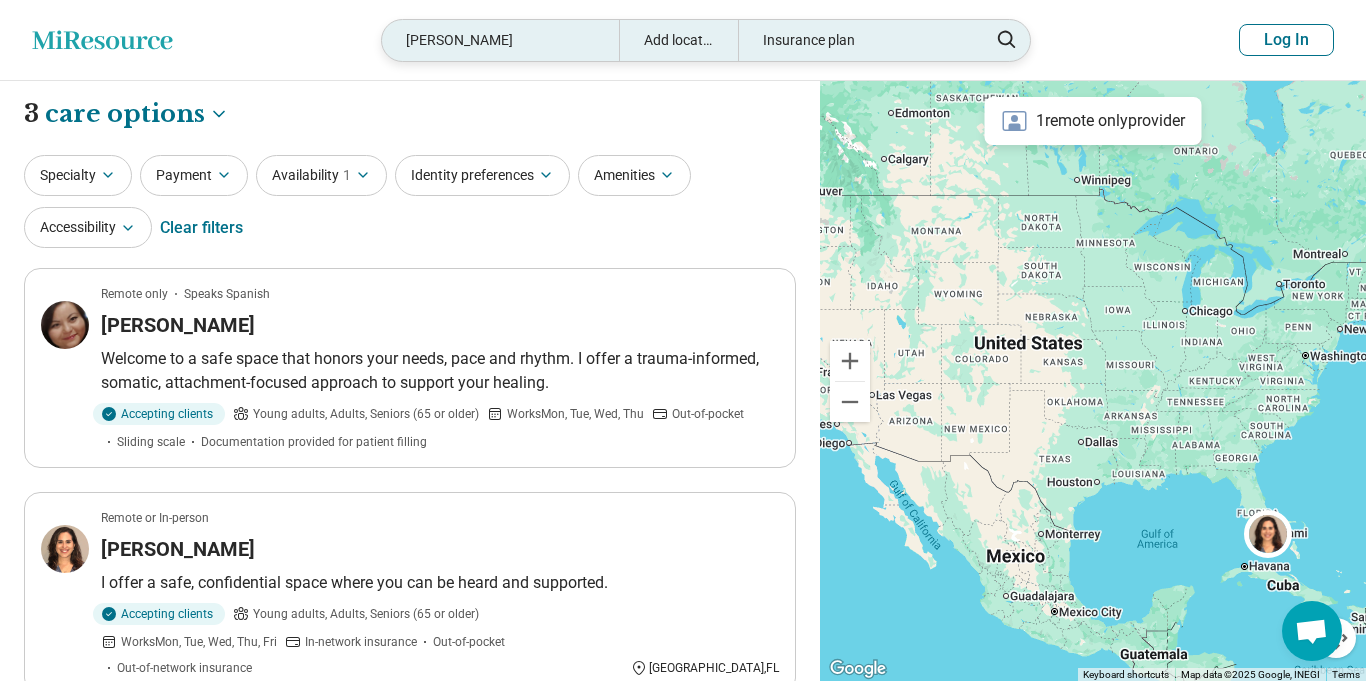 click on "Aynar Alvarez" at bounding box center [500, 40] 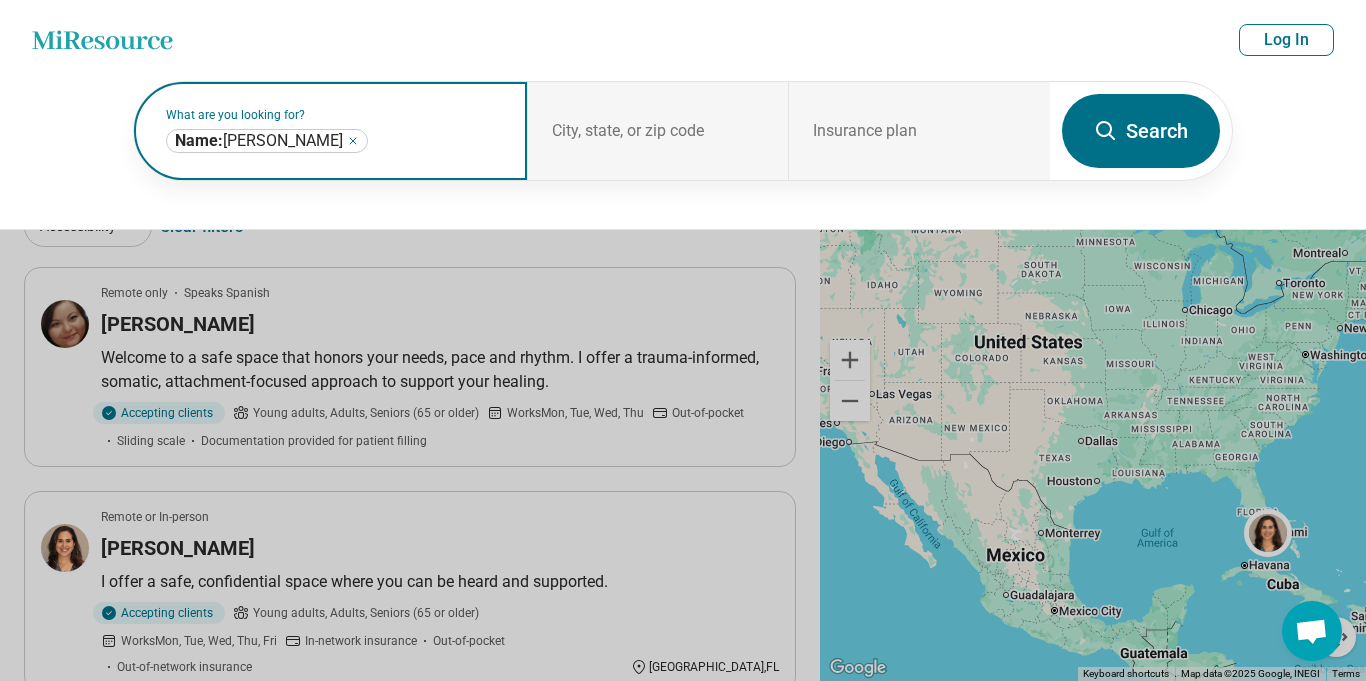 click 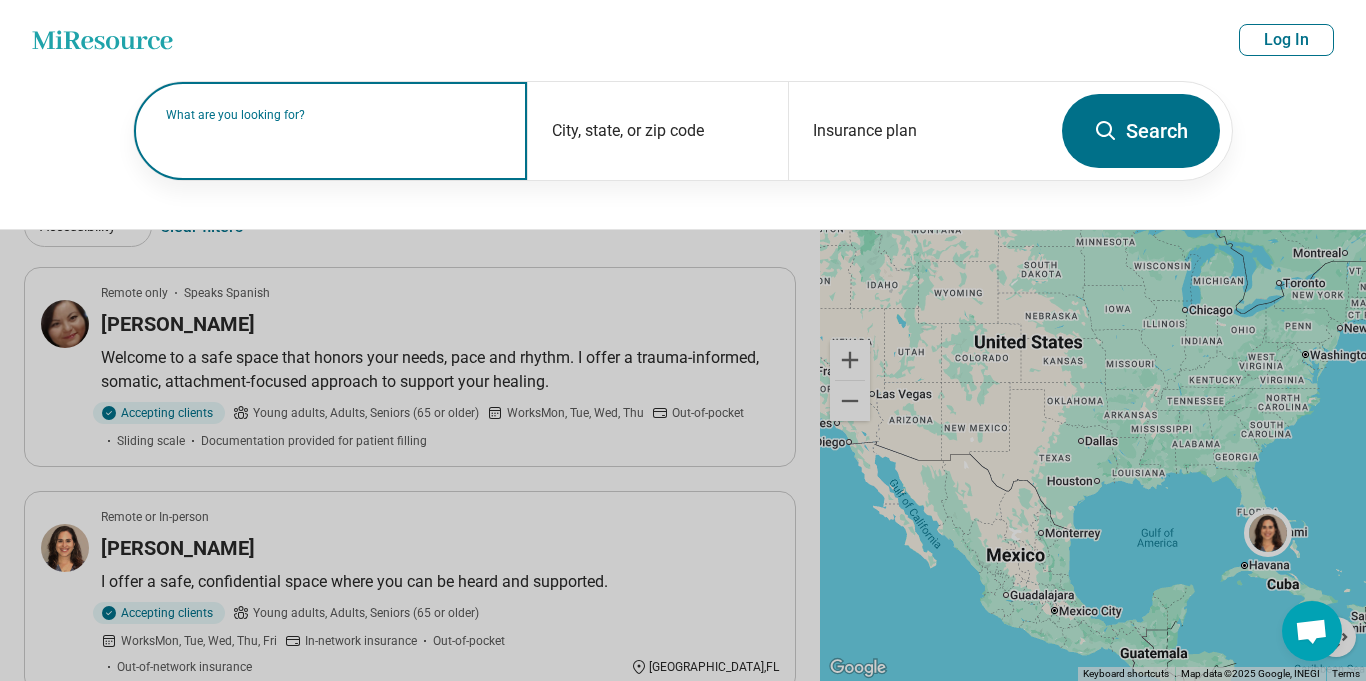 click on "What are you looking for?" at bounding box center [334, 115] 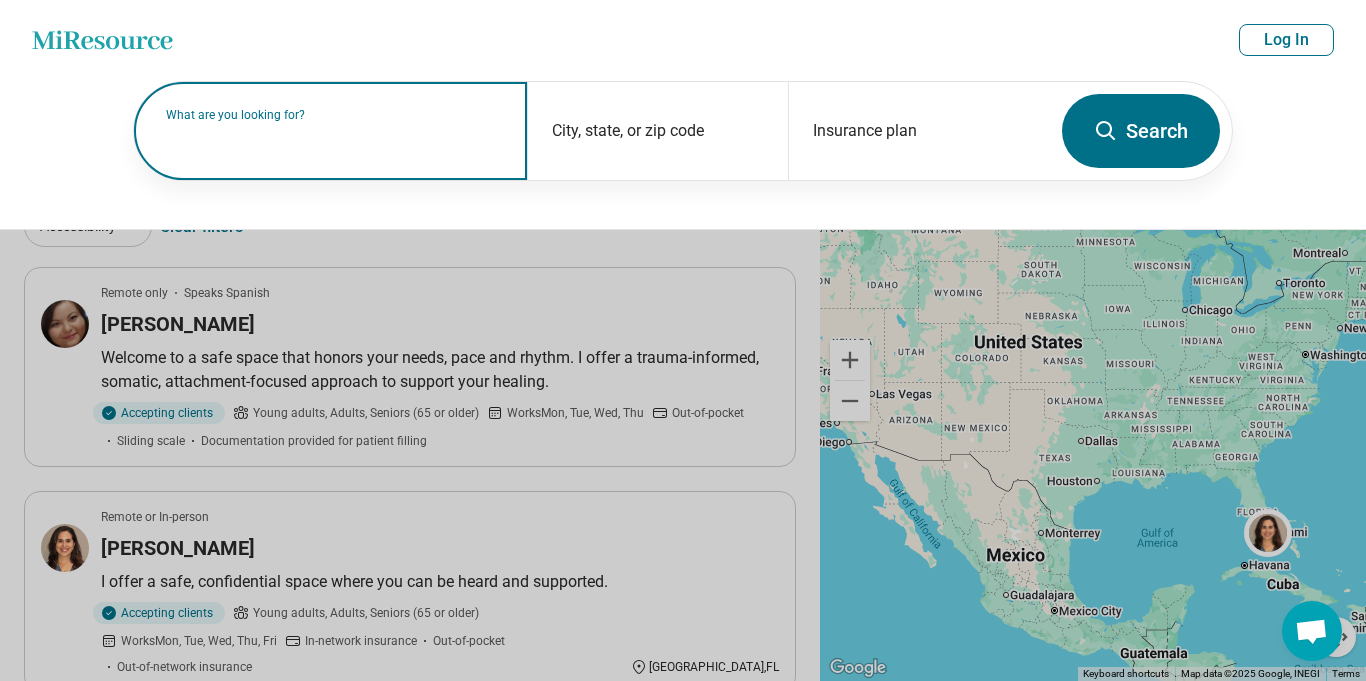 paste on "*******" 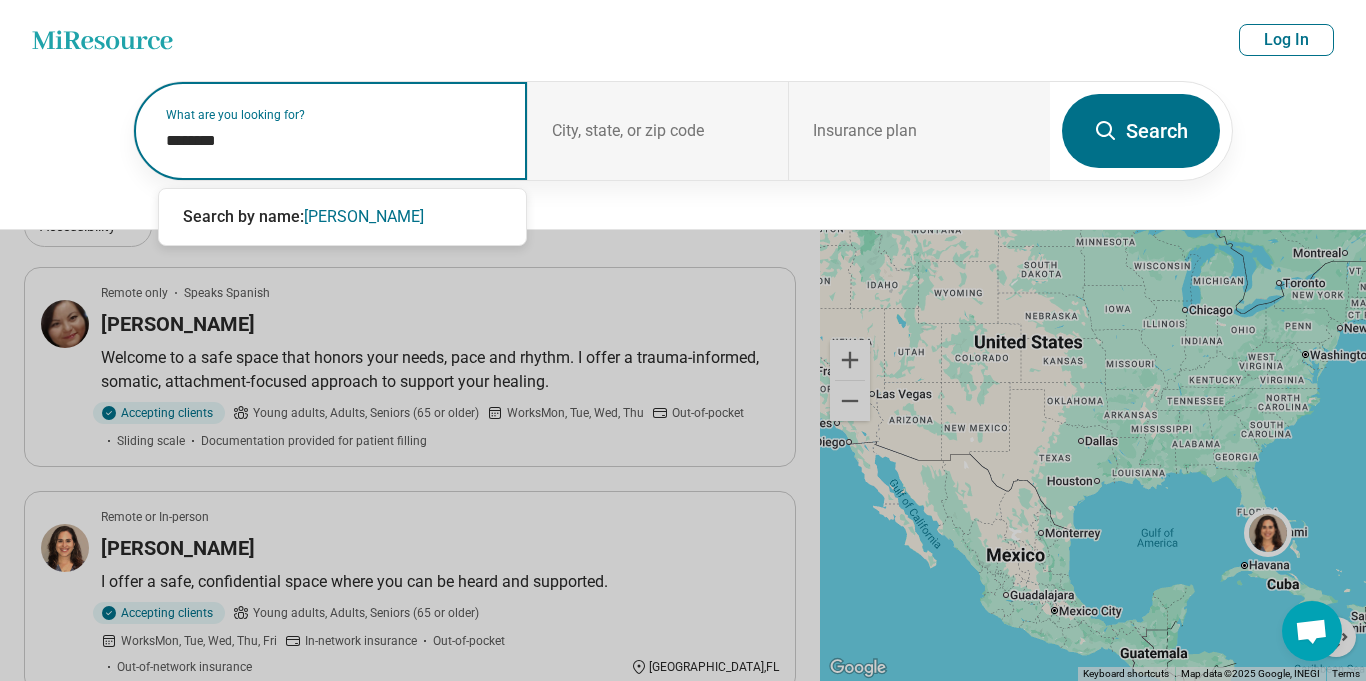 paste on "*********" 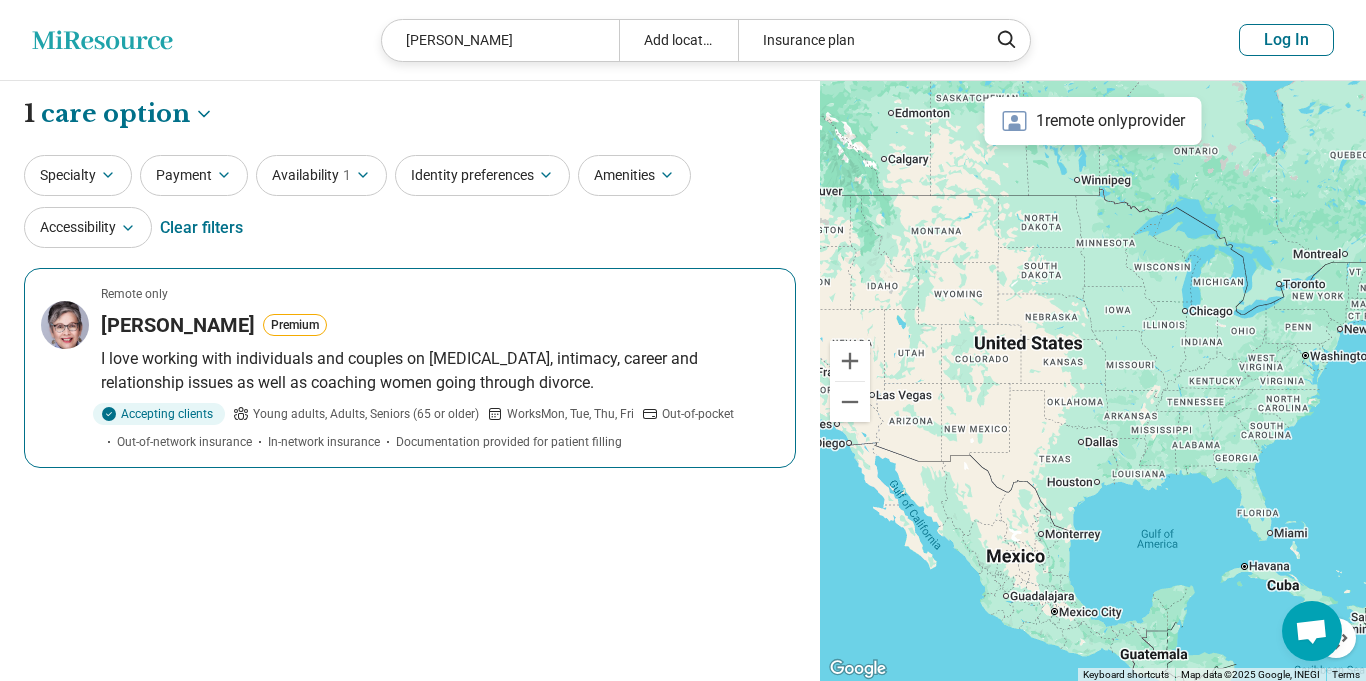 click on "Johanna Nauraine" at bounding box center (178, 325) 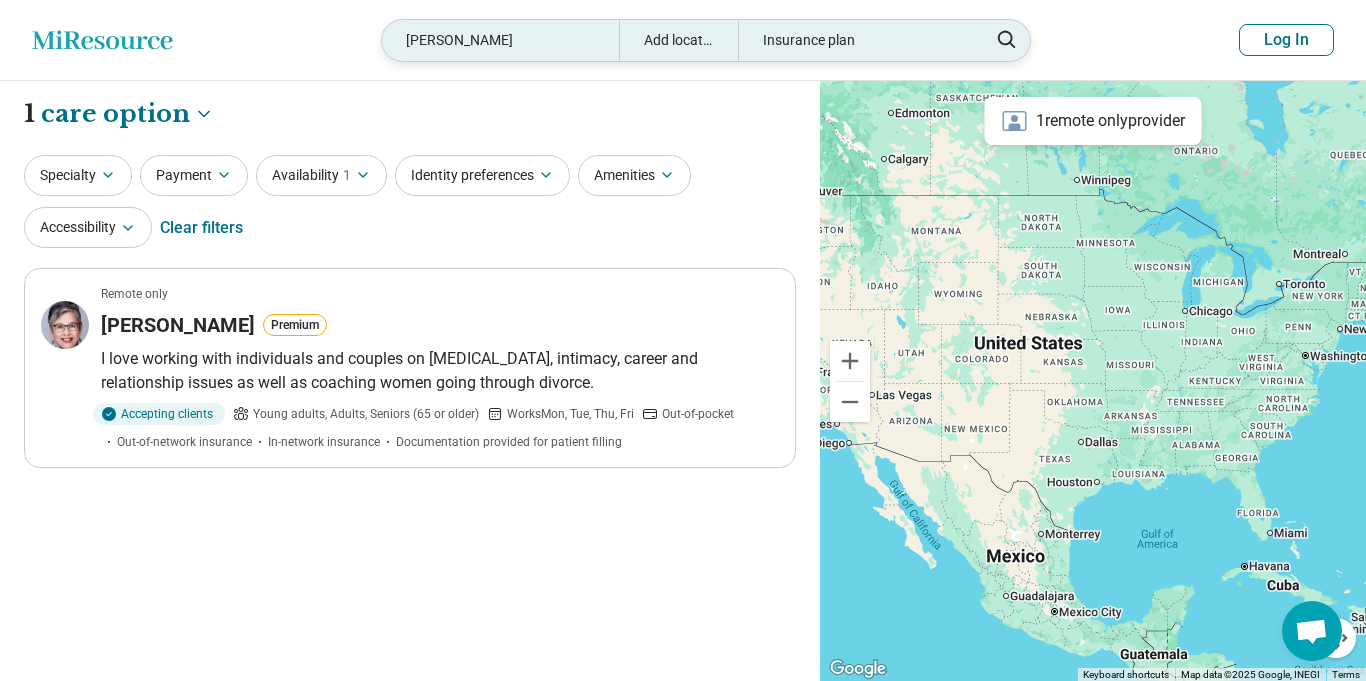 click on "Johanna Nauraine" at bounding box center (500, 40) 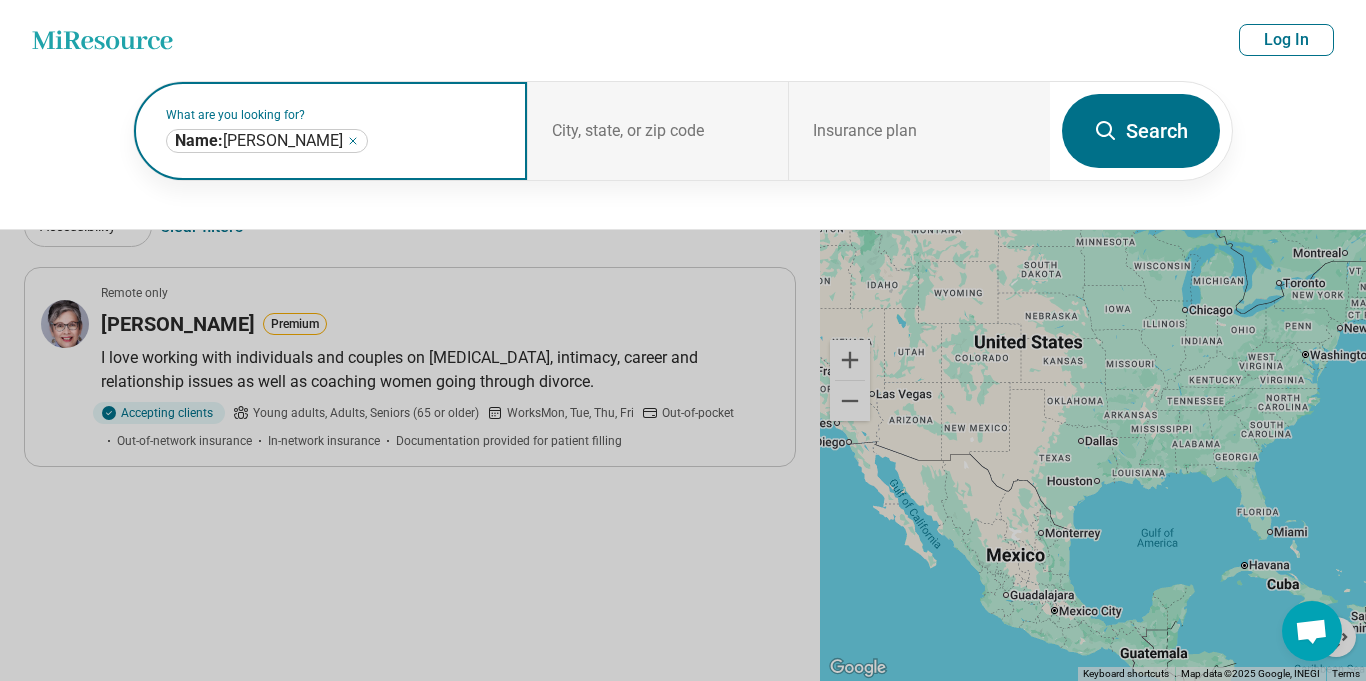click 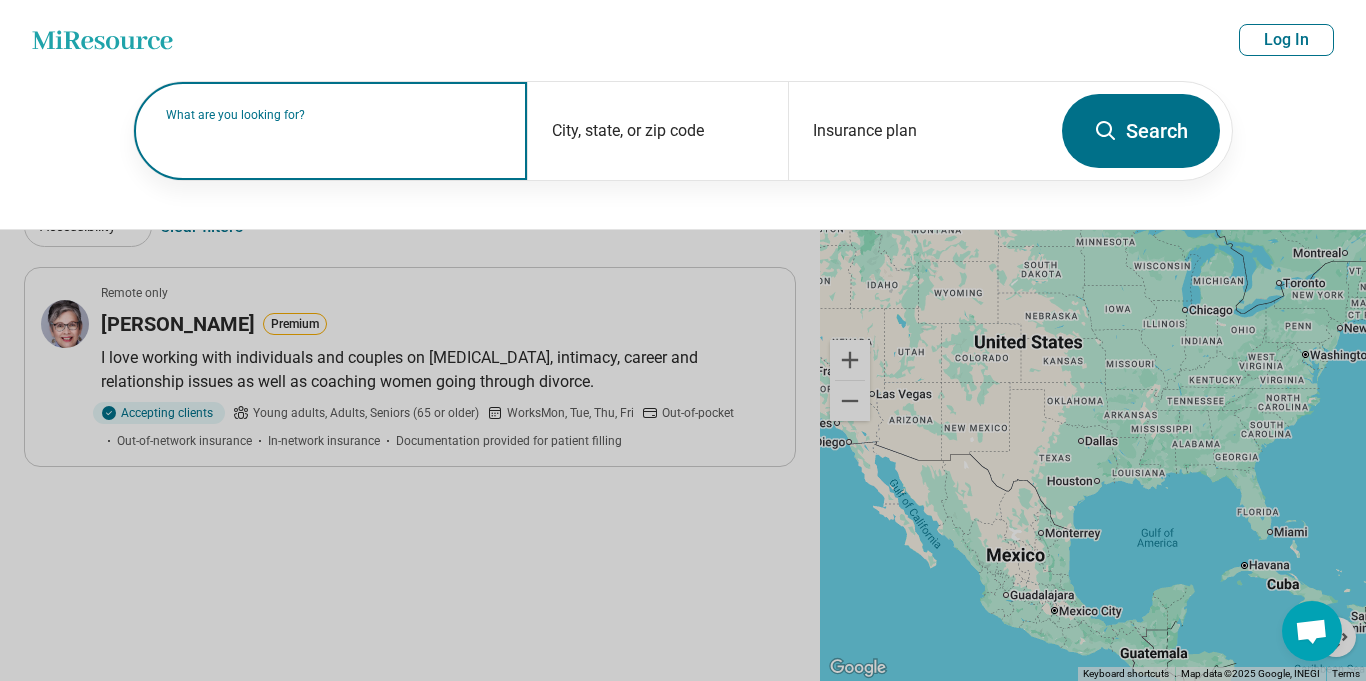 click on "What are you looking for?" at bounding box center (334, 115) 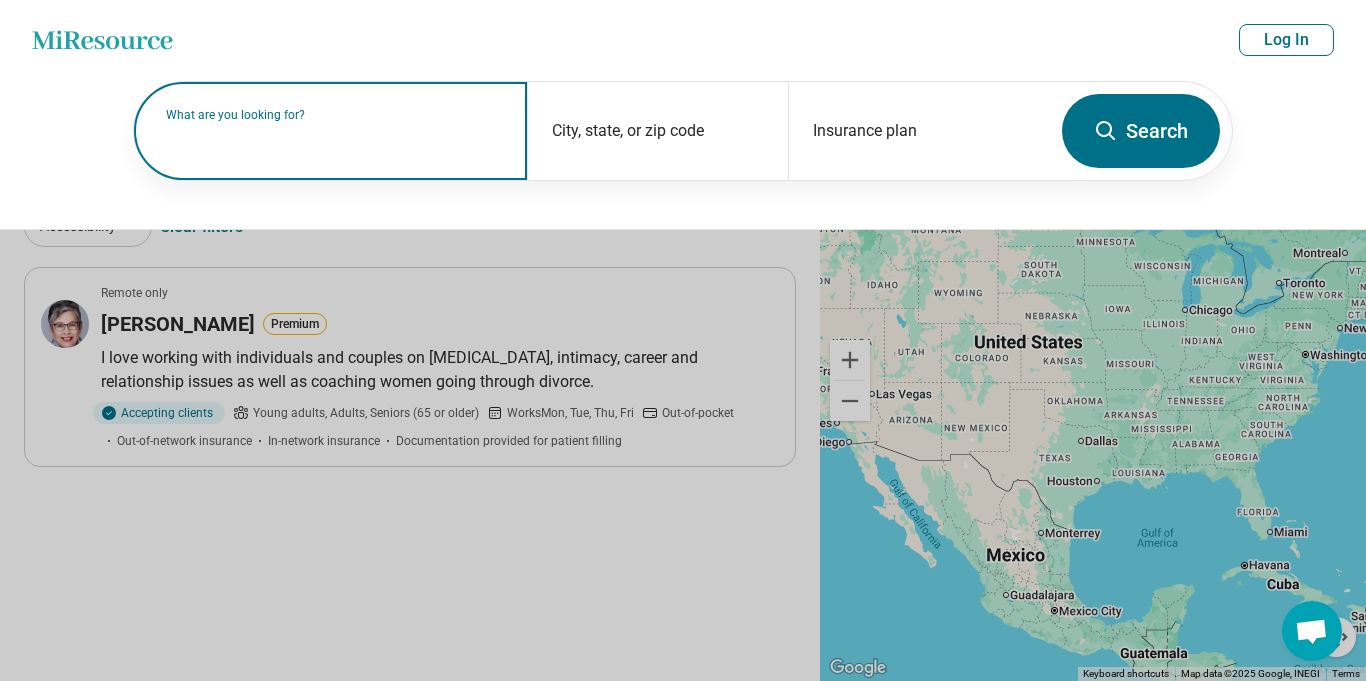 paste on "*********" 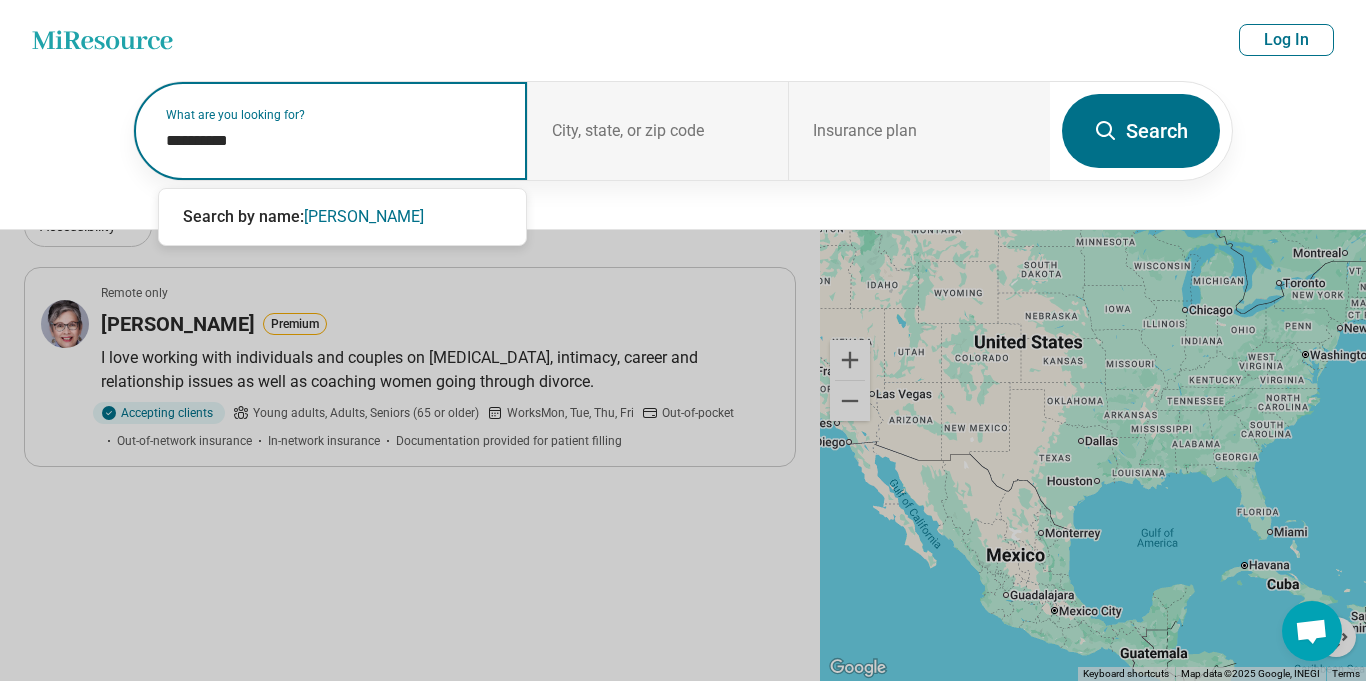 paste on "**********" 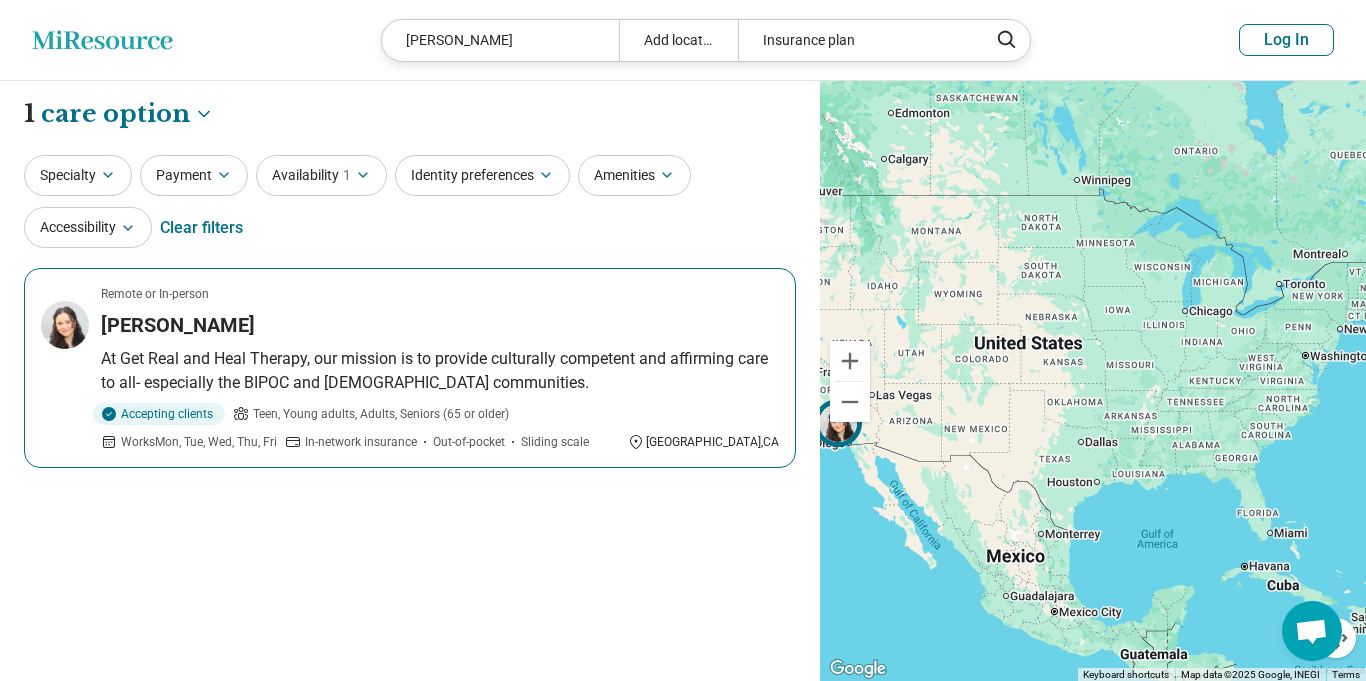 click on "June Dean Villatoro" at bounding box center (178, 325) 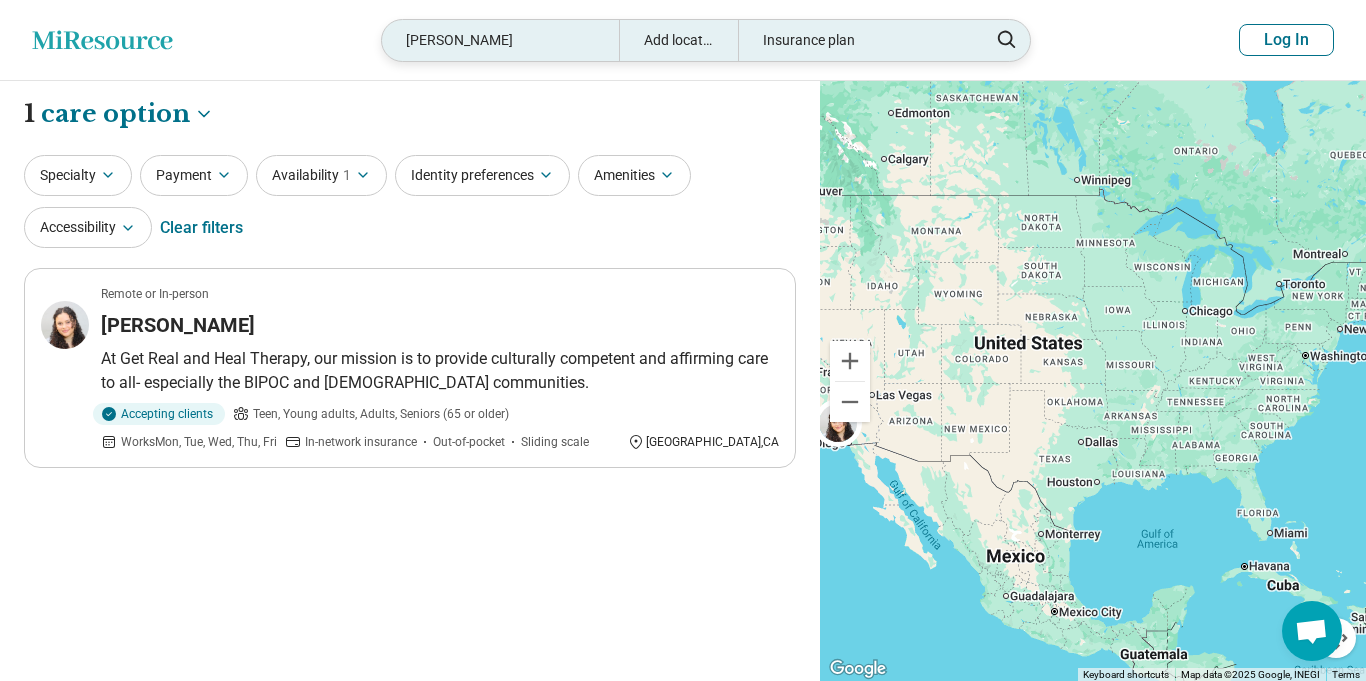 click on "June Dean Villatoro" at bounding box center (500, 40) 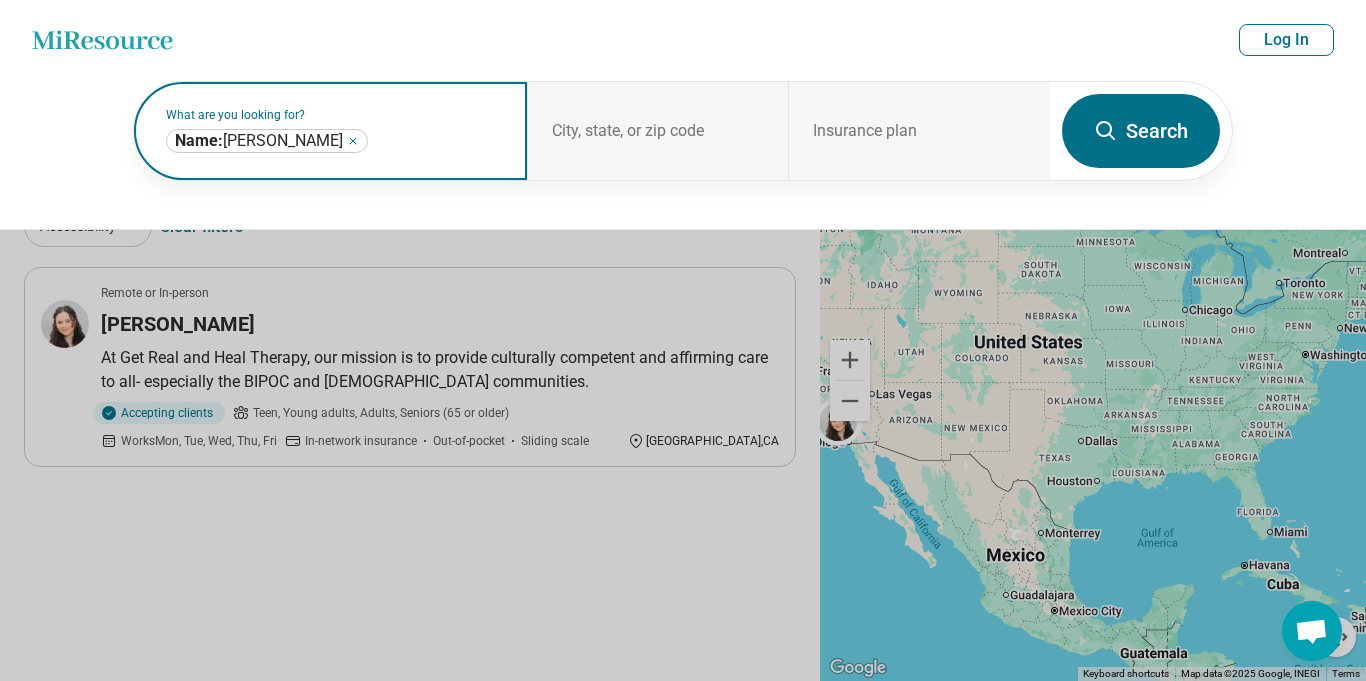 click on "**********" at bounding box center [267, 141] 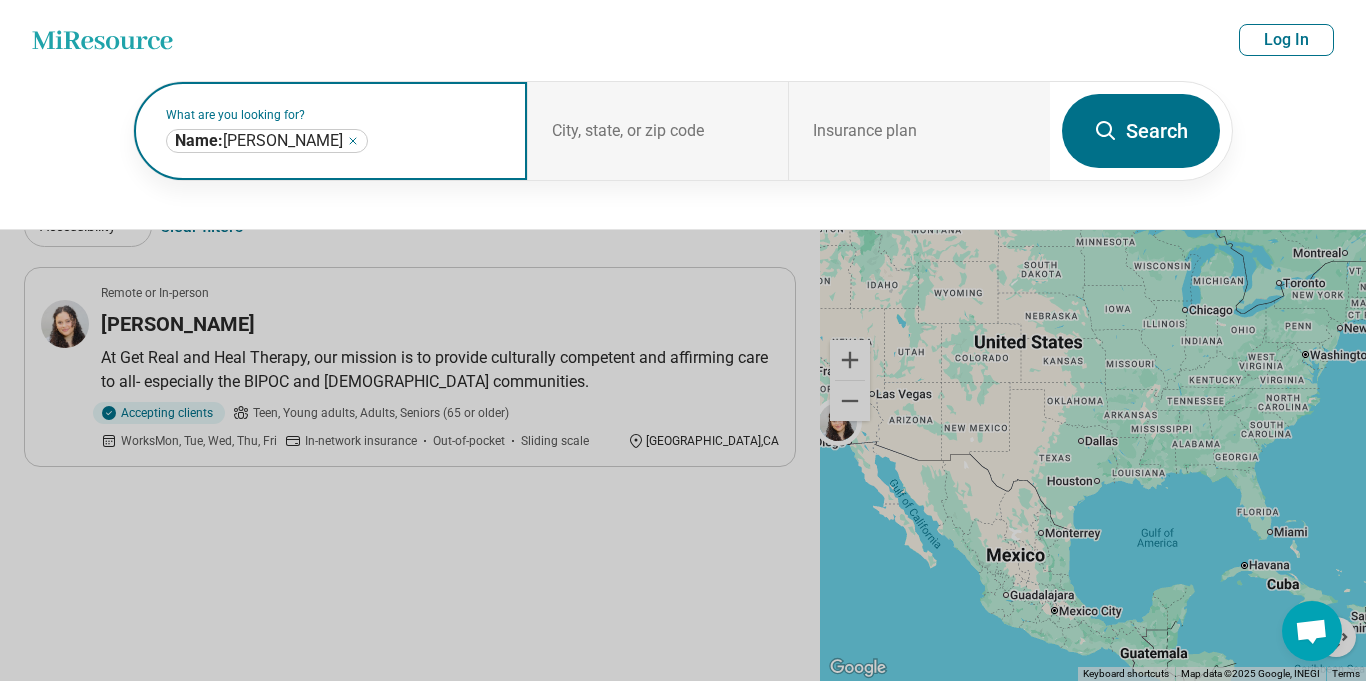 click 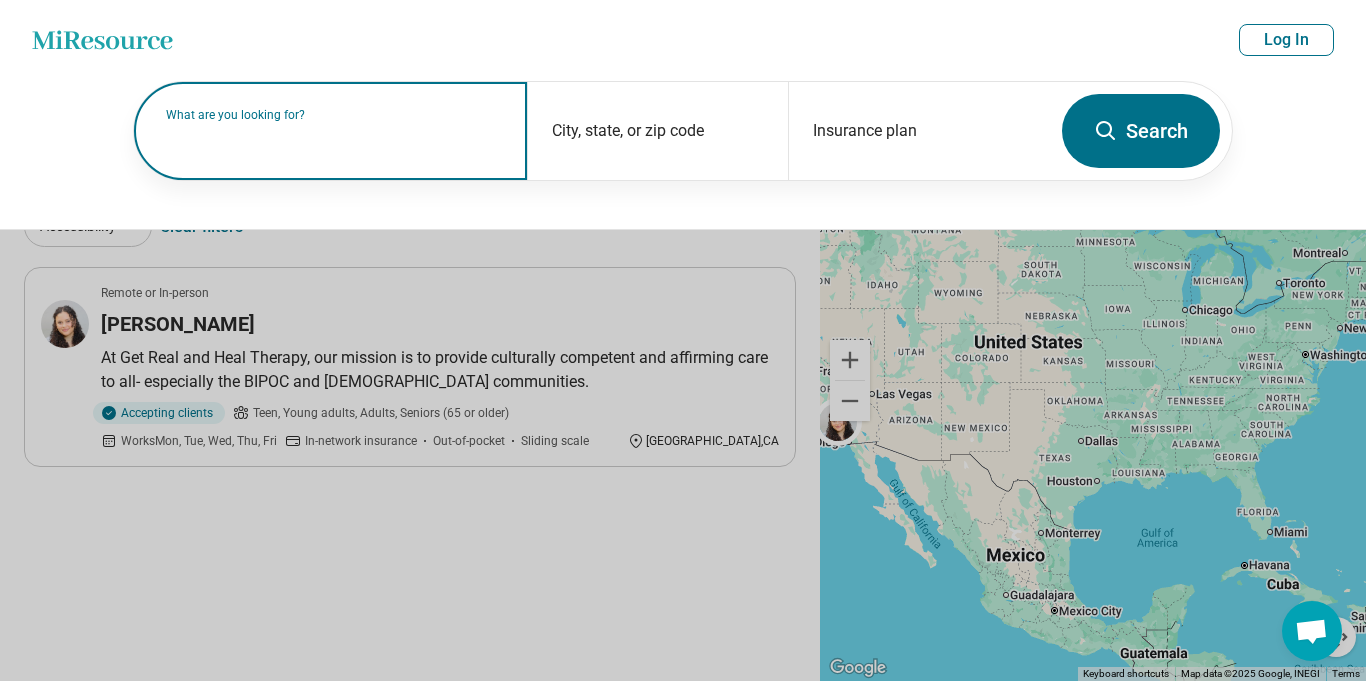 click on "What are you looking for?" at bounding box center [334, 115] 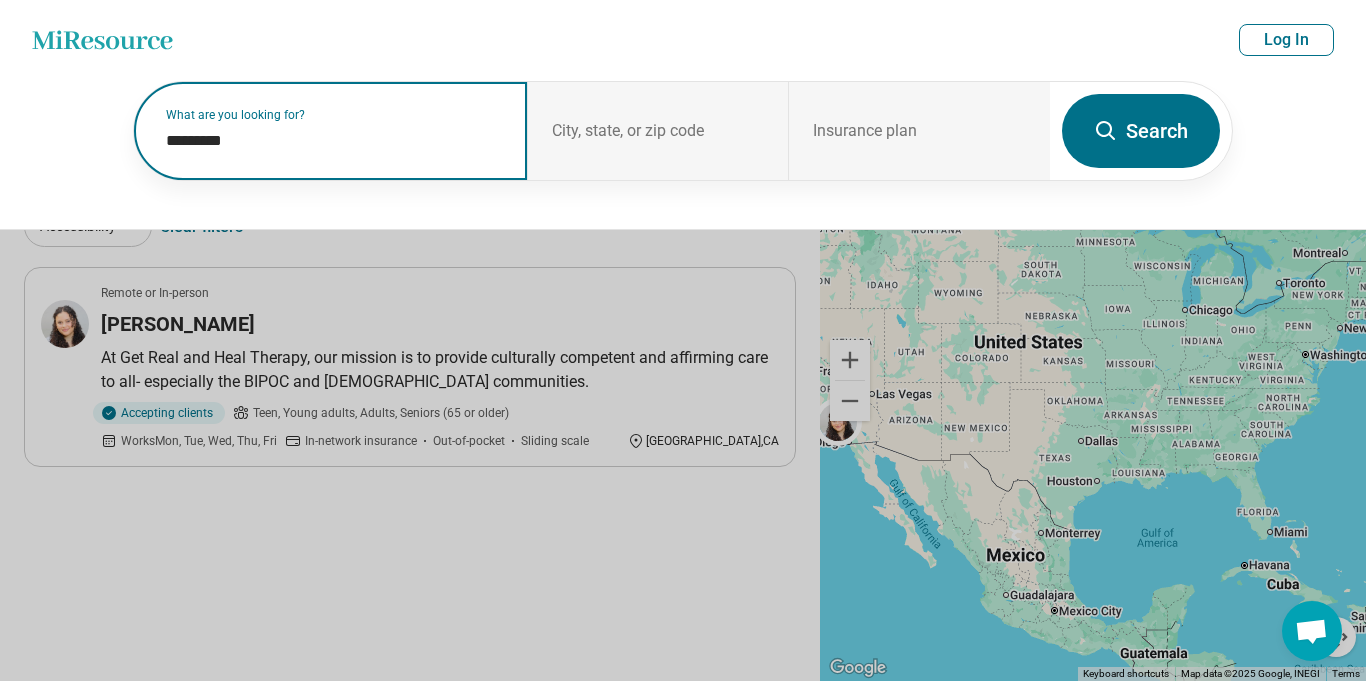 paste on "**********" 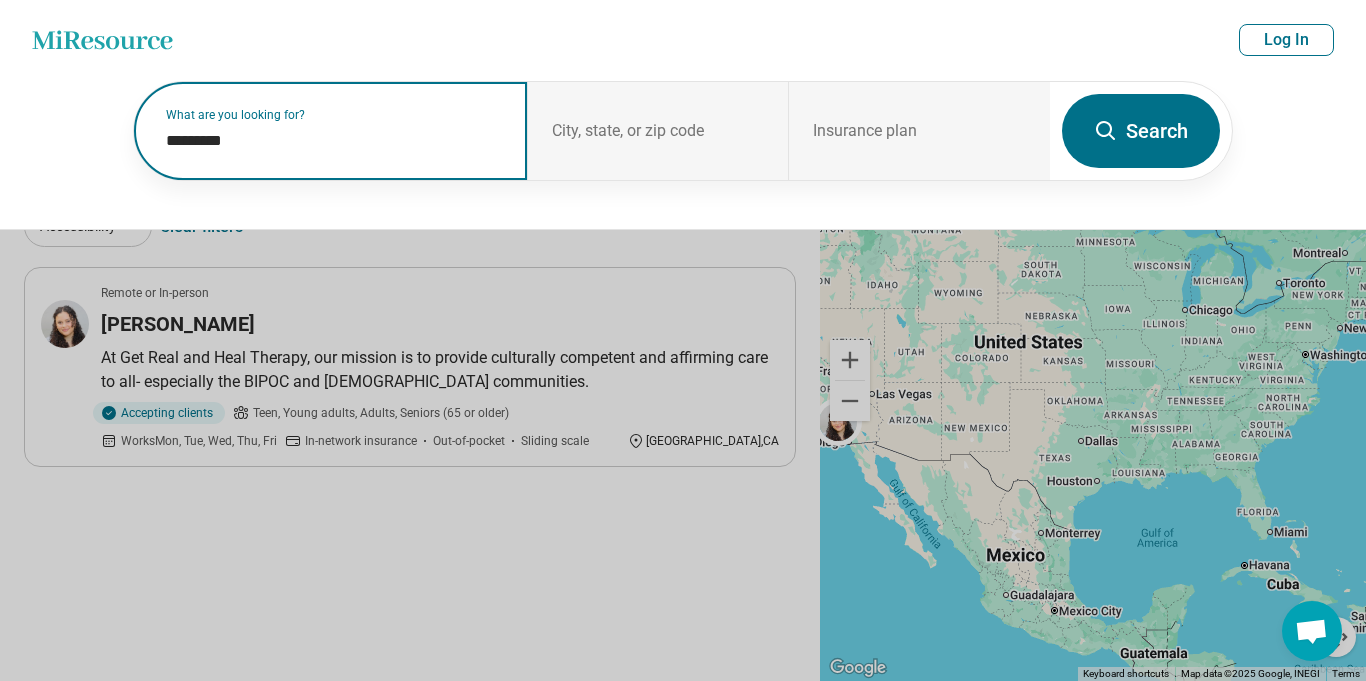 type on "**********" 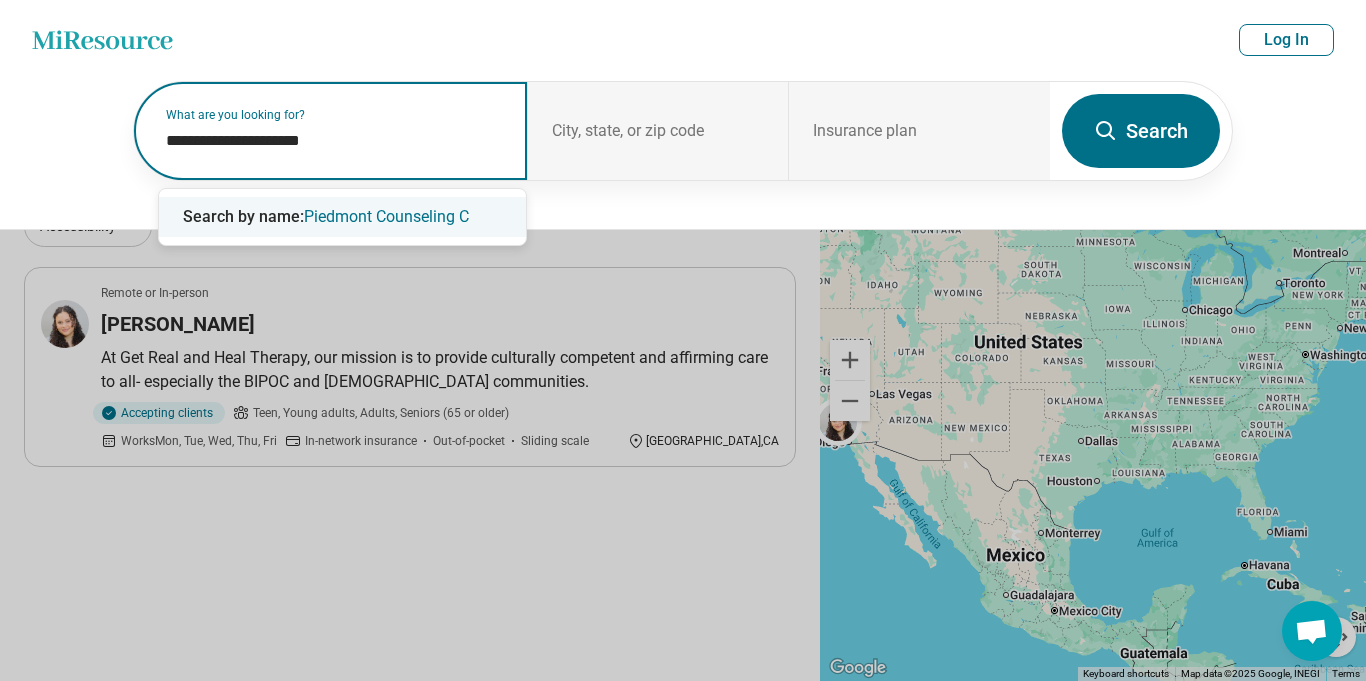 type 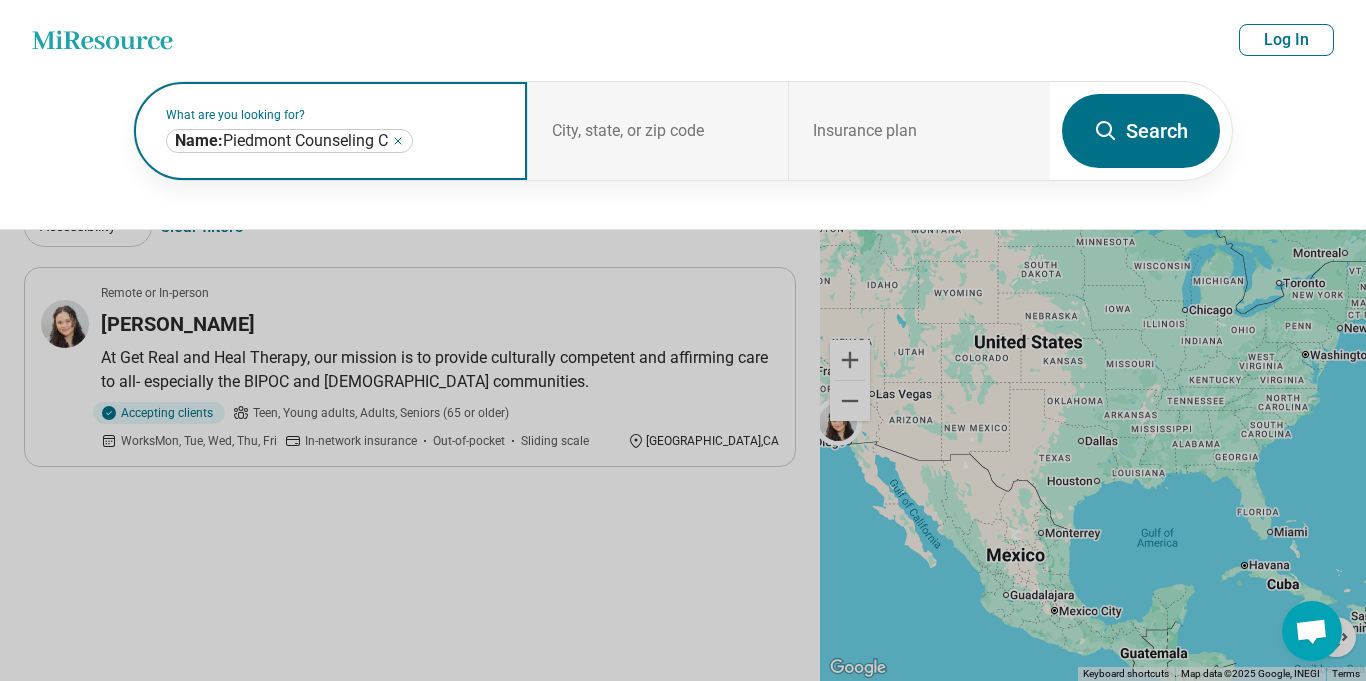click on "Search" at bounding box center (1141, 131) 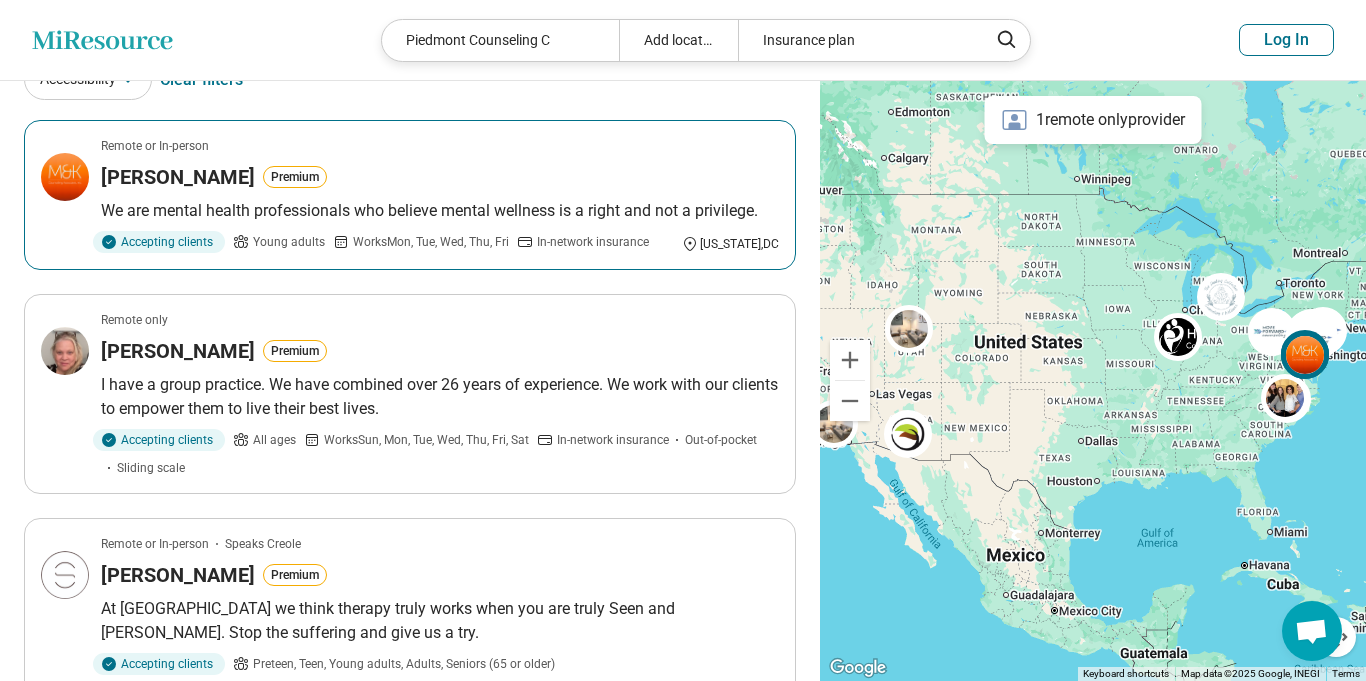 scroll, scrollTop: 0, scrollLeft: 0, axis: both 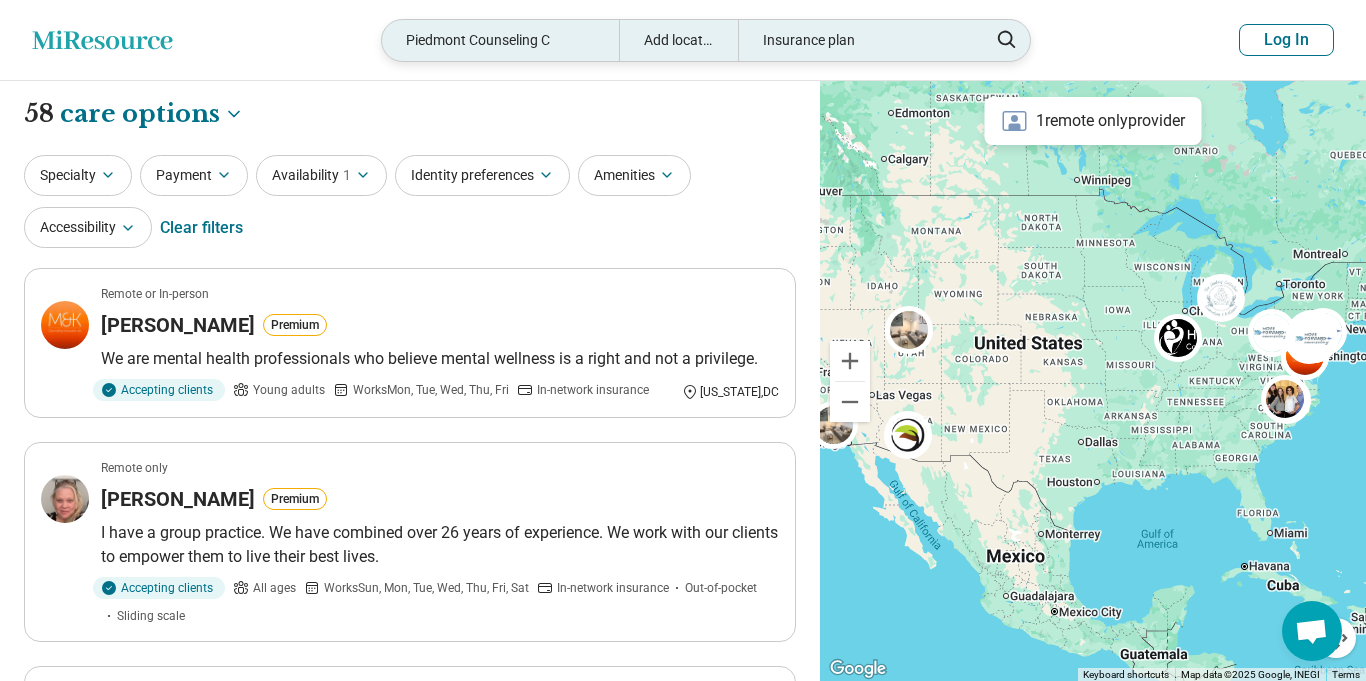 click on "Piedmont  Counseling C" at bounding box center (500, 40) 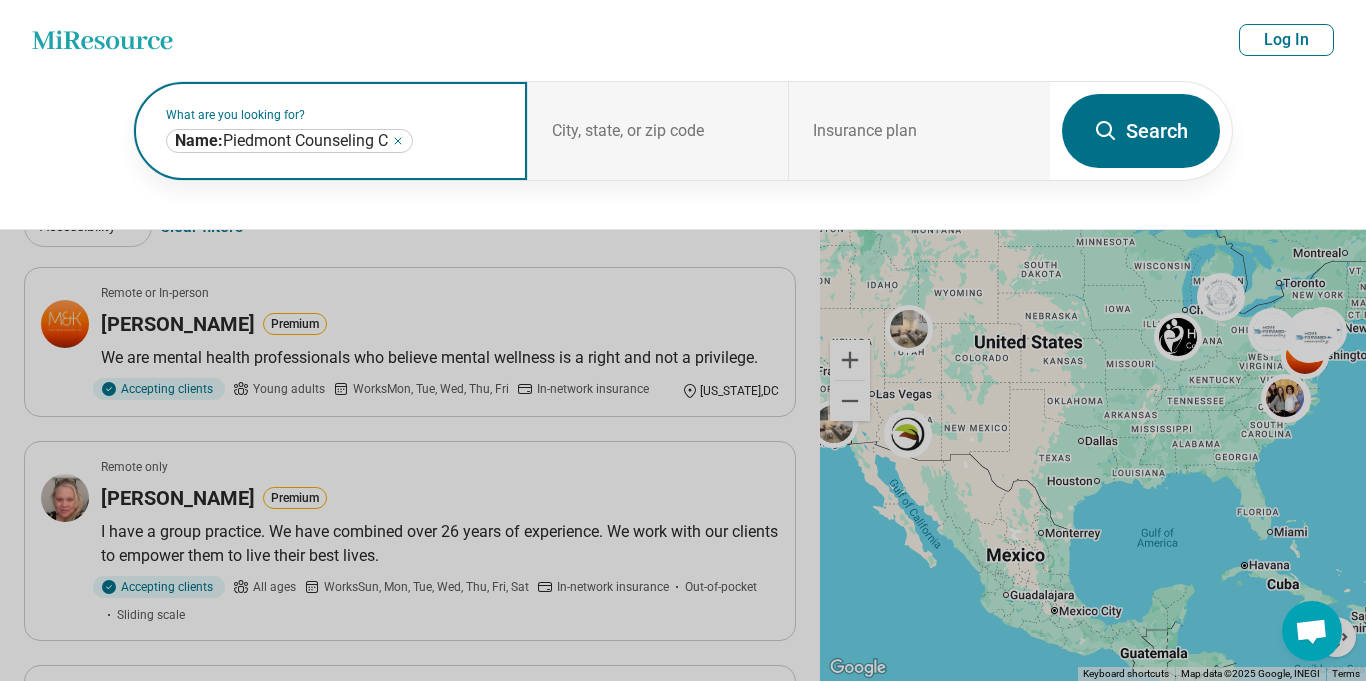 click 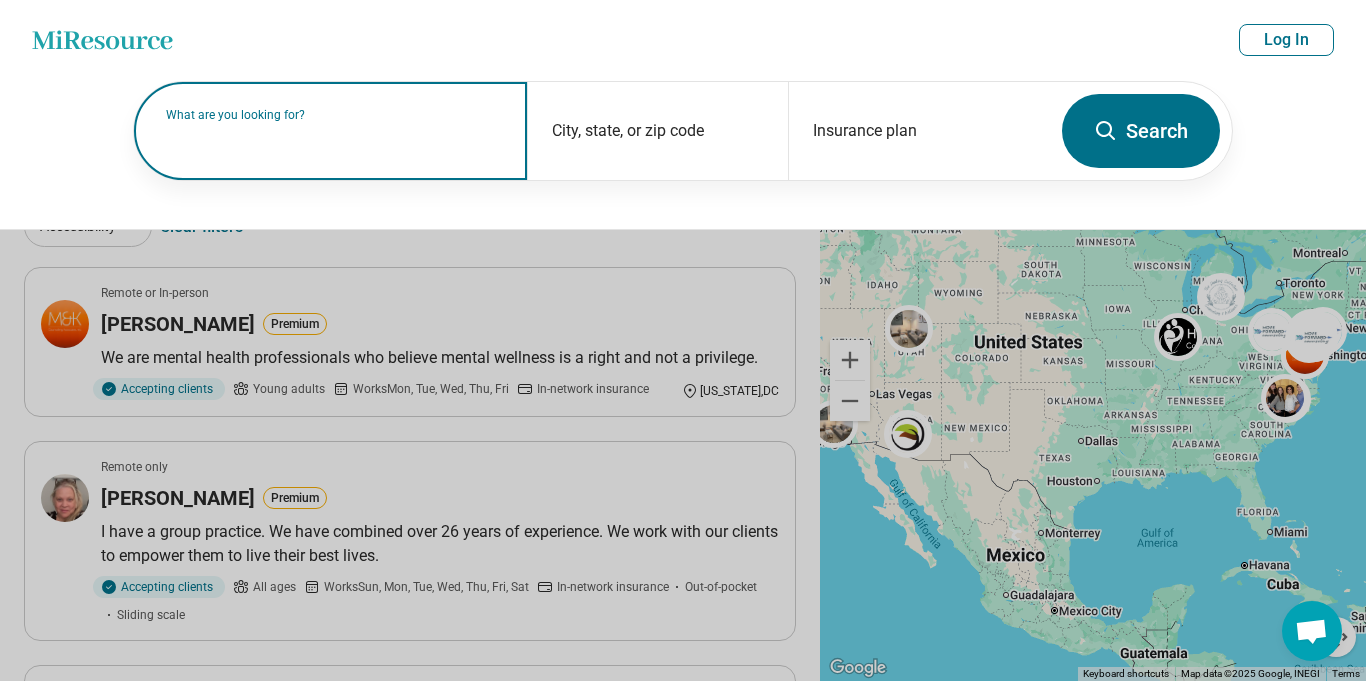 click on "What are you looking for?" at bounding box center (334, 115) 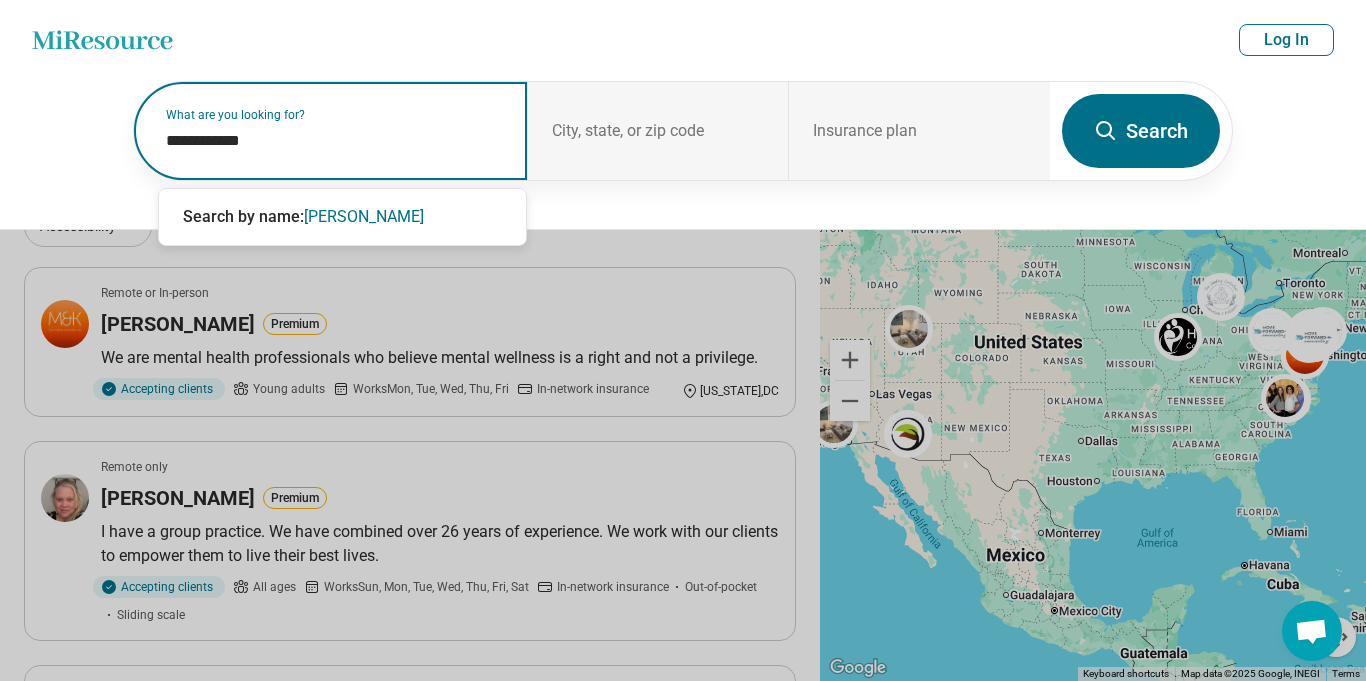paste on "**********" 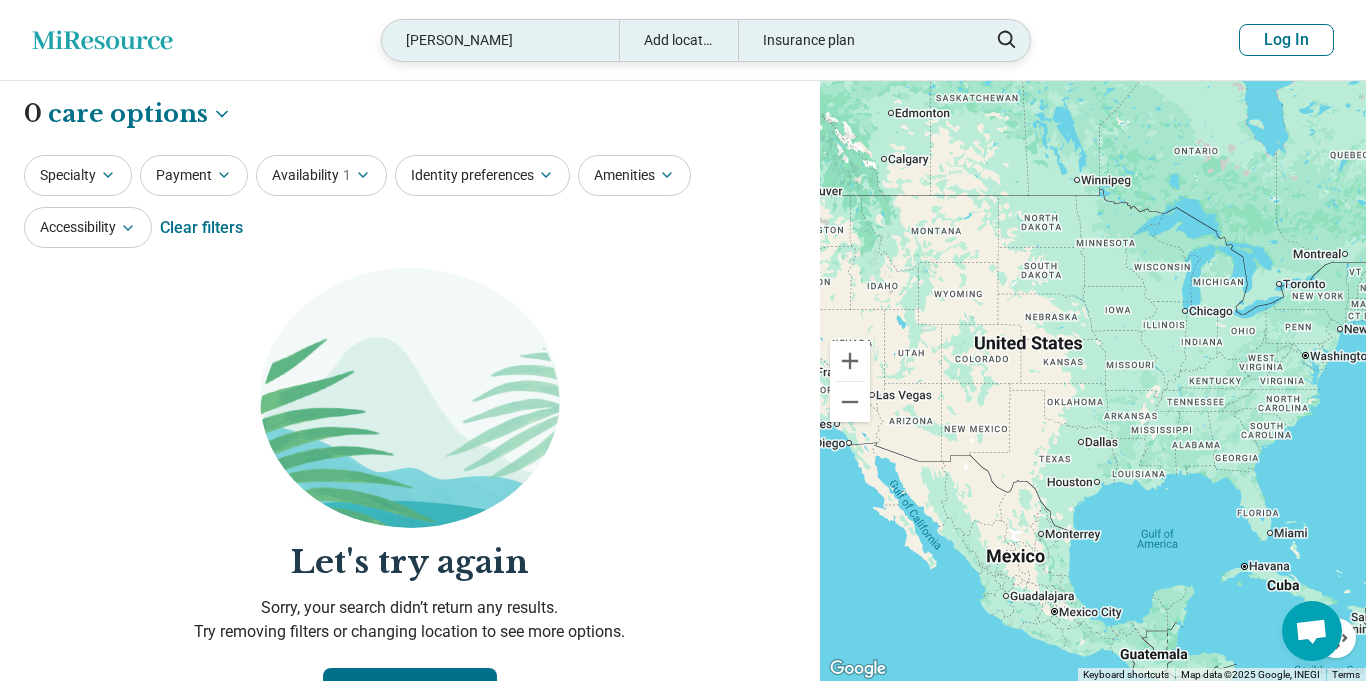 click on "Josephine E  Iwatsubo" at bounding box center (500, 40) 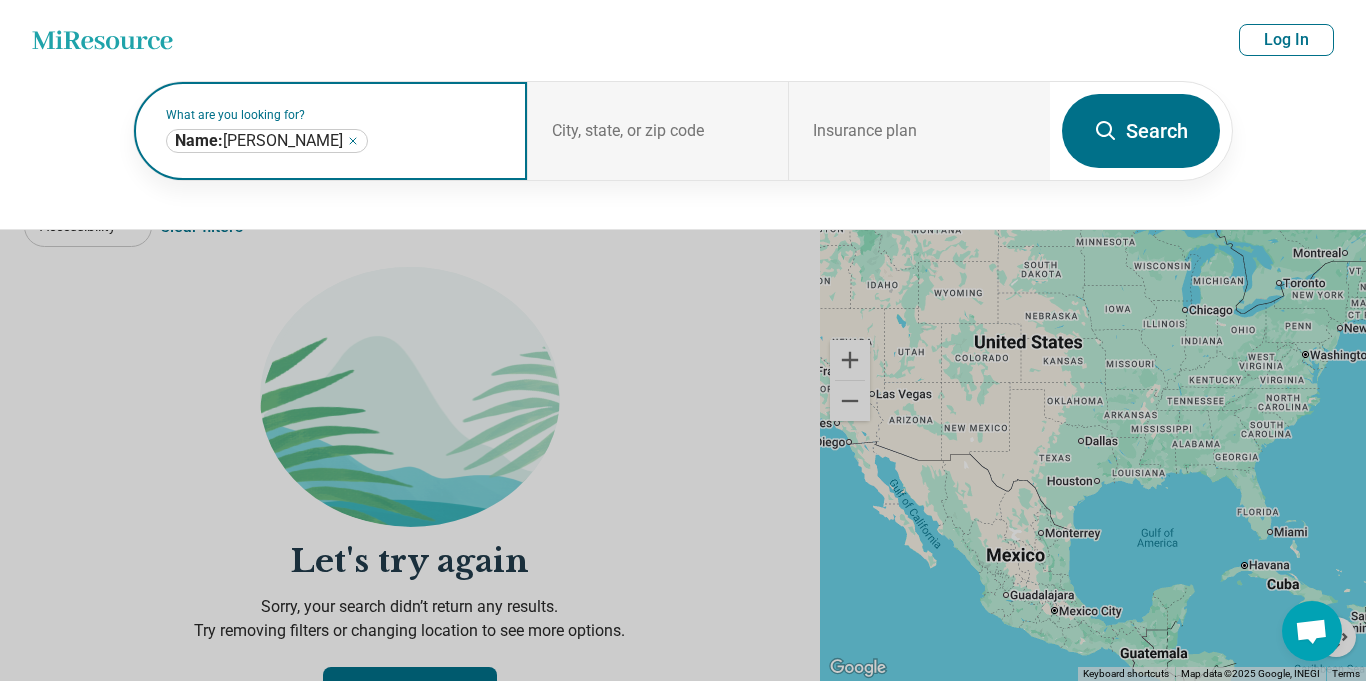 click 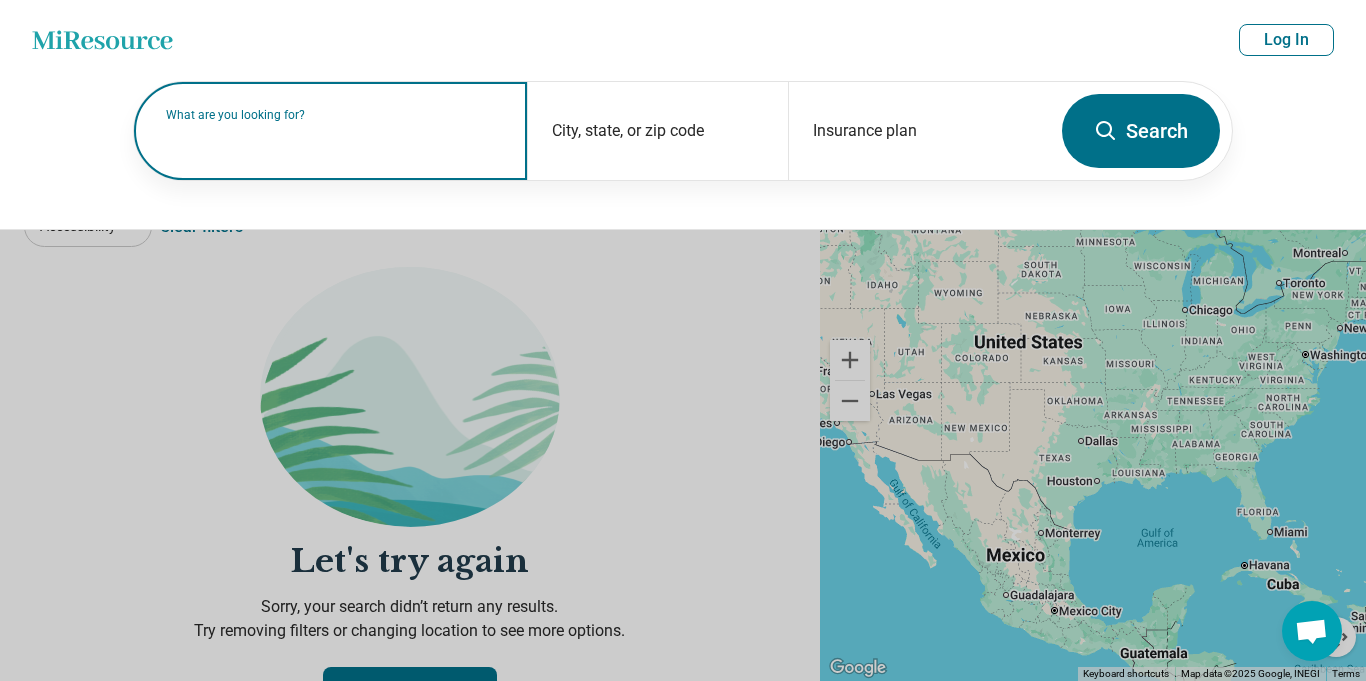 click at bounding box center (334, 141) 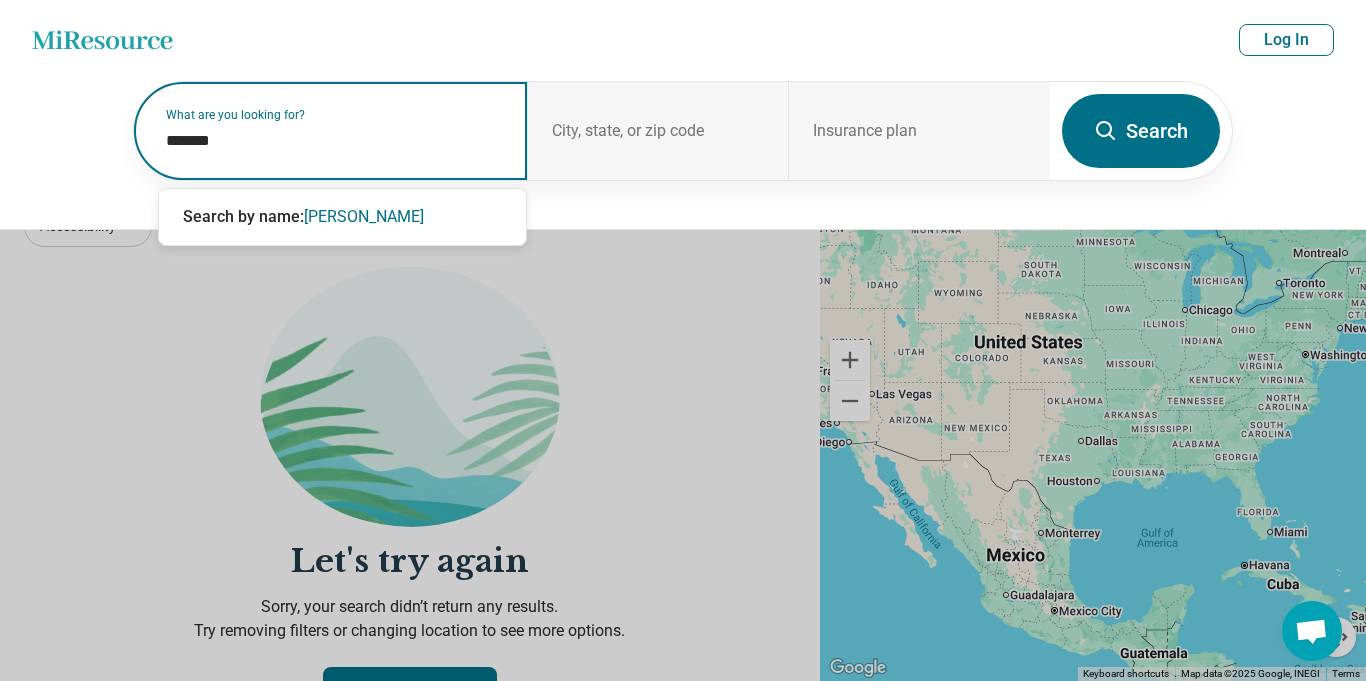 paste on "**********" 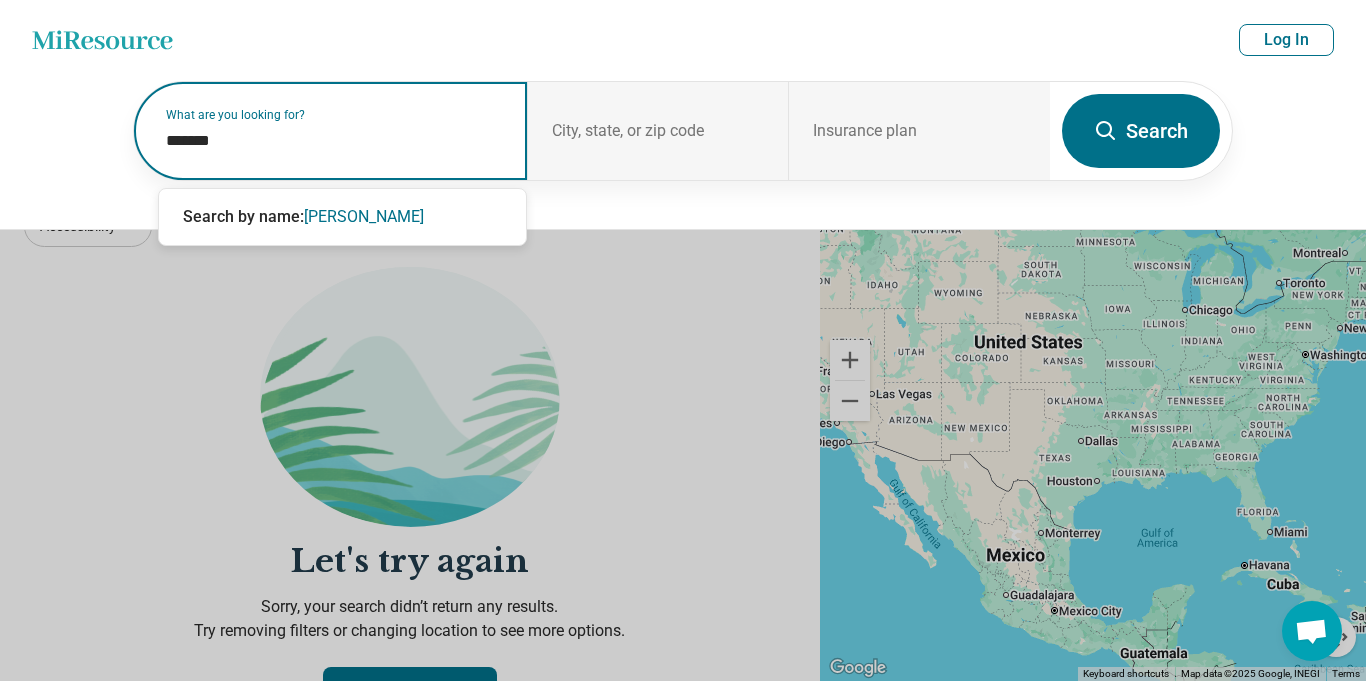 type on "**********" 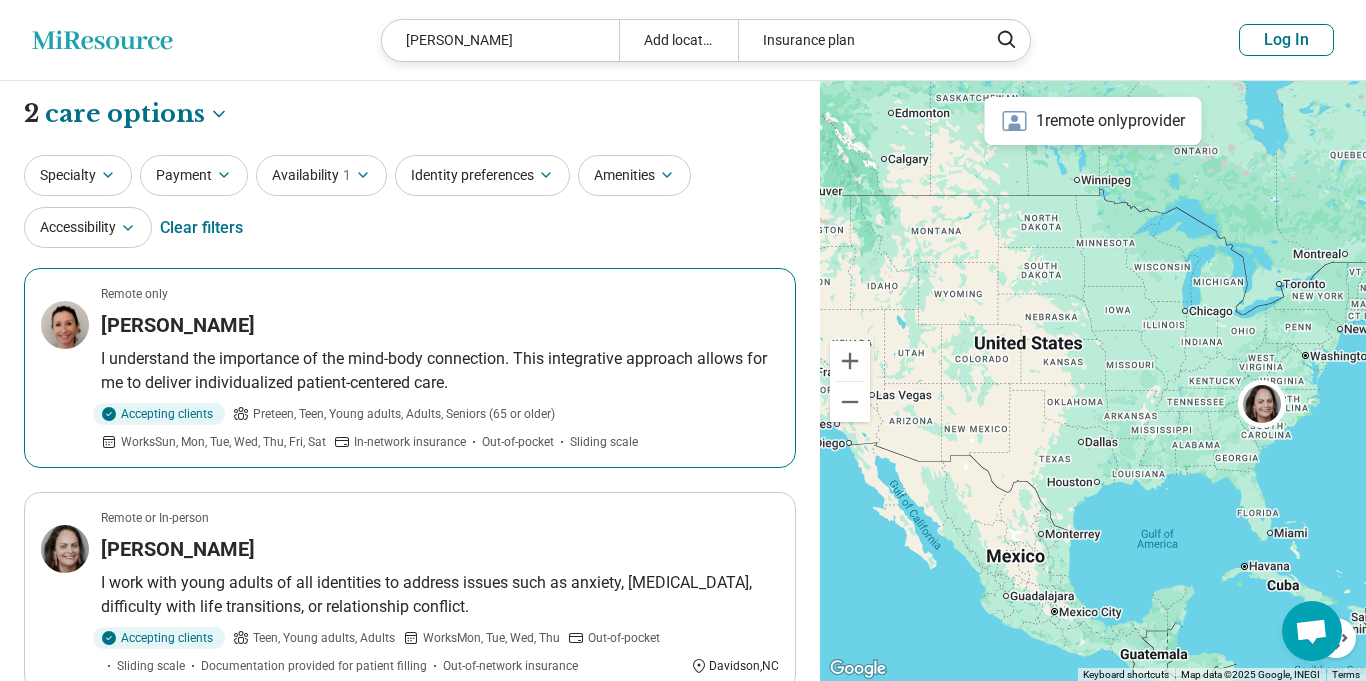click on "I understand the importance of the mind-body connection. This integrative approach allows for me to deliver individualized patient-centered care." at bounding box center [440, 371] 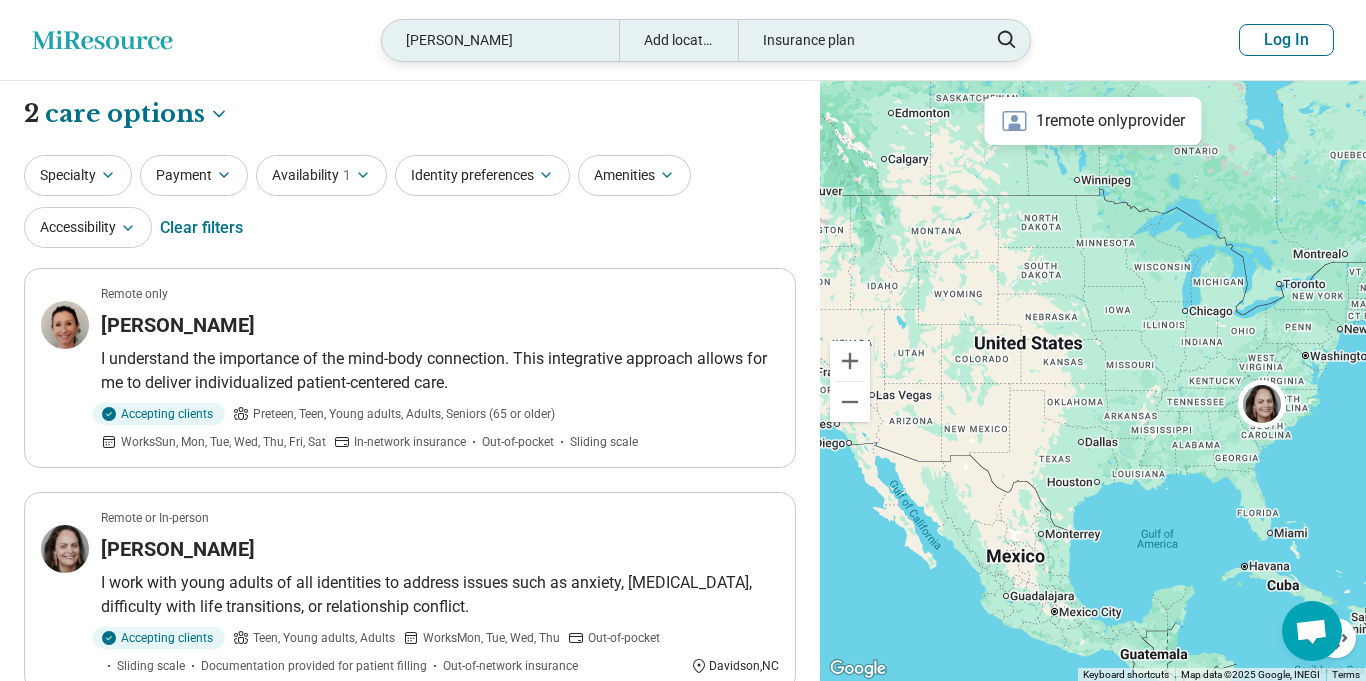 click on "Marisa Stapleton" at bounding box center [500, 40] 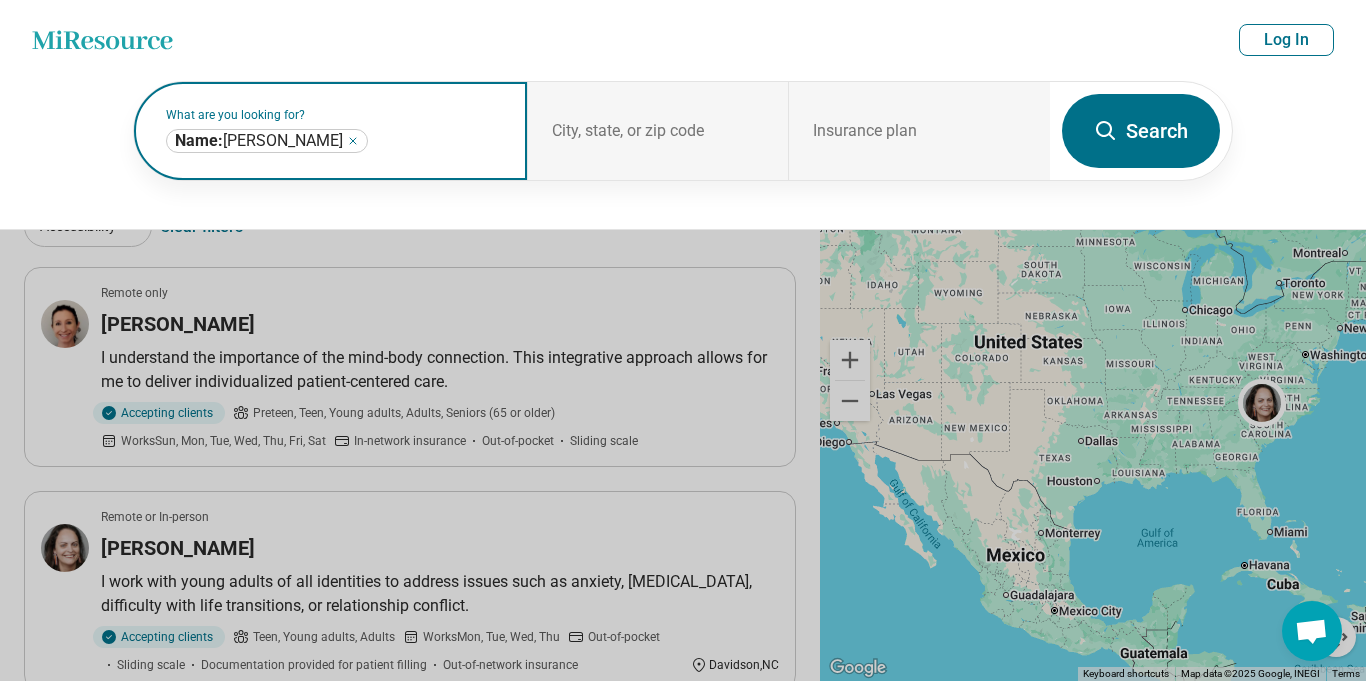 click 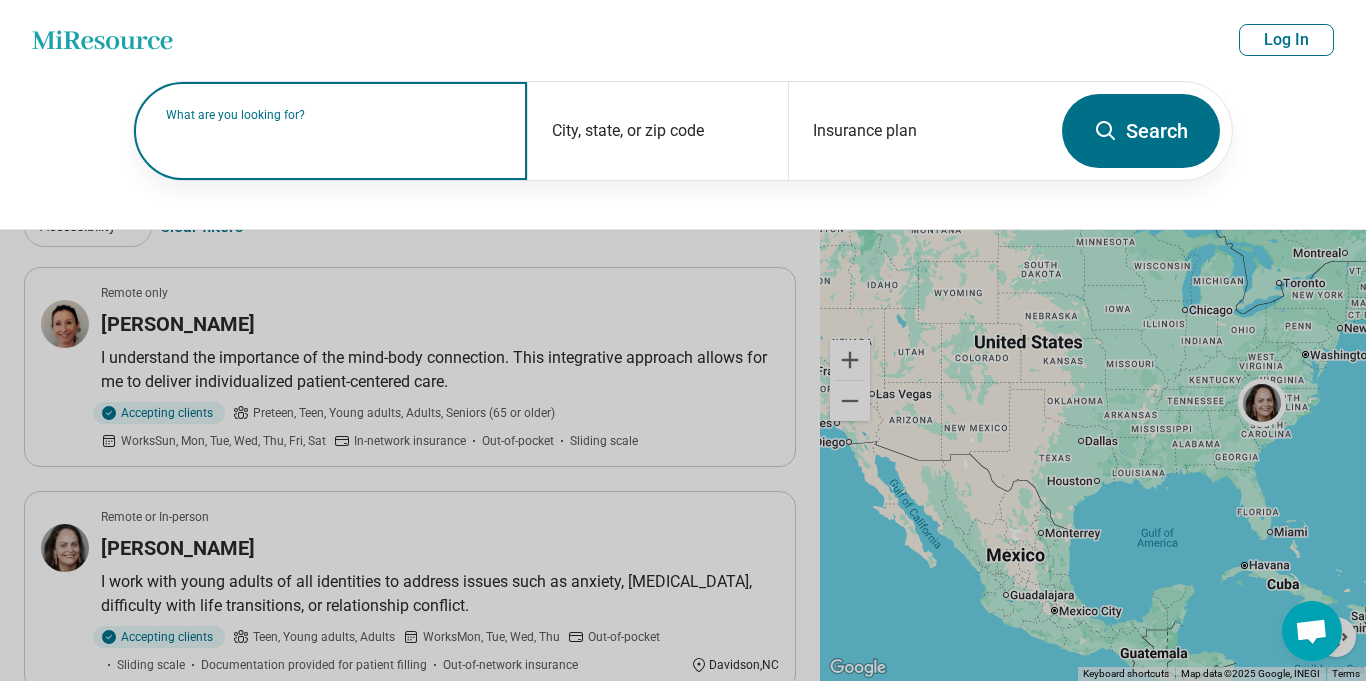 click on "What are you looking for?" at bounding box center [334, 115] 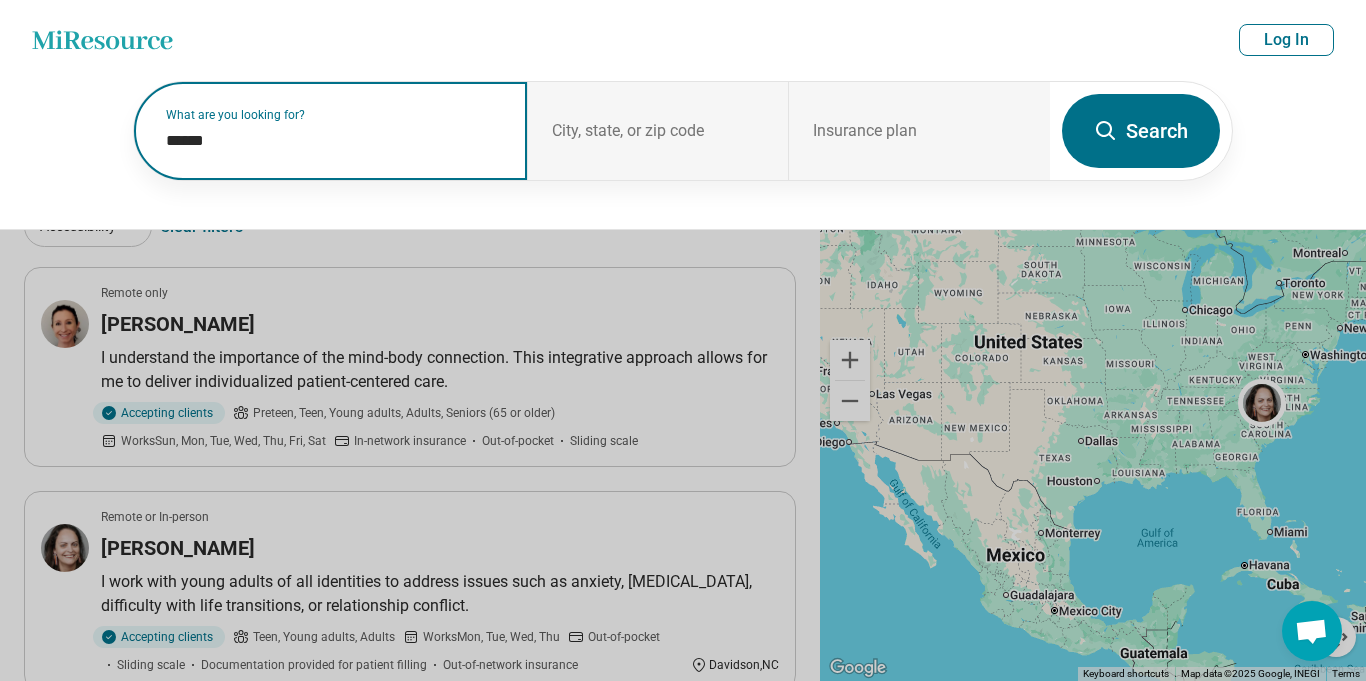paste on "*********" 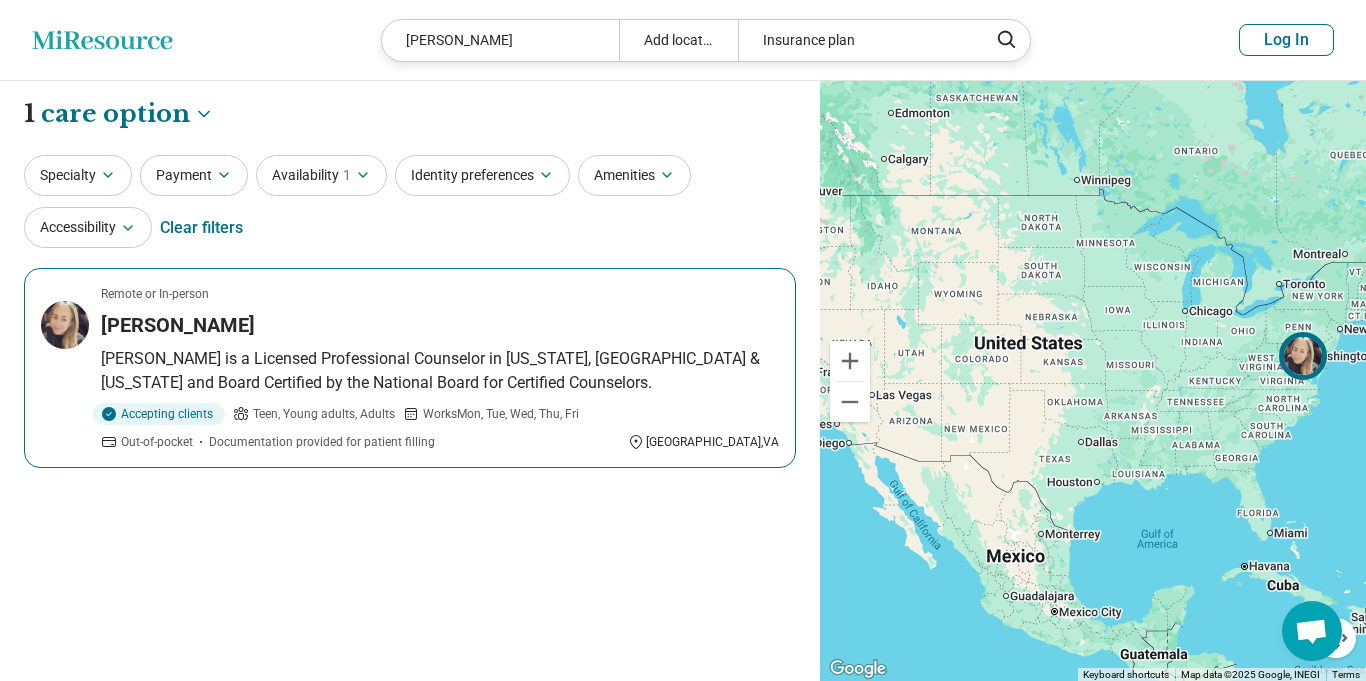 click on "Chloe Koutsos" at bounding box center (178, 325) 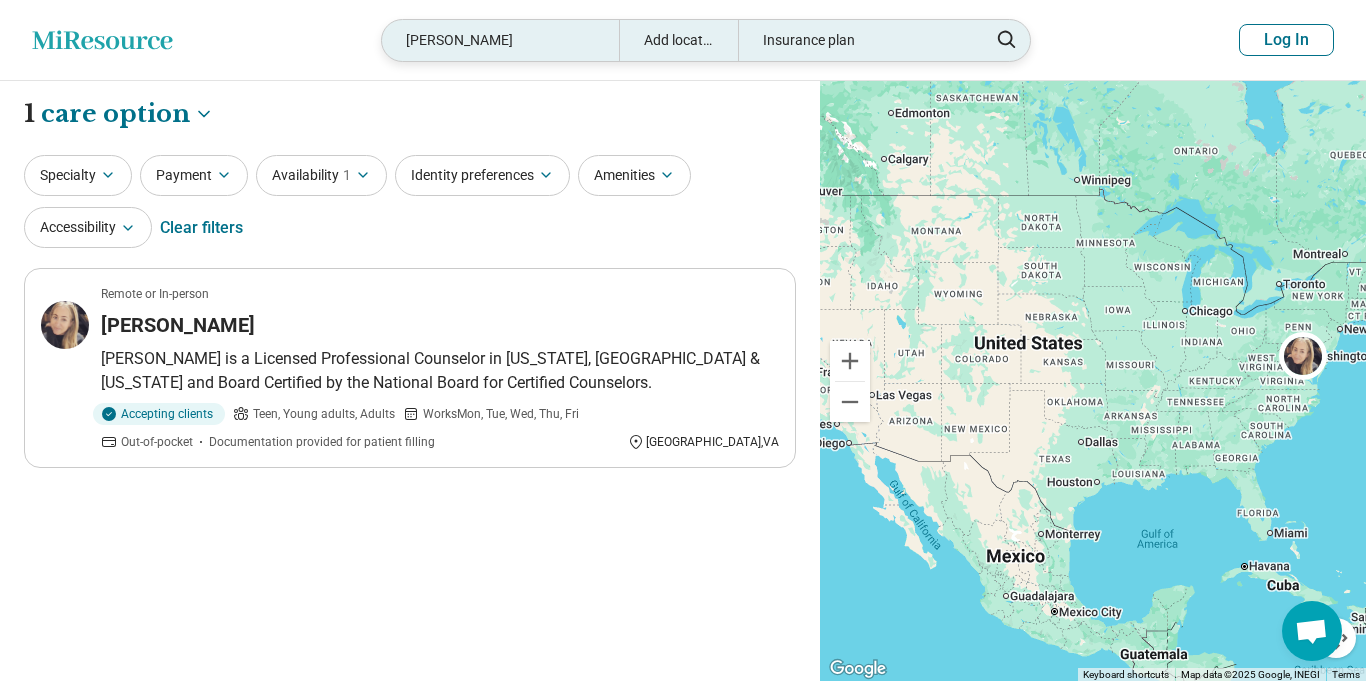 click on "Chloe  Koutsos" at bounding box center [500, 40] 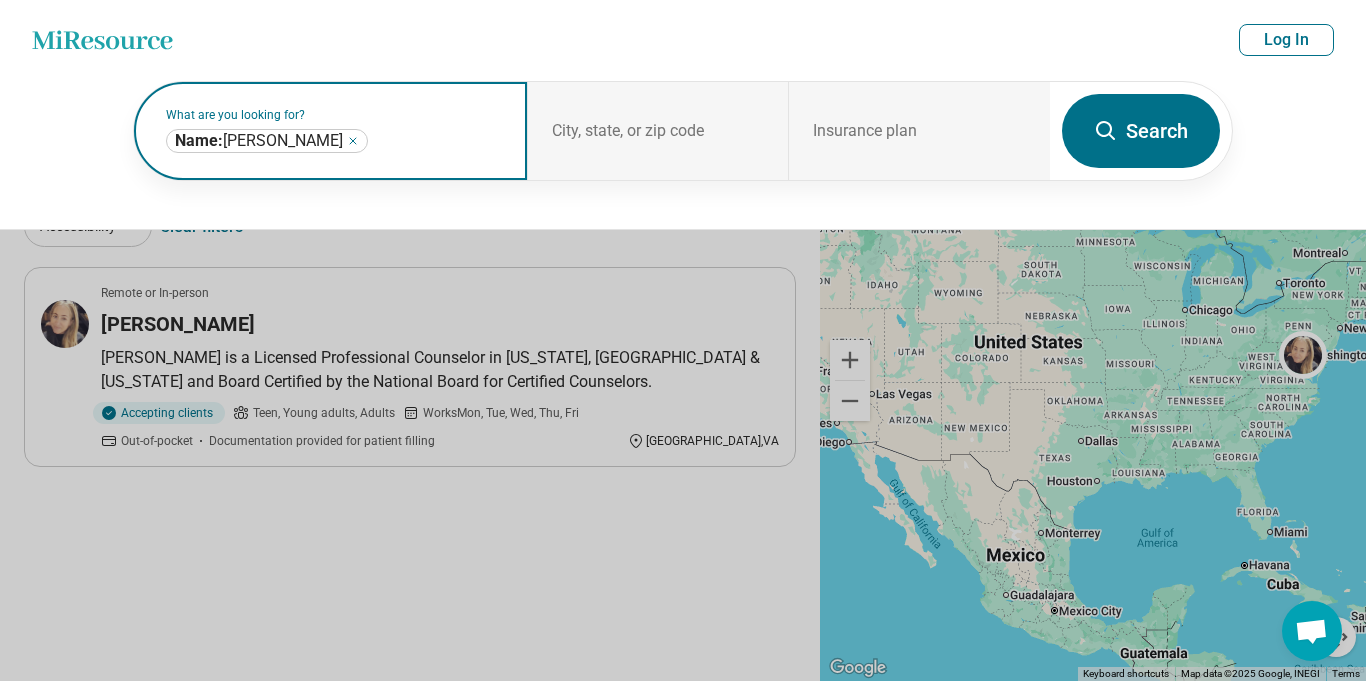 click 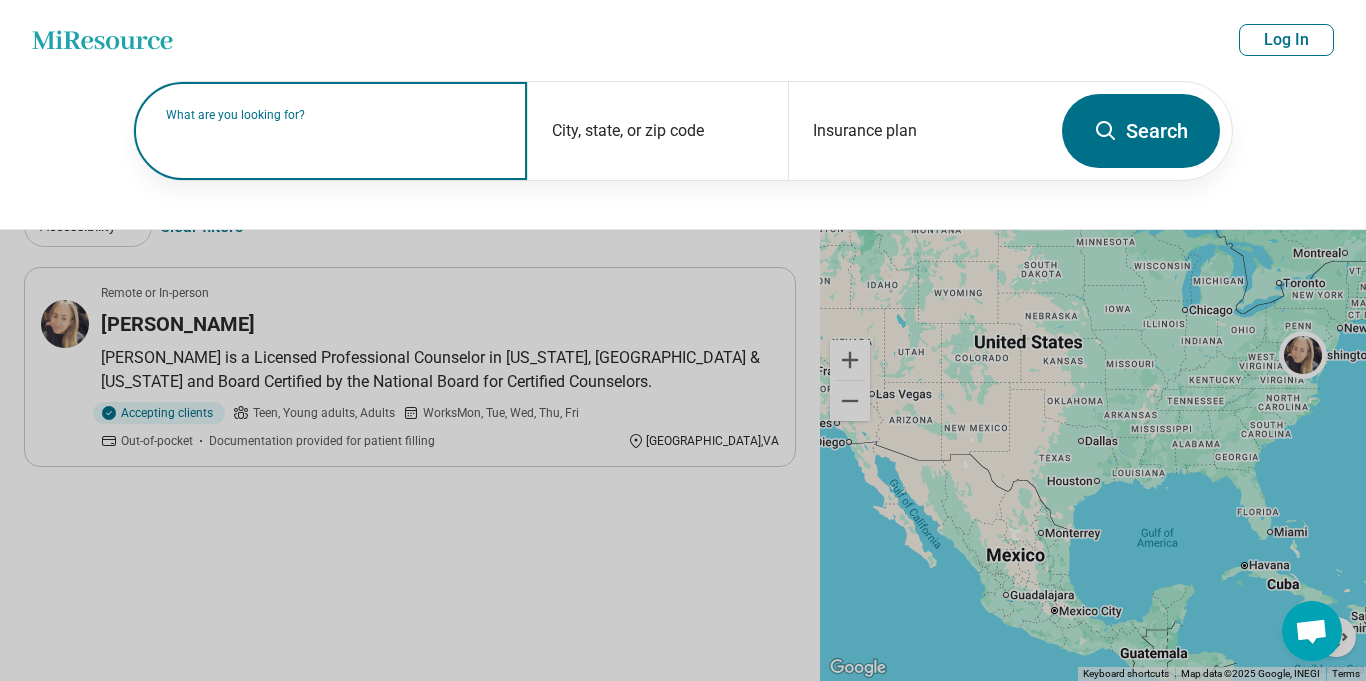 click on "What are you looking for?" at bounding box center (334, 115) 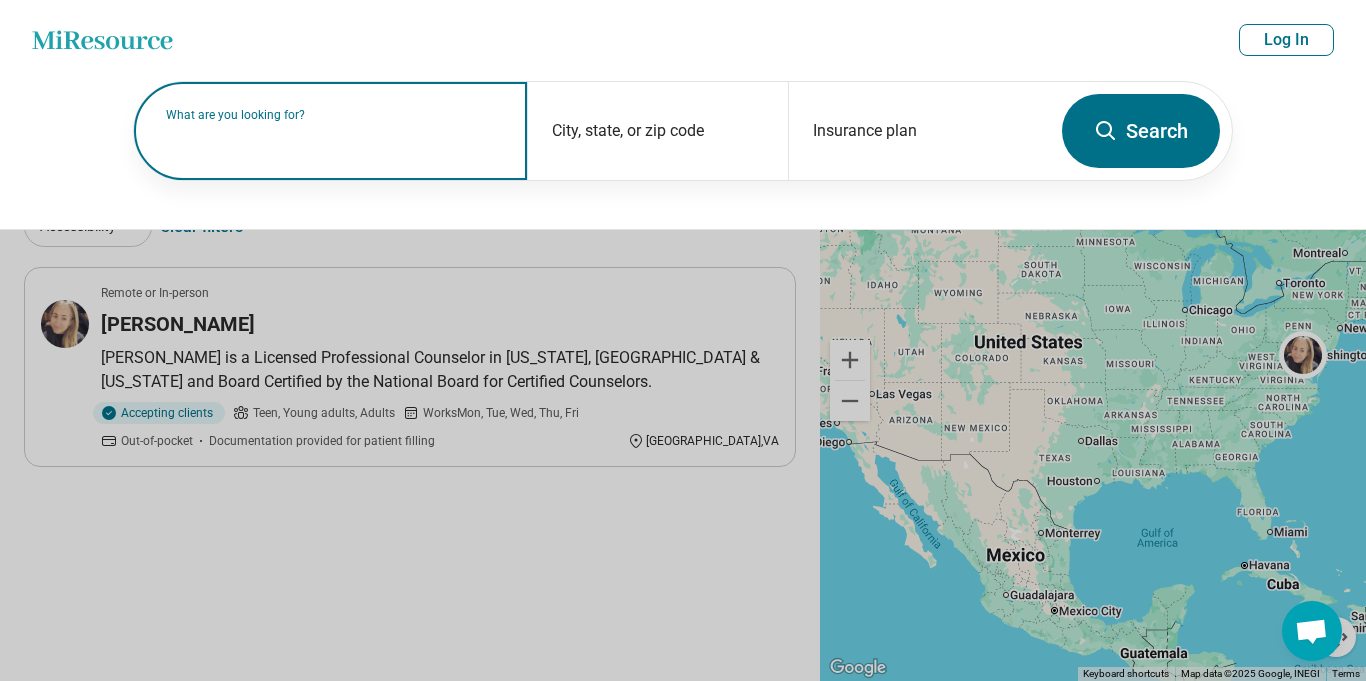 paste on "*******" 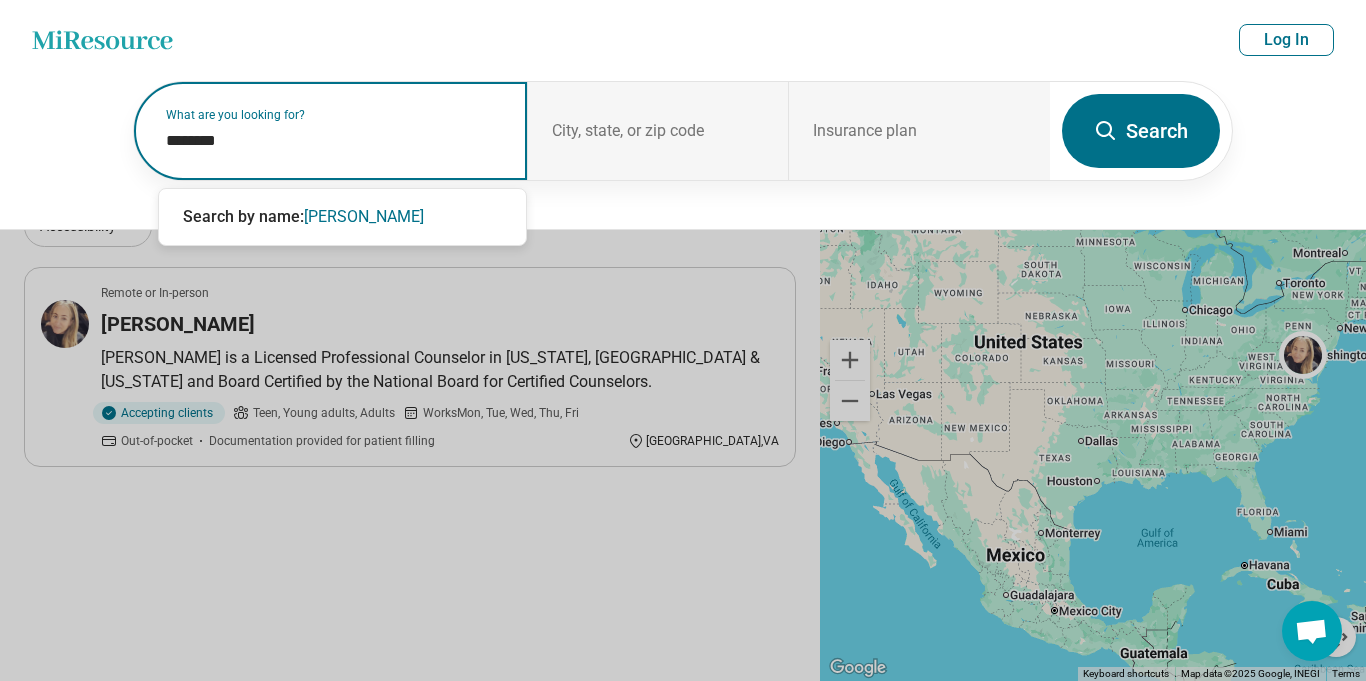 paste on "*******" 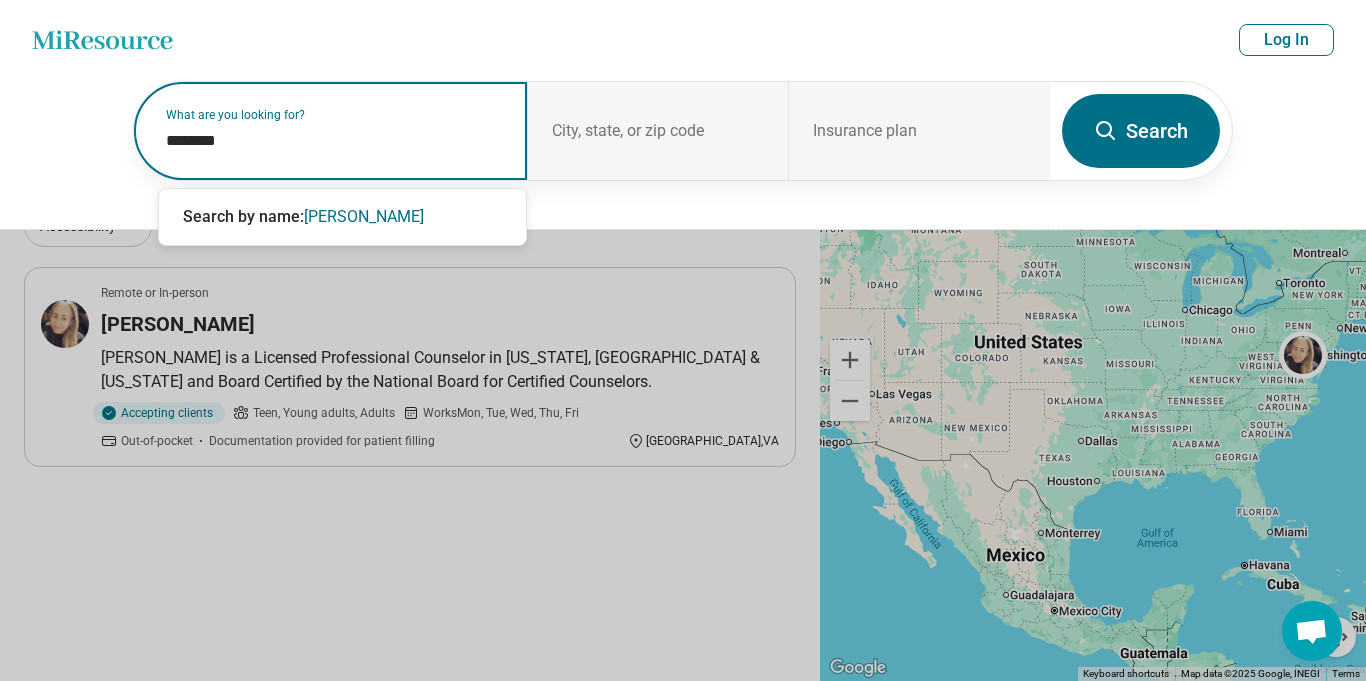 type on "**********" 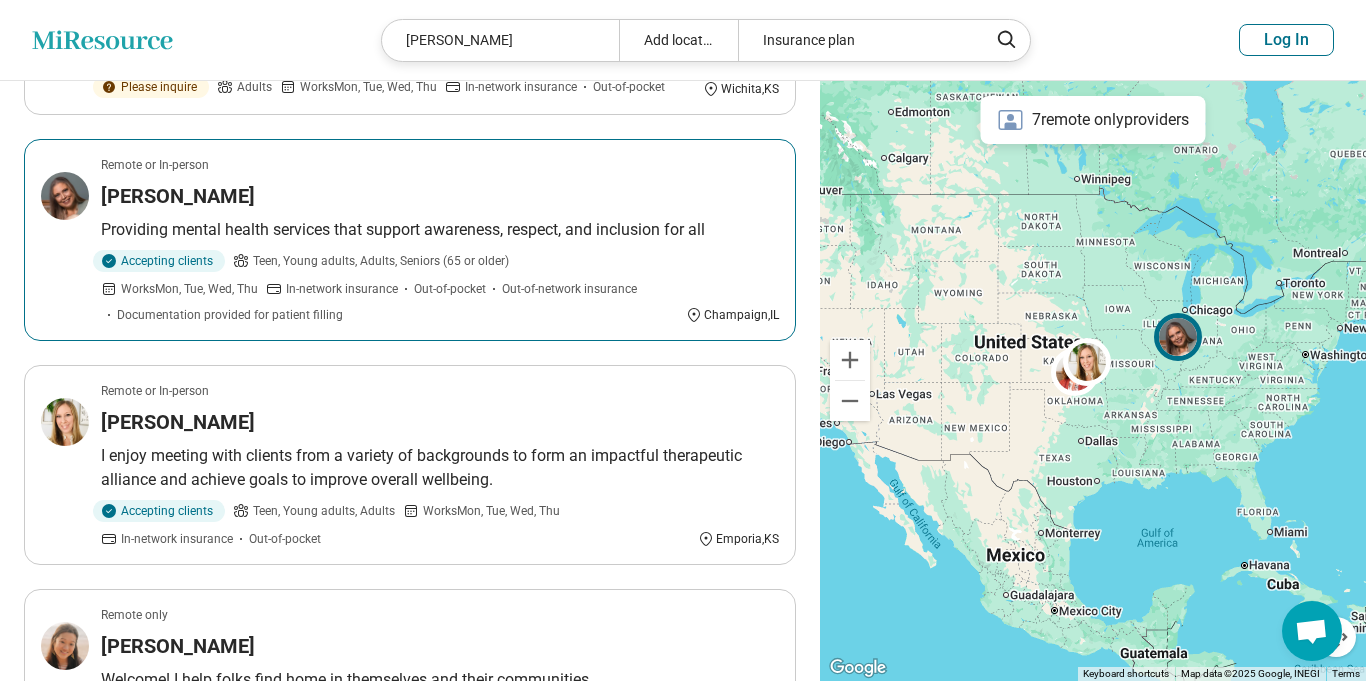 scroll, scrollTop: 924, scrollLeft: 0, axis: vertical 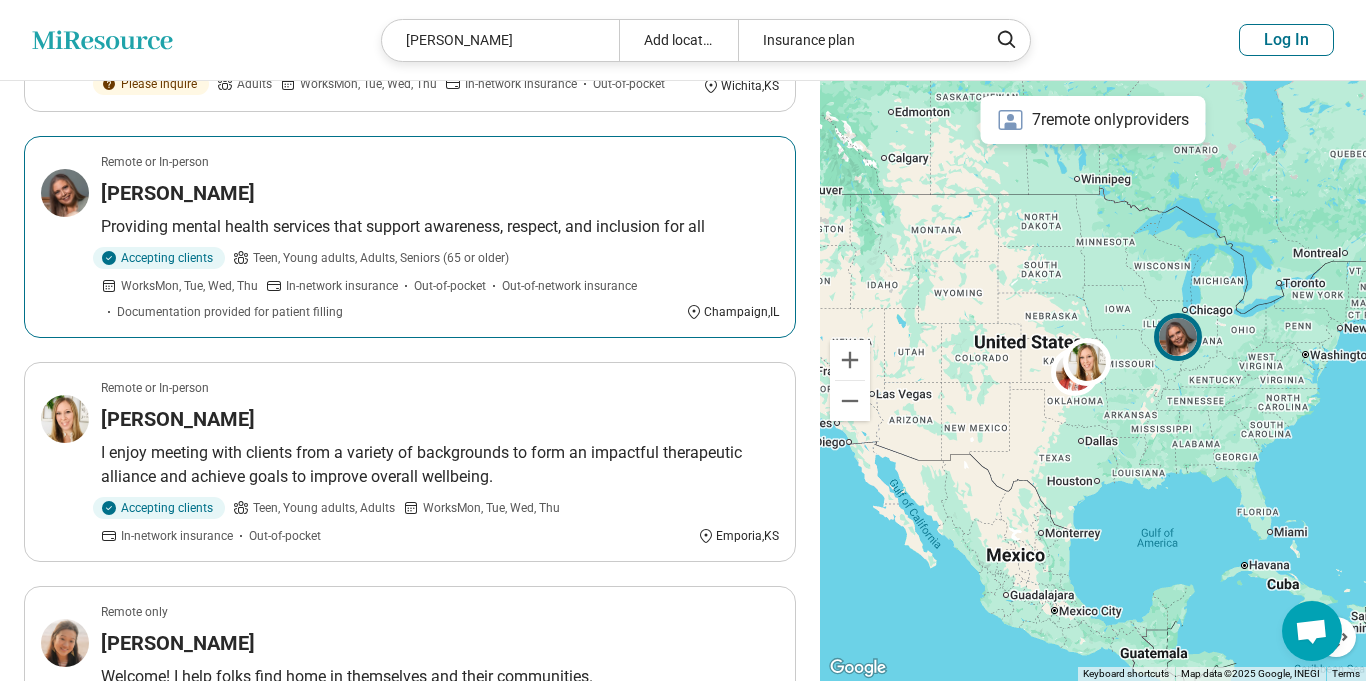 click on "Melanie Sivley" at bounding box center (440, 193) 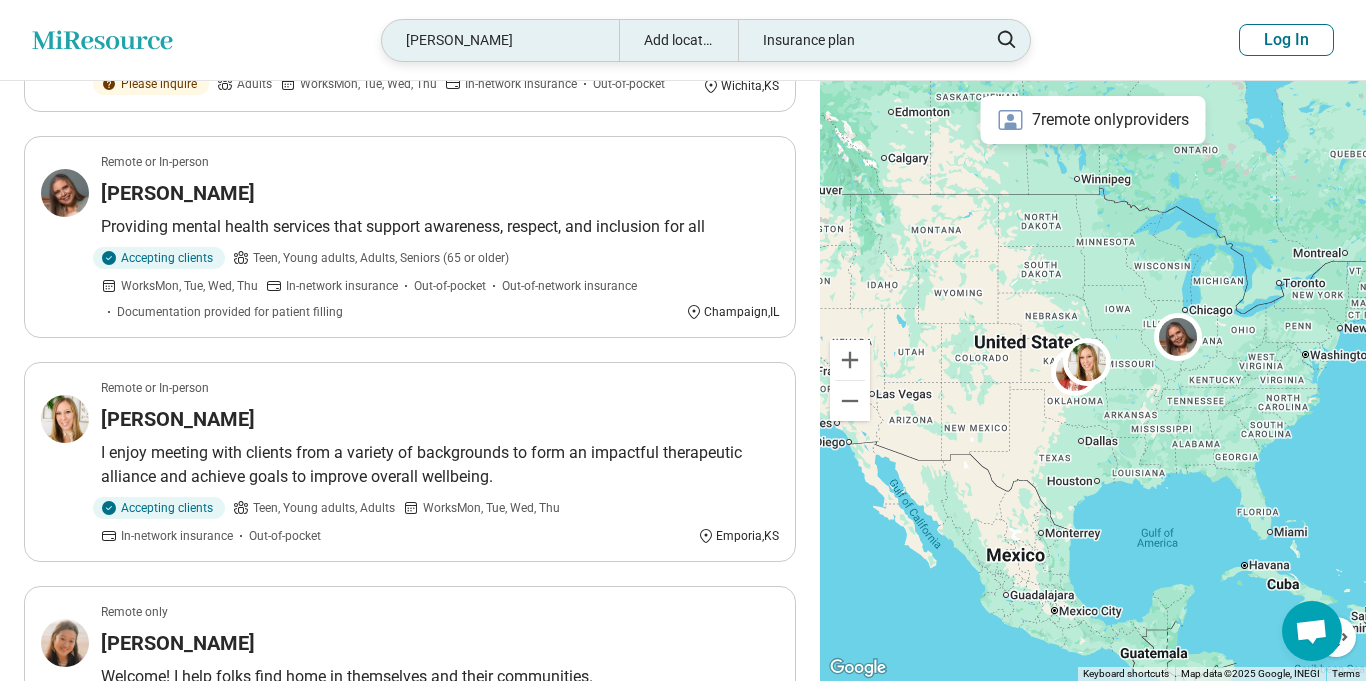 click on "Melanie Sivley" at bounding box center (500, 40) 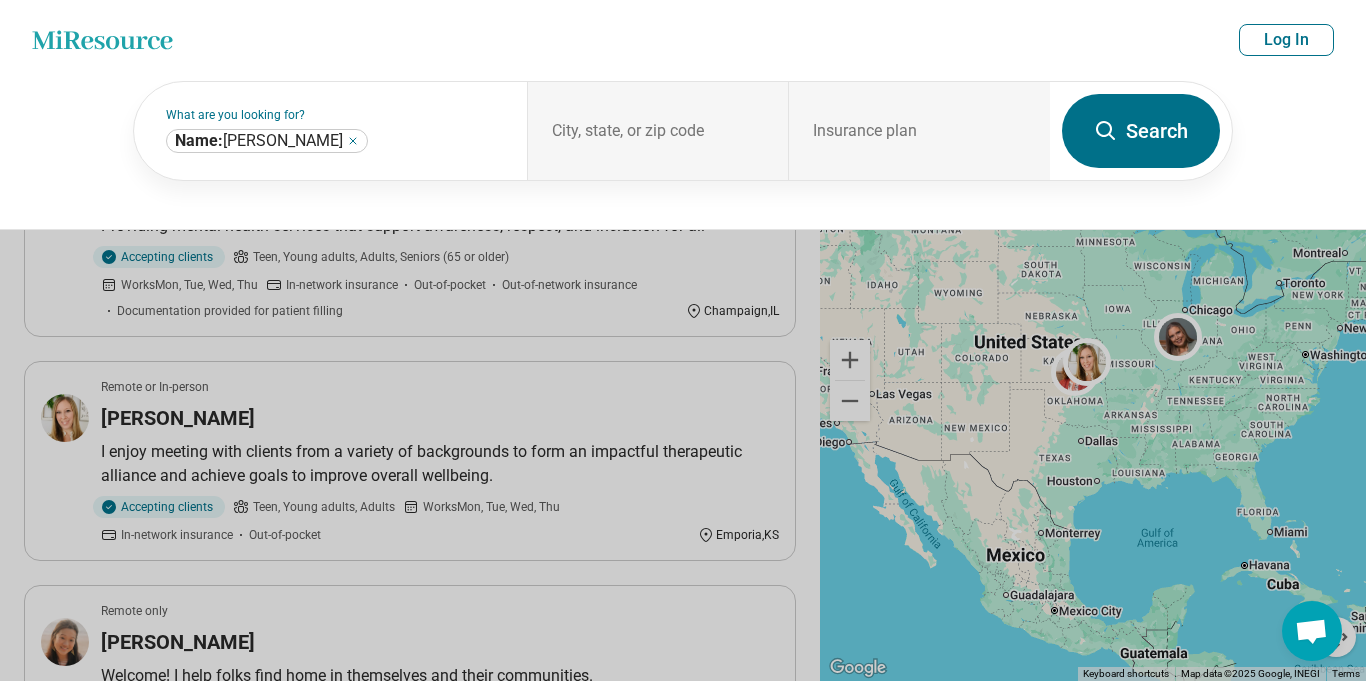 scroll, scrollTop: 923, scrollLeft: 0, axis: vertical 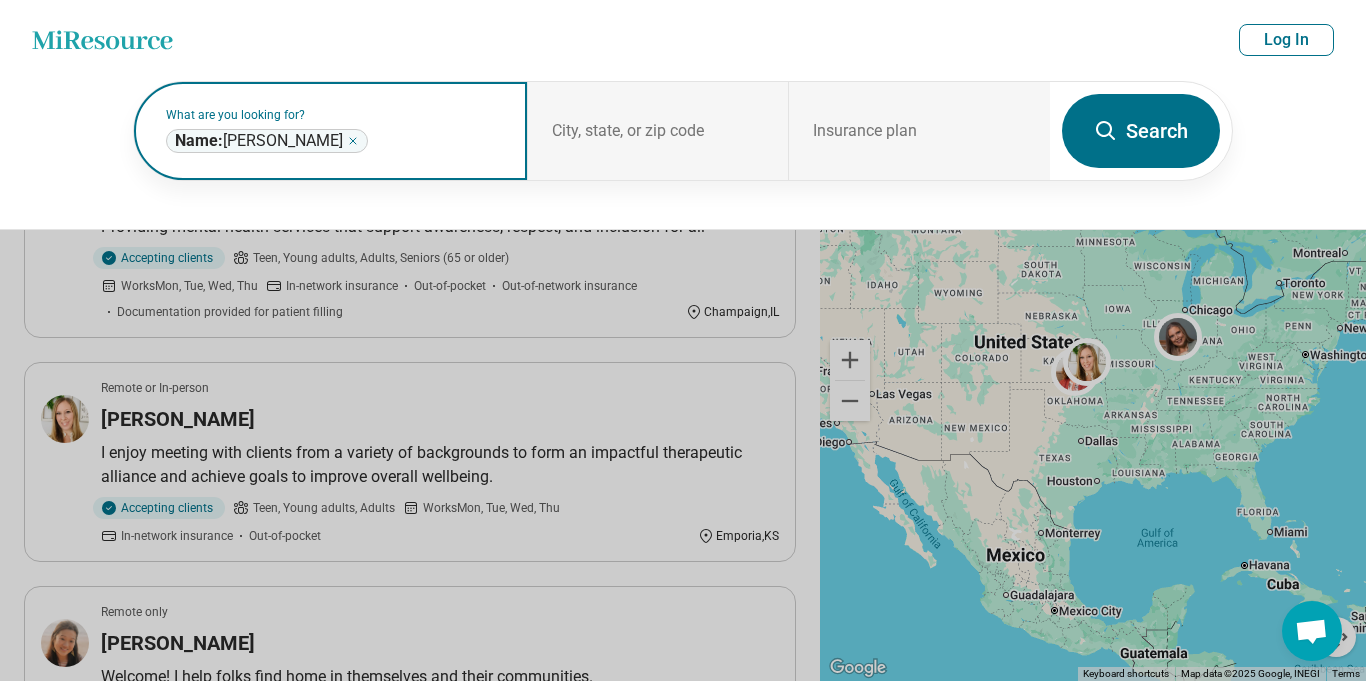 click 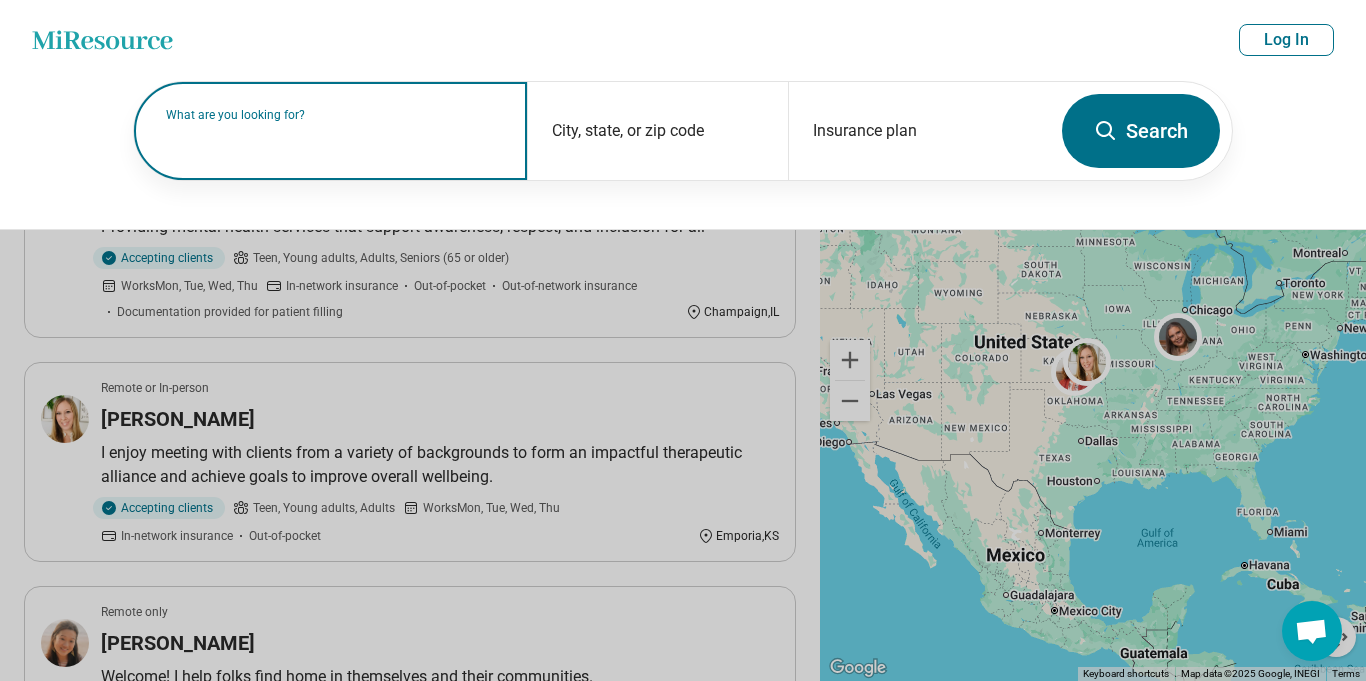 click at bounding box center [334, 141] 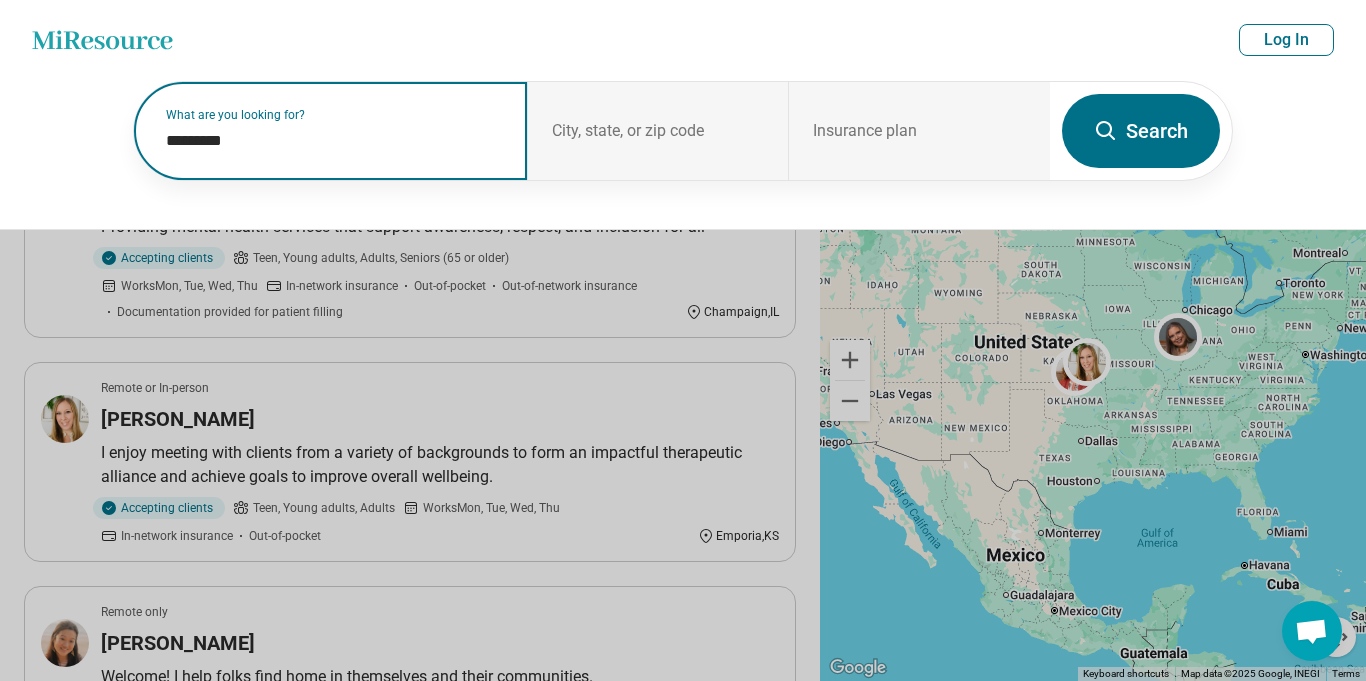 paste on "*****" 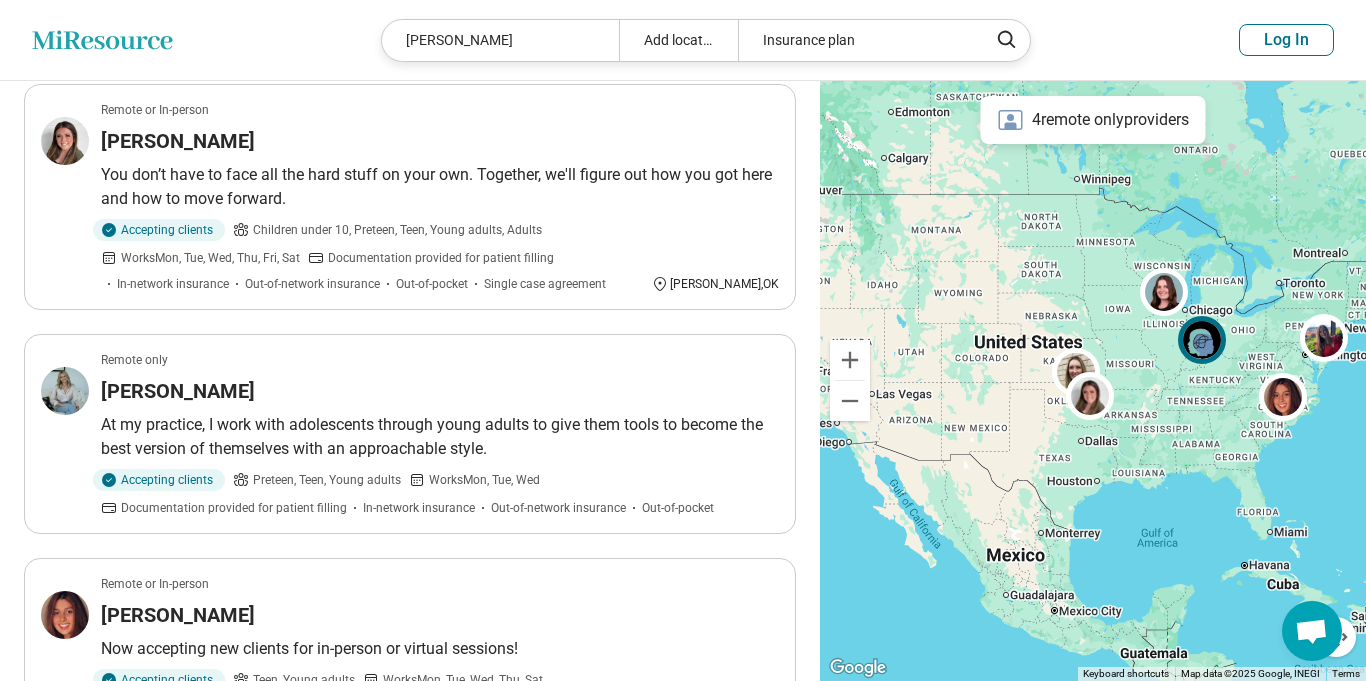 scroll, scrollTop: 1653, scrollLeft: 0, axis: vertical 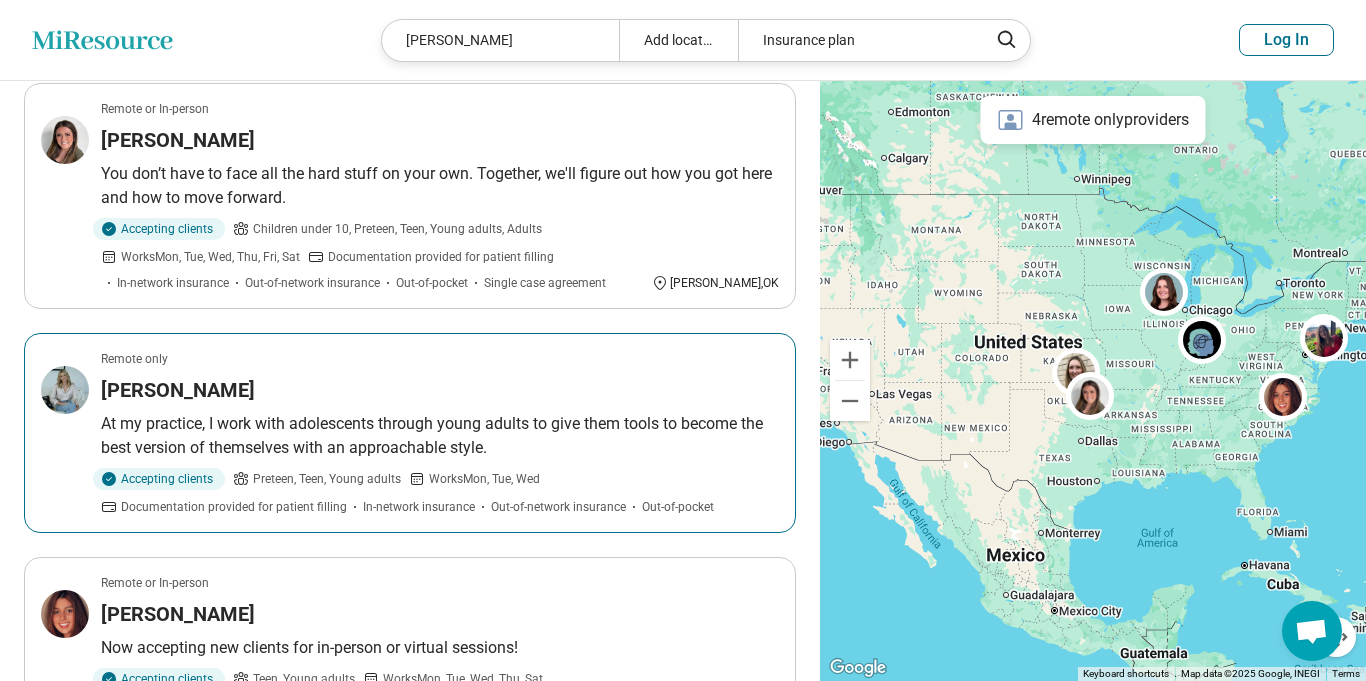 click on "Madeline Rose" at bounding box center (178, 390) 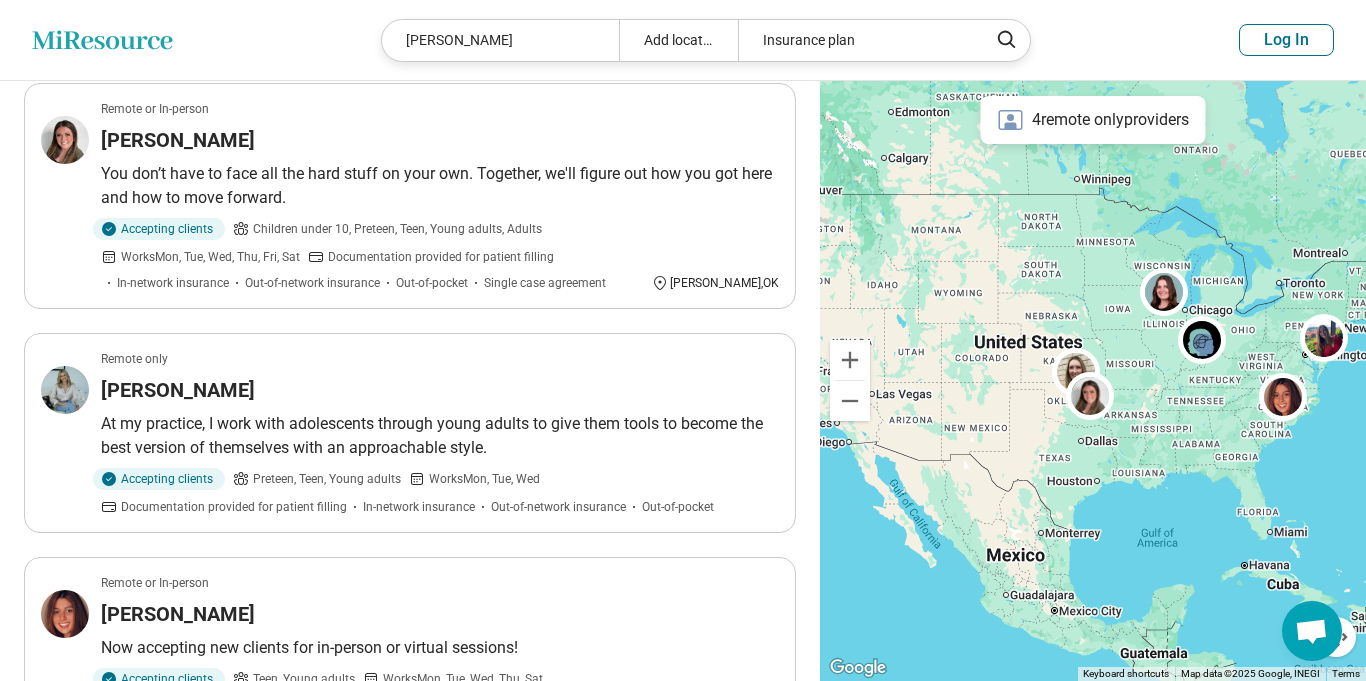 scroll, scrollTop: 0, scrollLeft: 0, axis: both 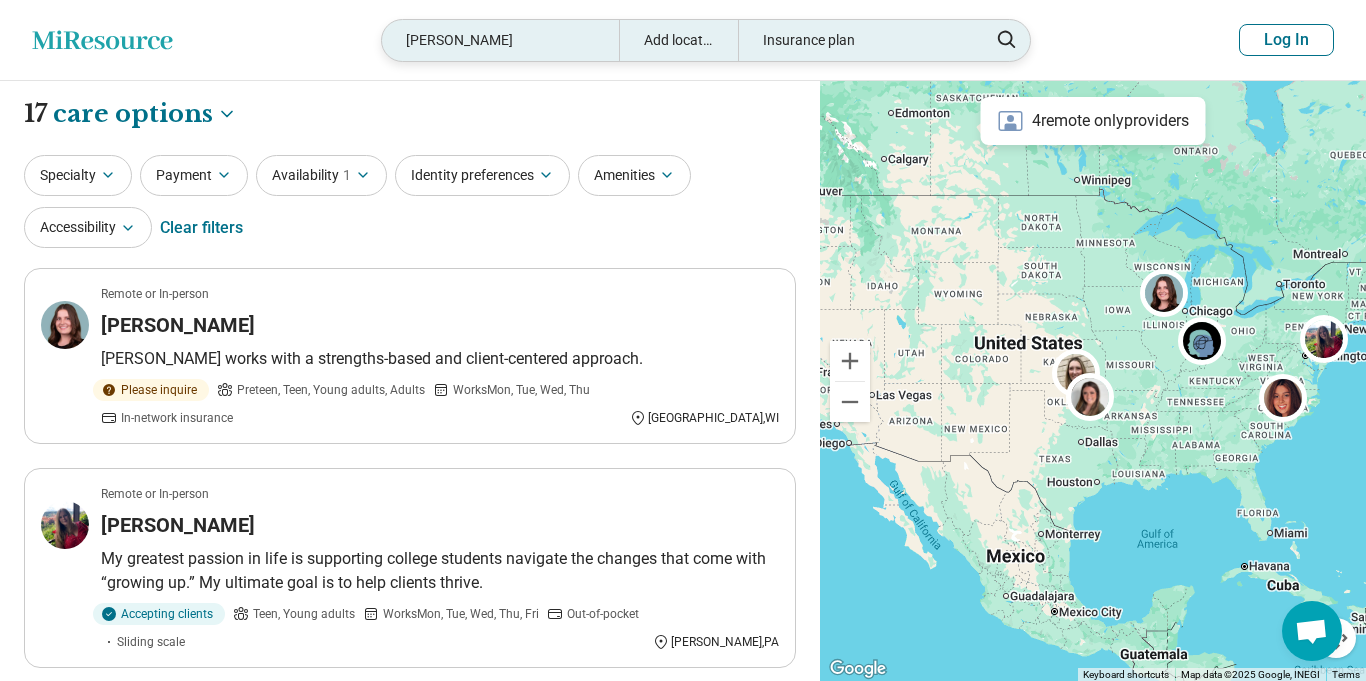 click on "Madeline Rose" at bounding box center [500, 40] 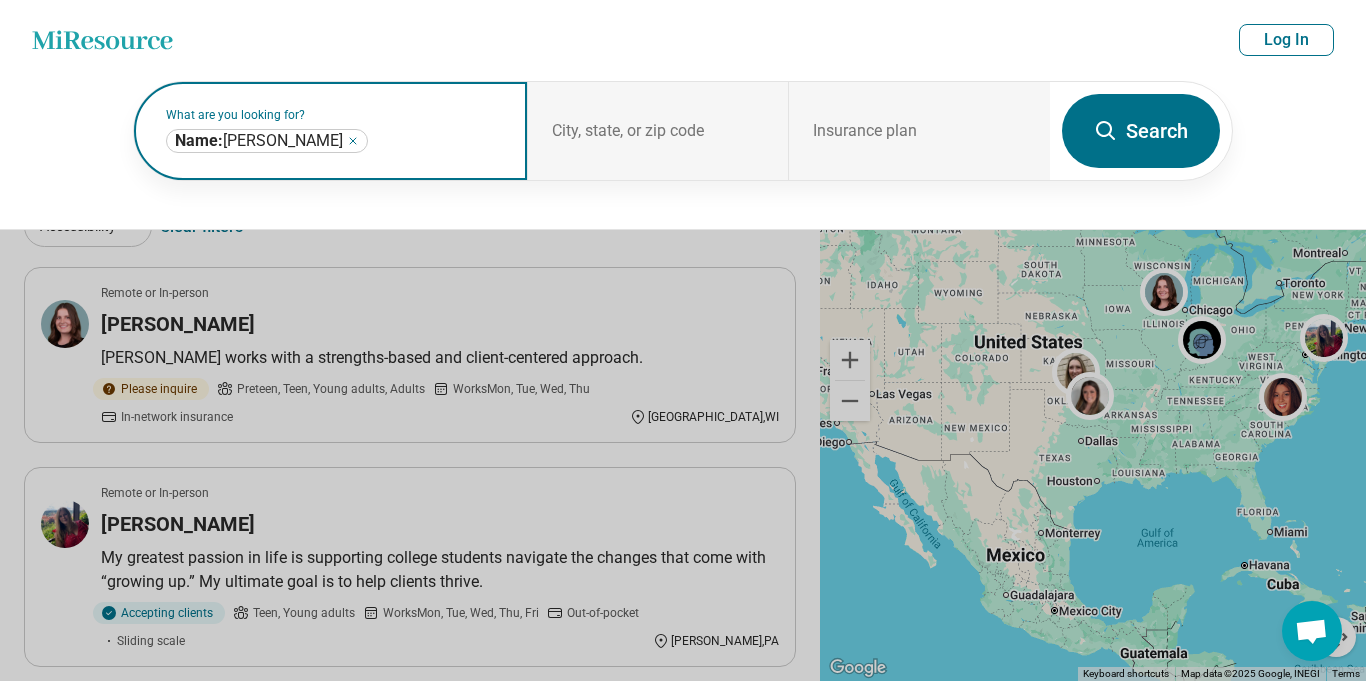 click 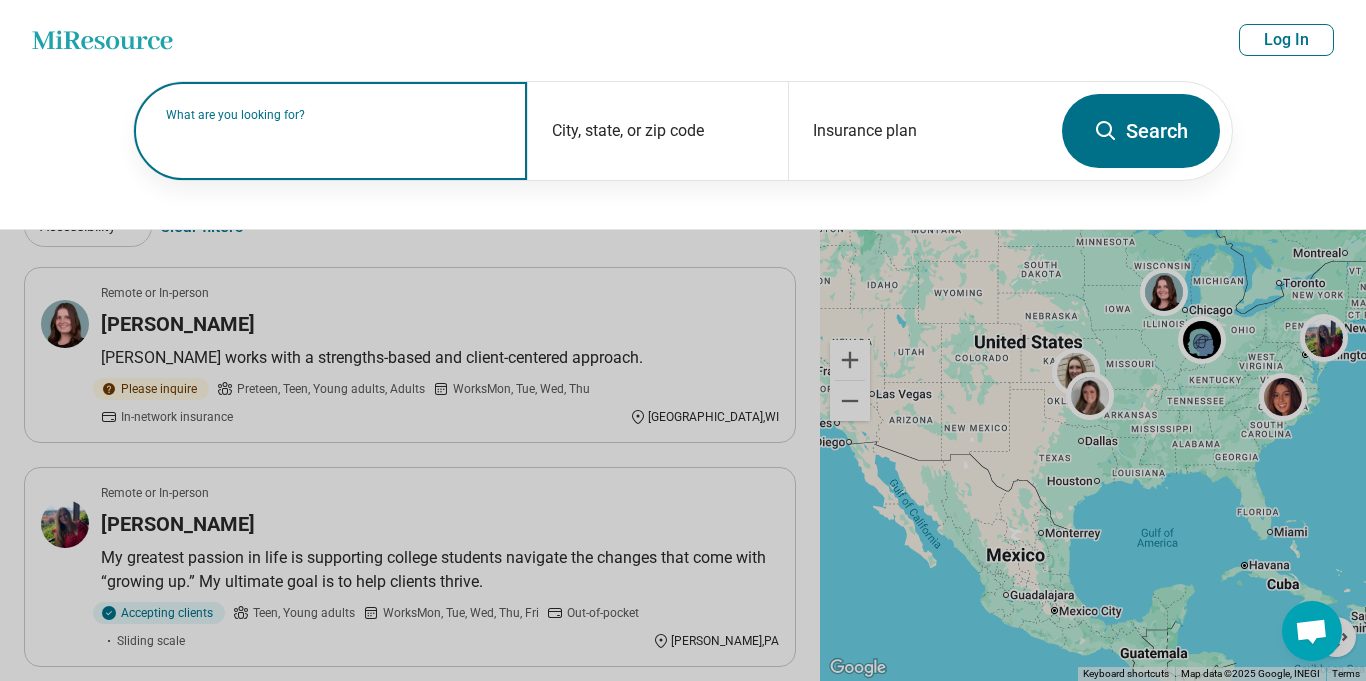 click on "What are you looking for?" at bounding box center [334, 115] 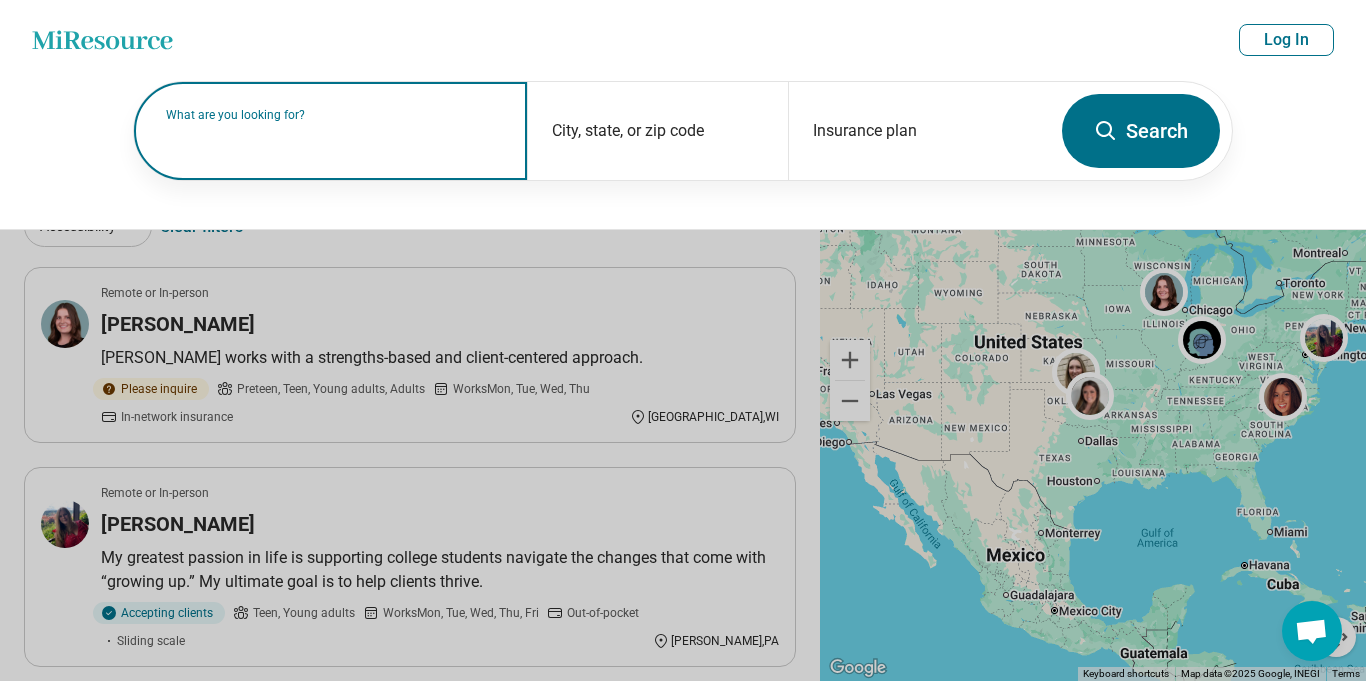 paste on "*******" 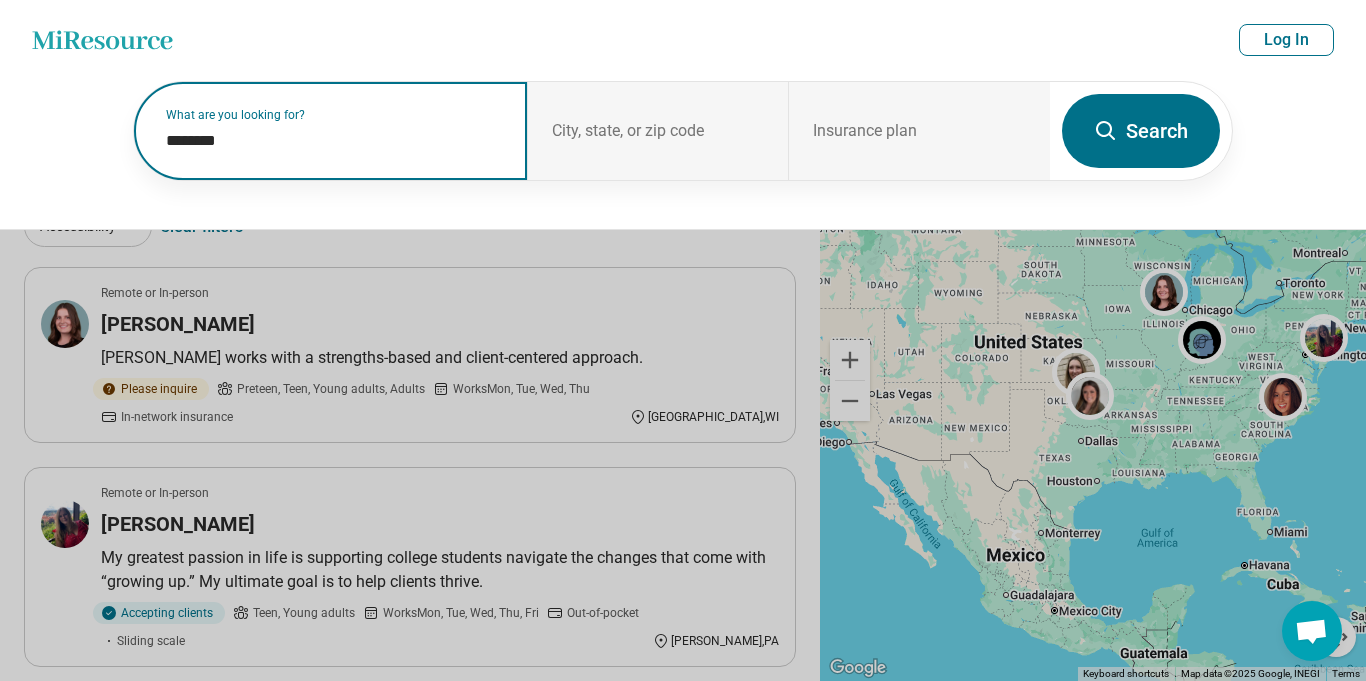 paste on "**********" 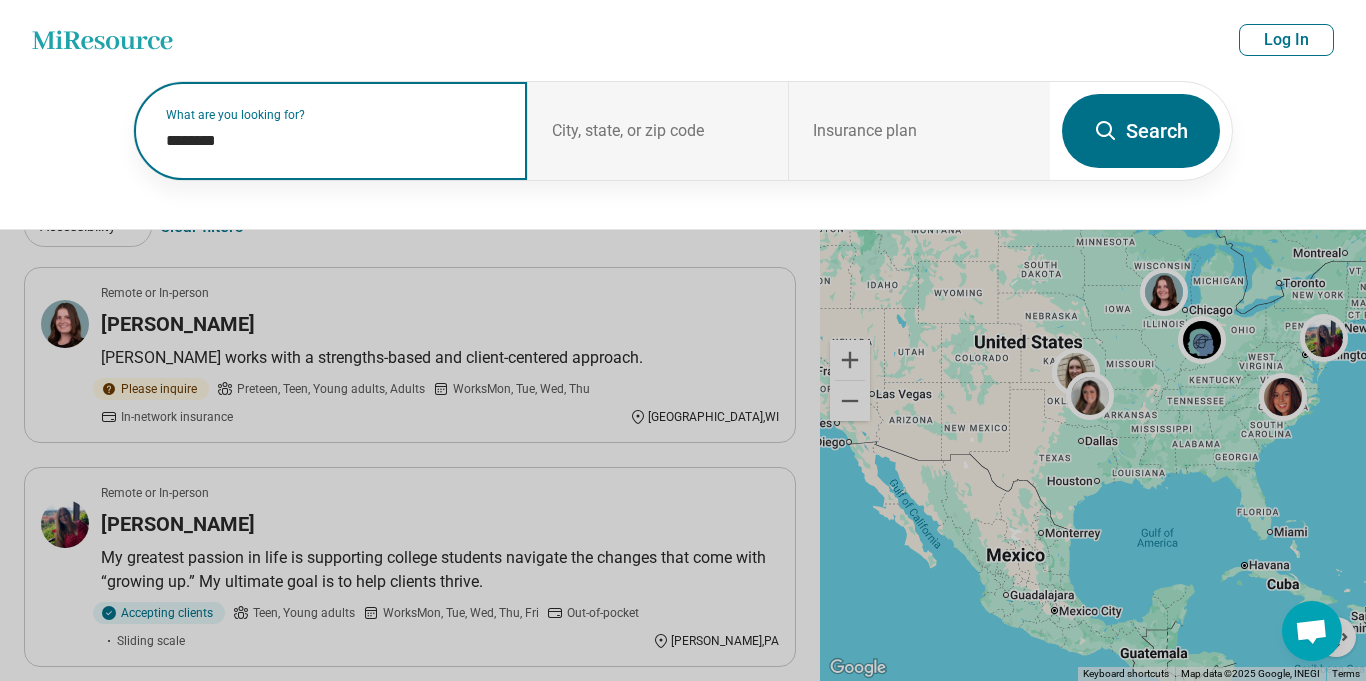 type on "**********" 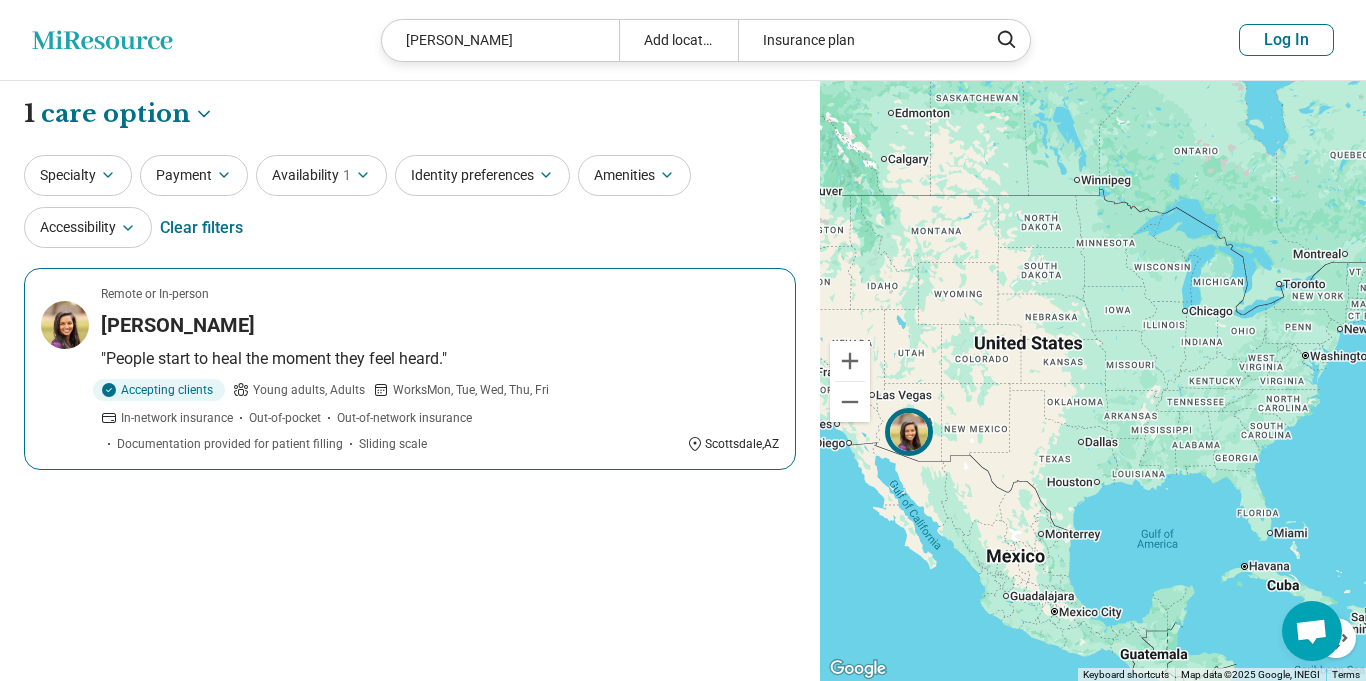 click on "Remote or In-person Natasha de Soysa "People start to heal the moment they feel heard." Accepting clients Young adults, Adults Works  Mon, Tue, Wed, Thu, Fri In-network insurance Out-of-pocket Out-of-network insurance Documentation provided for patient filling Sliding scale Scottsdale ,  AZ" at bounding box center (410, 369) 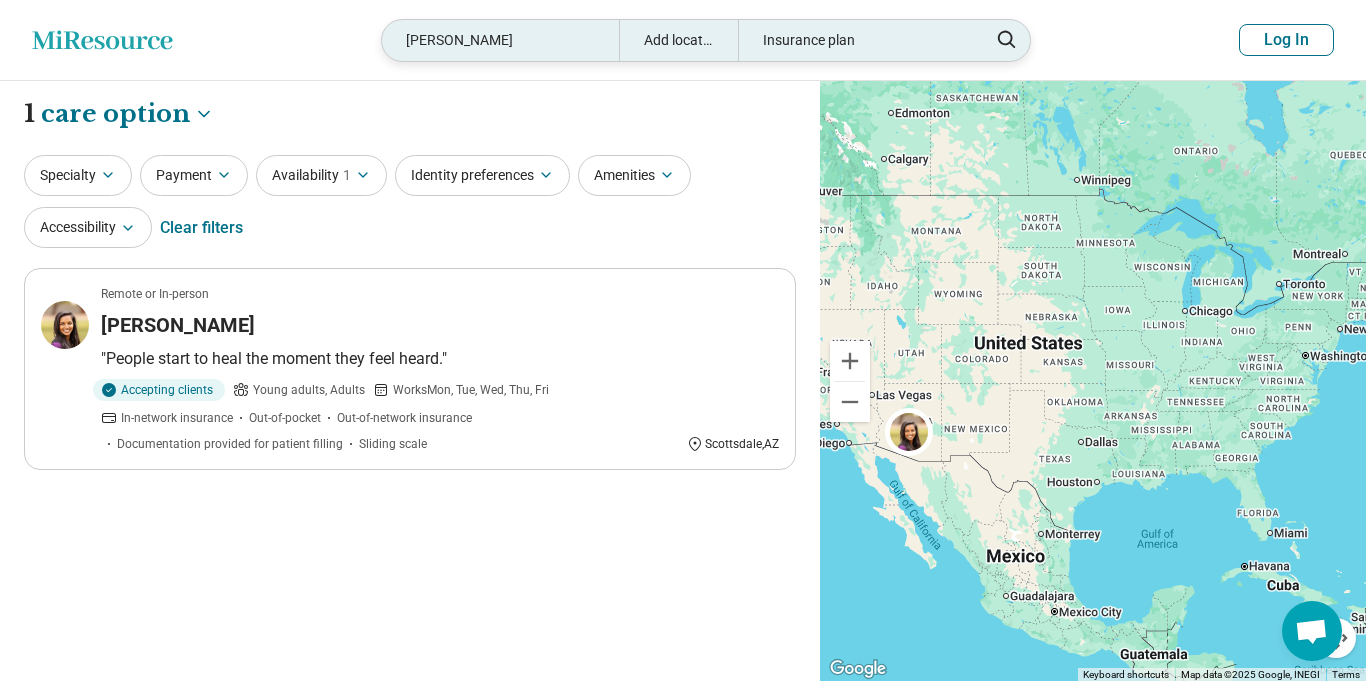 click on "Natasha R de Soysa" at bounding box center (500, 40) 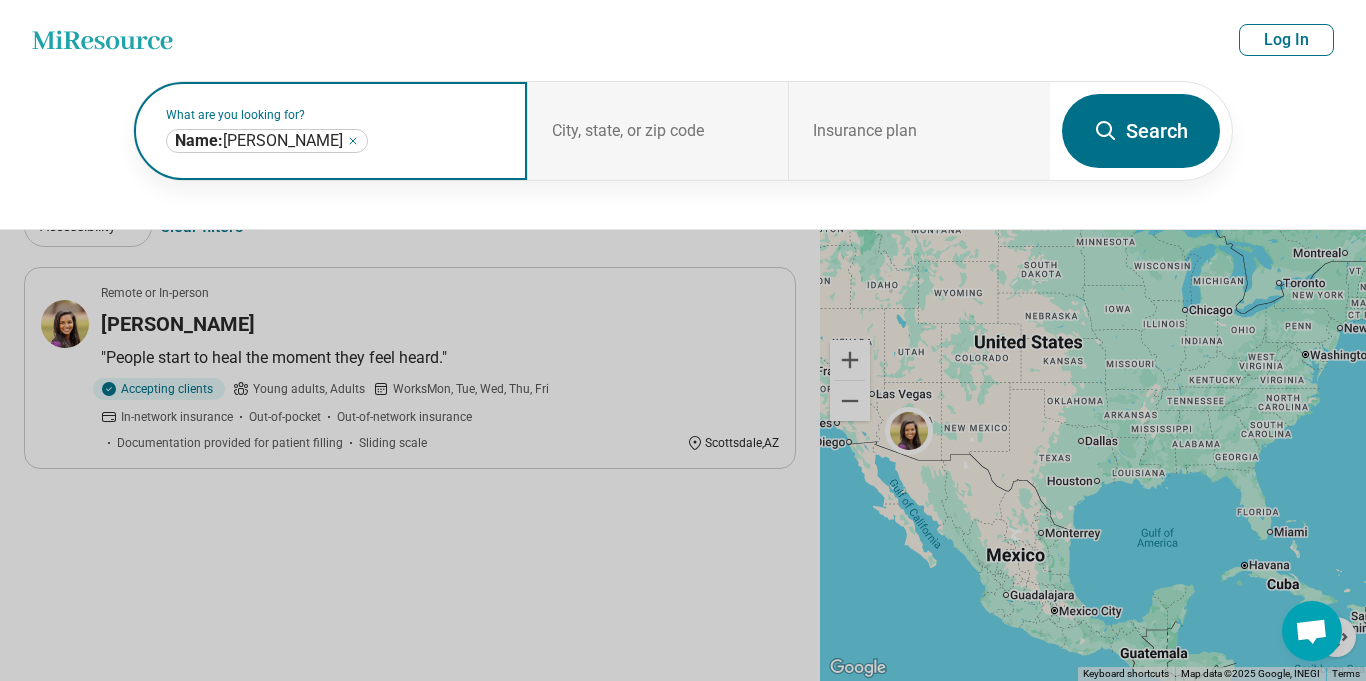 click 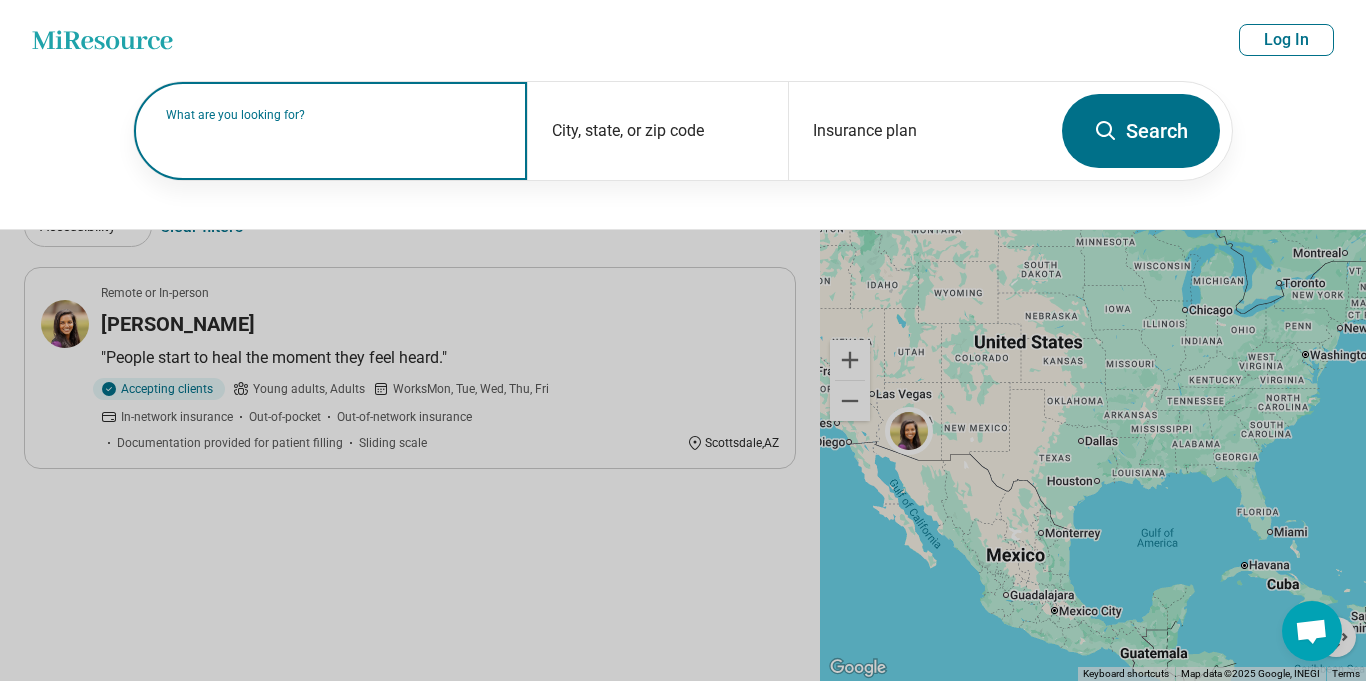 click on "What are you looking for?" at bounding box center [334, 115] 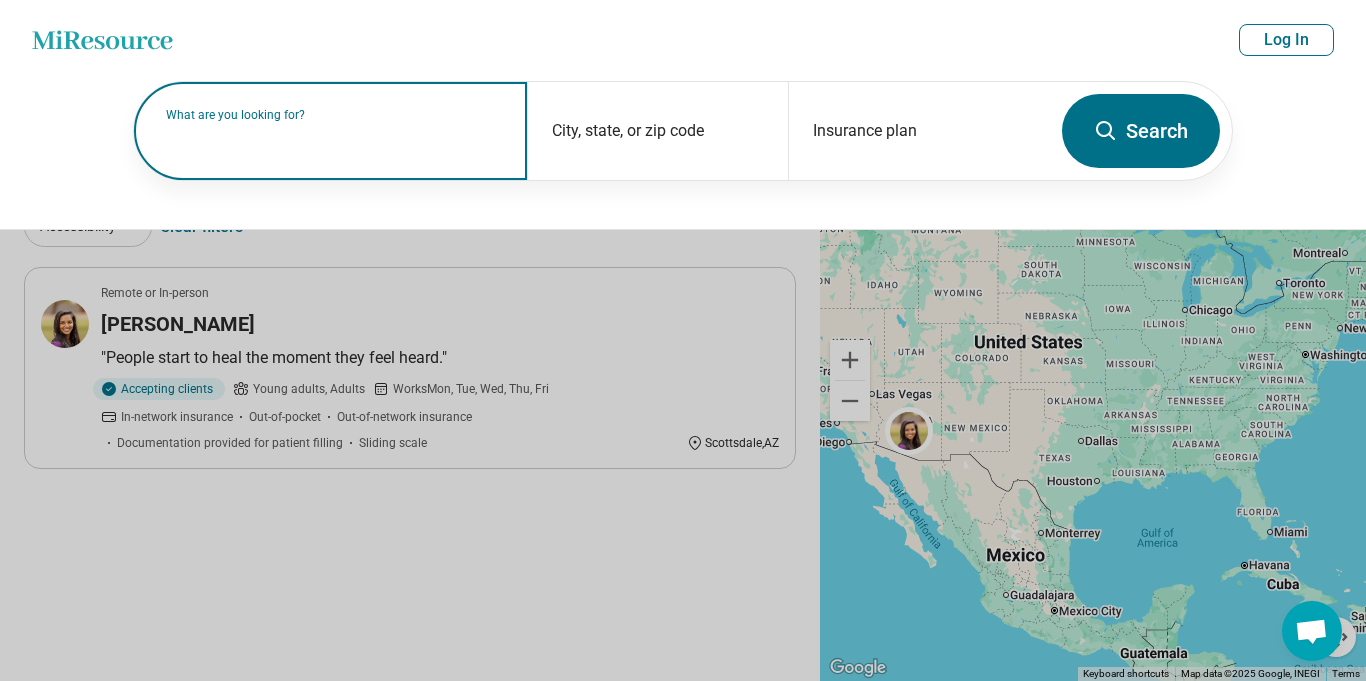paste on "******" 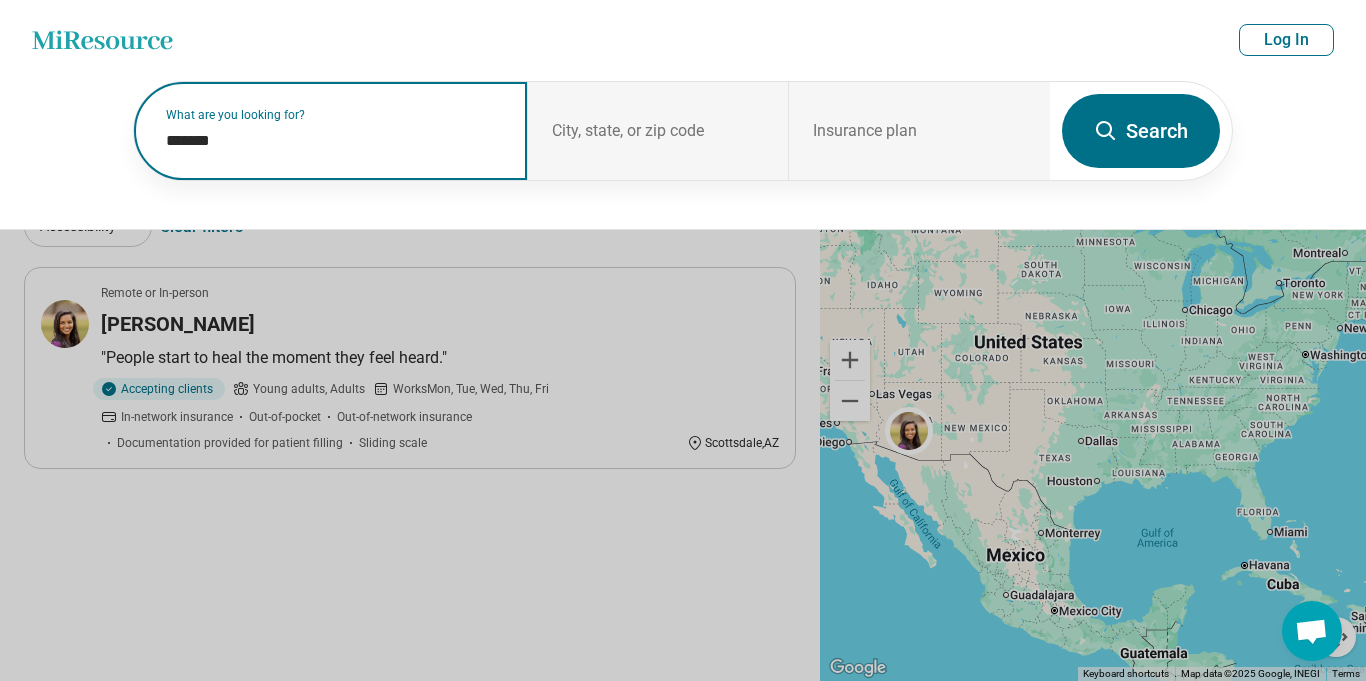 paste on "**********" 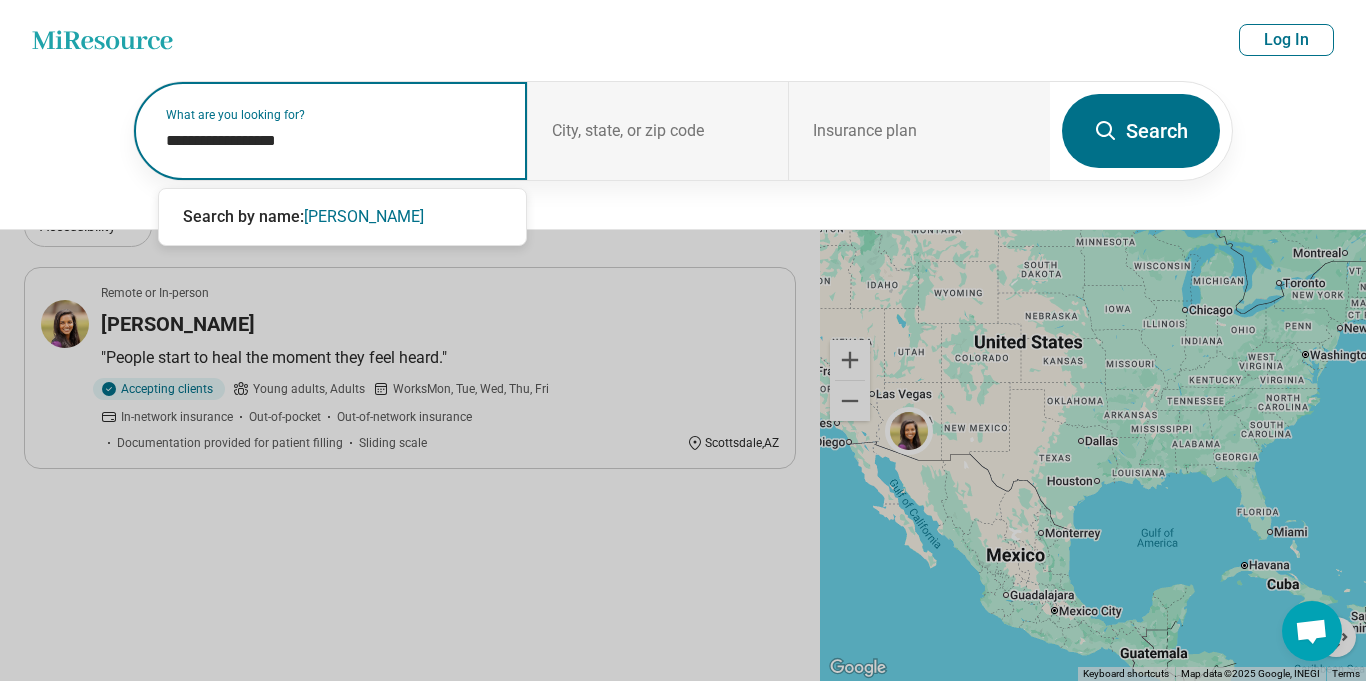 type on "**********" 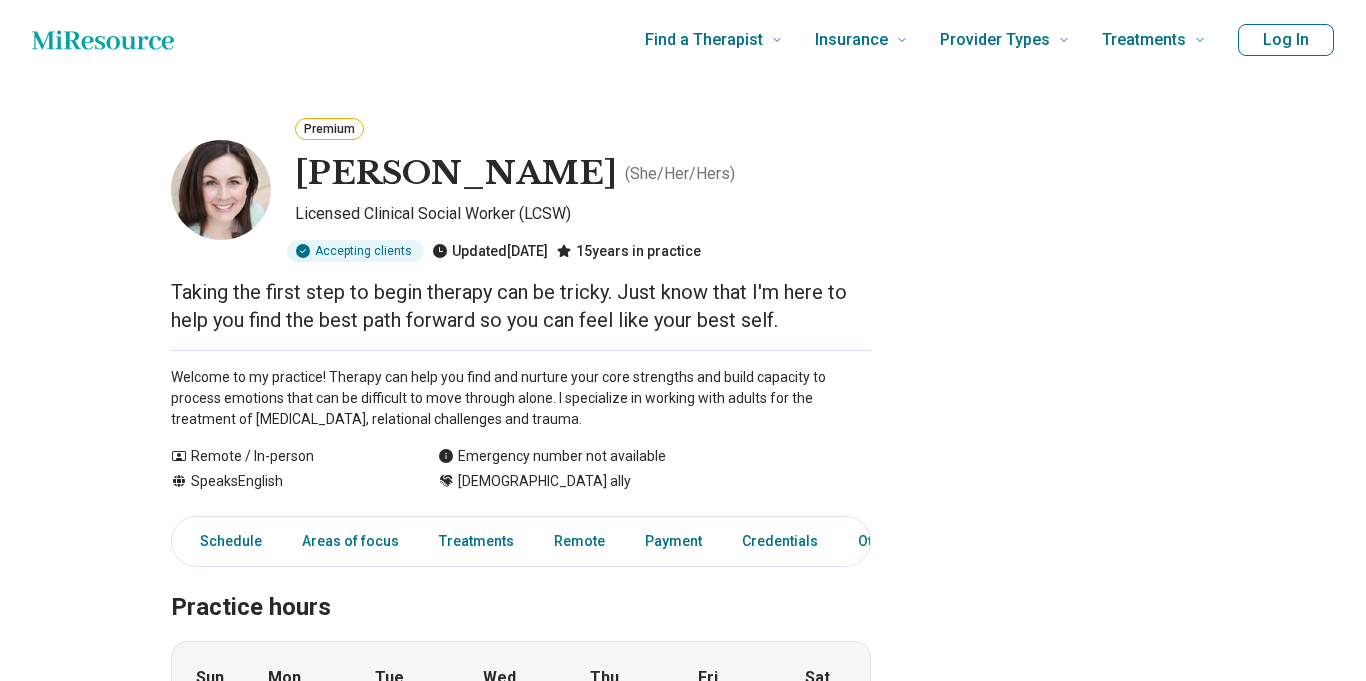 scroll, scrollTop: 0, scrollLeft: 0, axis: both 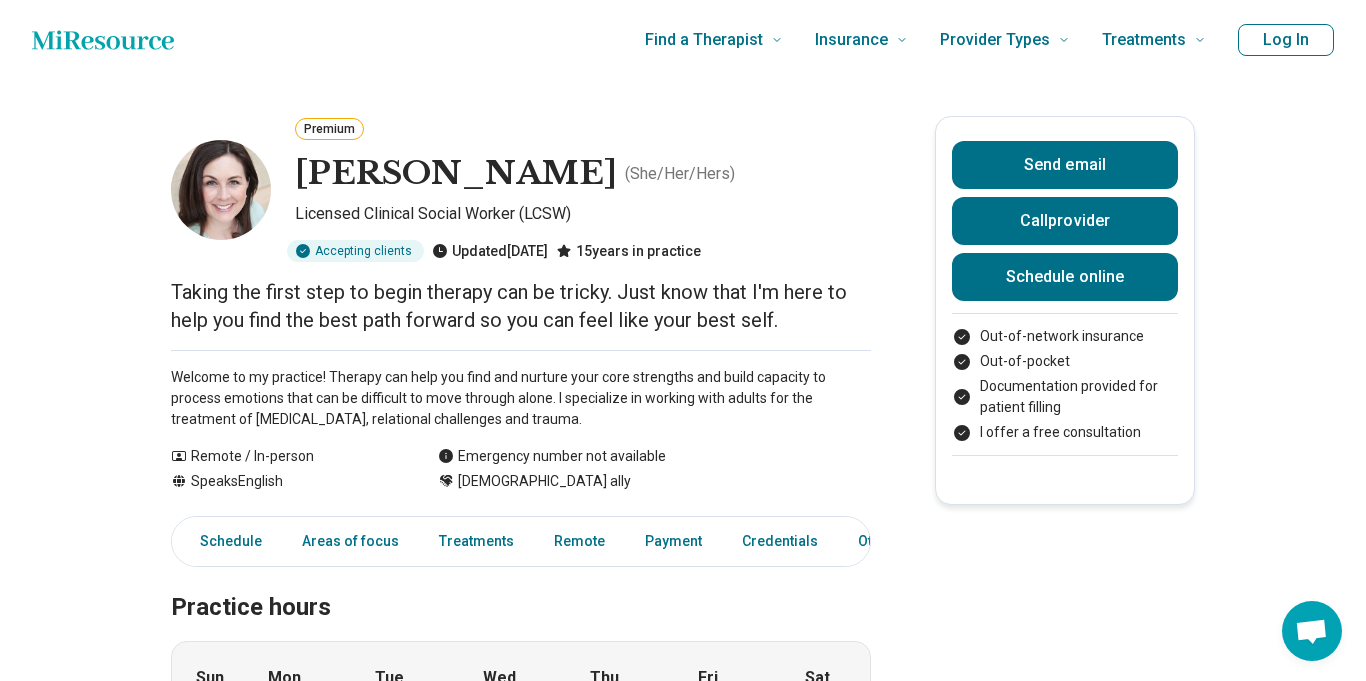 drag, startPoint x: 165, startPoint y: 381, endPoint x: 523, endPoint y: 425, distance: 360.6938 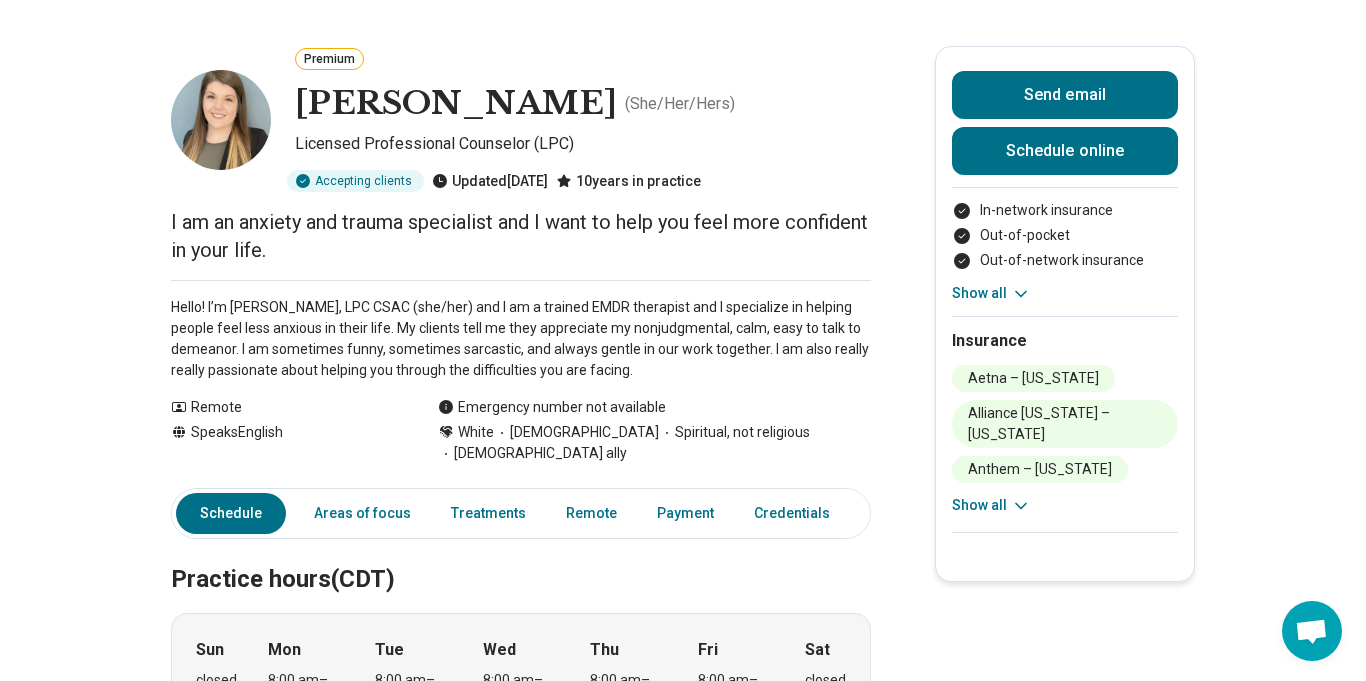 scroll, scrollTop: 0, scrollLeft: 0, axis: both 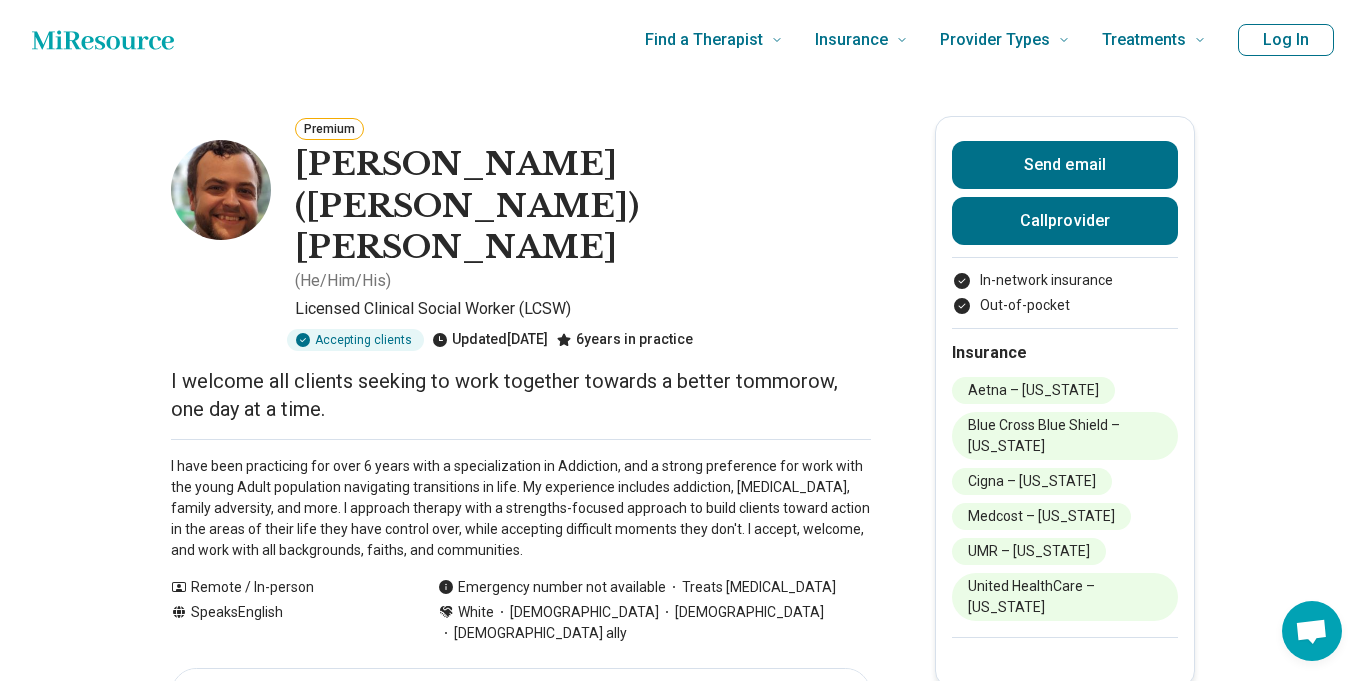drag, startPoint x: 165, startPoint y: 375, endPoint x: 557, endPoint y: 472, distance: 403.82297 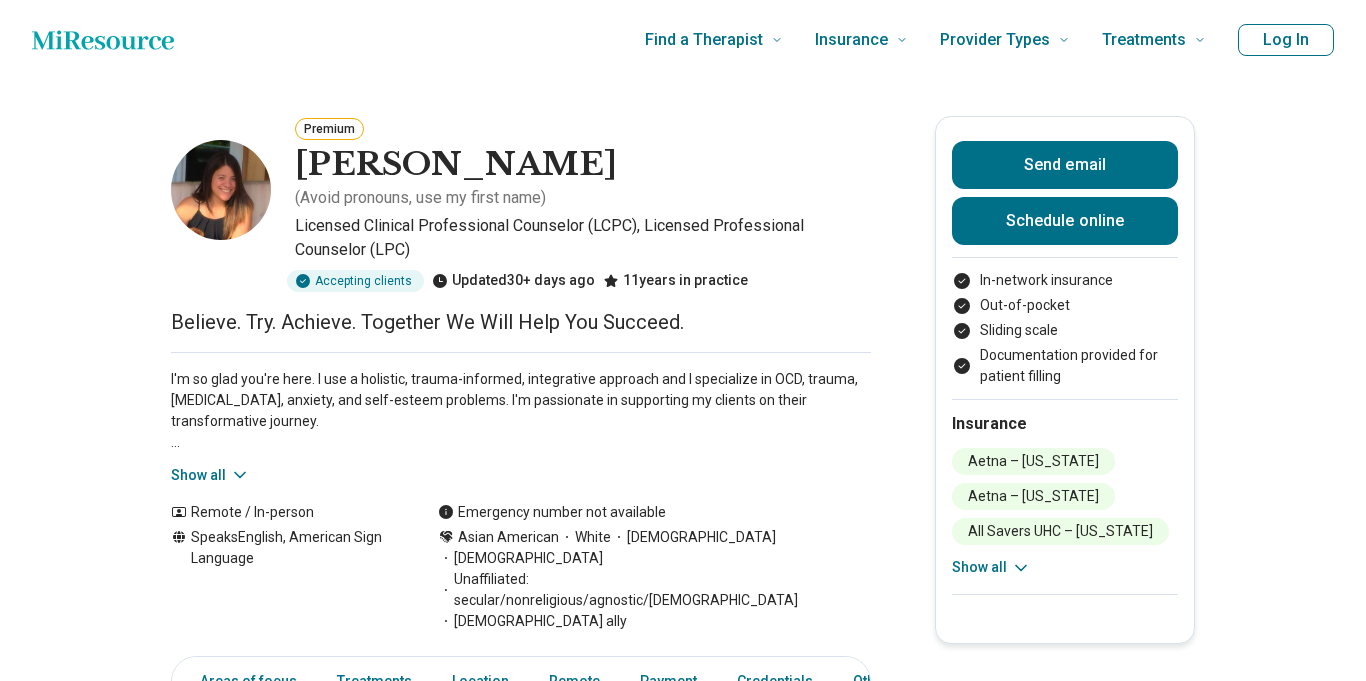 scroll, scrollTop: 0, scrollLeft: 0, axis: both 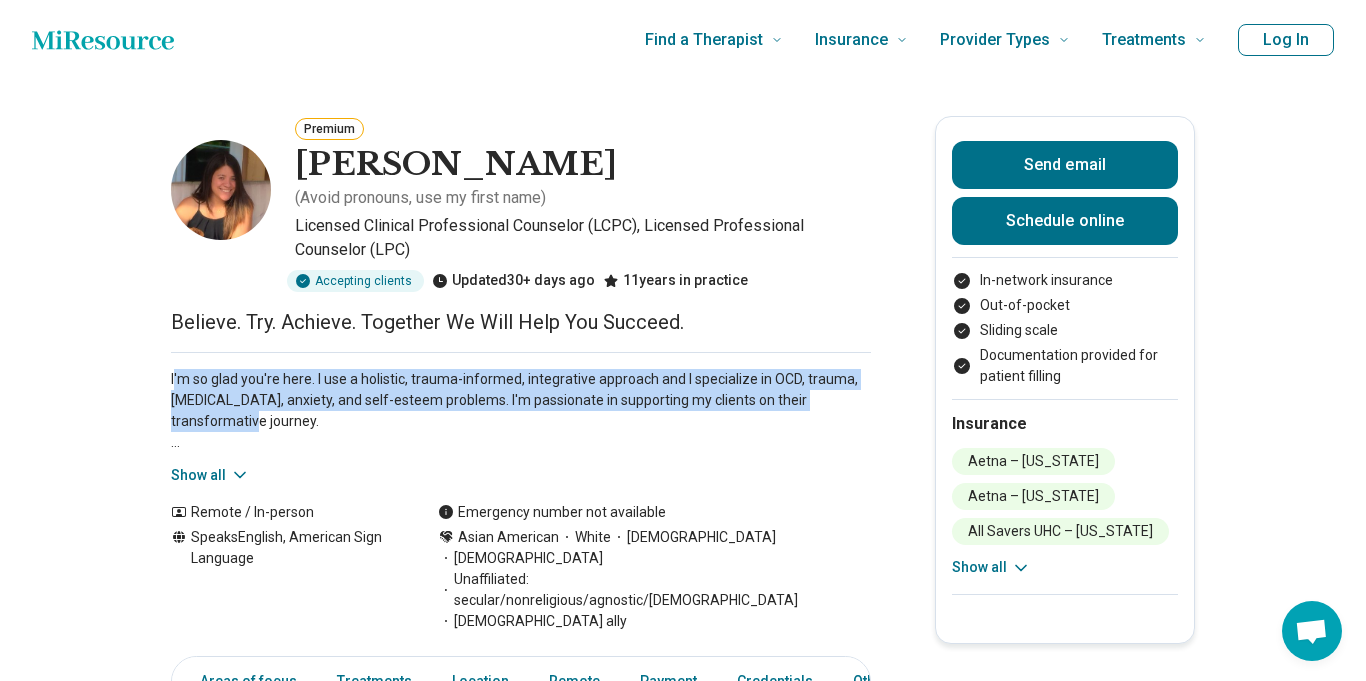 drag, startPoint x: 175, startPoint y: 356, endPoint x: 271, endPoint y: 396, distance: 104 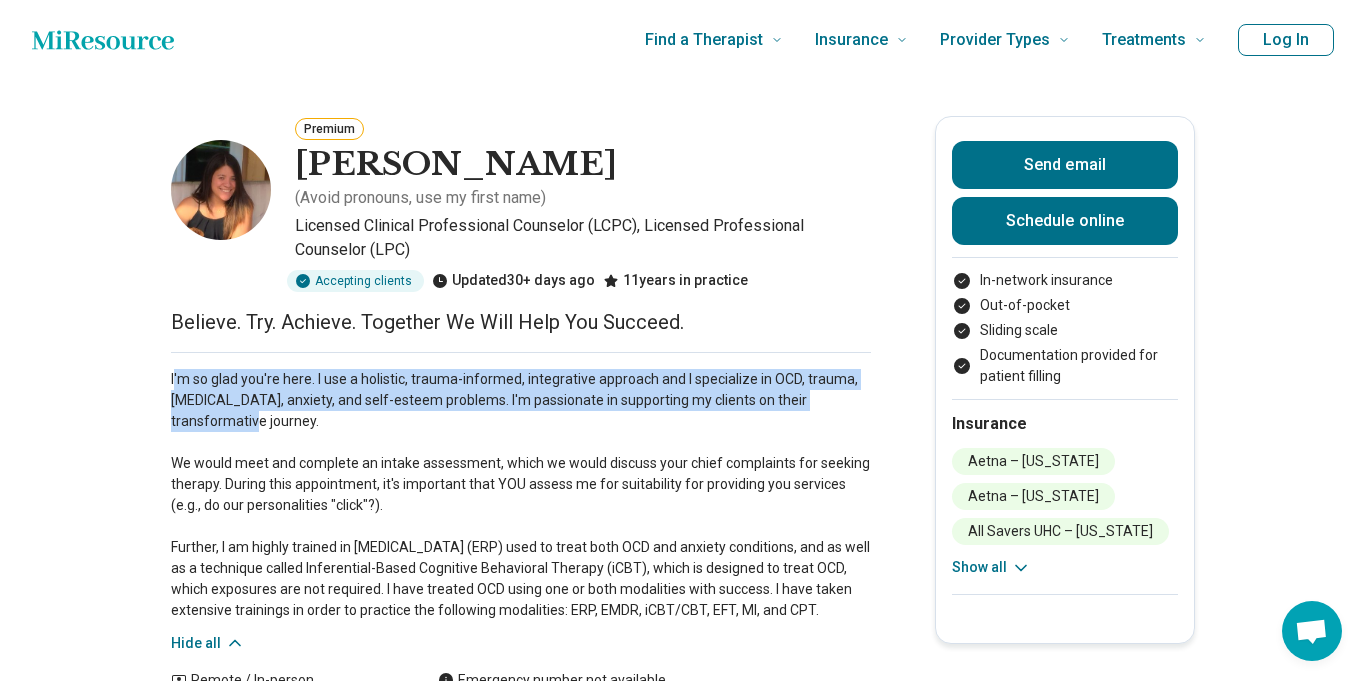 click on "I'm so glad you're here. I use a holistic, trauma-informed, integrative approach and I specialize in OCD, trauma, ADHD, anxiety, and self-esteem problems. I'm passionate in supporting my clients on their transformative journey.
We would meet and complete an intake assessment, which we would discuss your chief complaints for seeking therapy. During this appointment, it's important that YOU assess me for suitability for providing you services (e.g., do our personalities "click"?).
Further, I am highly trained in Exposure and Response Prevention (ERP) used to treat both OCD and anxiety conditions, and as well as a technique called Inferential-Based Cognitive Behavioral Therapy (iCBT), which is designed to treat OCD, which exposures are not required. I have treated OCD using one or both modalities with success. I have taken extensive trainings in order to practice the following modalities: ERP, EMDR, iCBT/CBT, EFT, MI, and CPT." at bounding box center [521, 495] 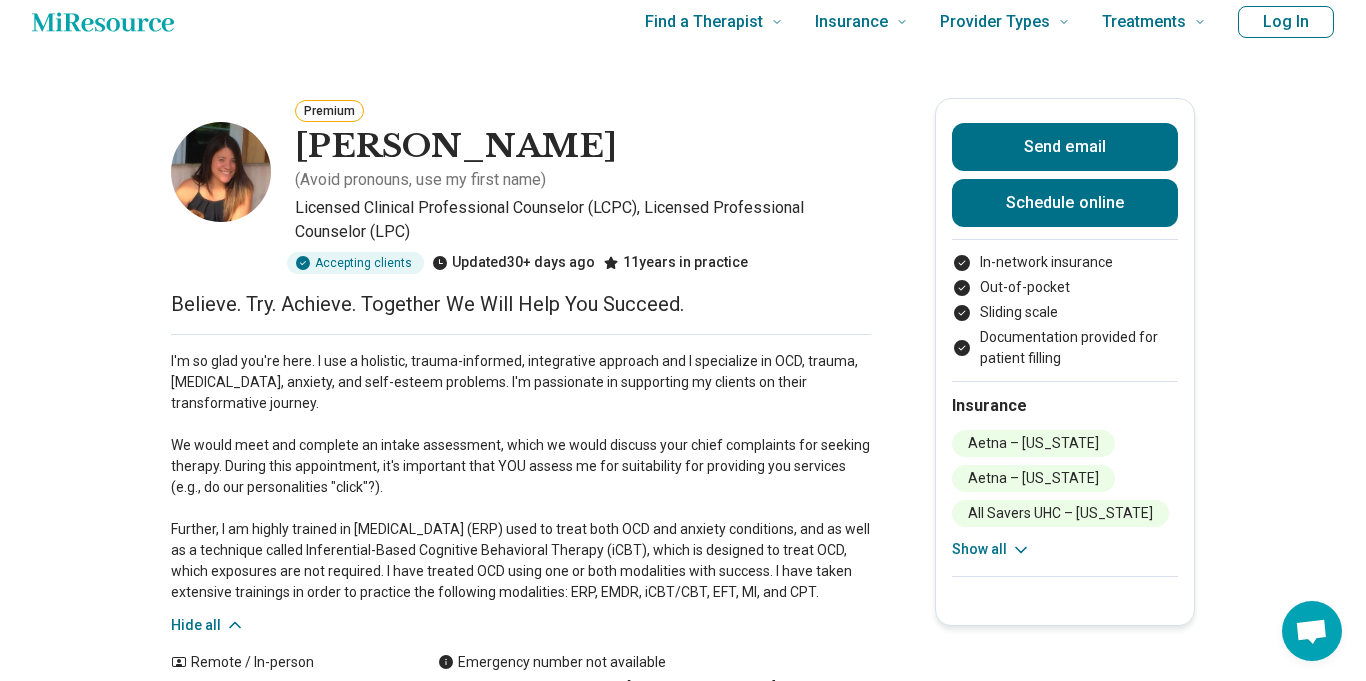 scroll, scrollTop: 24, scrollLeft: 0, axis: vertical 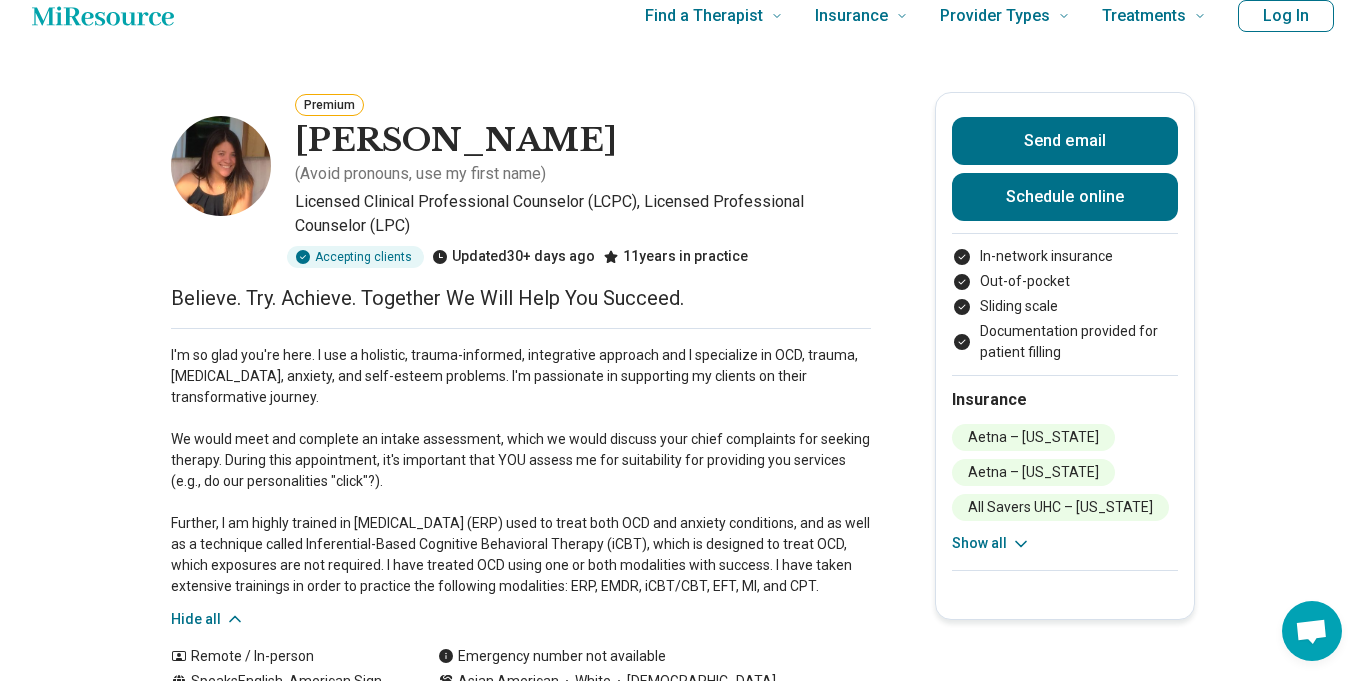 drag, startPoint x: 166, startPoint y: 327, endPoint x: 329, endPoint y: 581, distance: 301.80292 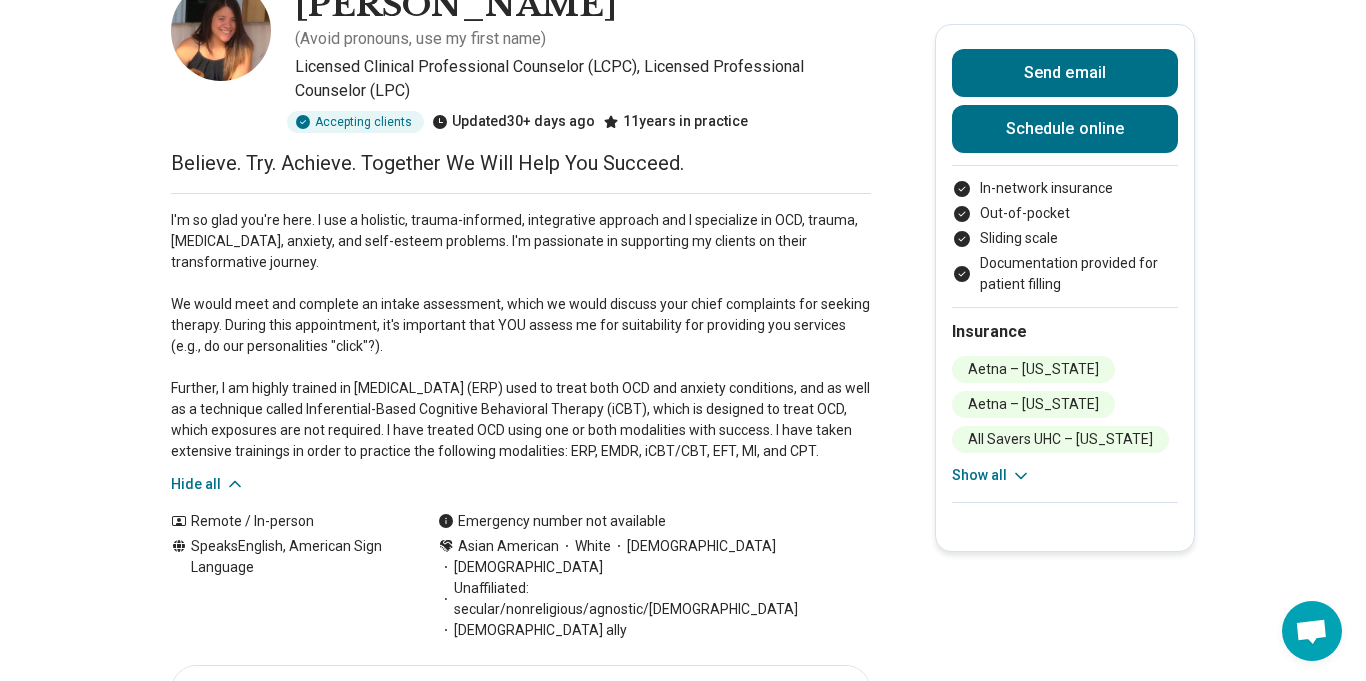 scroll, scrollTop: 160, scrollLeft: 0, axis: vertical 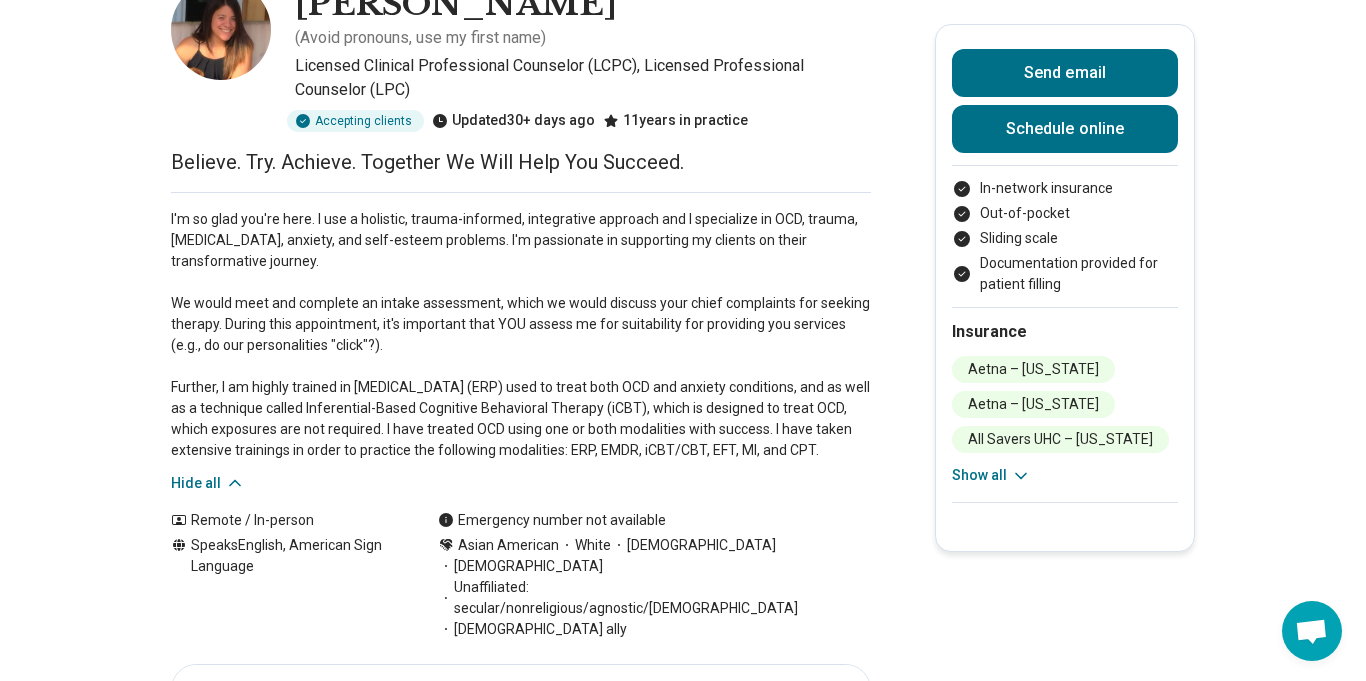 click on "I'm so glad you're here. I use a holistic, trauma-informed, integrative approach and I specialize in OCD, trauma, ADHD, anxiety, and self-esteem problems. I'm passionate in supporting my clients on their transformative journey.
We would meet and complete an intake assessment, which we would discuss your chief complaints for seeking therapy. During this appointment, it's important that YOU assess me for suitability for providing you services (e.g., do our personalities "click"?).
Further, I am highly trained in Exposure and Response Prevention (ERP) used to treat both OCD and anxiety conditions, and as well as a technique called Inferential-Based Cognitive Behavioral Therapy (iCBT), which is designed to treat OCD, which exposures are not required. I have treated OCD using one or both modalities with success. I have taken extensive trainings in order to practice the following modalities: ERP, EMDR, iCBT/CBT, EFT, MI, and CPT." at bounding box center [521, 335] 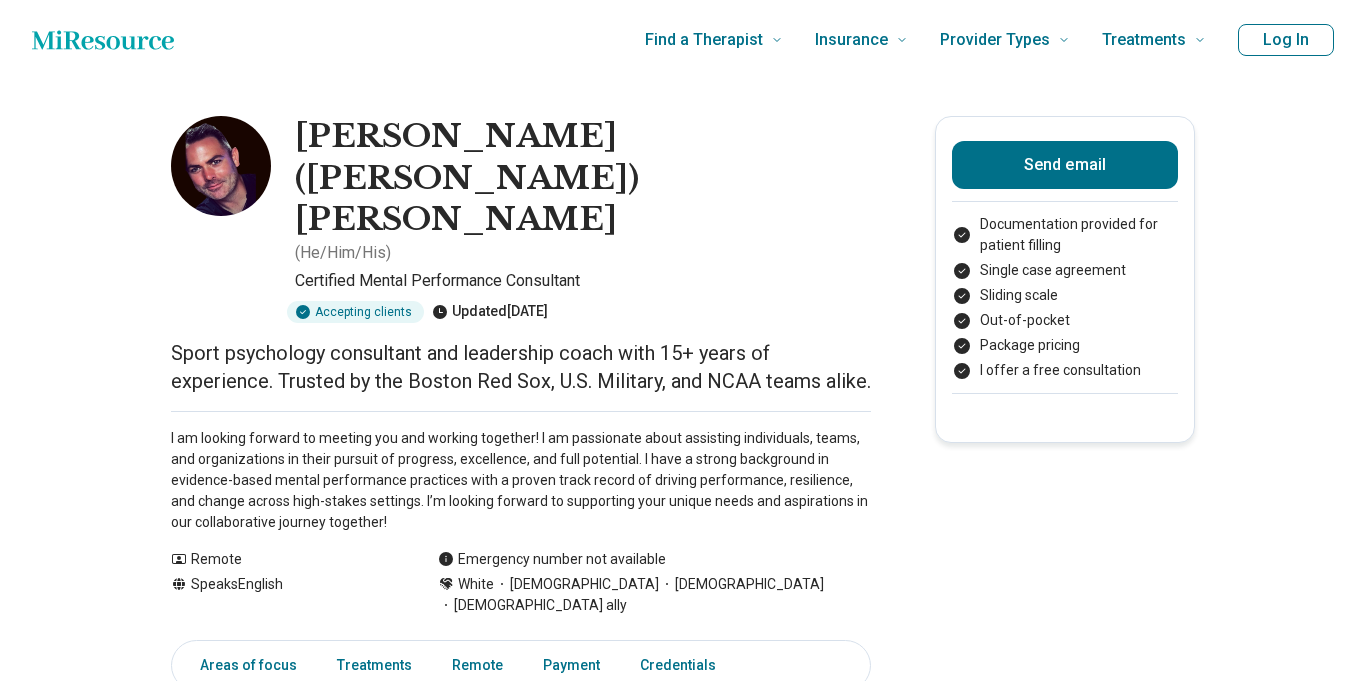 scroll, scrollTop: 0, scrollLeft: 0, axis: both 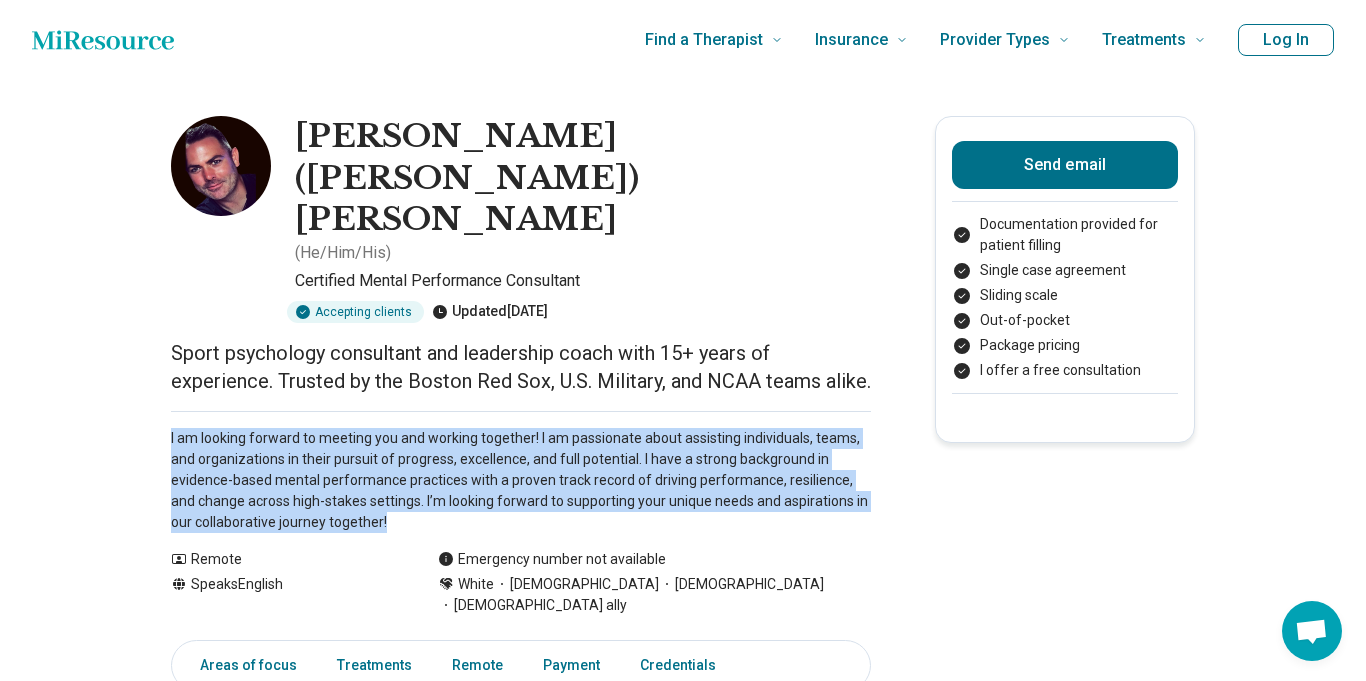 drag, startPoint x: 171, startPoint y: 354, endPoint x: 378, endPoint y: 452, distance: 229.0262 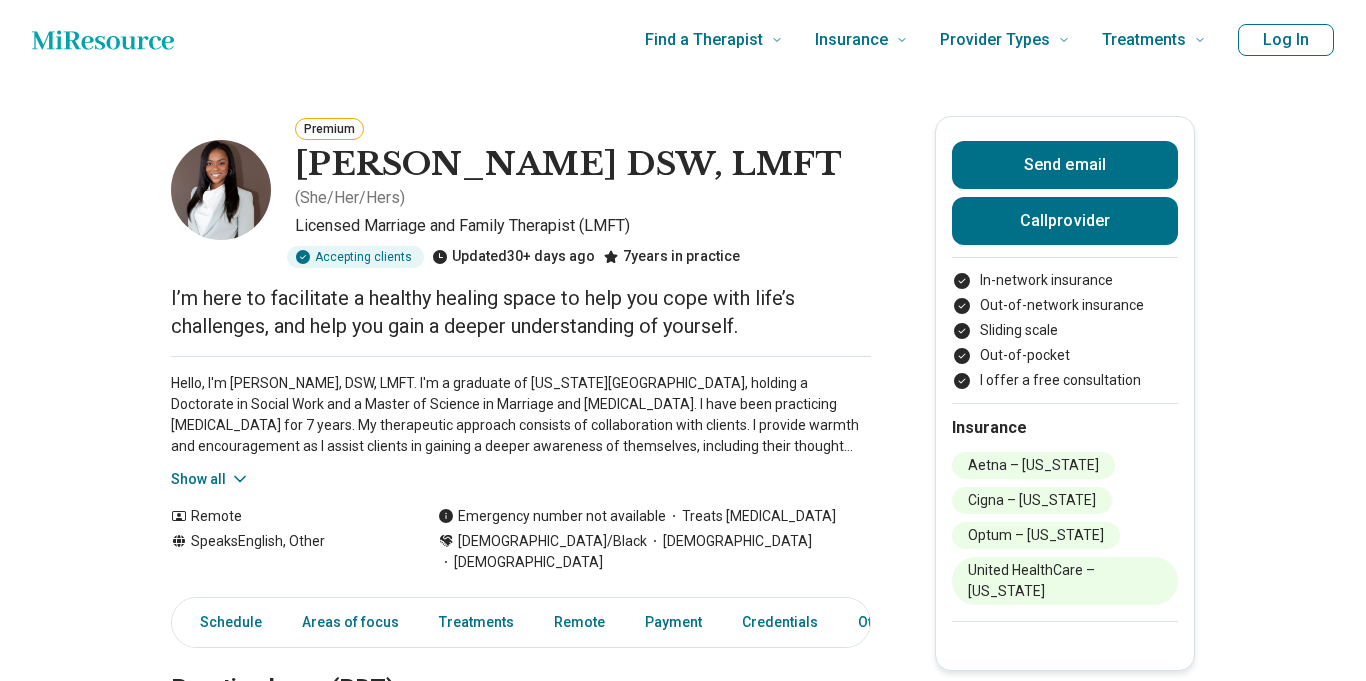 scroll, scrollTop: 0, scrollLeft: 0, axis: both 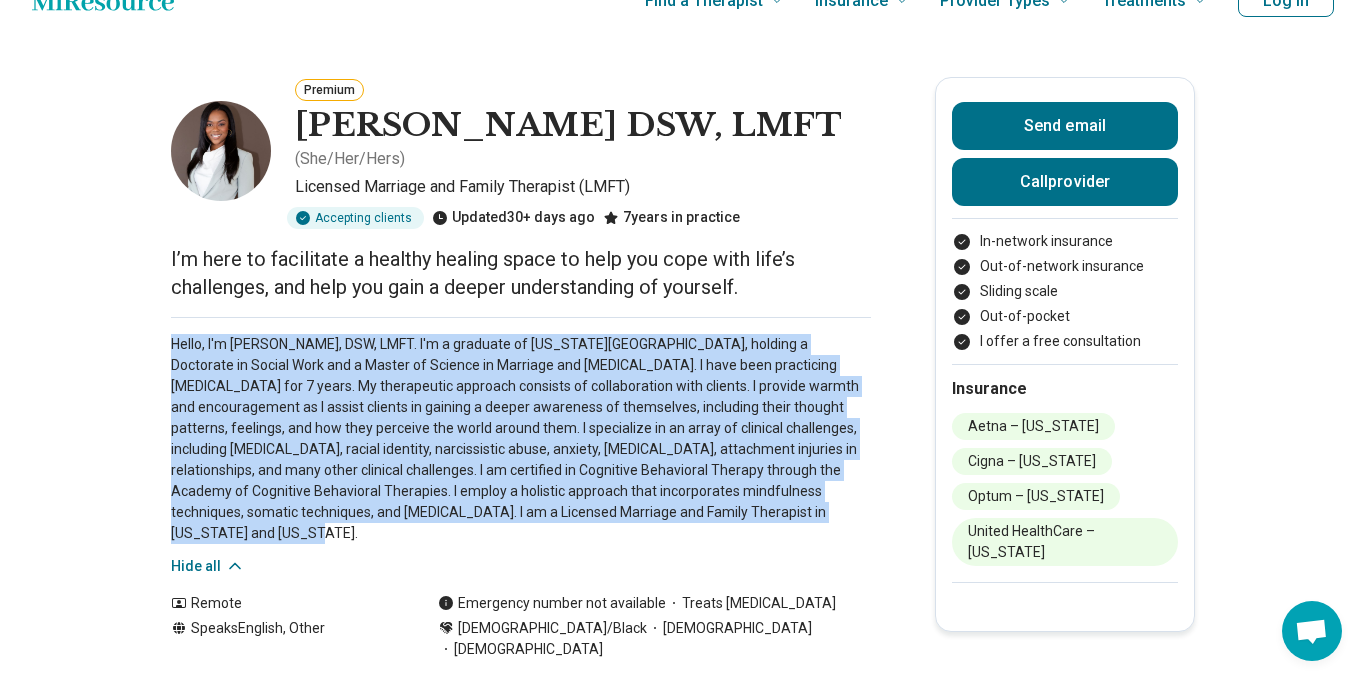 drag, startPoint x: 173, startPoint y: 339, endPoint x: 731, endPoint y: 522, distance: 587.2419 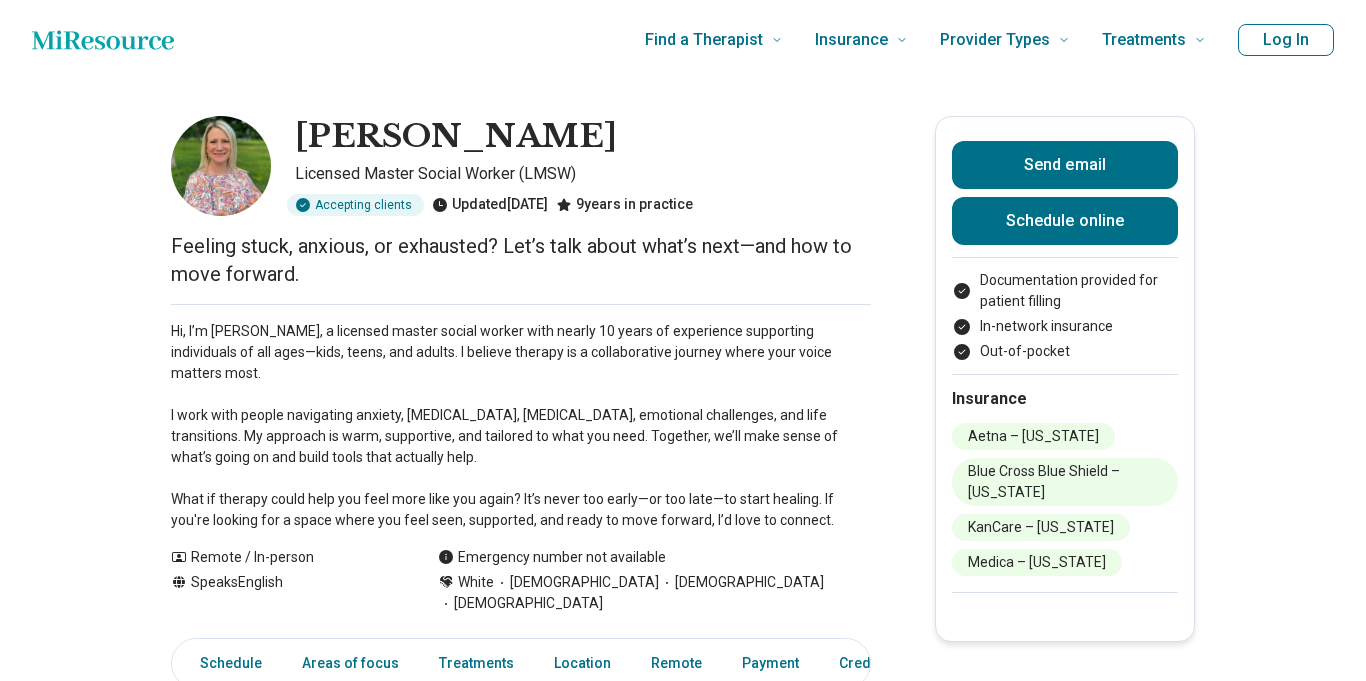 scroll, scrollTop: 0, scrollLeft: 0, axis: both 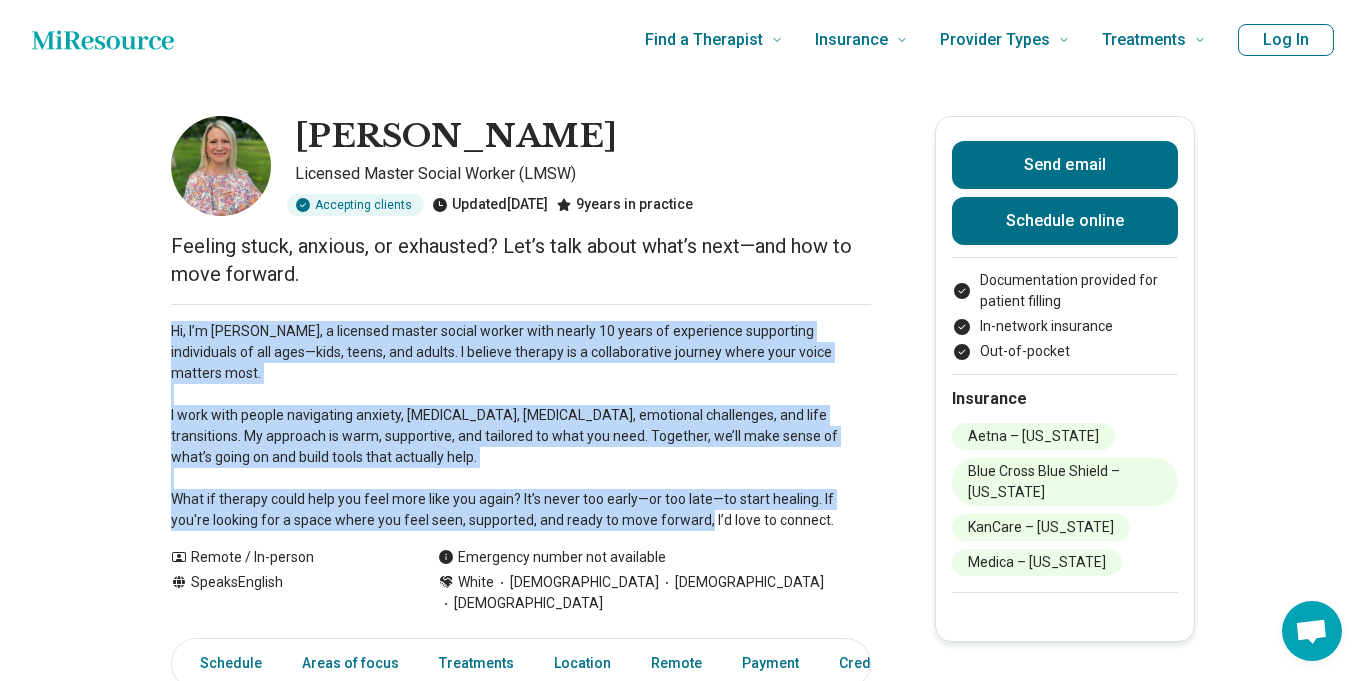drag, startPoint x: 172, startPoint y: 326, endPoint x: 799, endPoint y: 510, distance: 653.4409 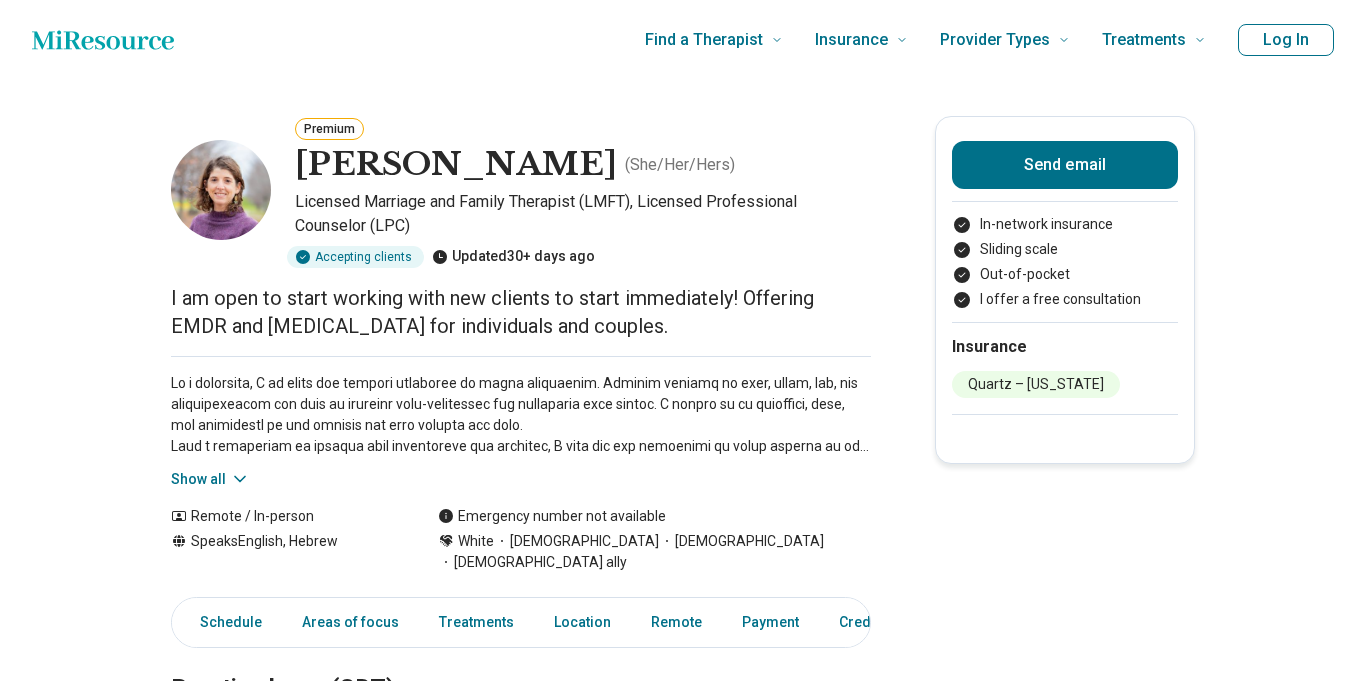 scroll, scrollTop: 0, scrollLeft: 0, axis: both 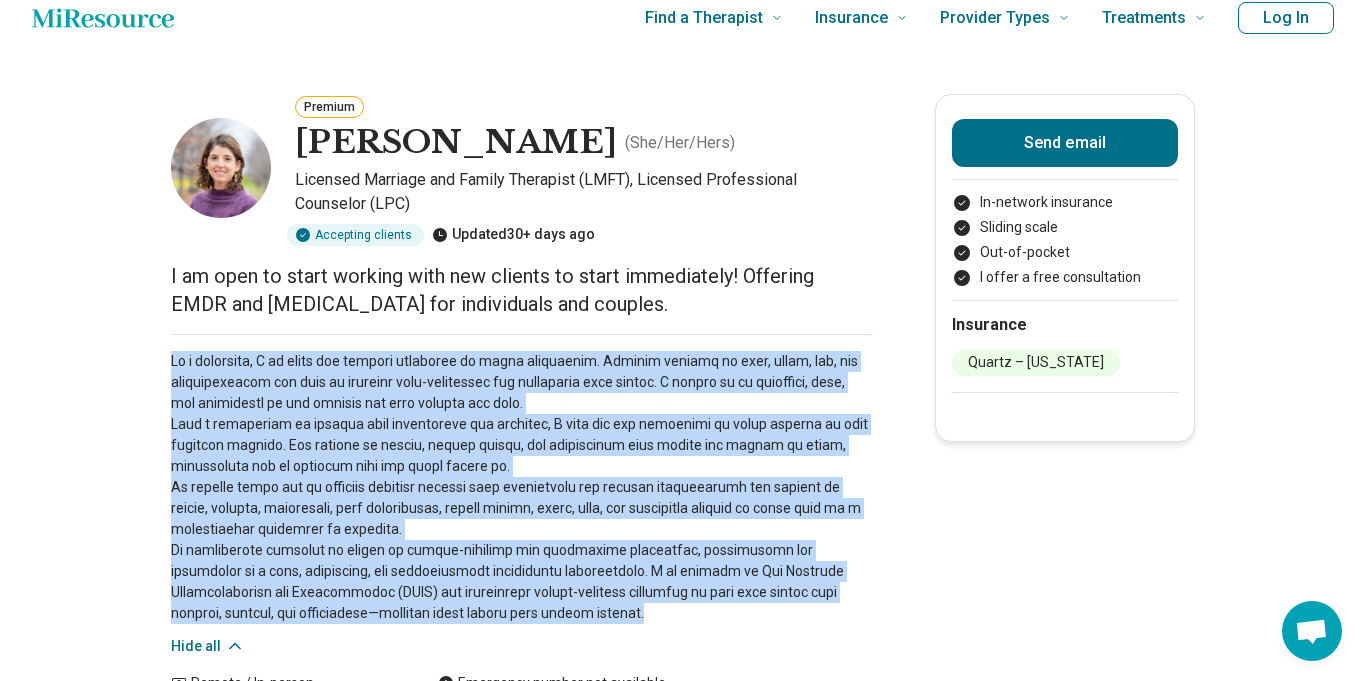 drag, startPoint x: 170, startPoint y: 361, endPoint x: 531, endPoint y: 611, distance: 439.1139 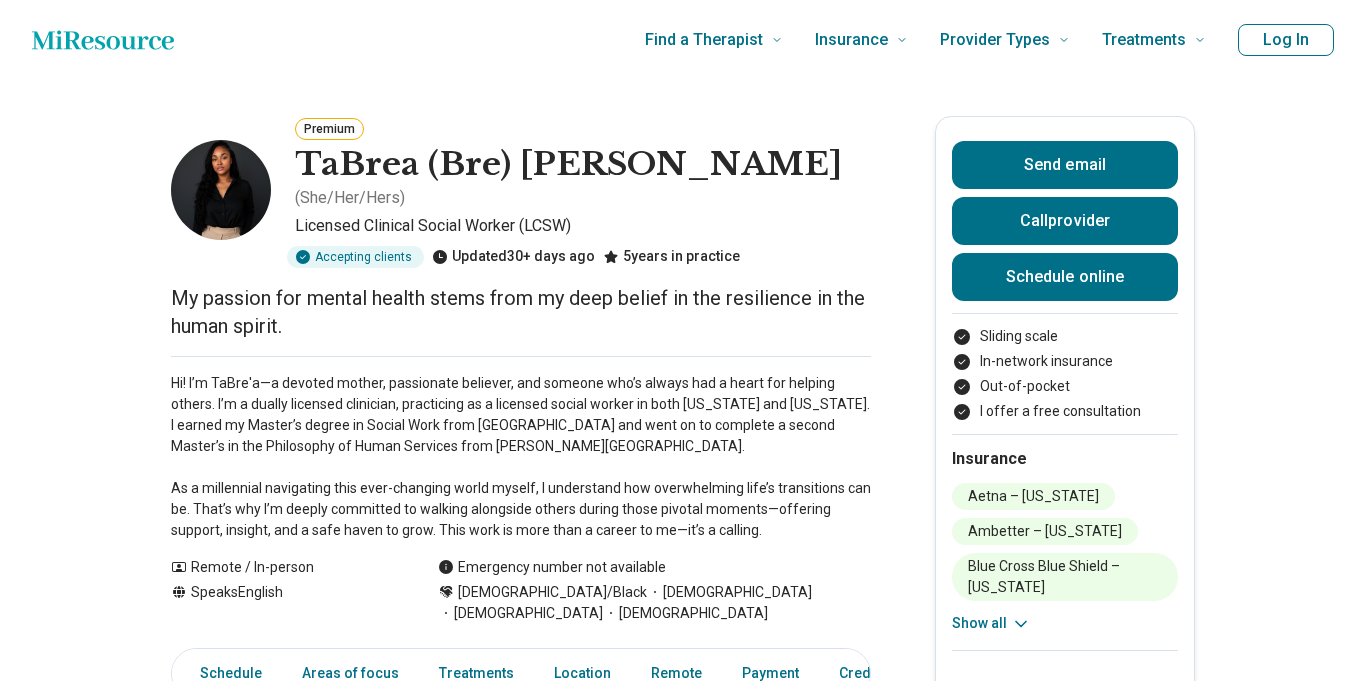 scroll, scrollTop: 0, scrollLeft: 0, axis: both 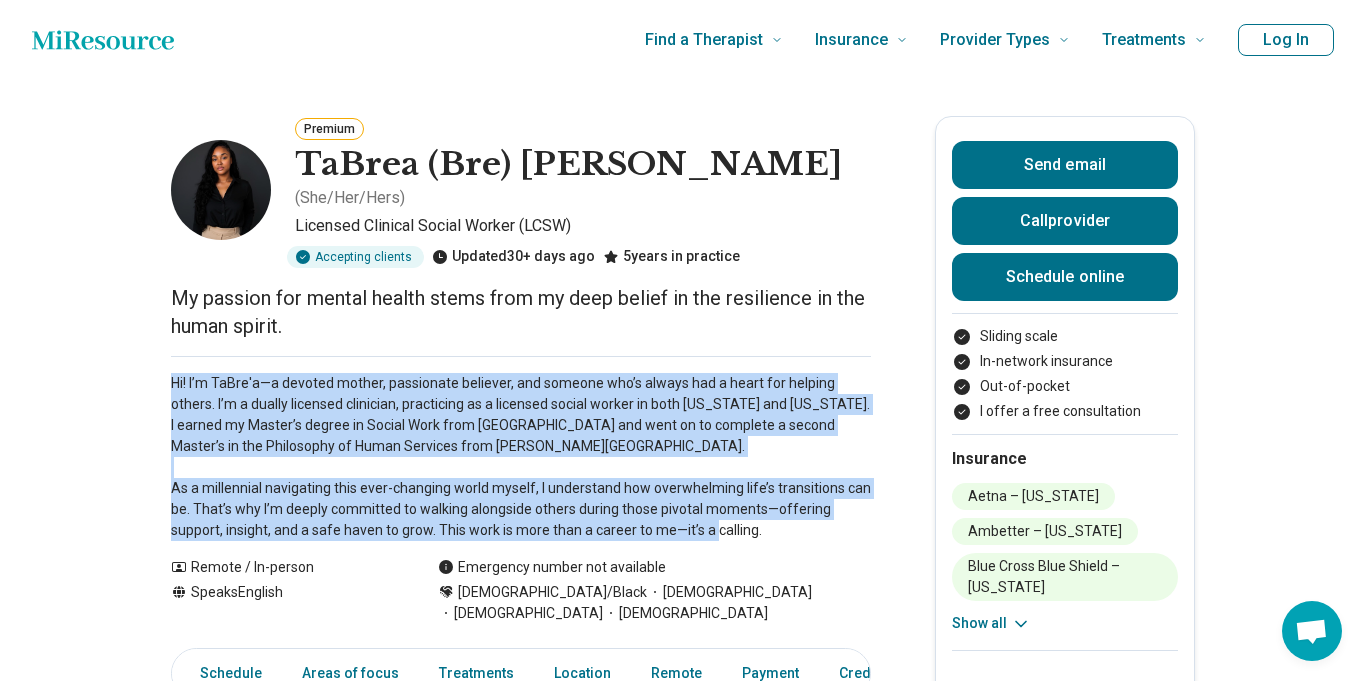 drag, startPoint x: 170, startPoint y: 378, endPoint x: 760, endPoint y: 530, distance: 609.26514 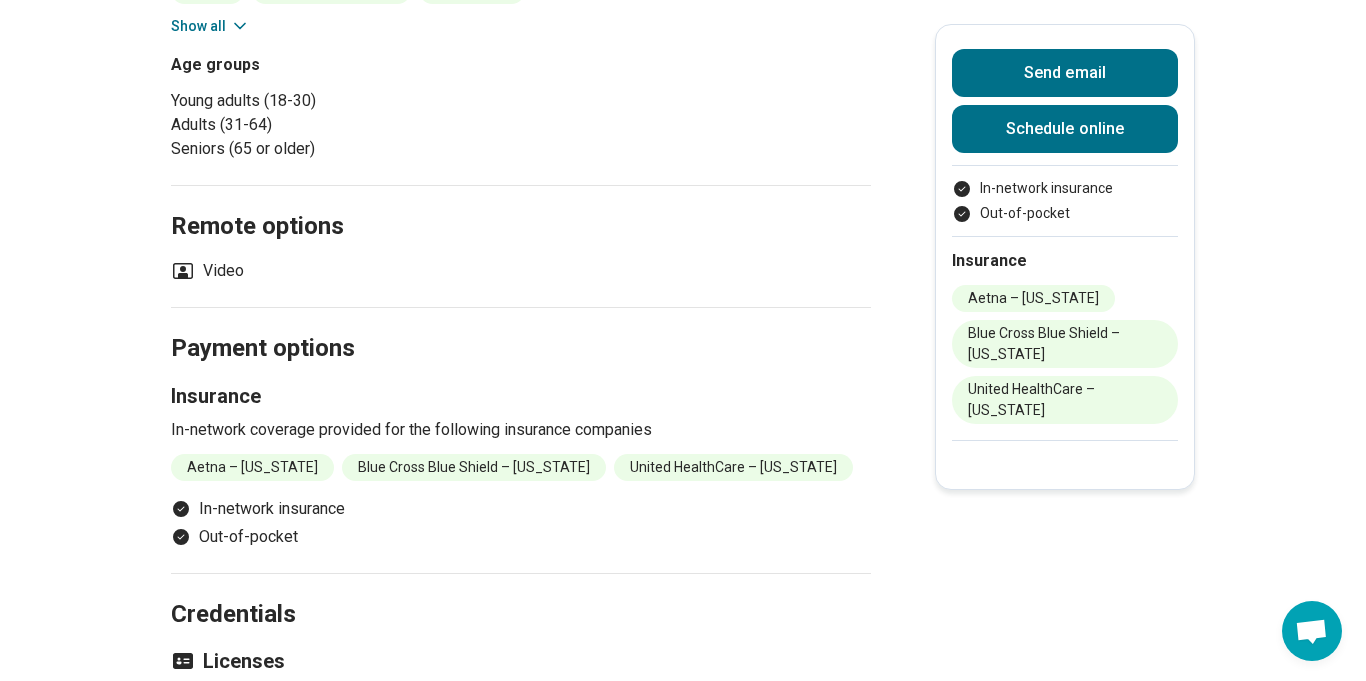 scroll, scrollTop: 0, scrollLeft: 0, axis: both 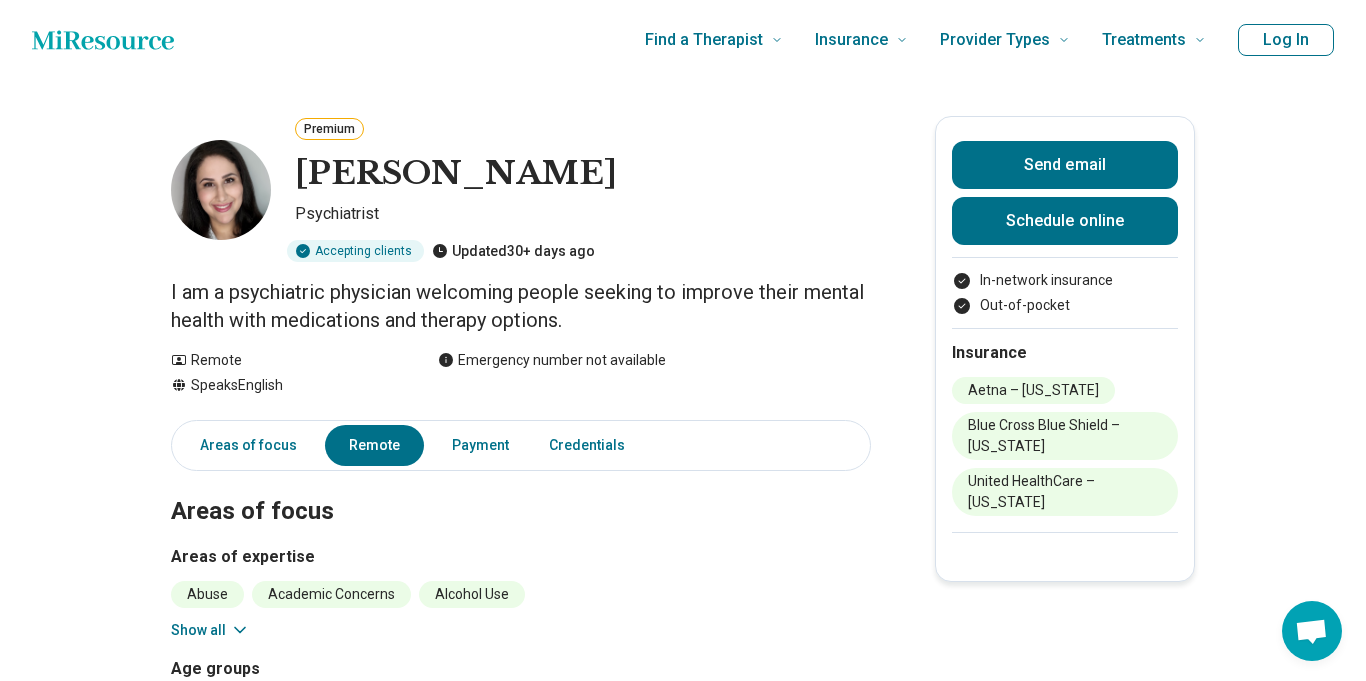 click on "I am a psychiatric physician welcoming people seeking to improve their mental health with medications and therapy options." at bounding box center (521, 306) 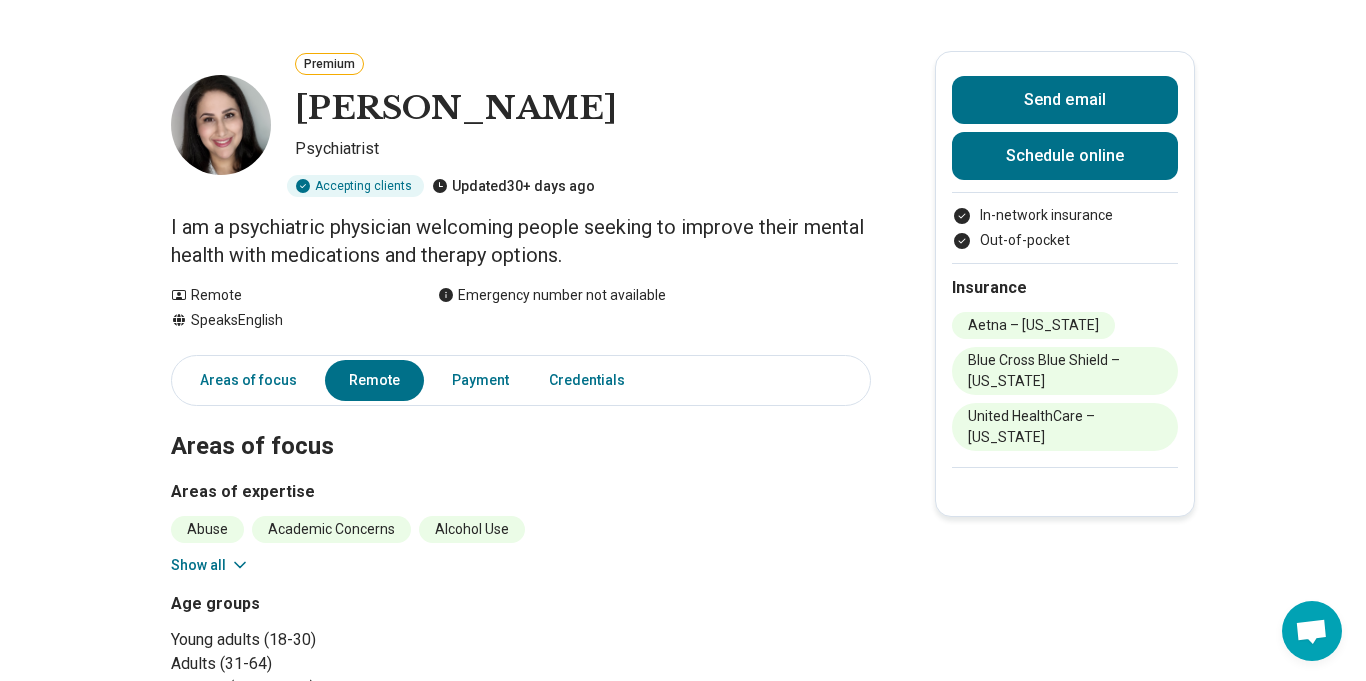 scroll, scrollTop: 67, scrollLeft: 0, axis: vertical 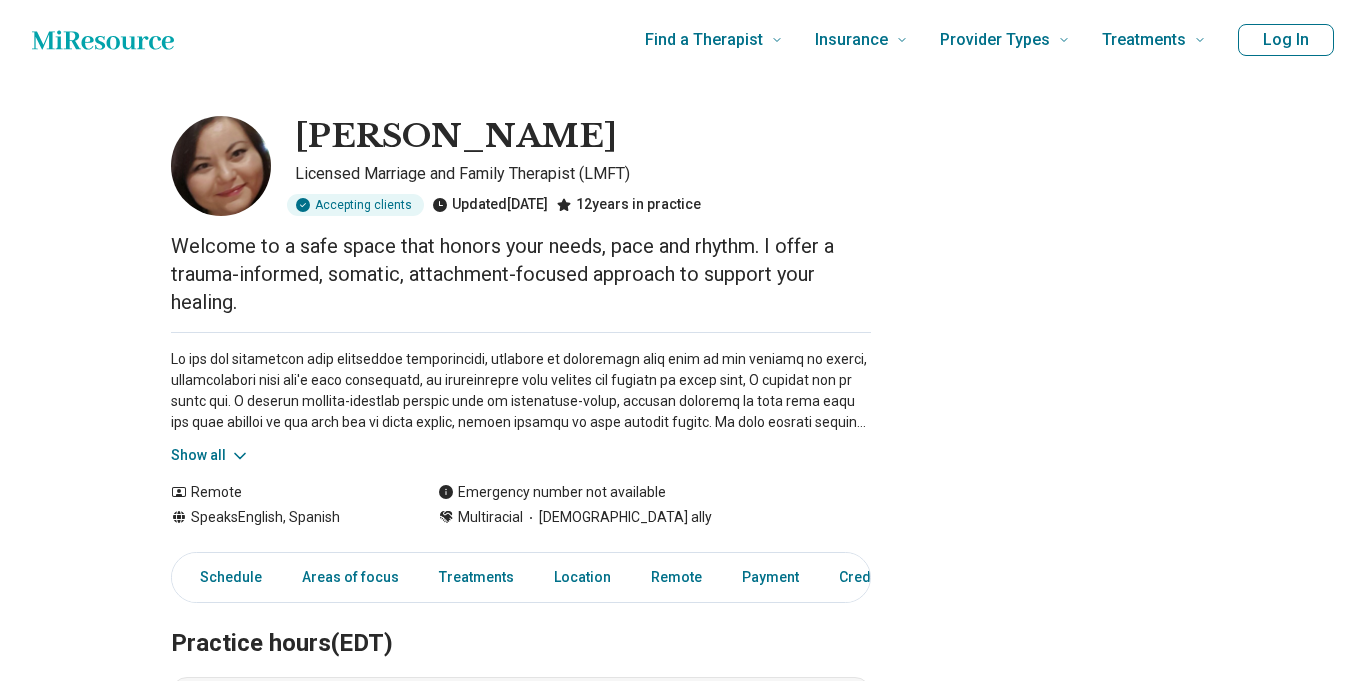 click on "Show all" at bounding box center [210, 455] 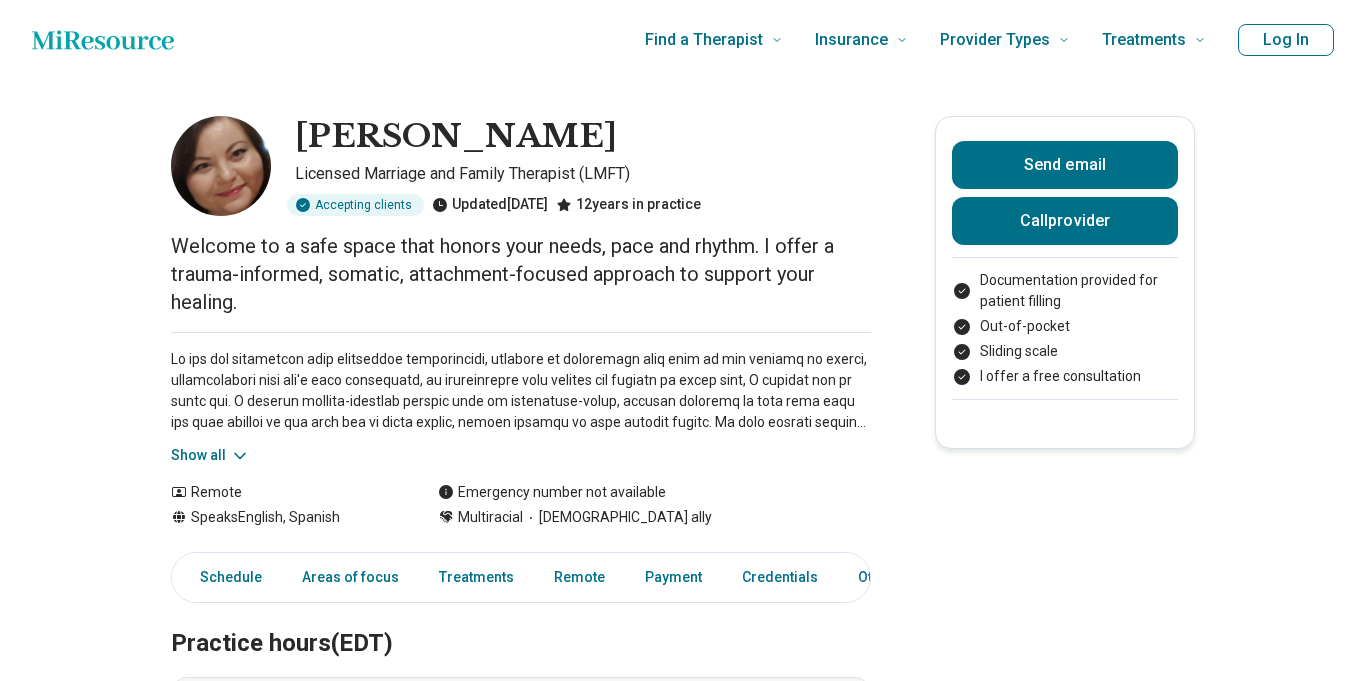 click on "Show all" at bounding box center (210, 455) 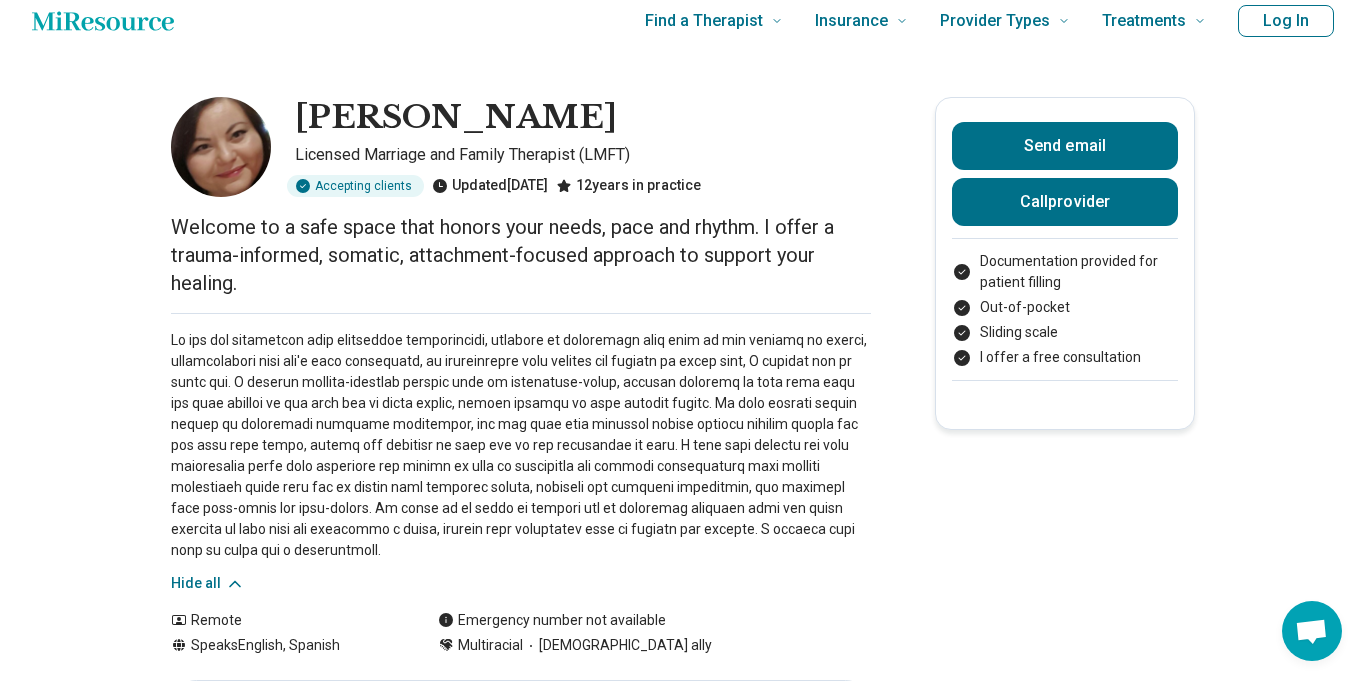 scroll, scrollTop: 24, scrollLeft: 0, axis: vertical 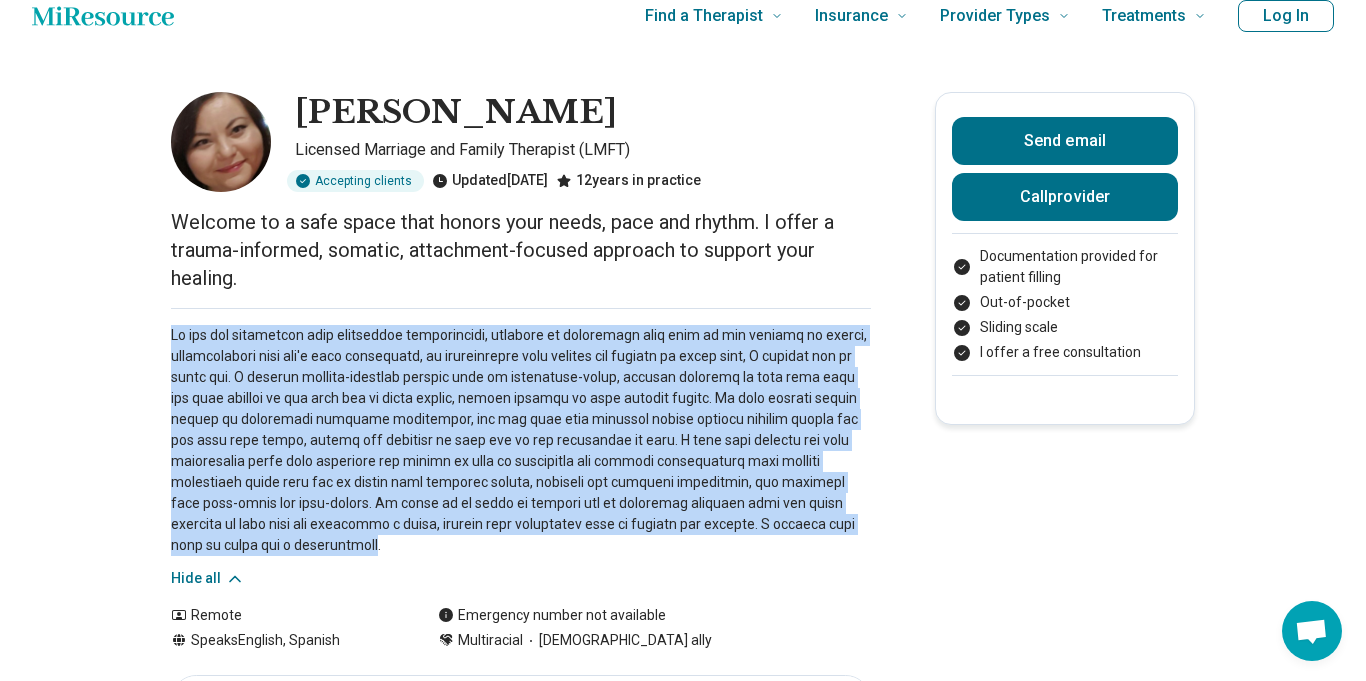 drag, startPoint x: 168, startPoint y: 337, endPoint x: 813, endPoint y: 526, distance: 672.12054 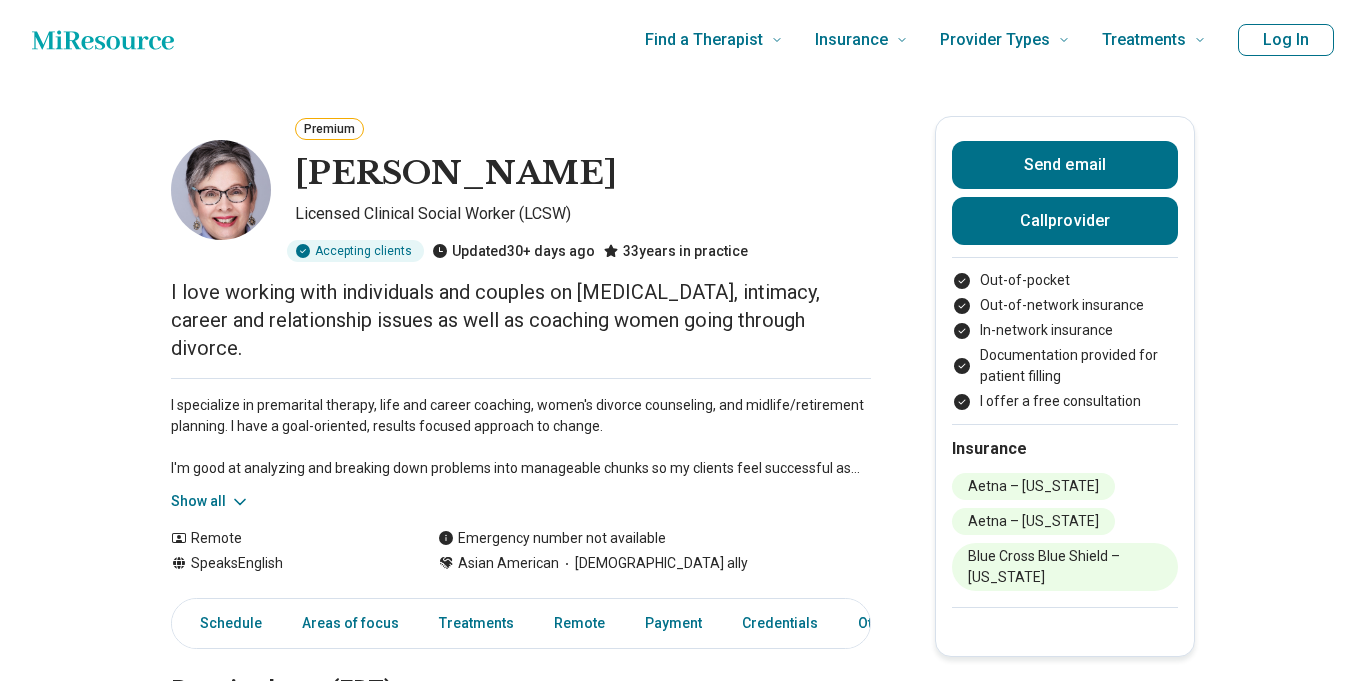 scroll, scrollTop: 97, scrollLeft: 0, axis: vertical 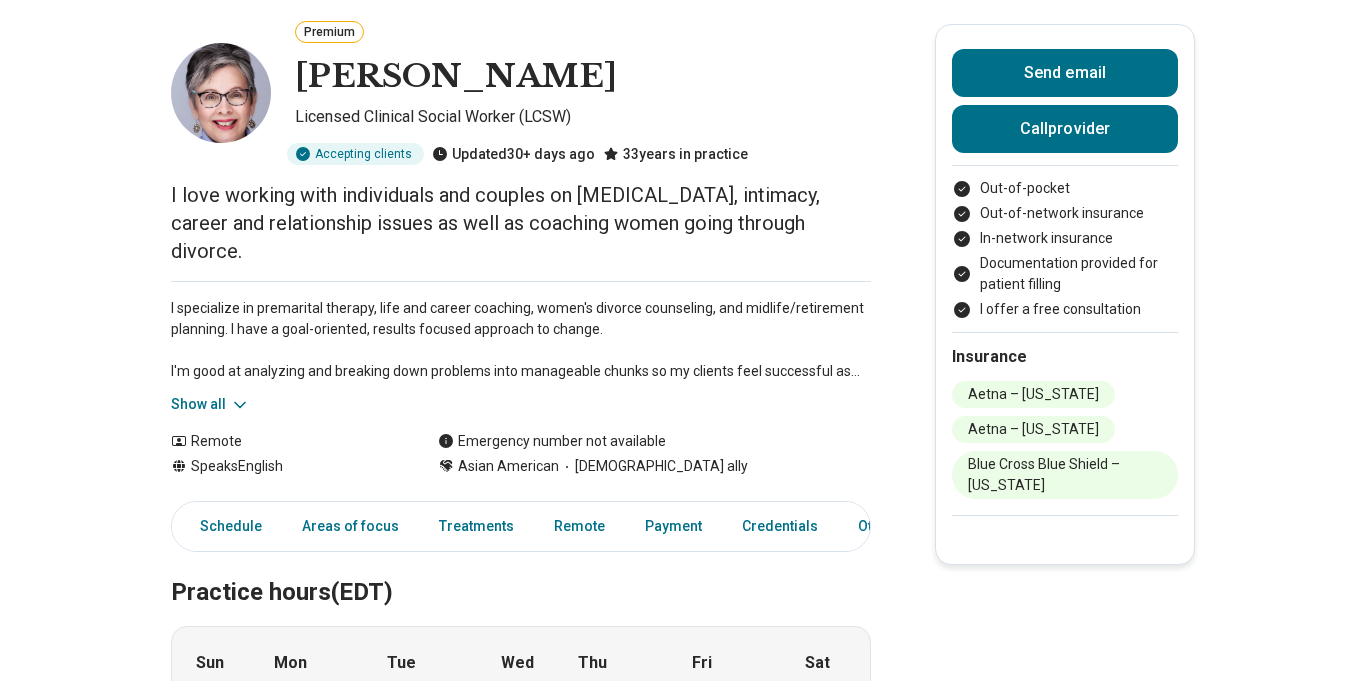 click 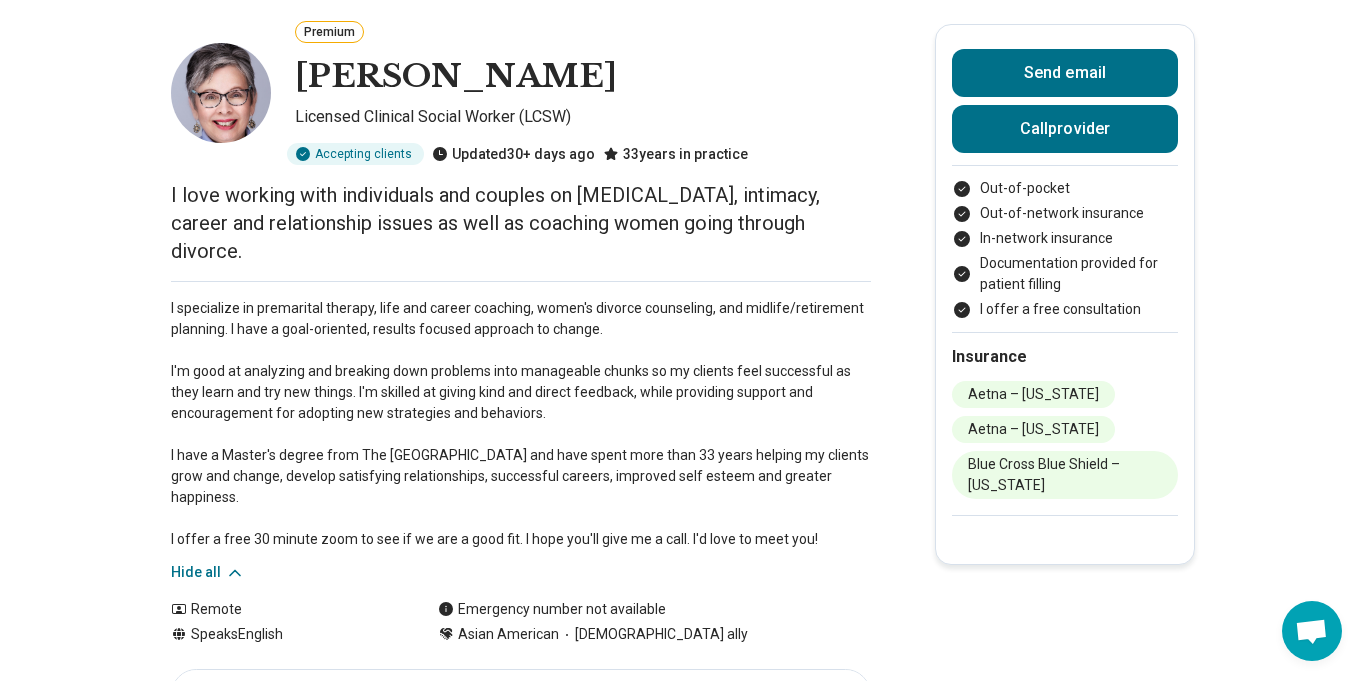 drag, startPoint x: 170, startPoint y: 308, endPoint x: 857, endPoint y: 543, distance: 726.08124 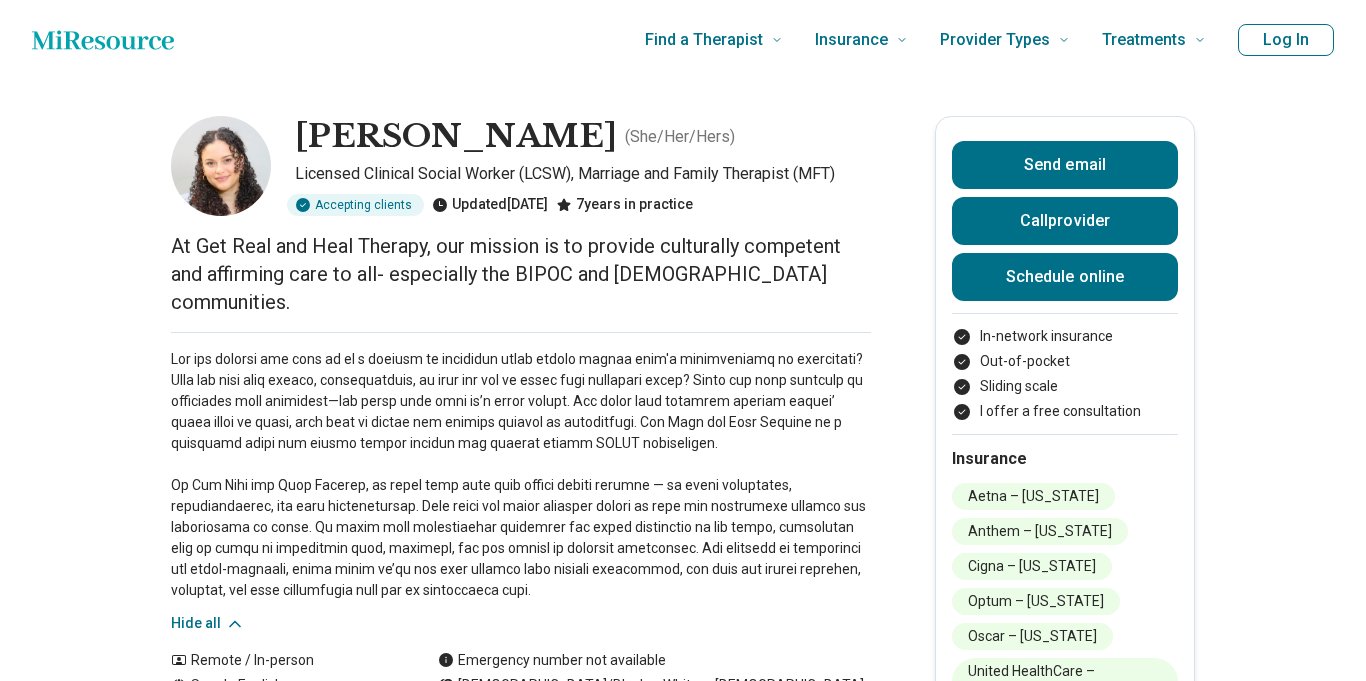 scroll, scrollTop: 0, scrollLeft: 0, axis: both 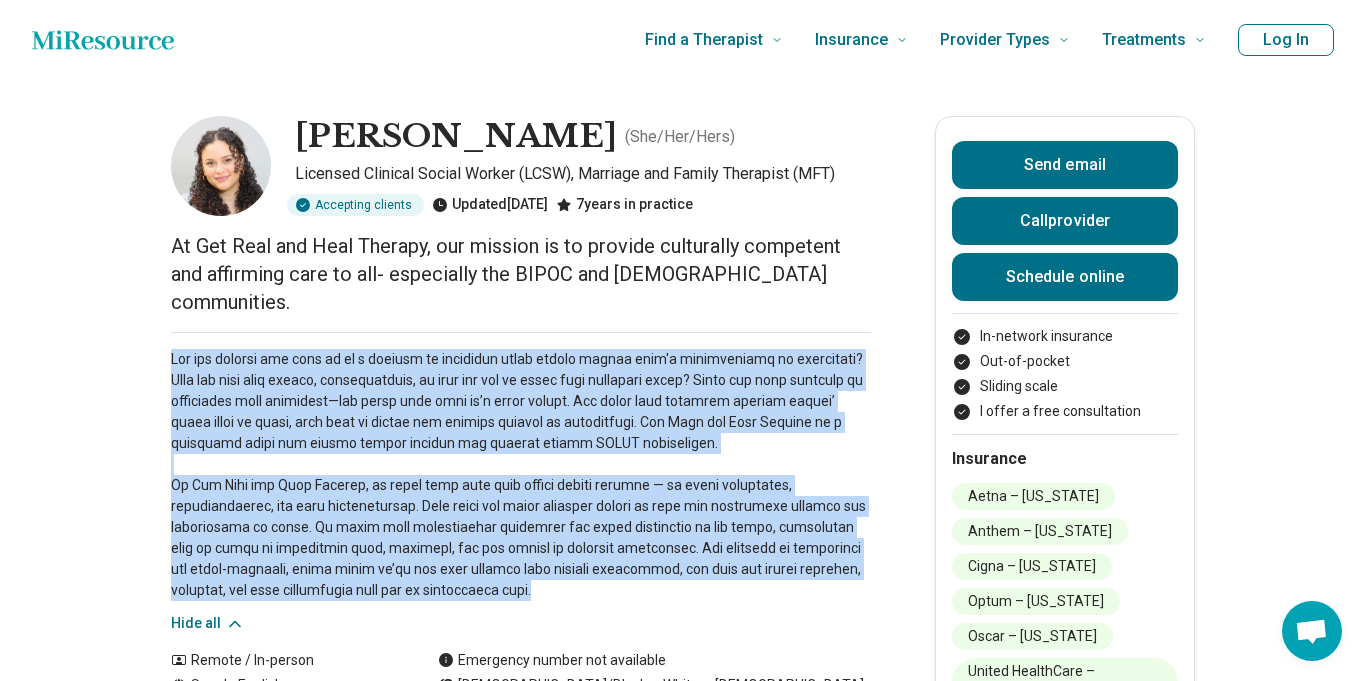 drag, startPoint x: 170, startPoint y: 331, endPoint x: 483, endPoint y: 566, distance: 391.40005 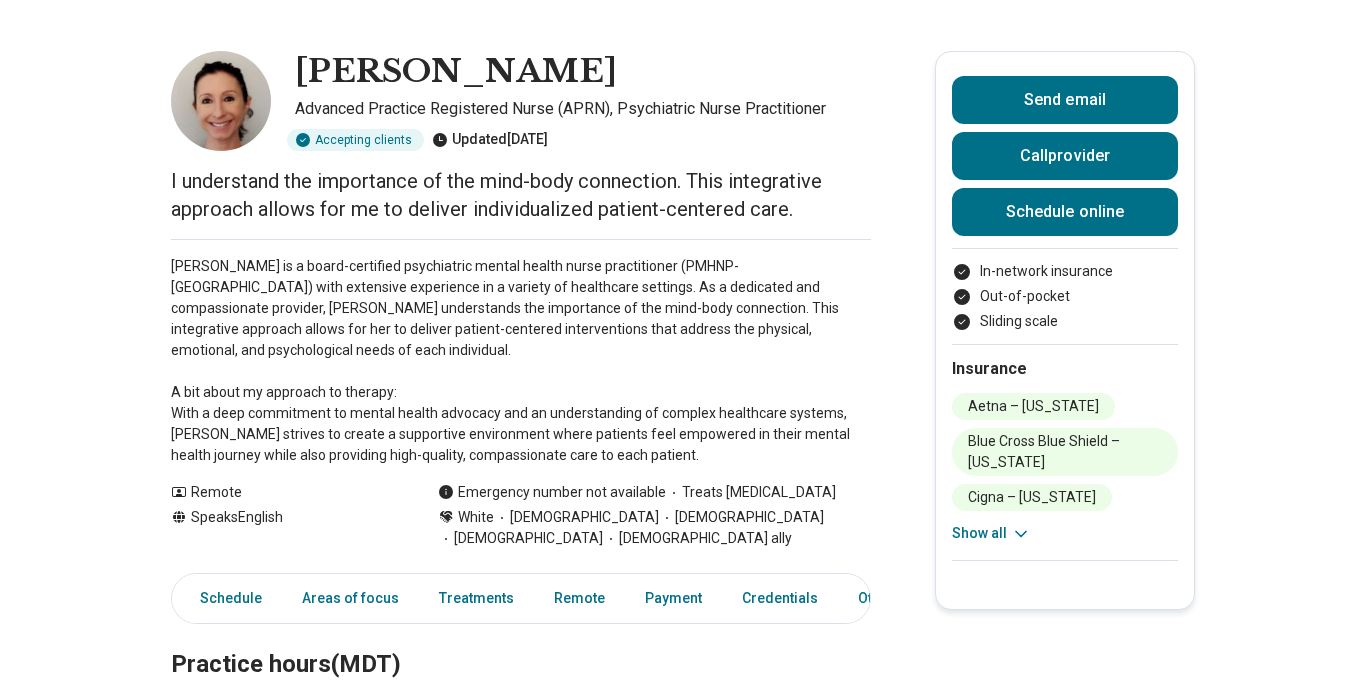scroll, scrollTop: 75, scrollLeft: 0, axis: vertical 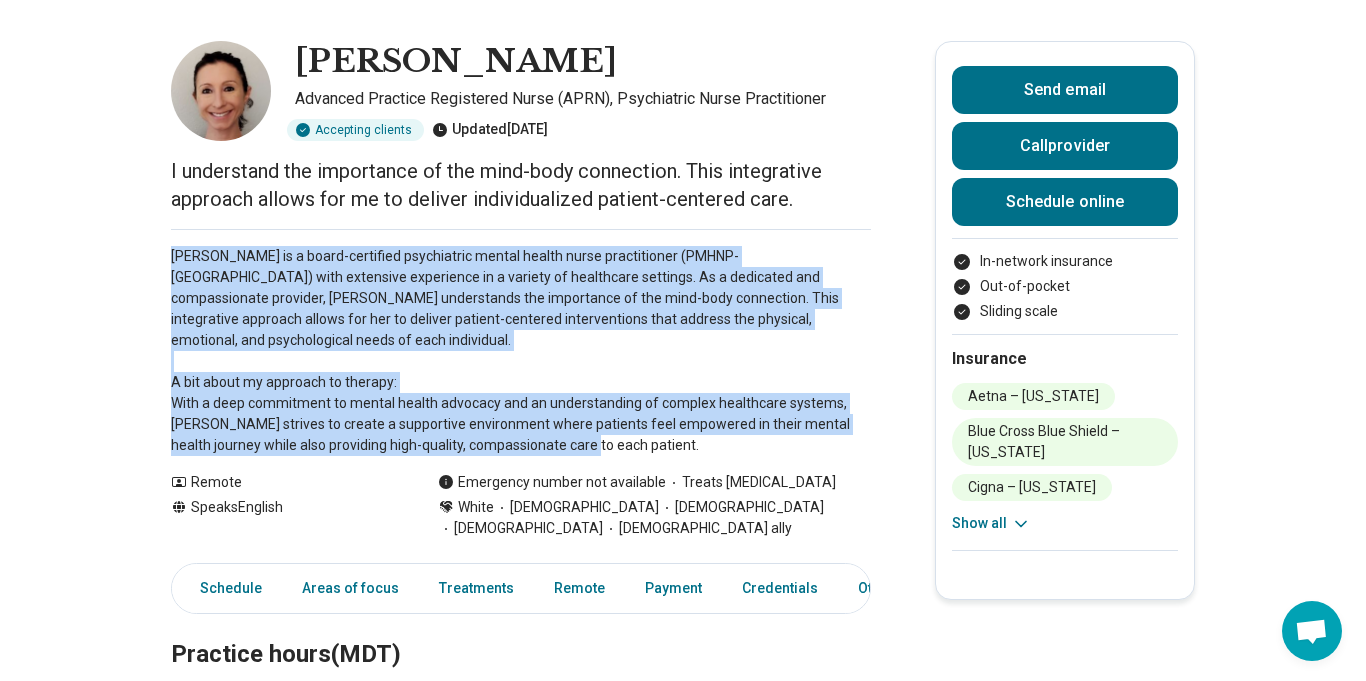 drag, startPoint x: 167, startPoint y: 252, endPoint x: 696, endPoint y: 433, distance: 559.1082 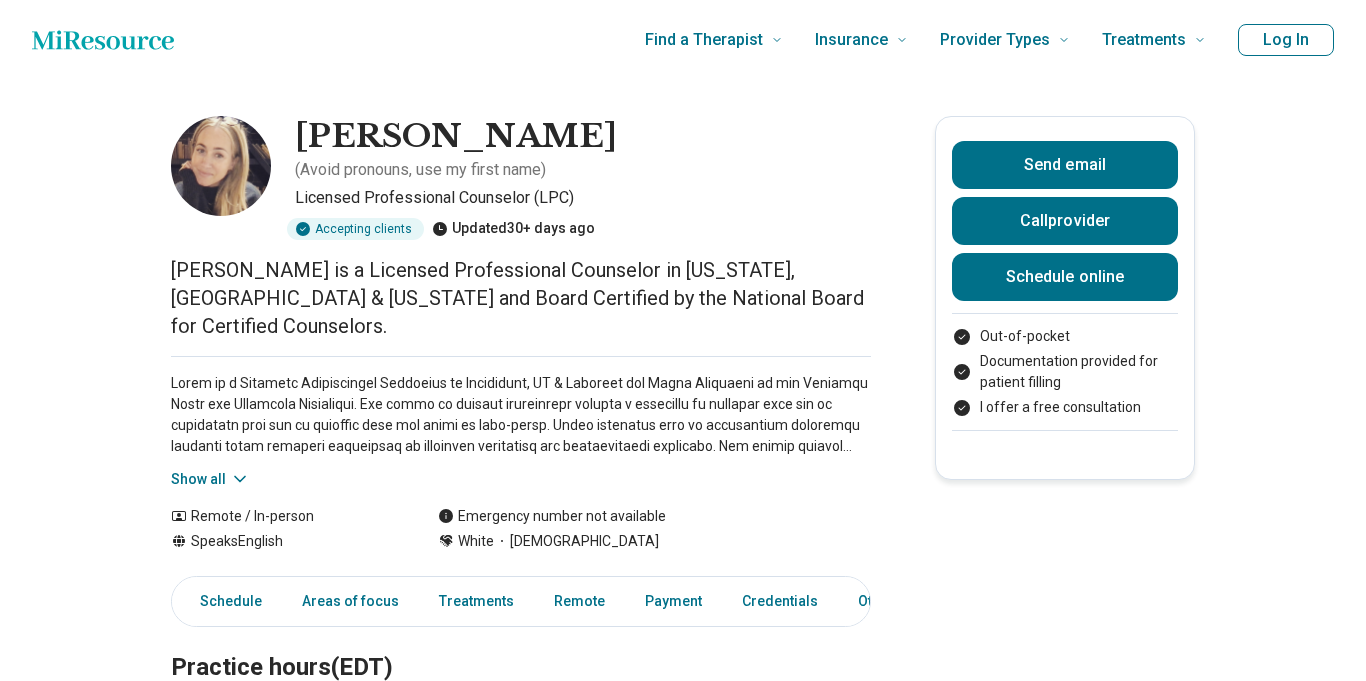 scroll, scrollTop: 0, scrollLeft: 0, axis: both 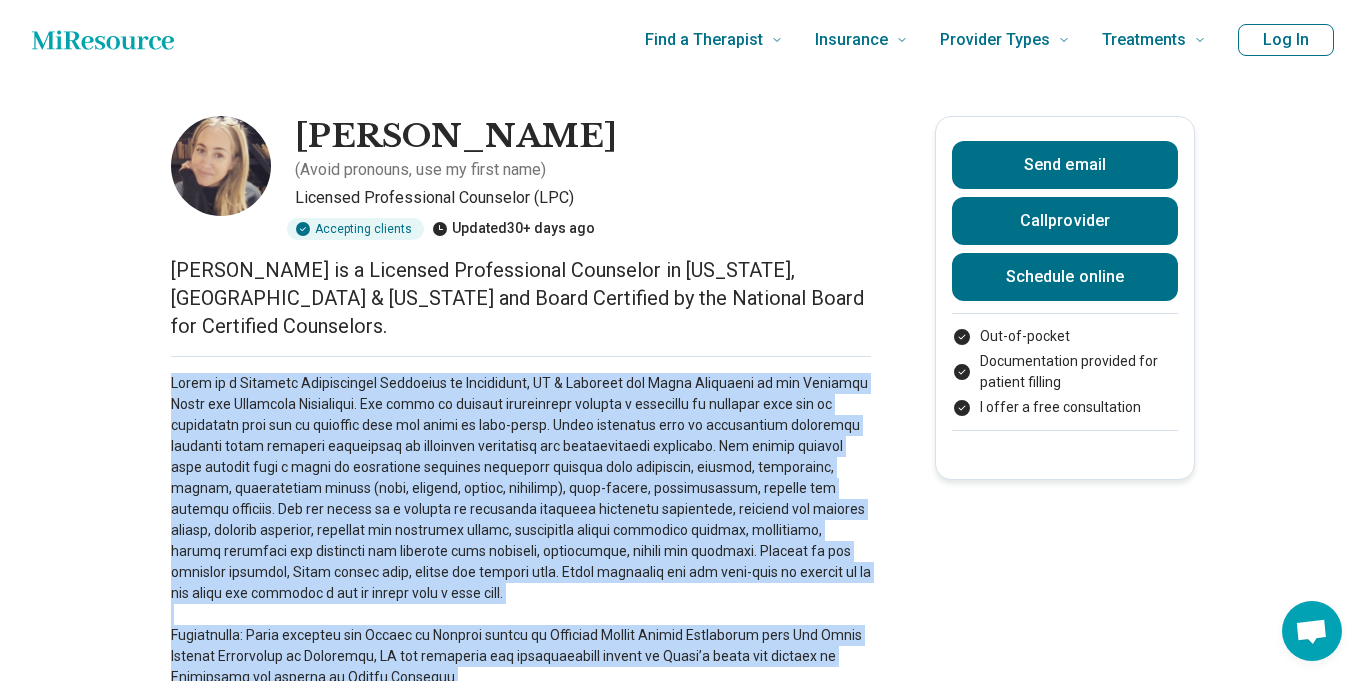 drag, startPoint x: 170, startPoint y: 329, endPoint x: 453, endPoint y: 631, distance: 413.87558 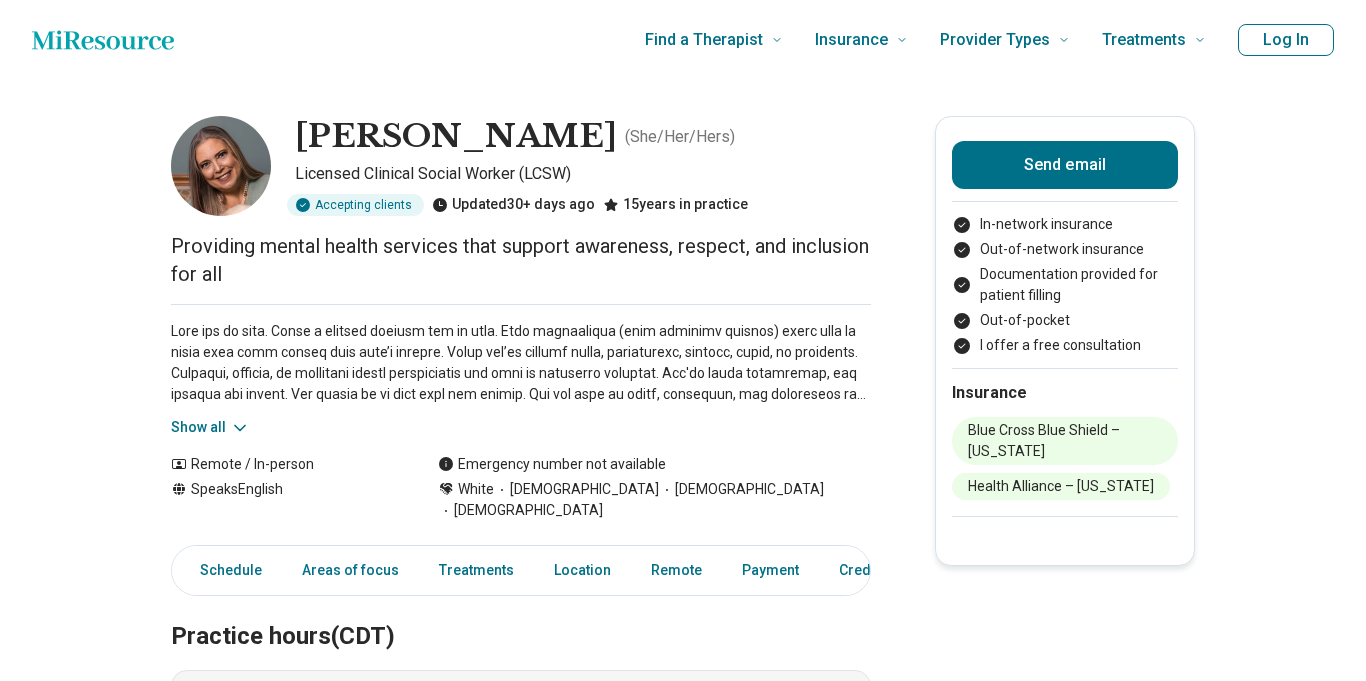 scroll, scrollTop: 0, scrollLeft: 0, axis: both 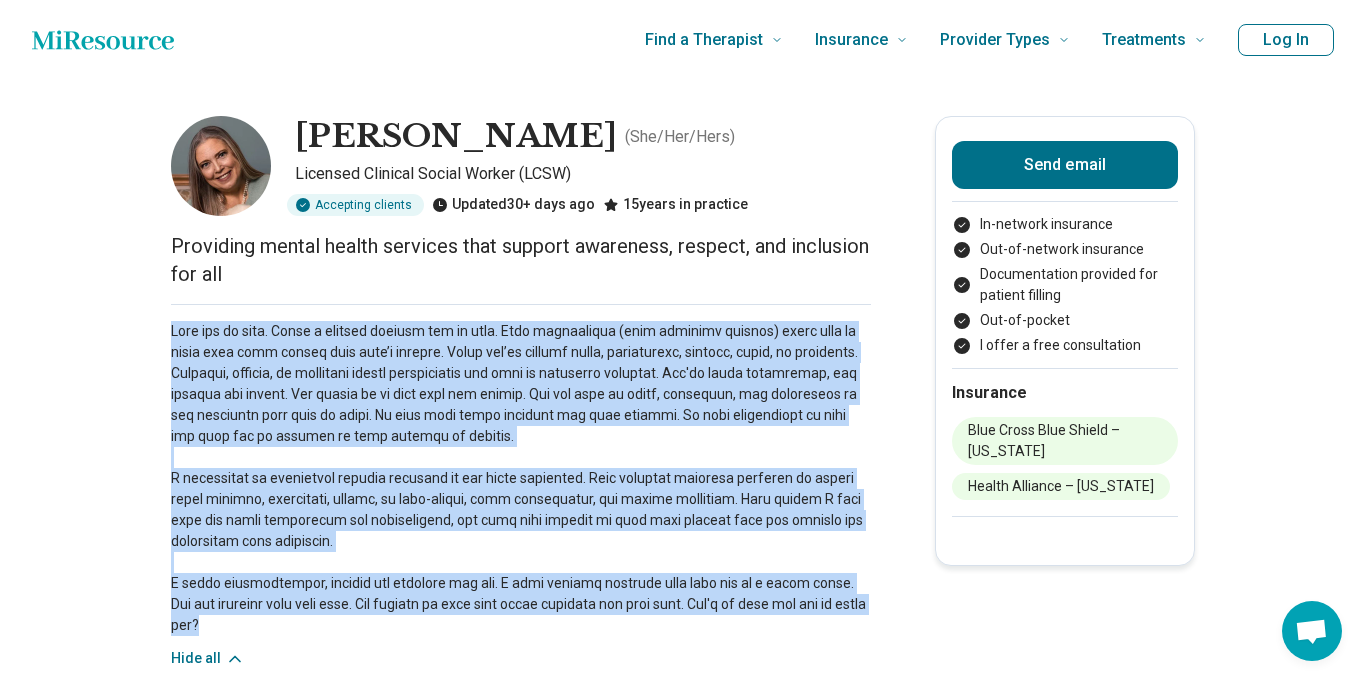 drag, startPoint x: 169, startPoint y: 328, endPoint x: 866, endPoint y: 610, distance: 751.8863 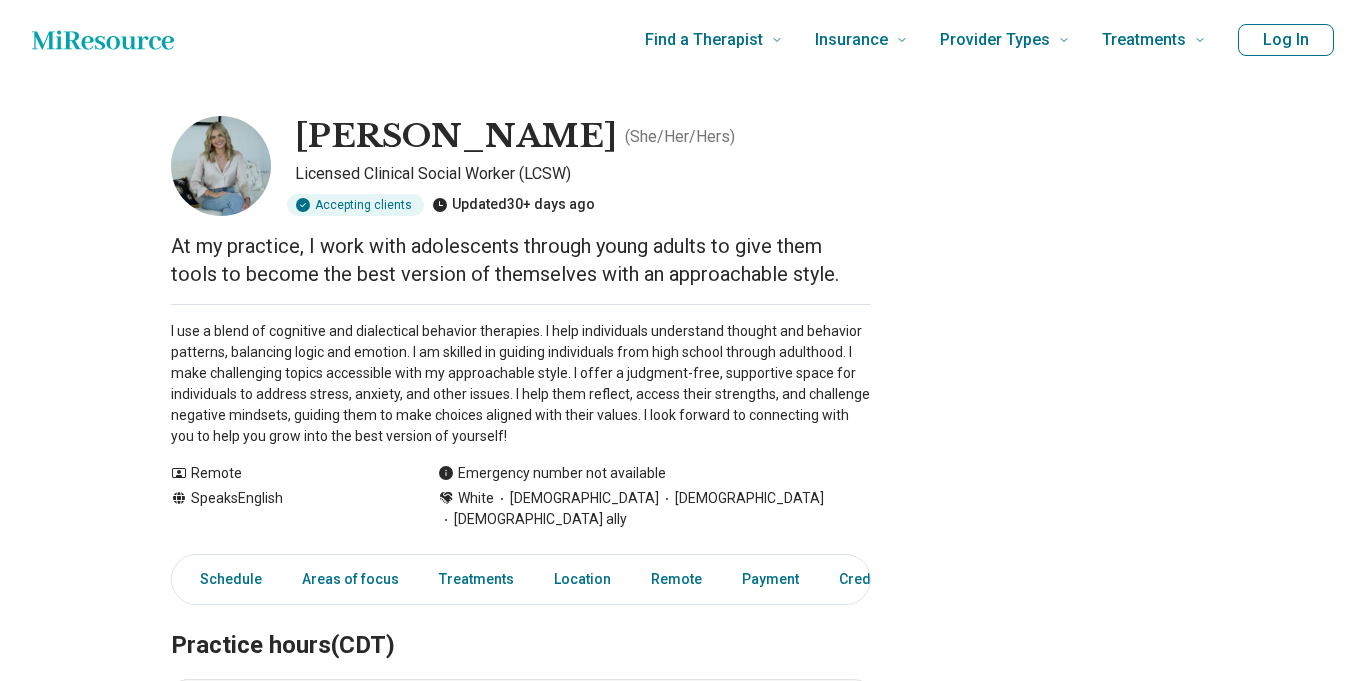scroll, scrollTop: 0, scrollLeft: 0, axis: both 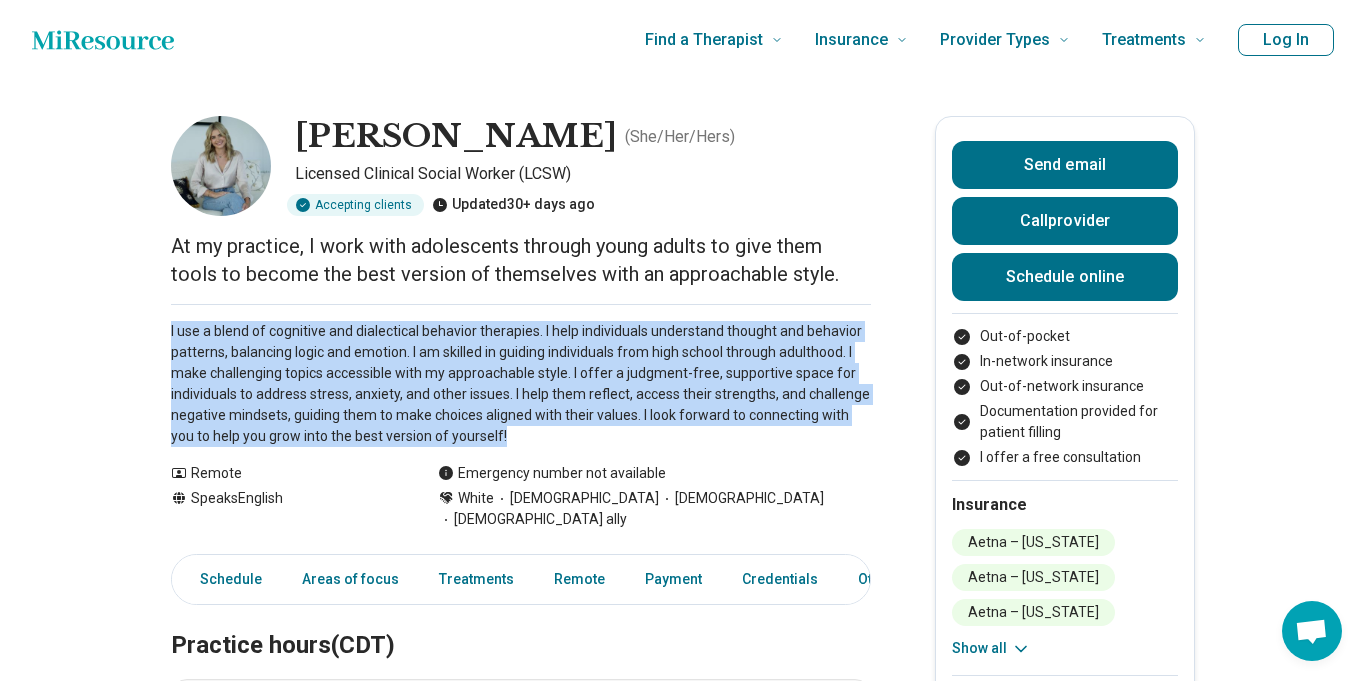 drag, startPoint x: 158, startPoint y: 324, endPoint x: 525, endPoint y: 440, distance: 384.8961 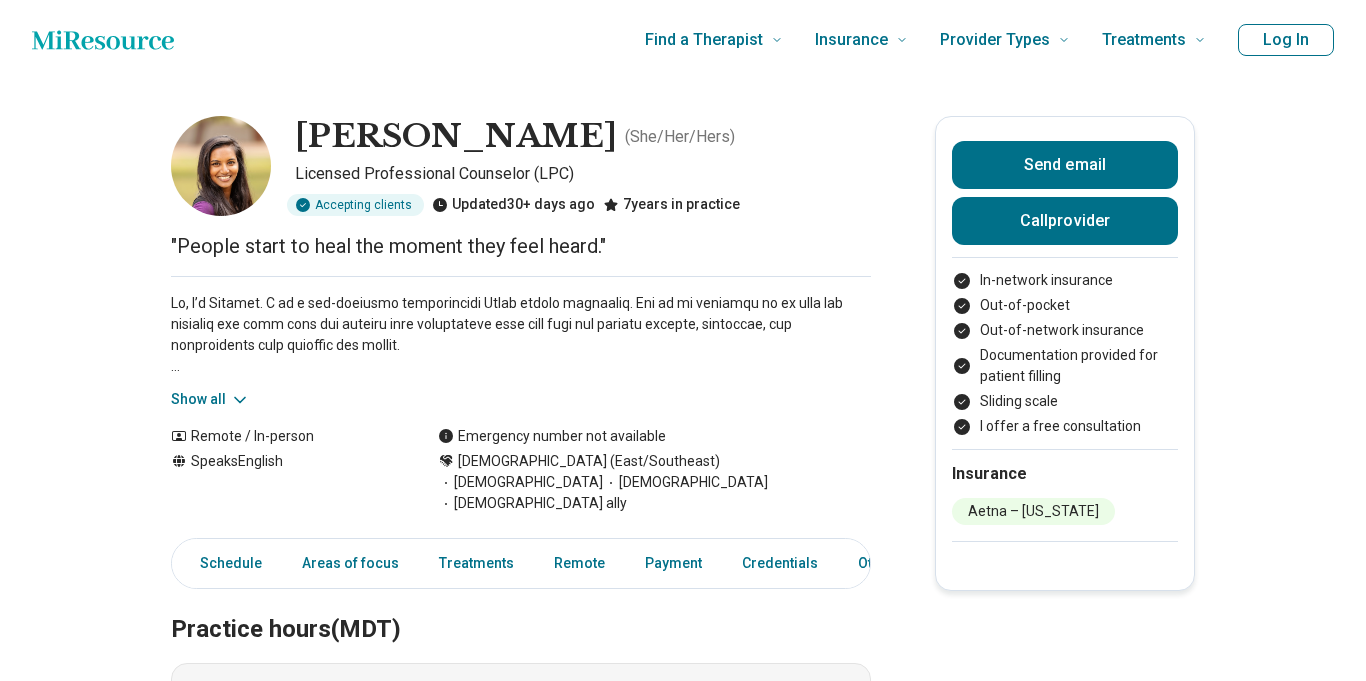 scroll, scrollTop: 0, scrollLeft: 0, axis: both 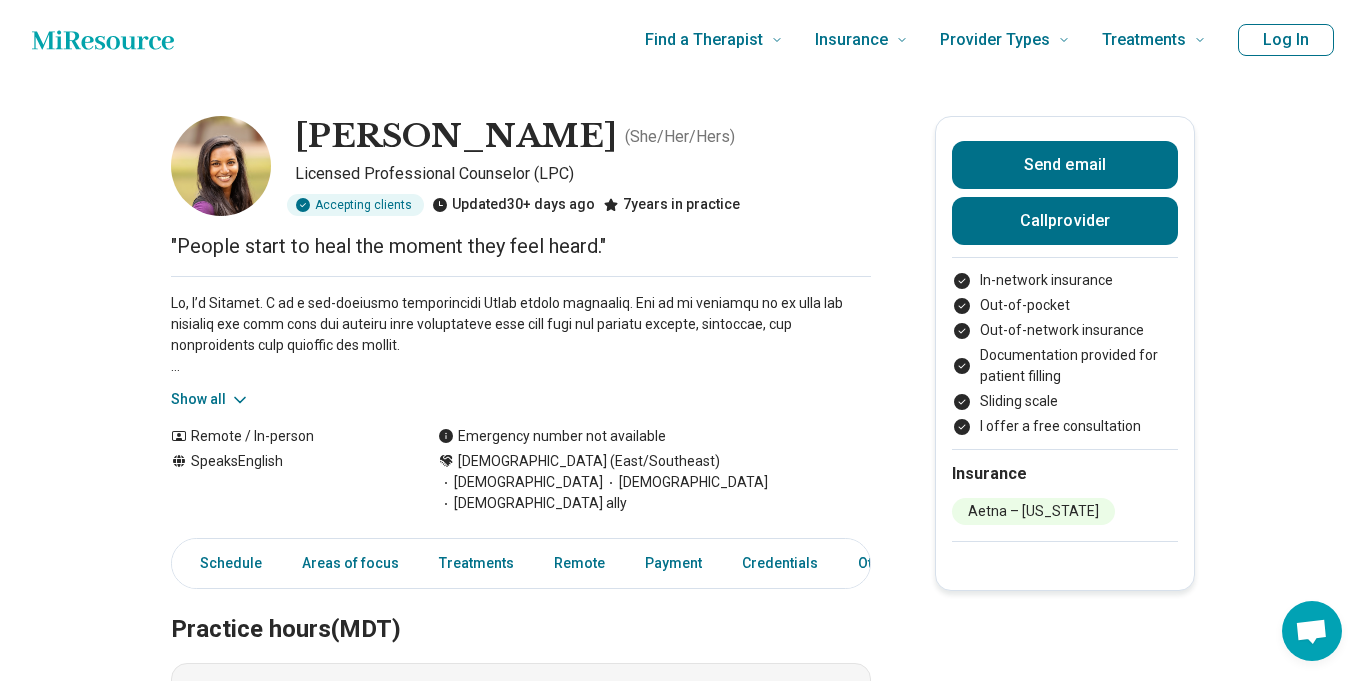 click on "Show all" at bounding box center (210, 399) 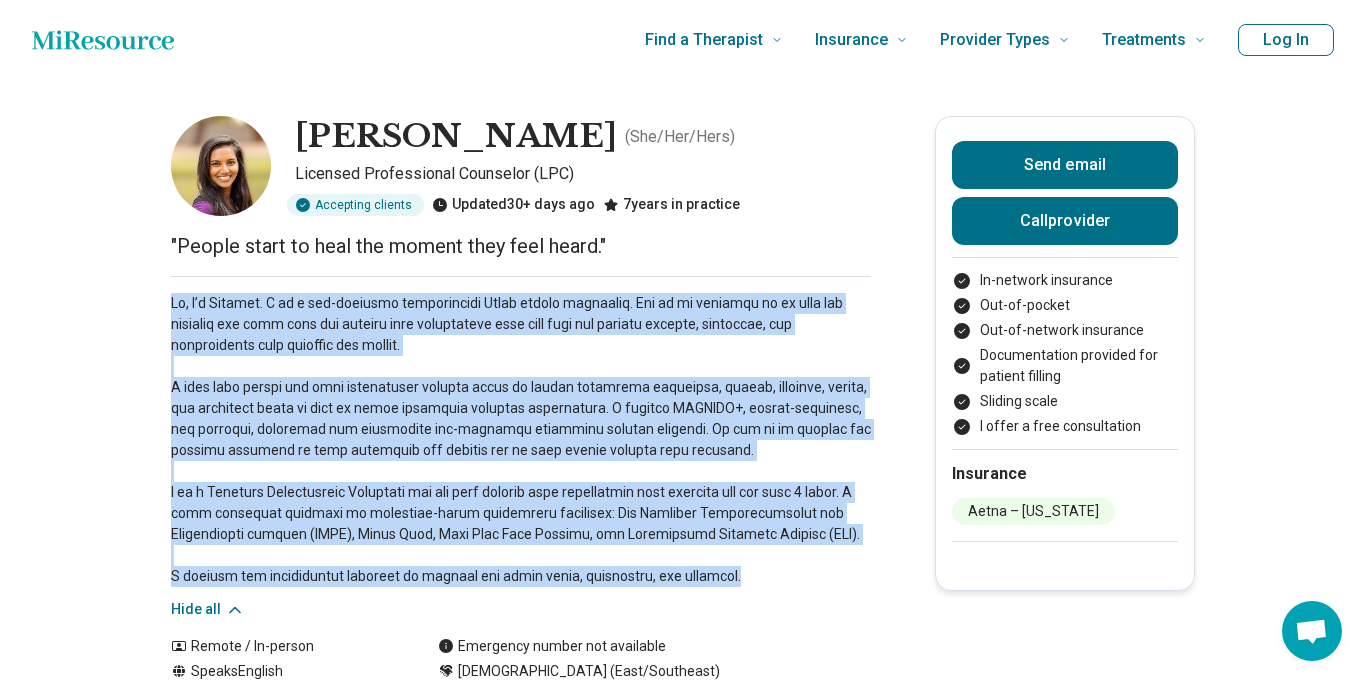 drag, startPoint x: 168, startPoint y: 299, endPoint x: 724, endPoint y: 579, distance: 622.52386 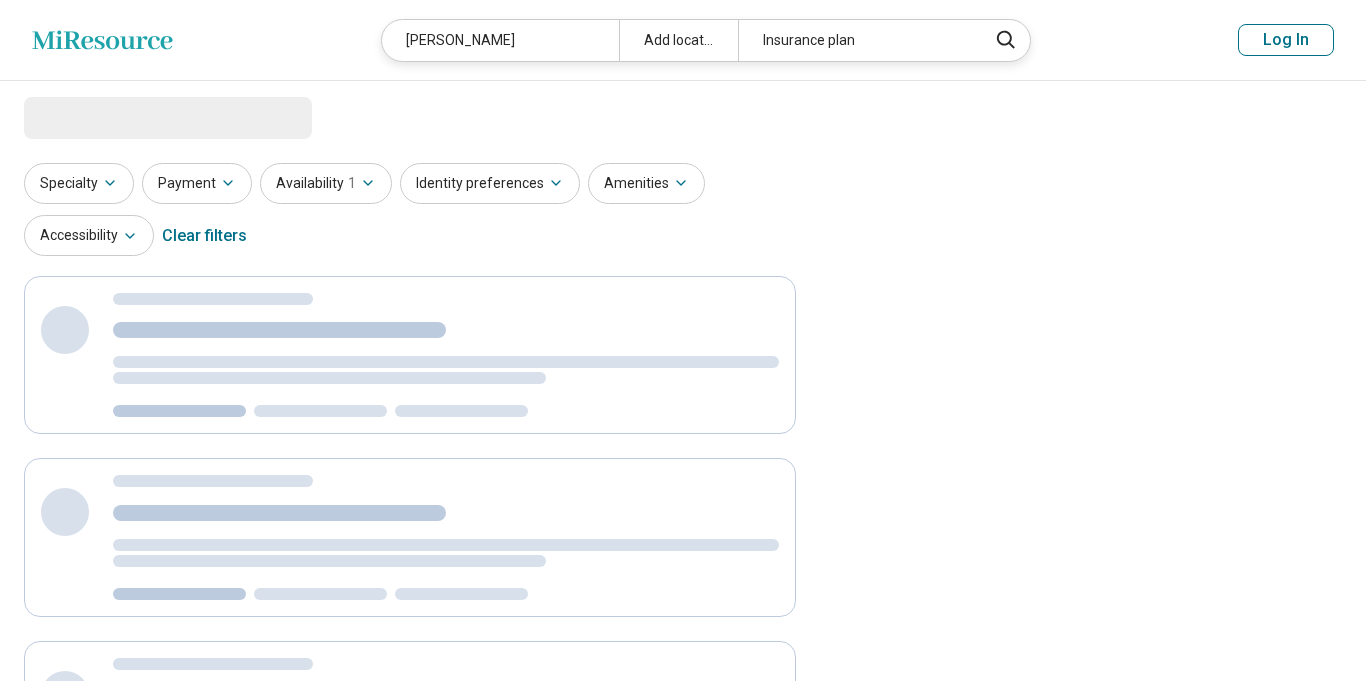 scroll, scrollTop: 0, scrollLeft: 0, axis: both 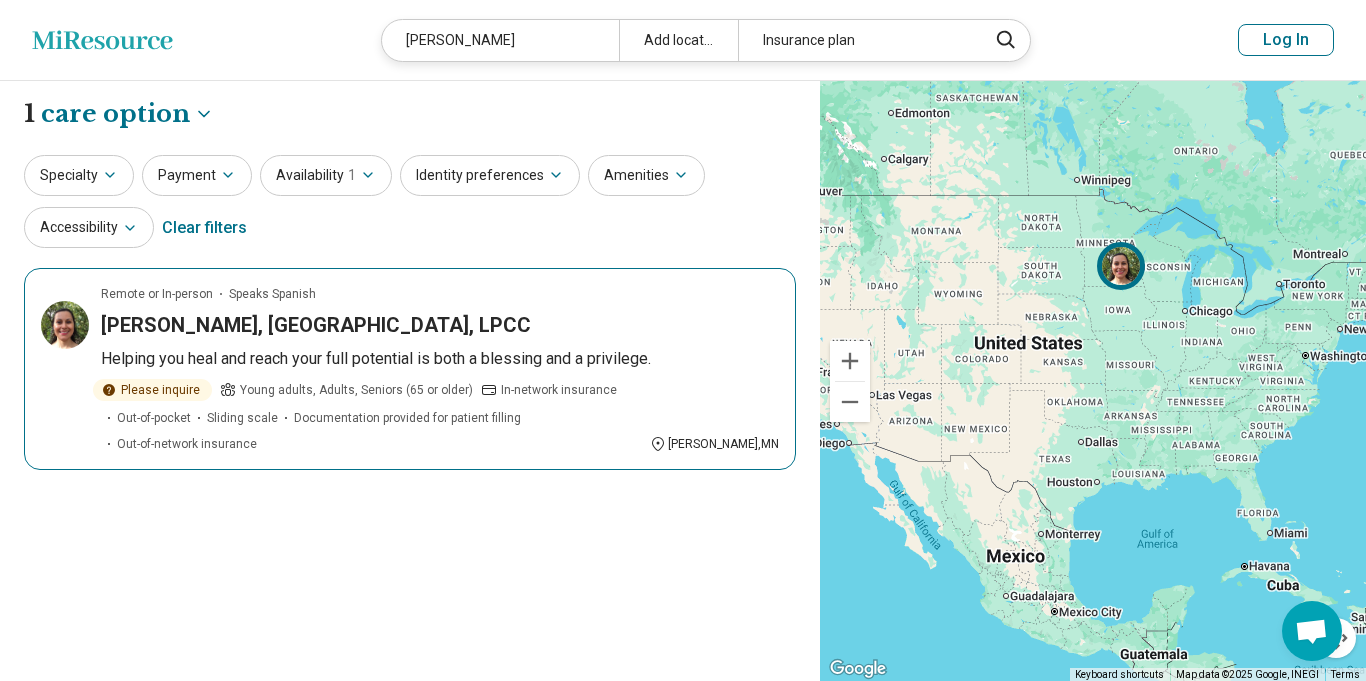 click on "Lorena Villaseñor, MA, LPCC" at bounding box center [316, 325] 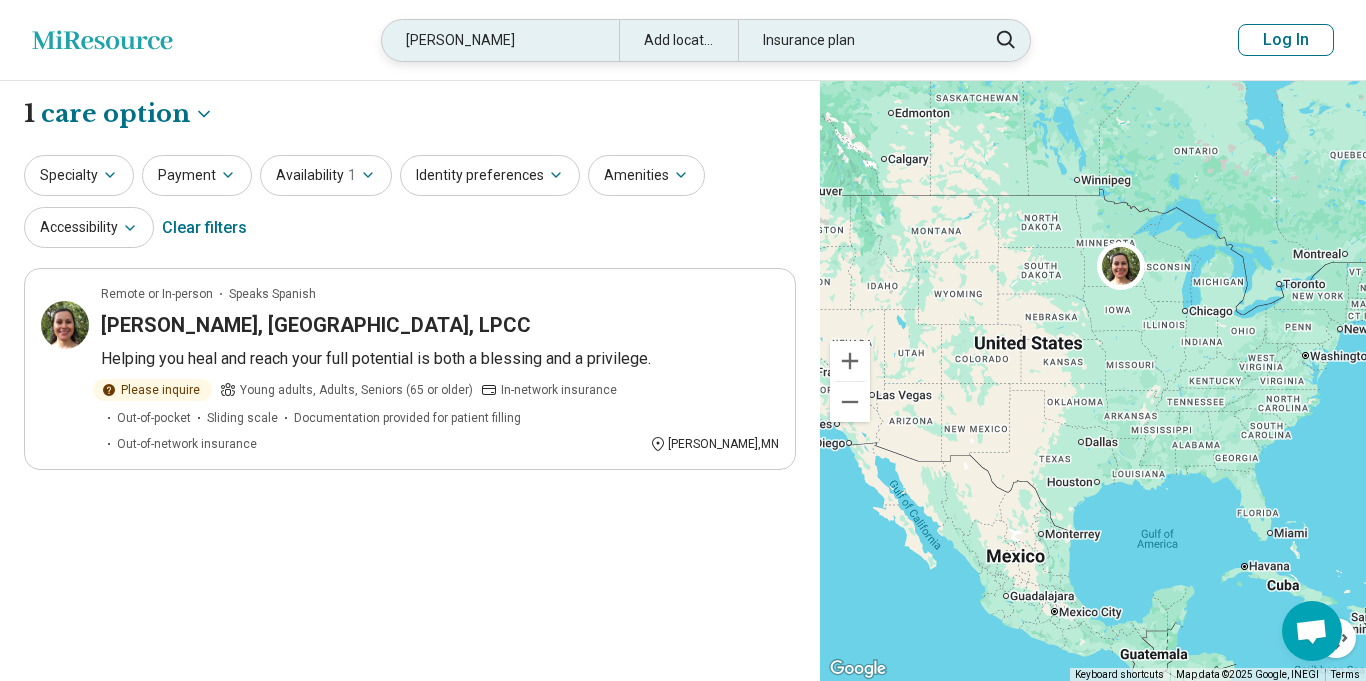 click on "Lorena Villasenor" at bounding box center [500, 40] 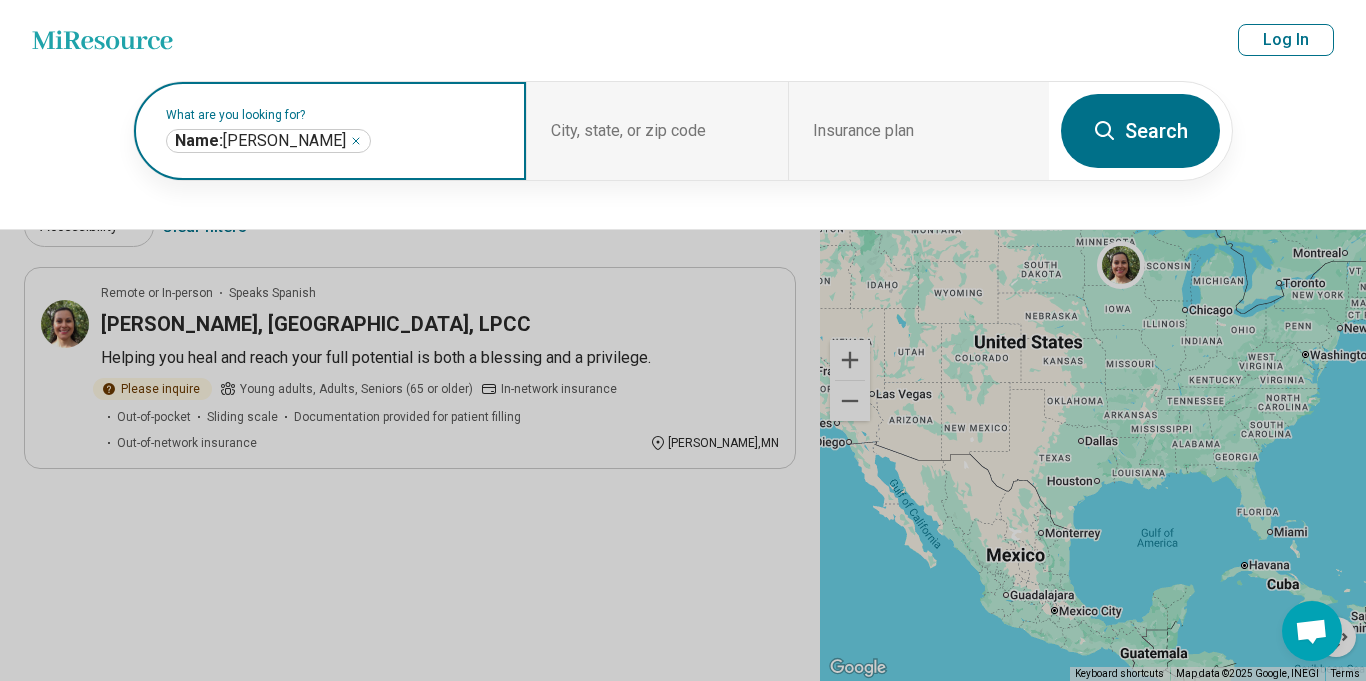 click 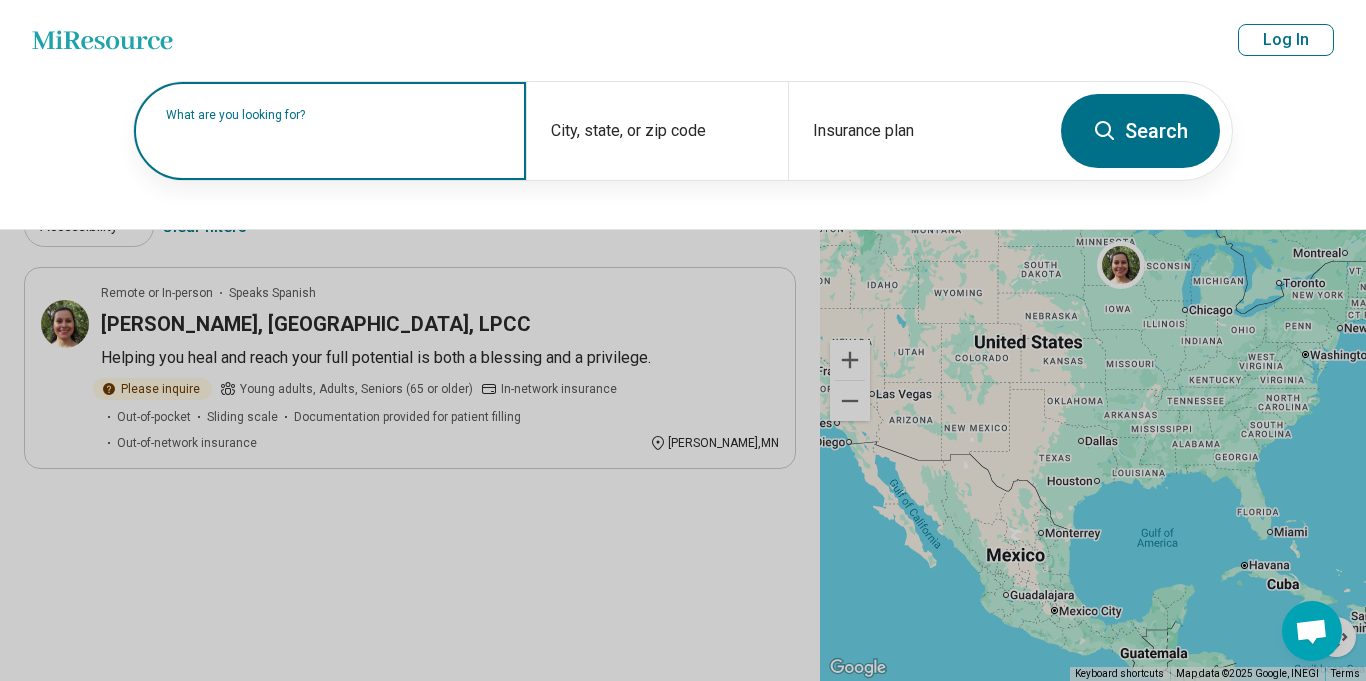 click at bounding box center [334, 141] 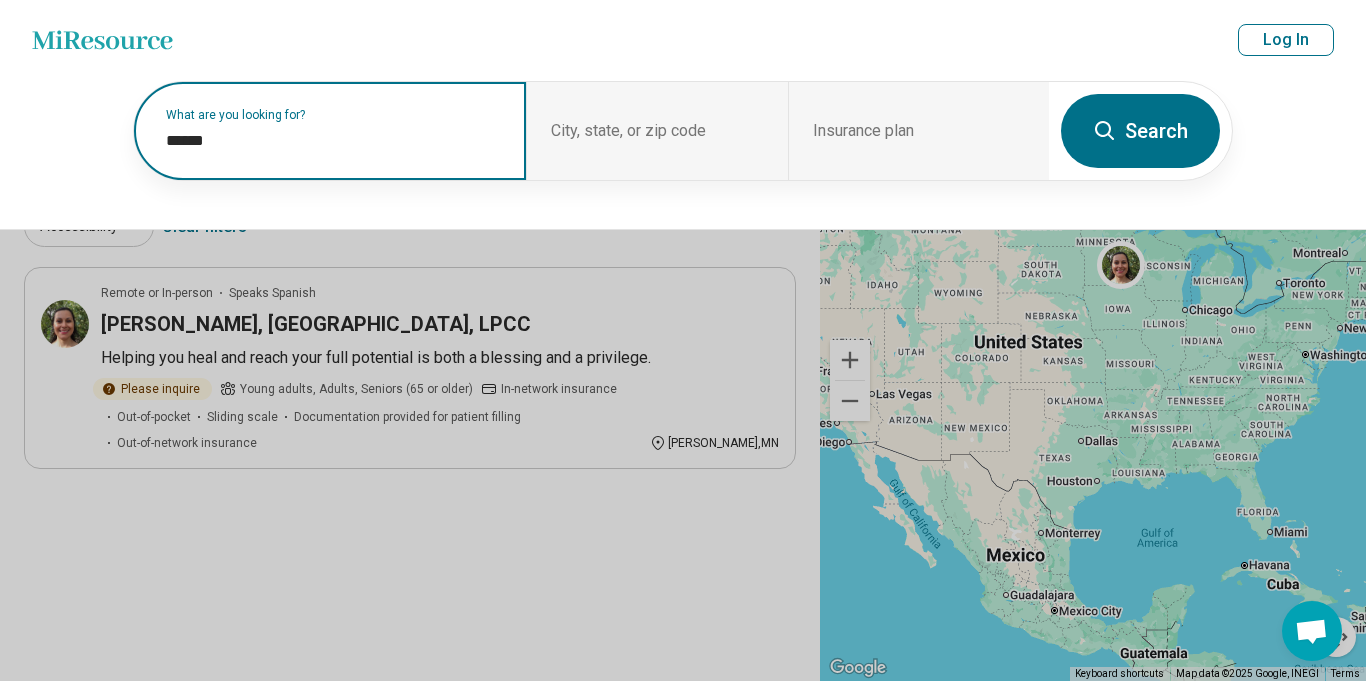 paste on "*******" 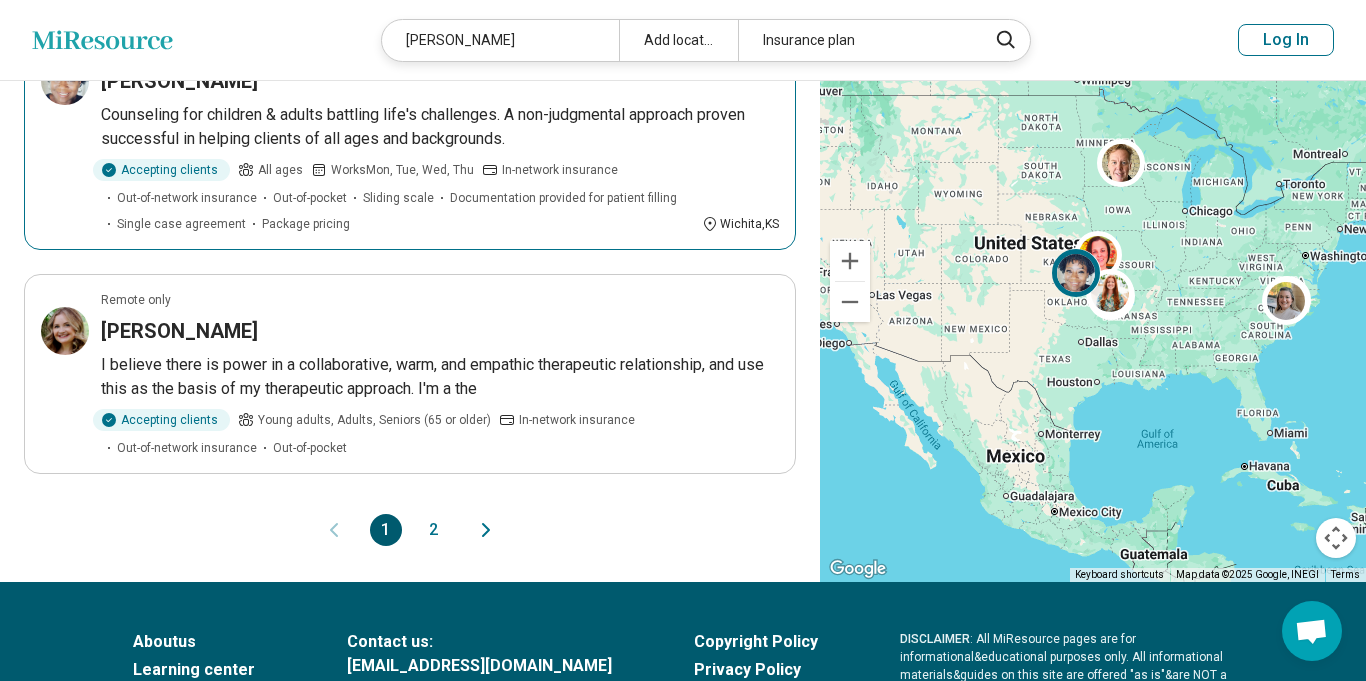 scroll, scrollTop: 2046, scrollLeft: 0, axis: vertical 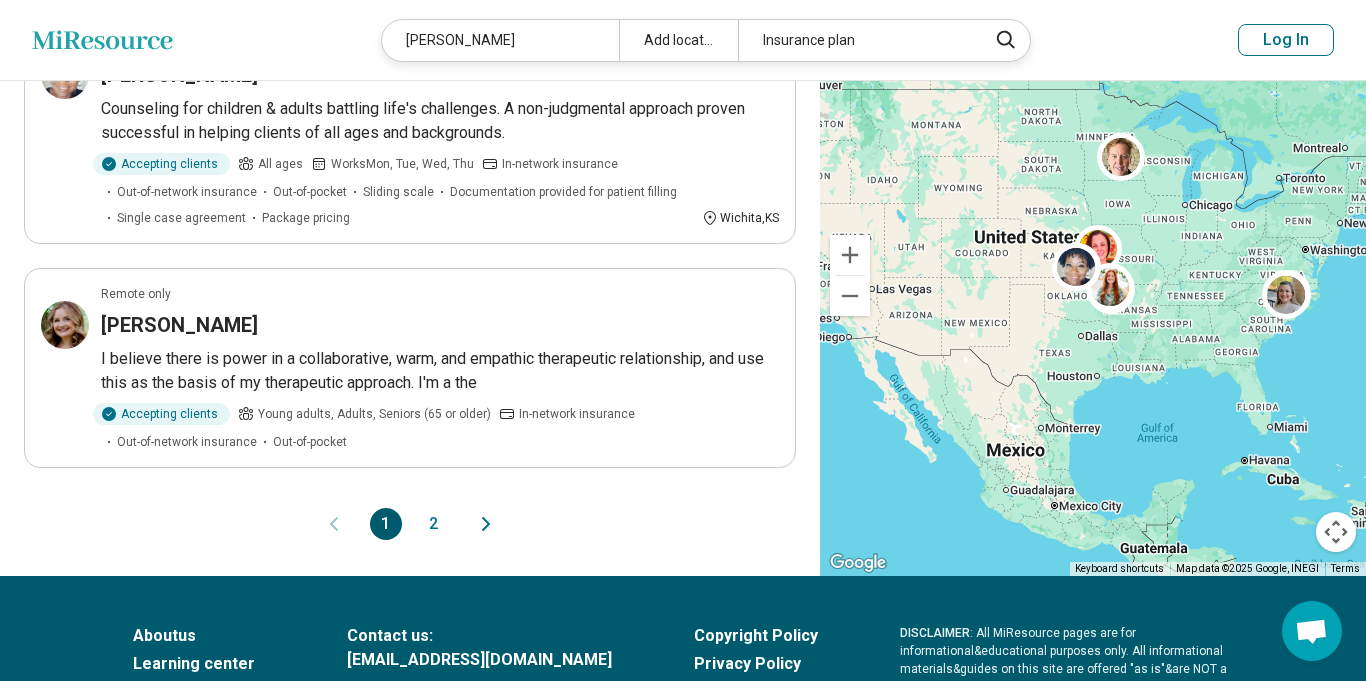 click on "2" at bounding box center [434, 524] 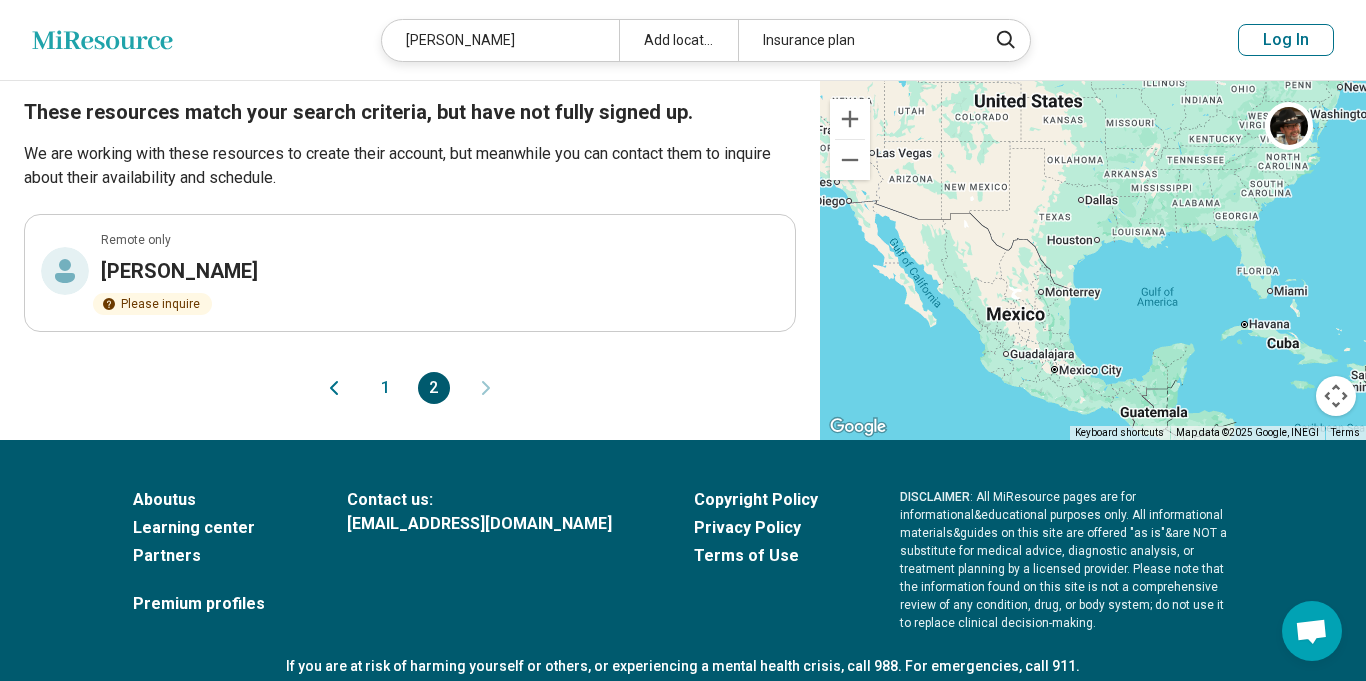 scroll, scrollTop: 1034, scrollLeft: 0, axis: vertical 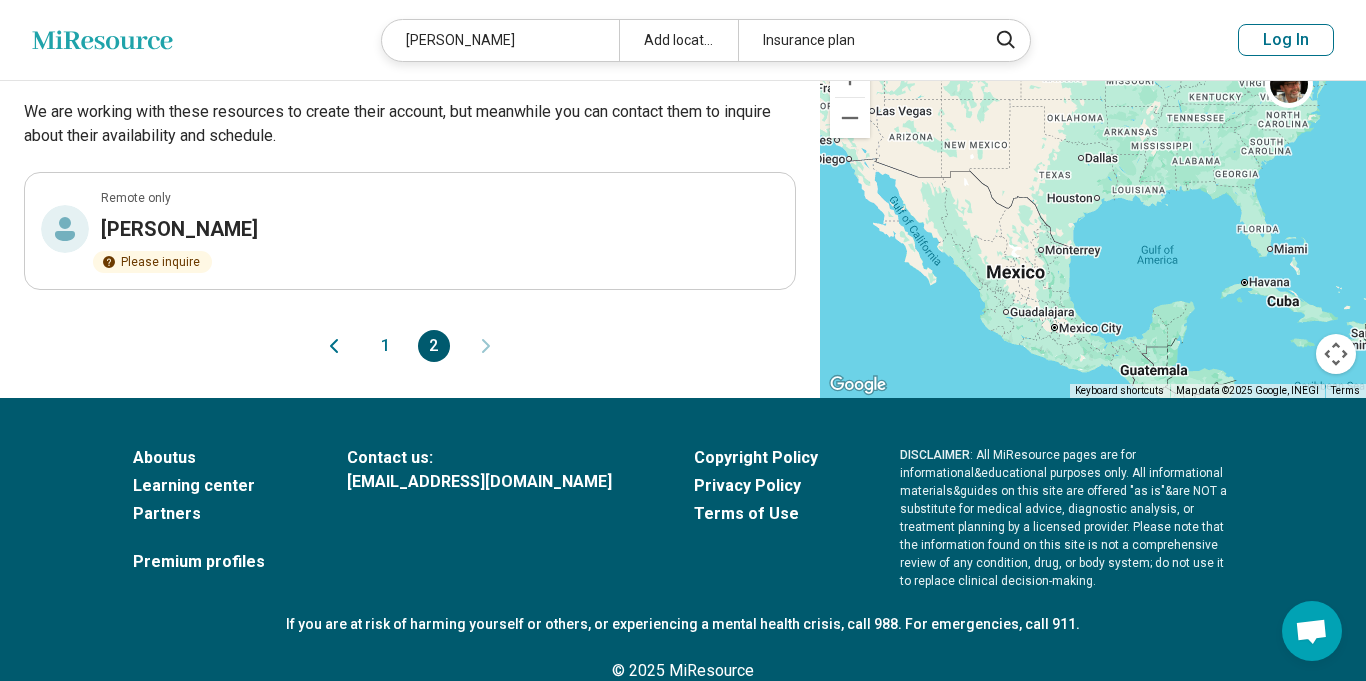 click on "1" at bounding box center [386, 346] 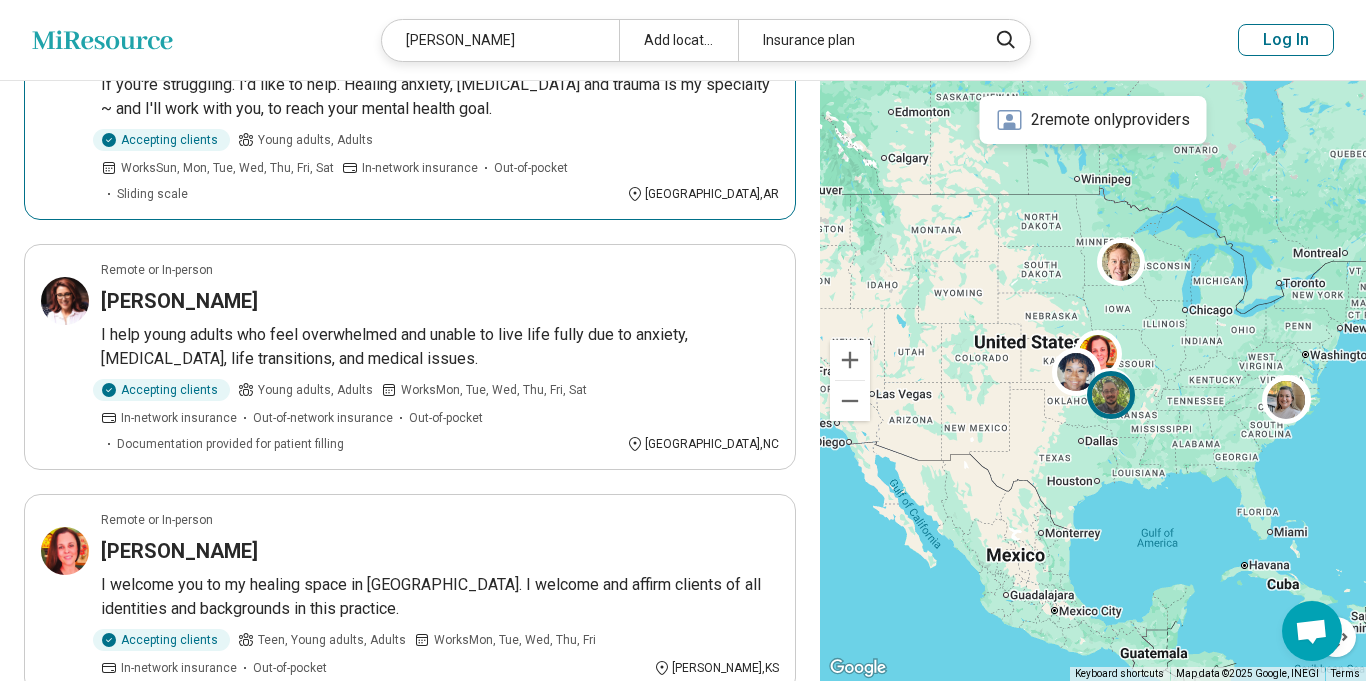 scroll, scrollTop: 0, scrollLeft: 0, axis: both 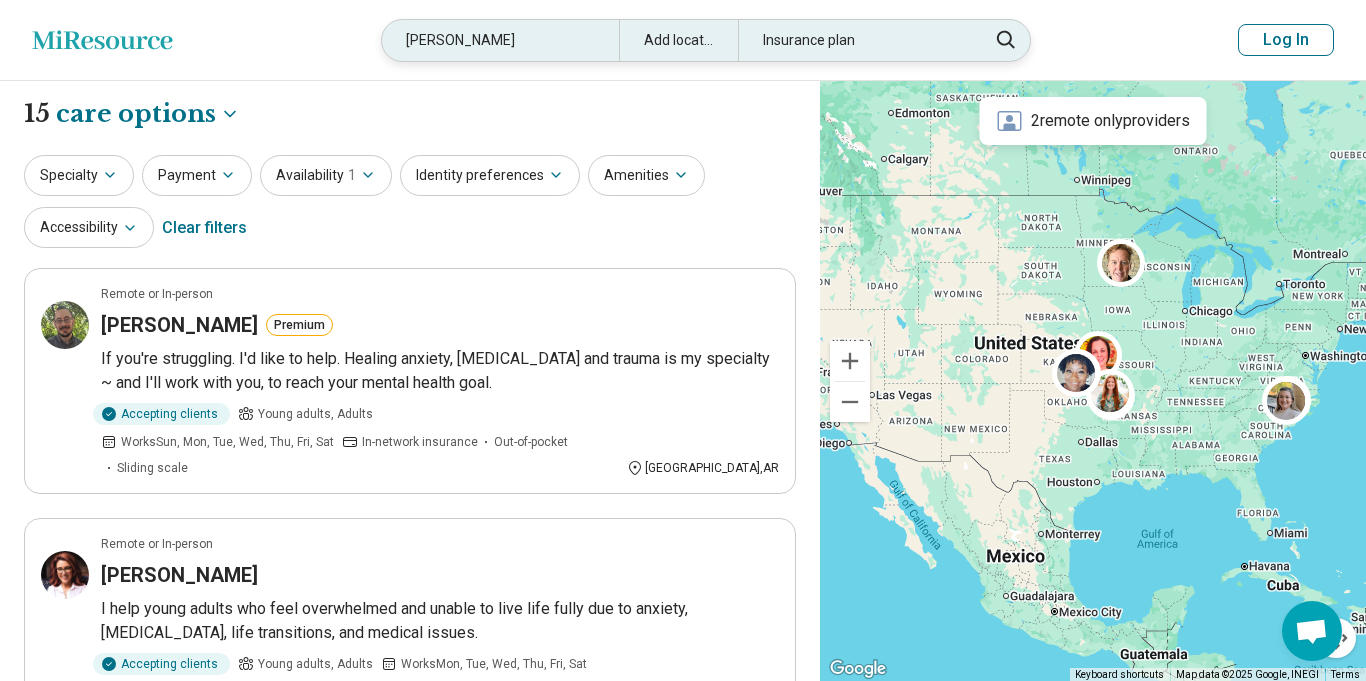 click on "Carla Turner" at bounding box center (500, 40) 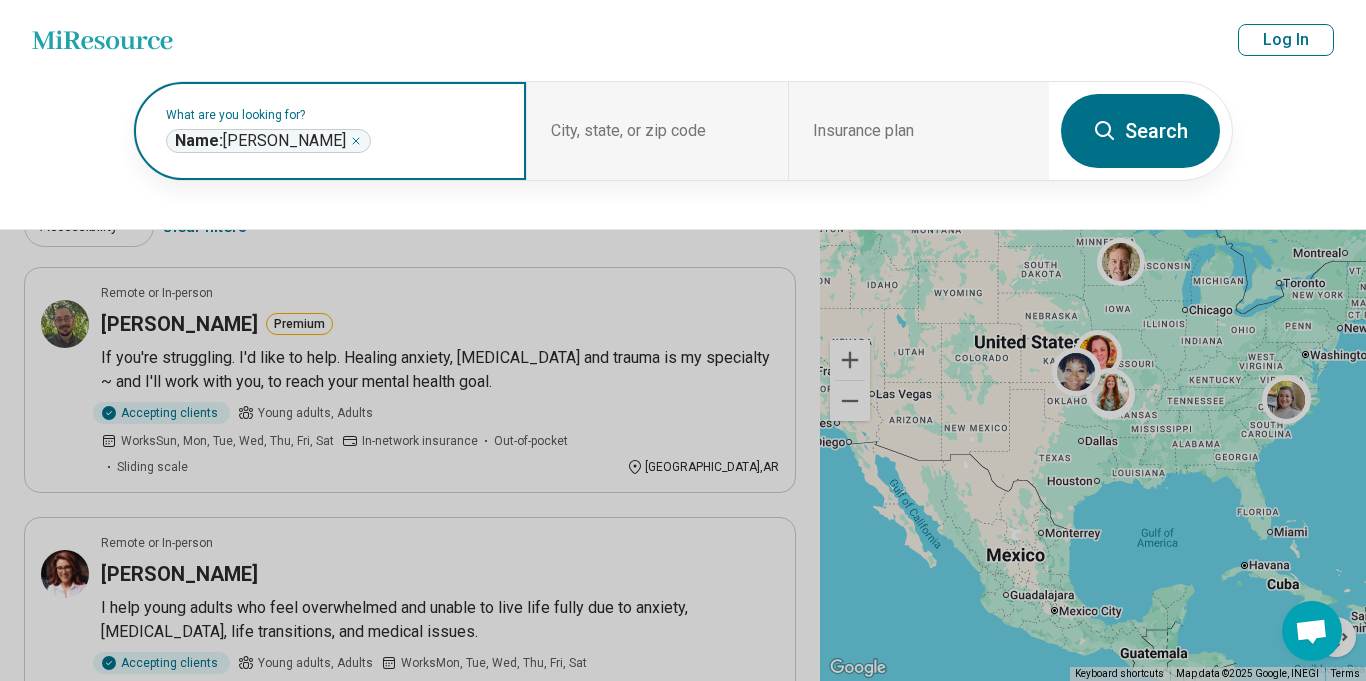 click 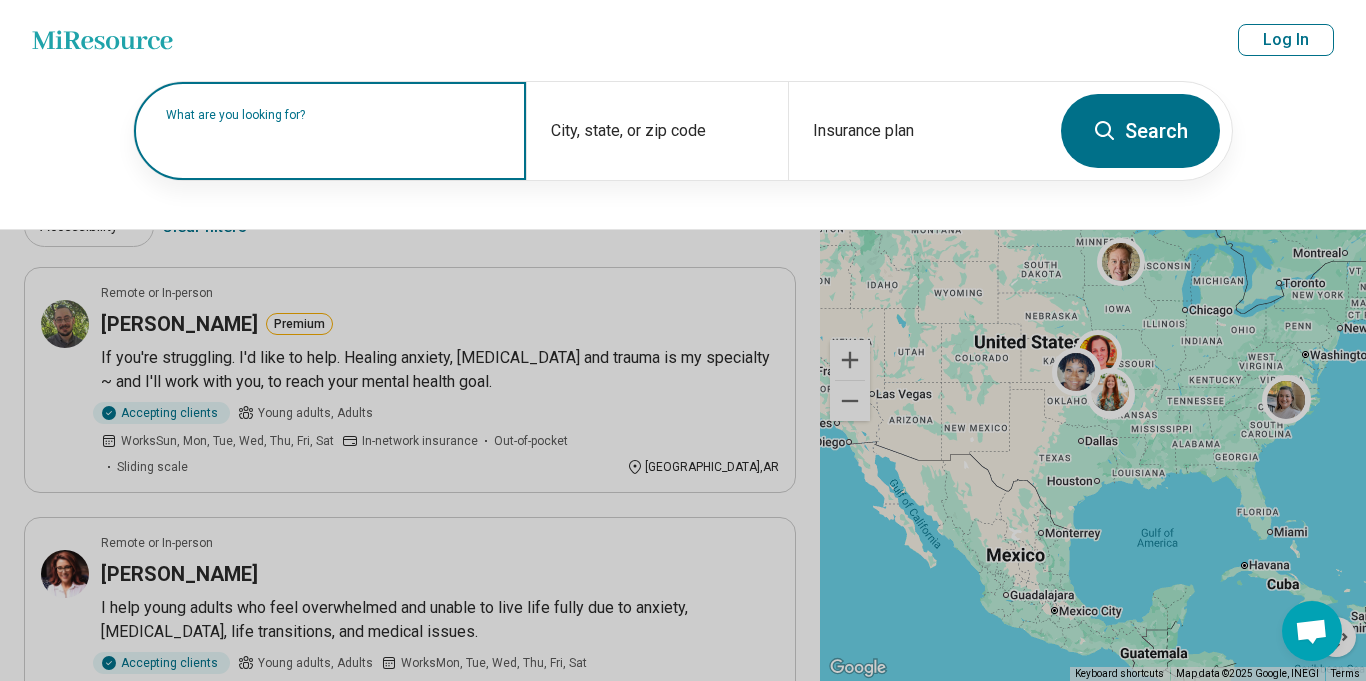 click on "What are you looking for?" at bounding box center [334, 115] 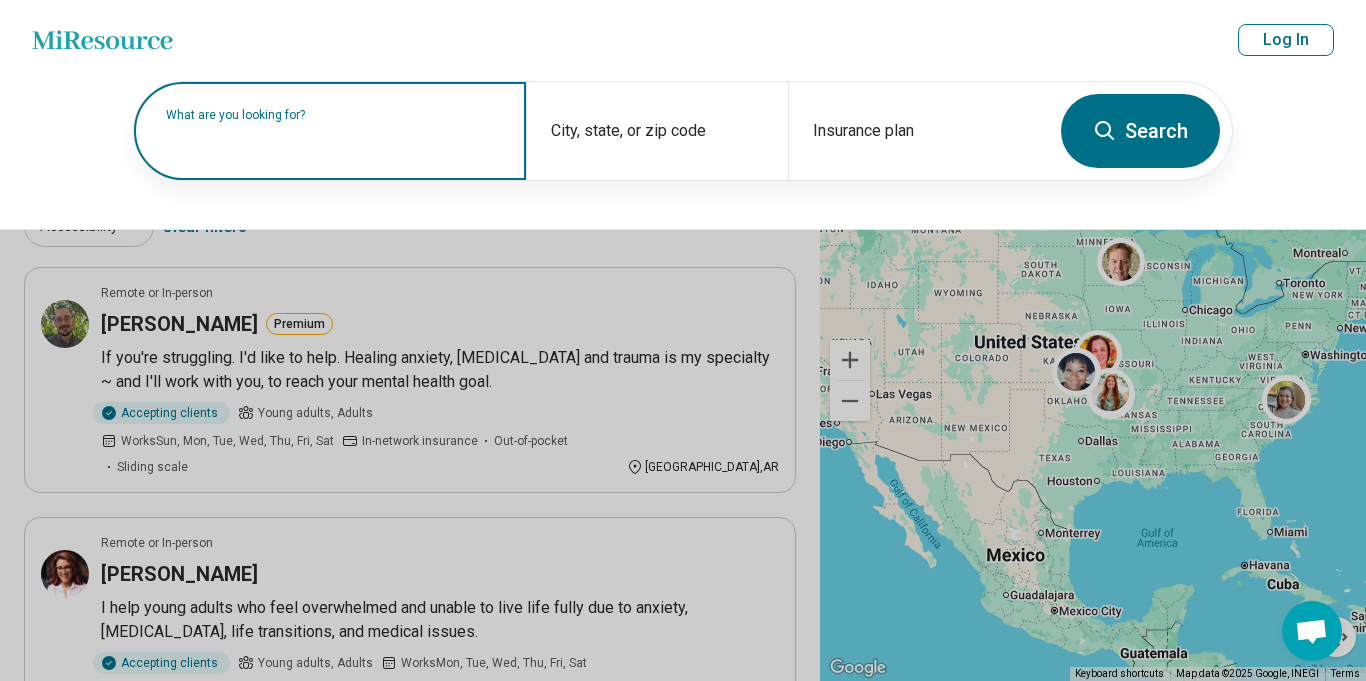paste on "*****" 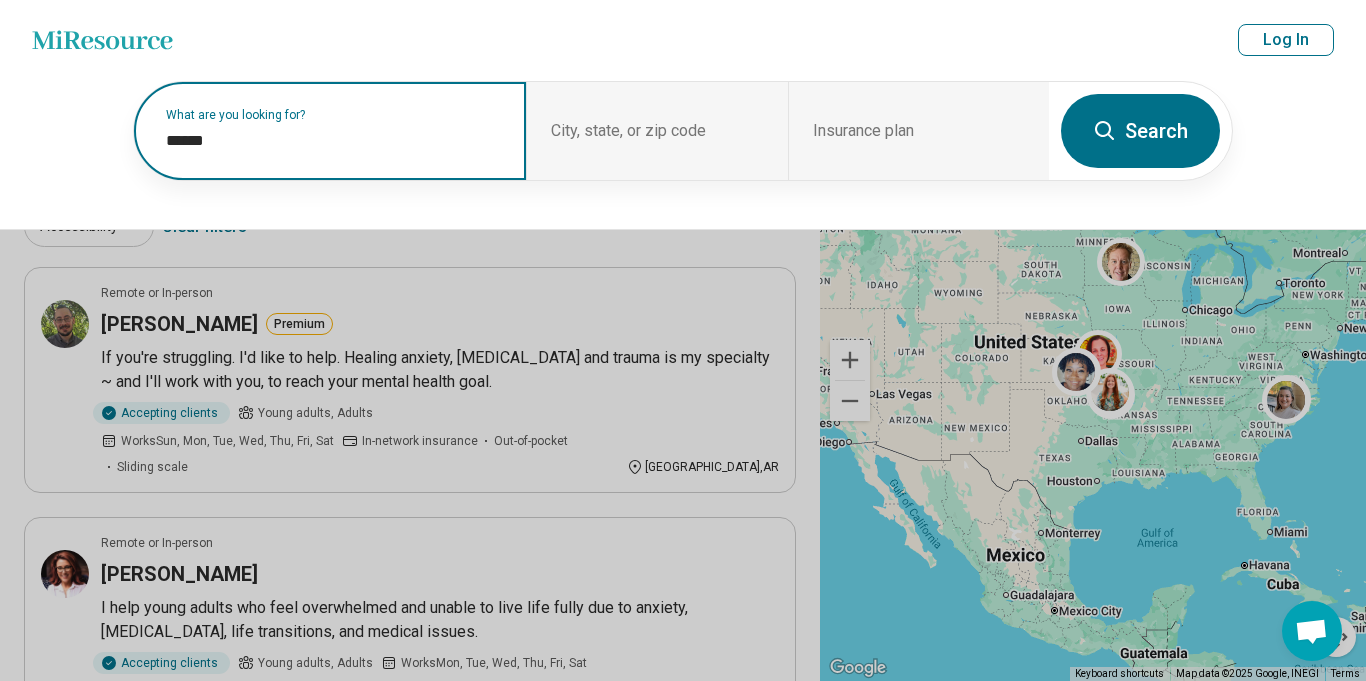 paste on "******" 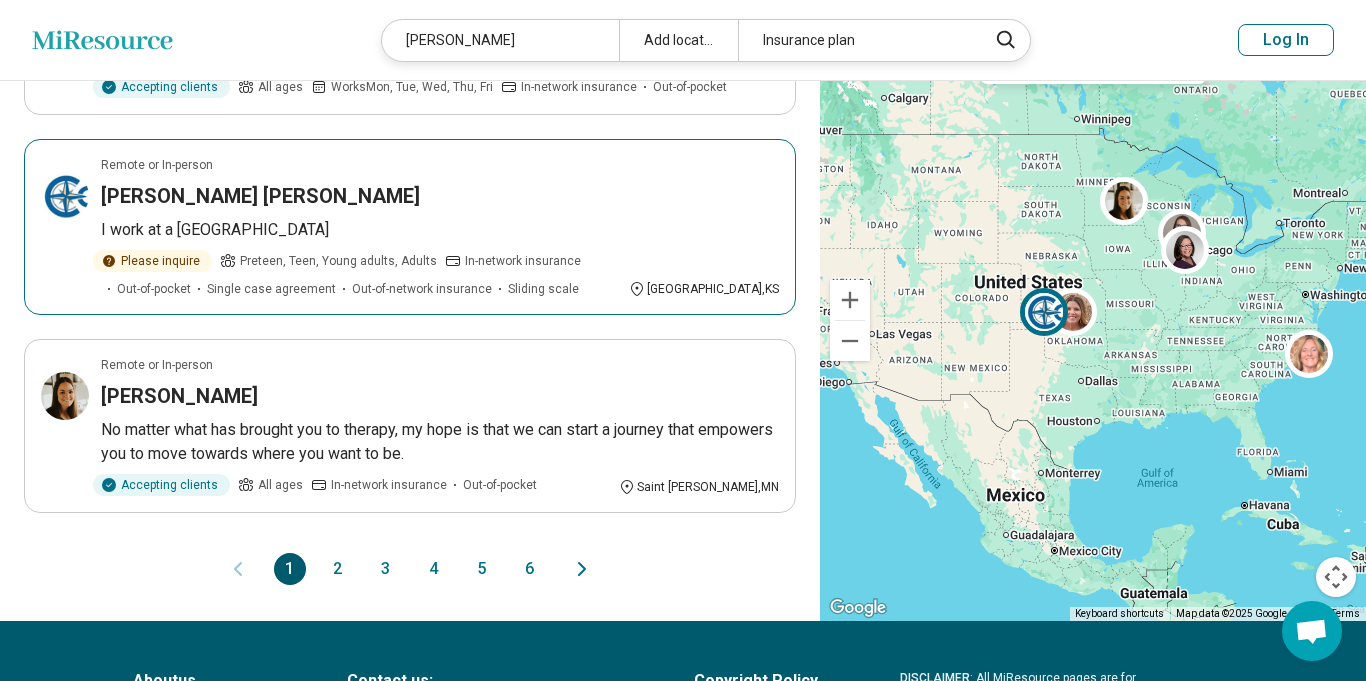 scroll, scrollTop: 1919, scrollLeft: 0, axis: vertical 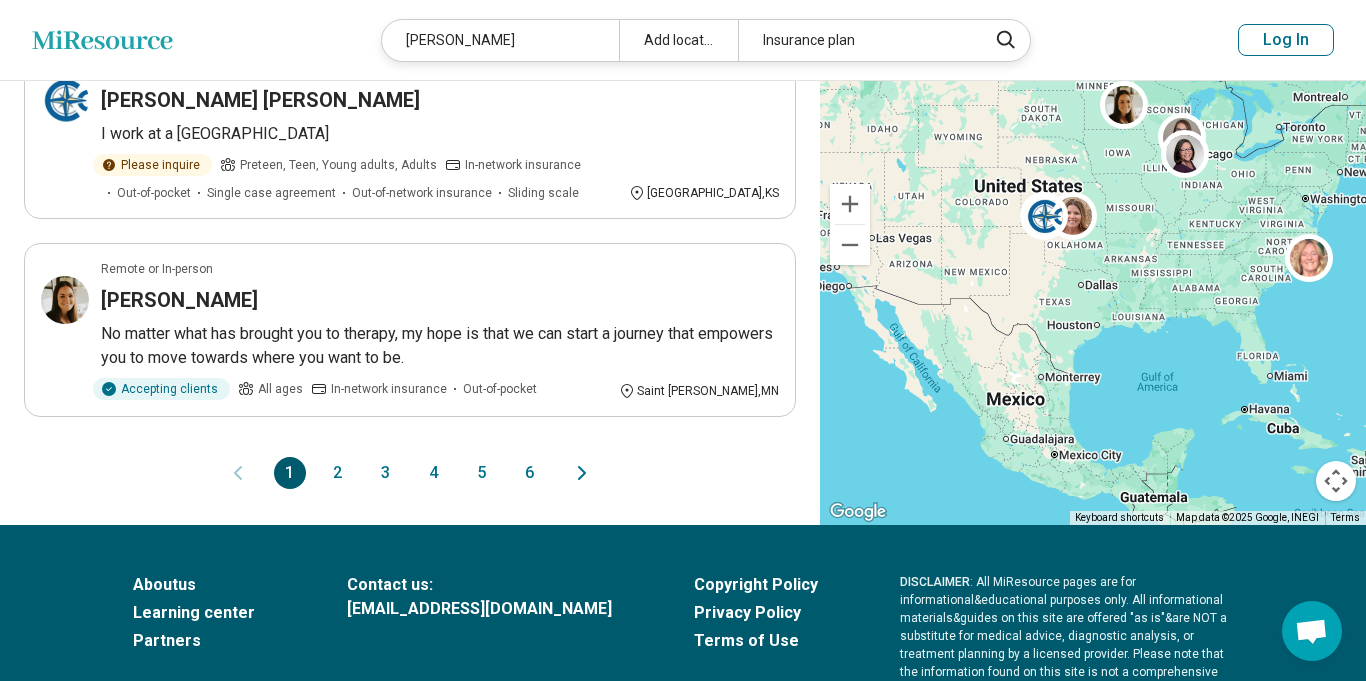 click on "2" at bounding box center (338, 473) 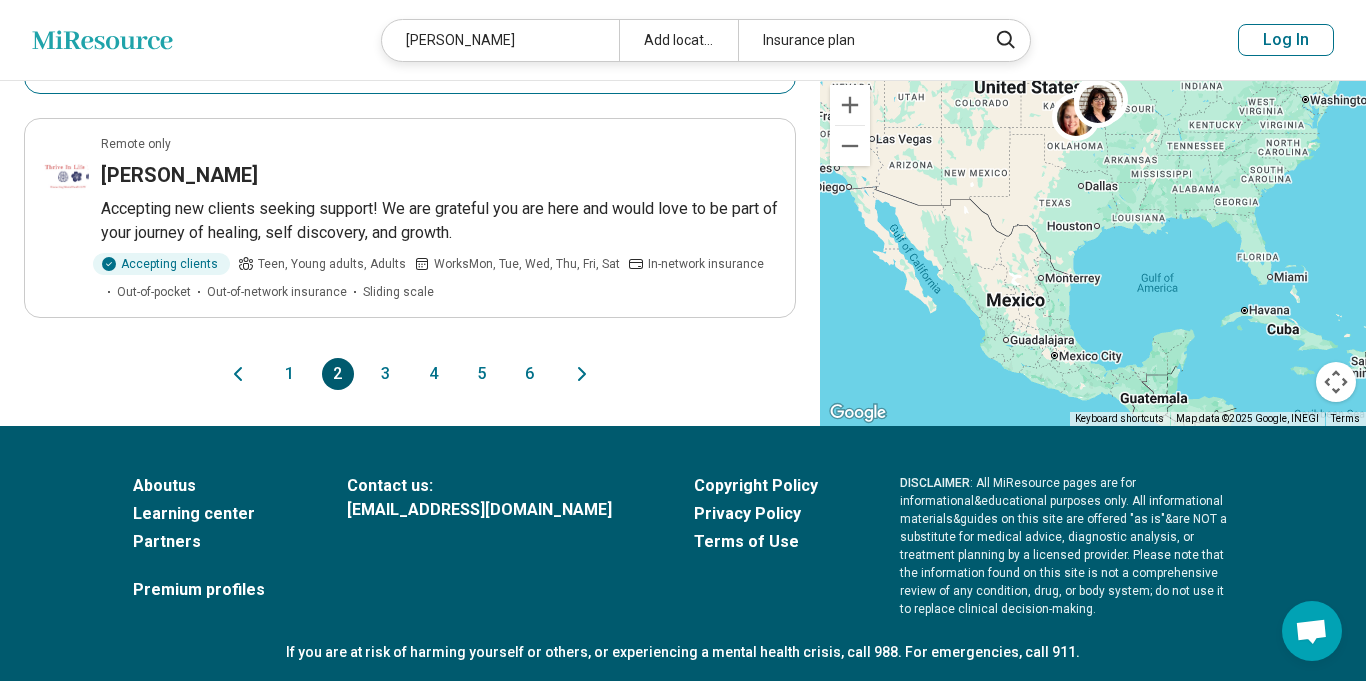 scroll, scrollTop: 2172, scrollLeft: 0, axis: vertical 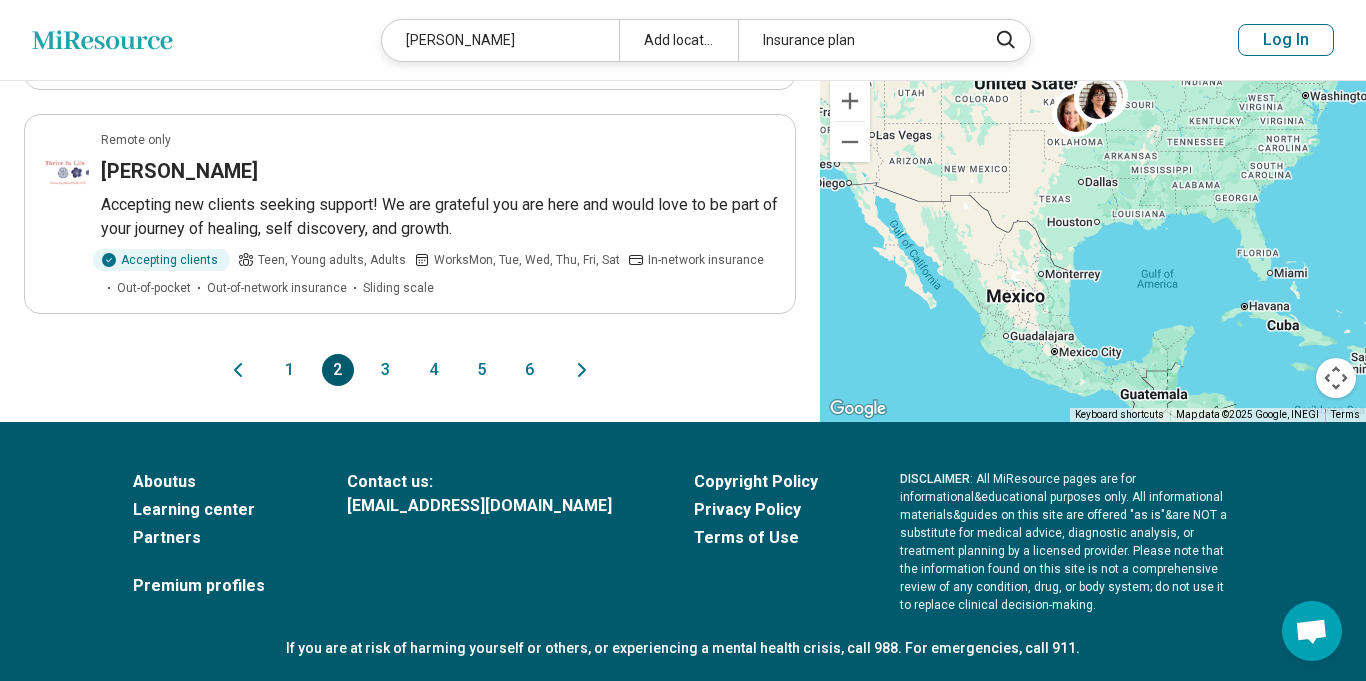 click on "3" at bounding box center [386, 370] 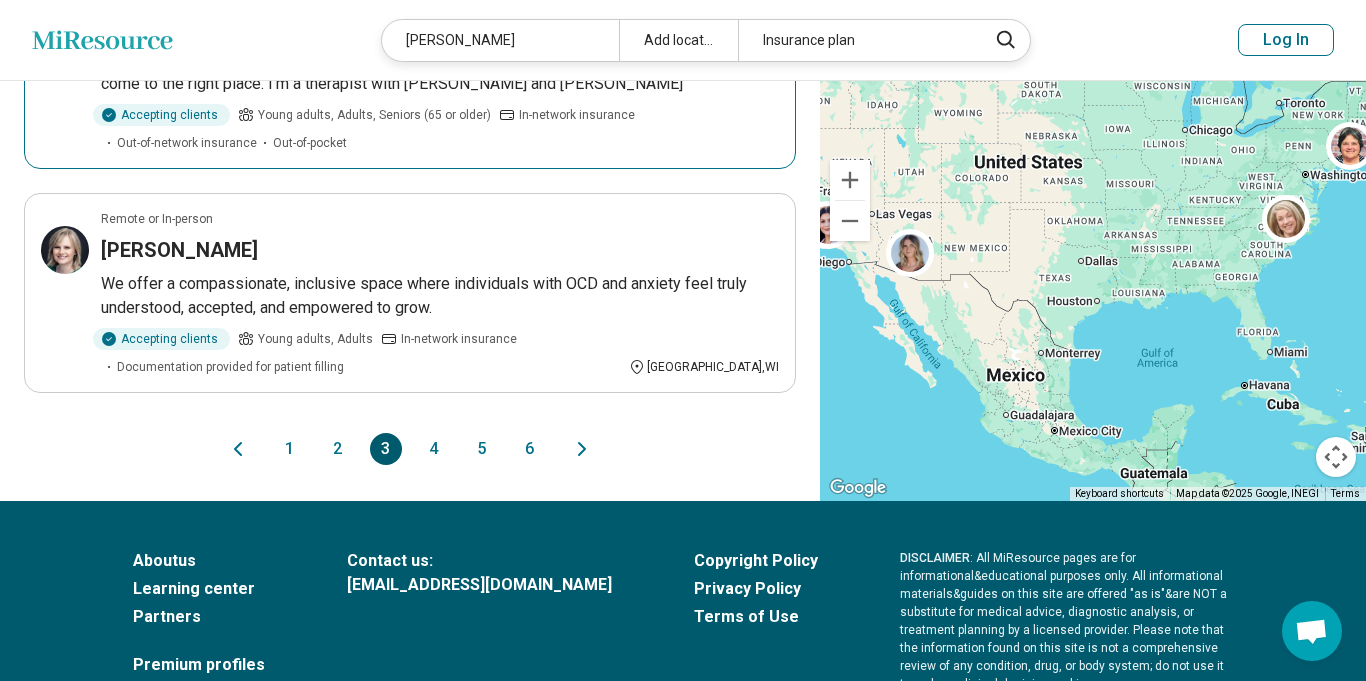 scroll, scrollTop: 0, scrollLeft: 0, axis: both 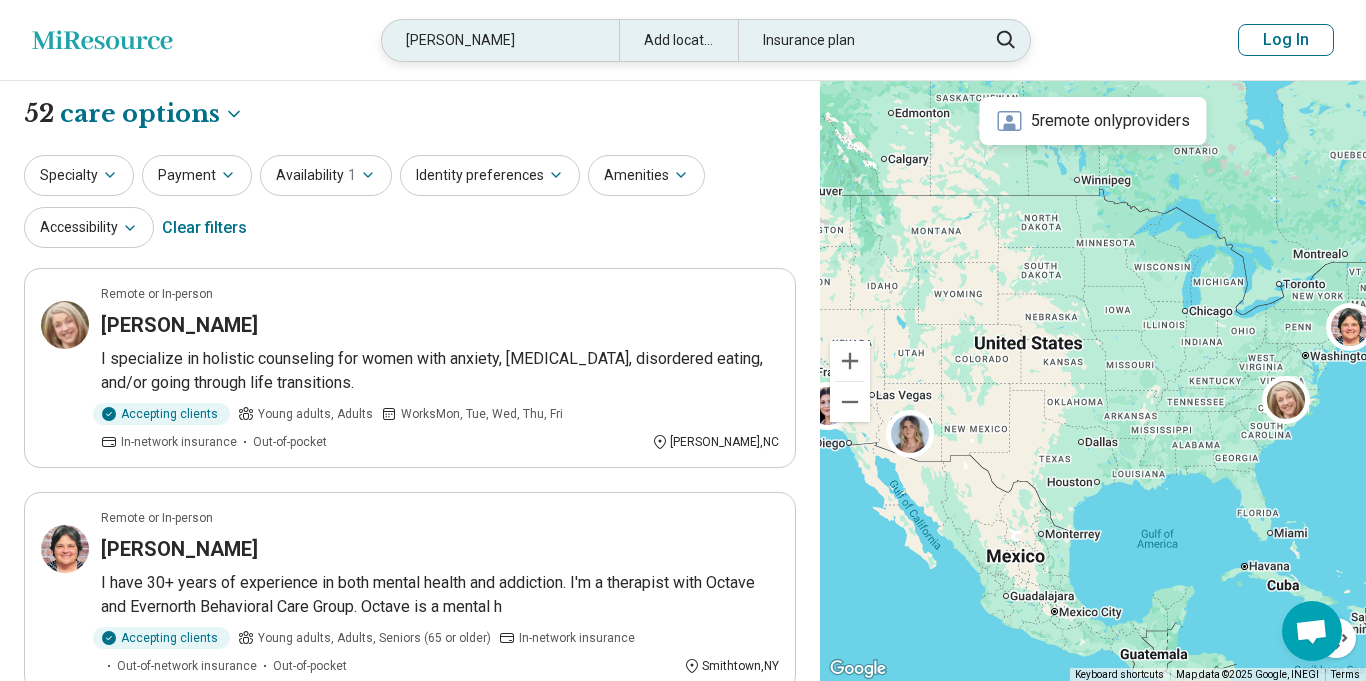 click on "Carla Brown" at bounding box center (500, 40) 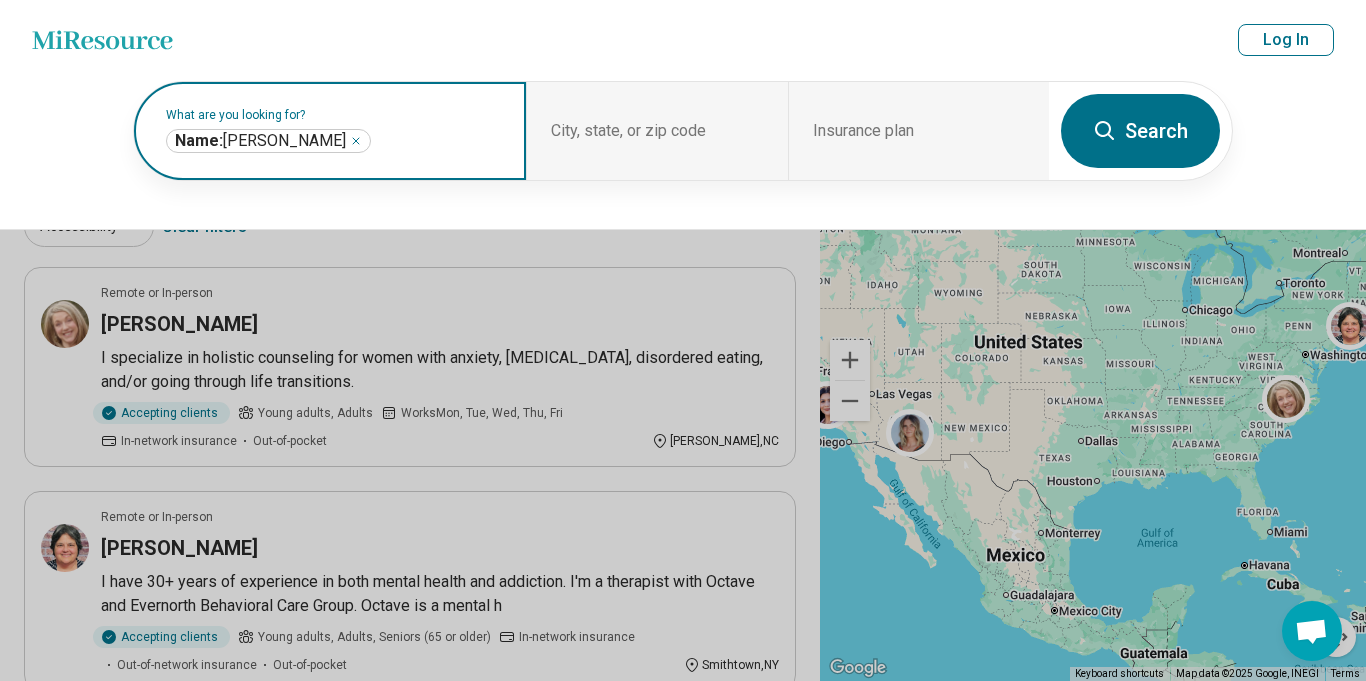 click 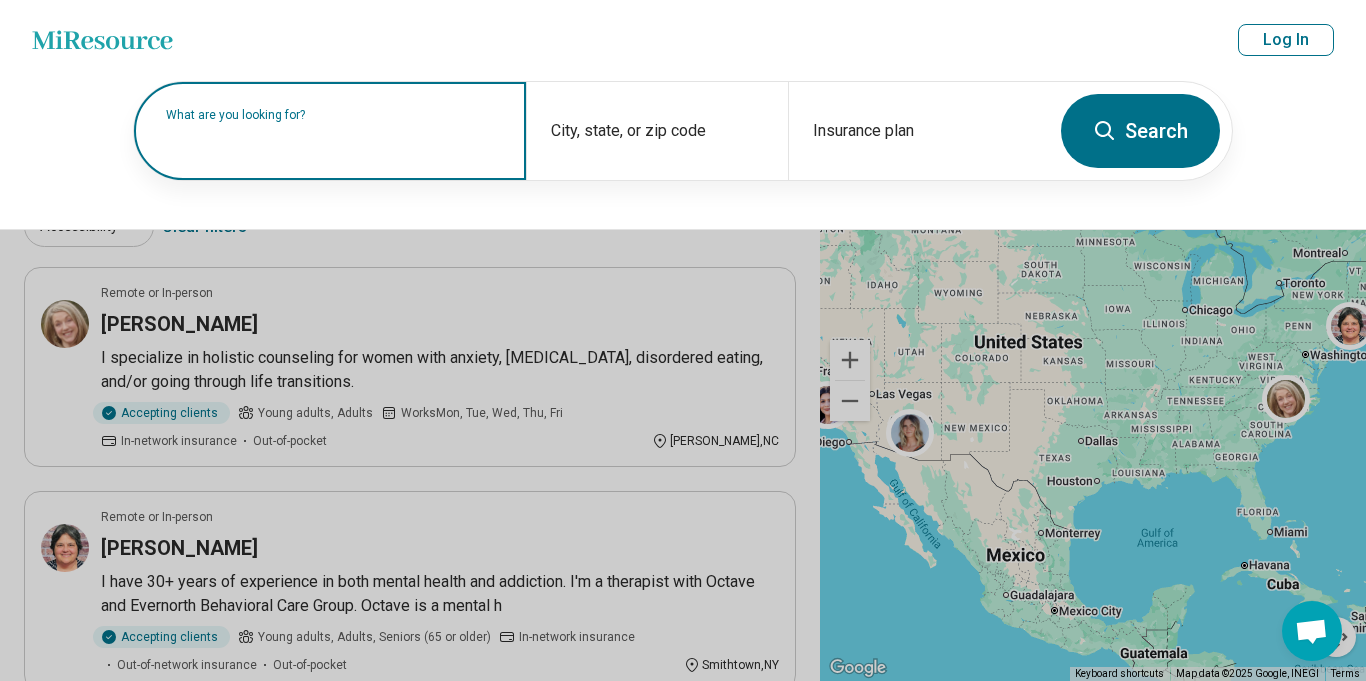 click on "What are you looking for?" at bounding box center (334, 115) 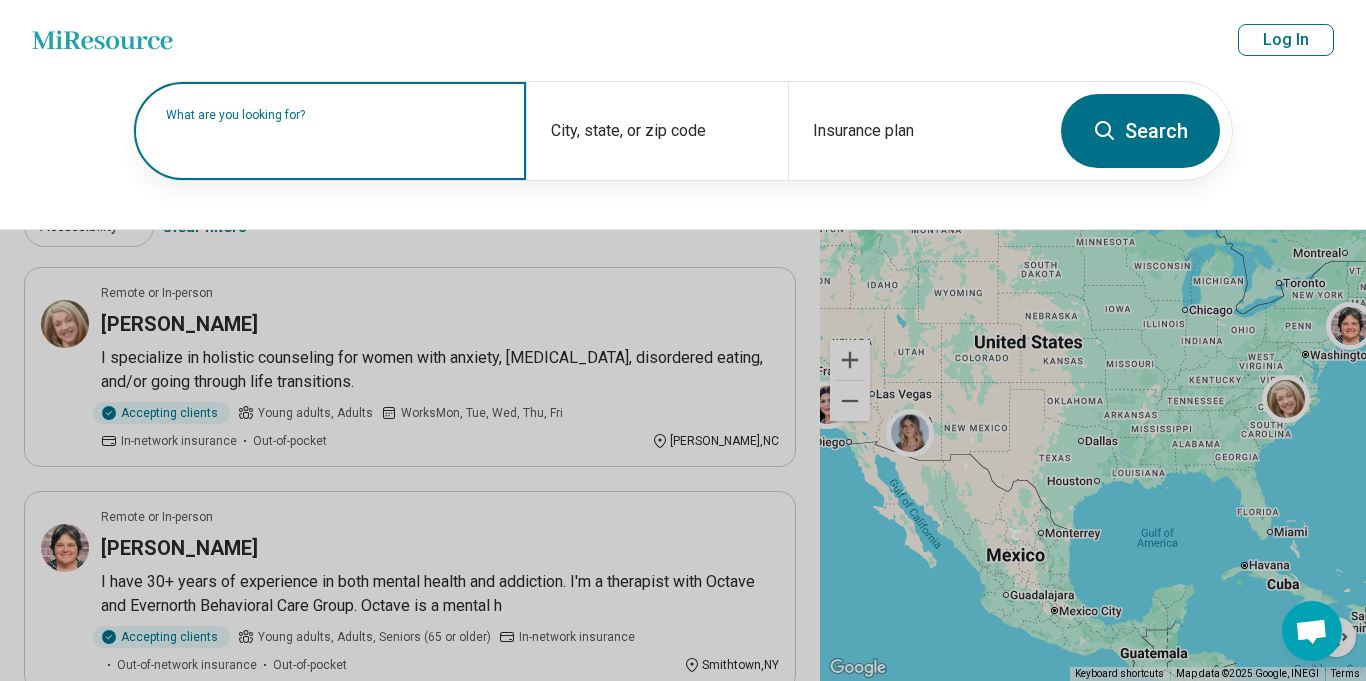 paste on "****" 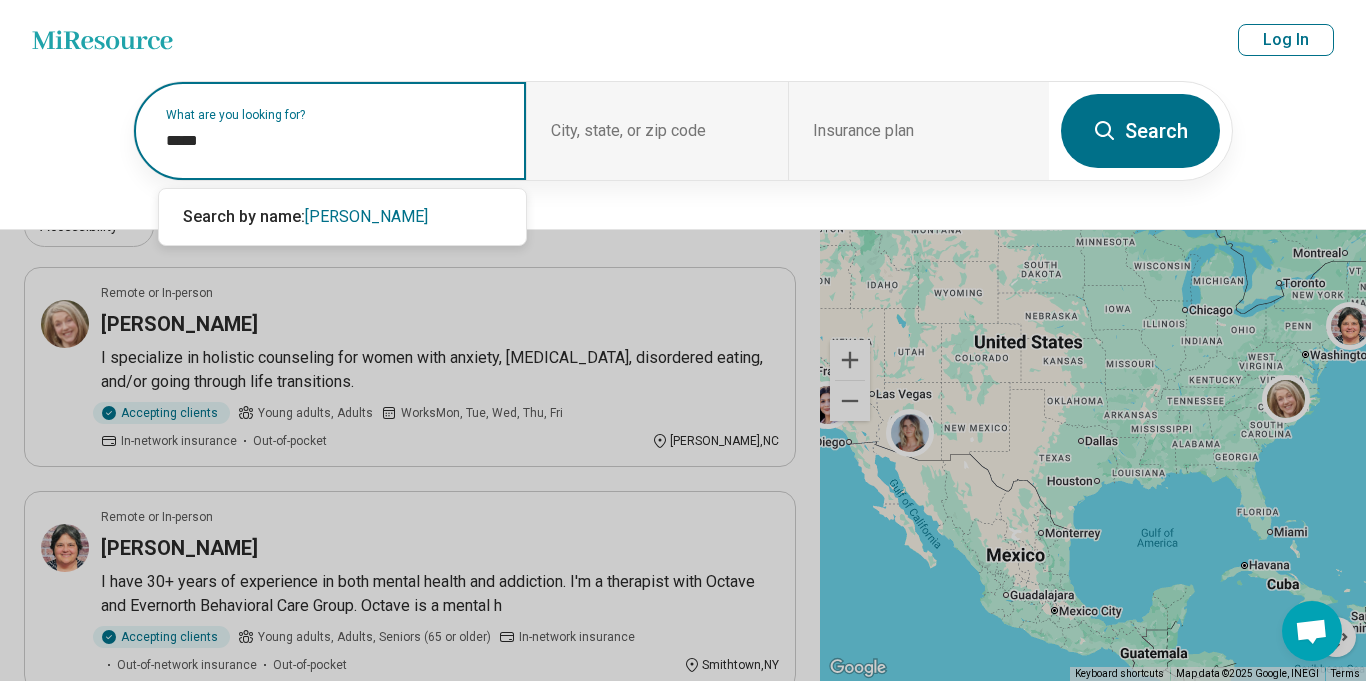 paste on "********" 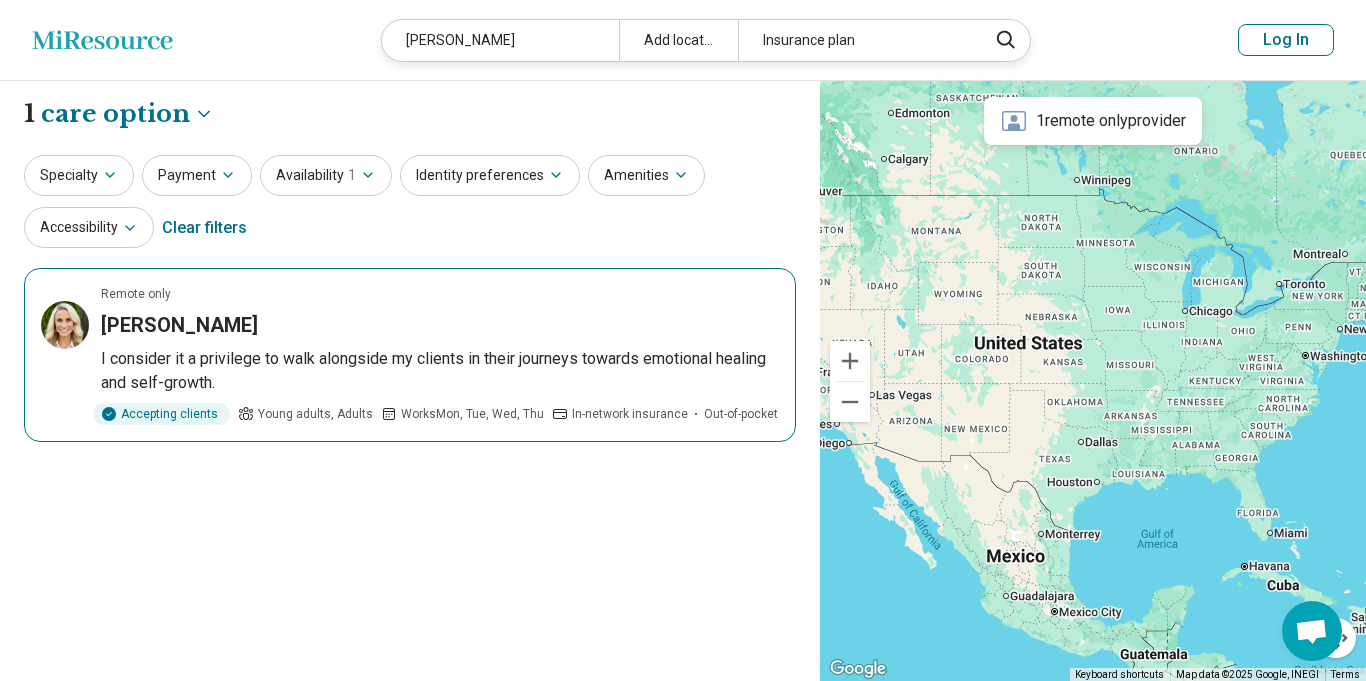 click on "Remote only Sara Calhoun I consider it a privilege to walk alongside my clients in their journeys towards emotional healing and self-growth. Accepting clients Young adults, Adults Works  Mon, Tue, Wed, Thu In-network insurance Out-of-pocket" at bounding box center [410, 355] 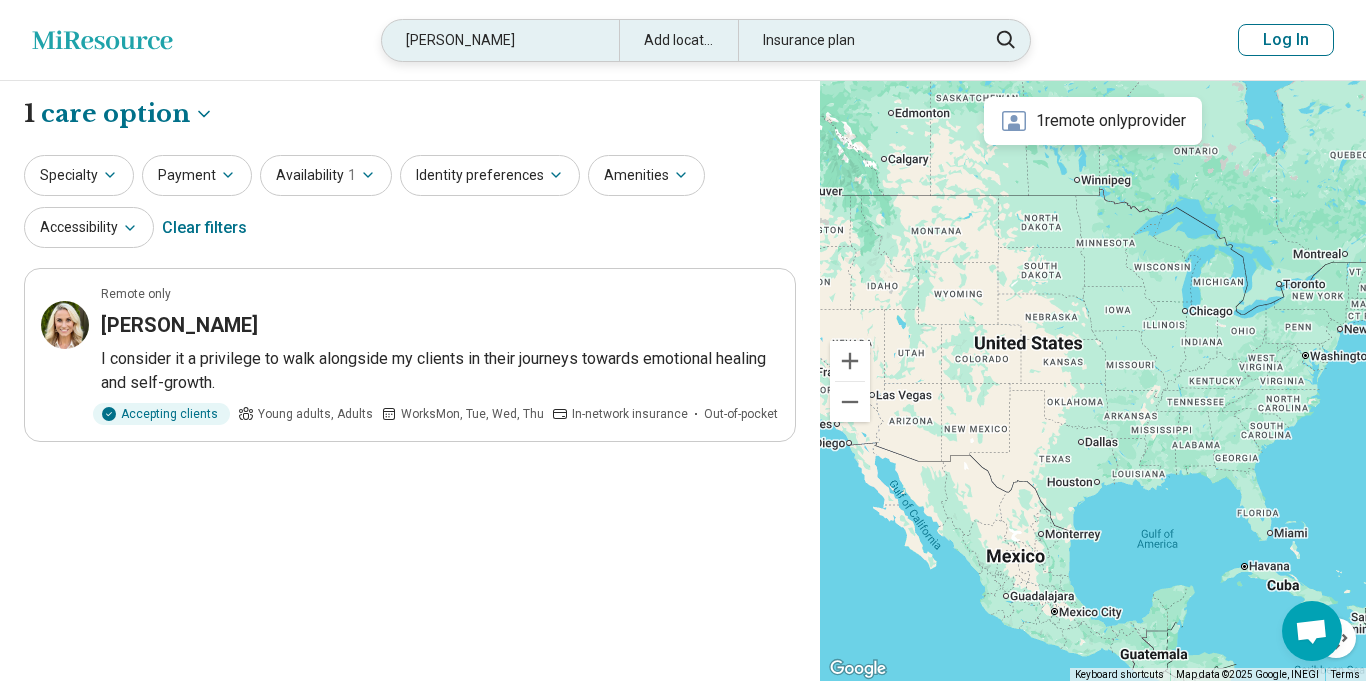 click on "Sara Calhoun" at bounding box center [500, 40] 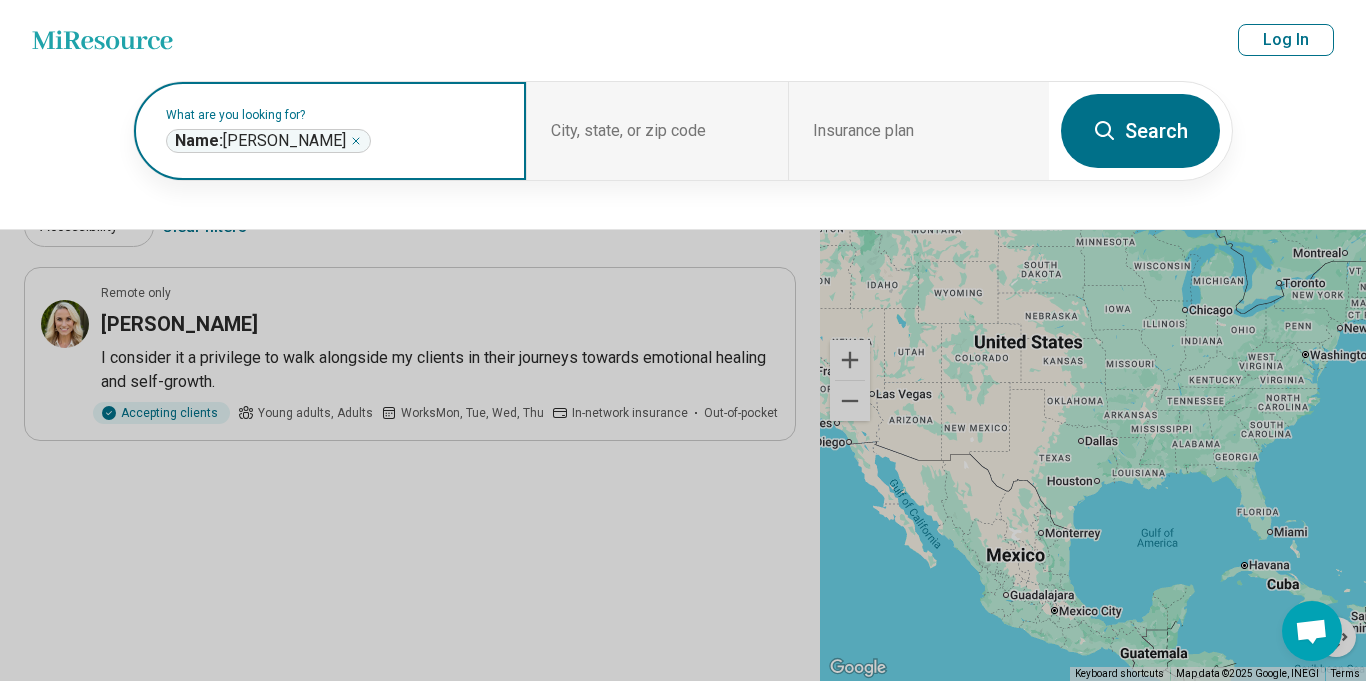 click 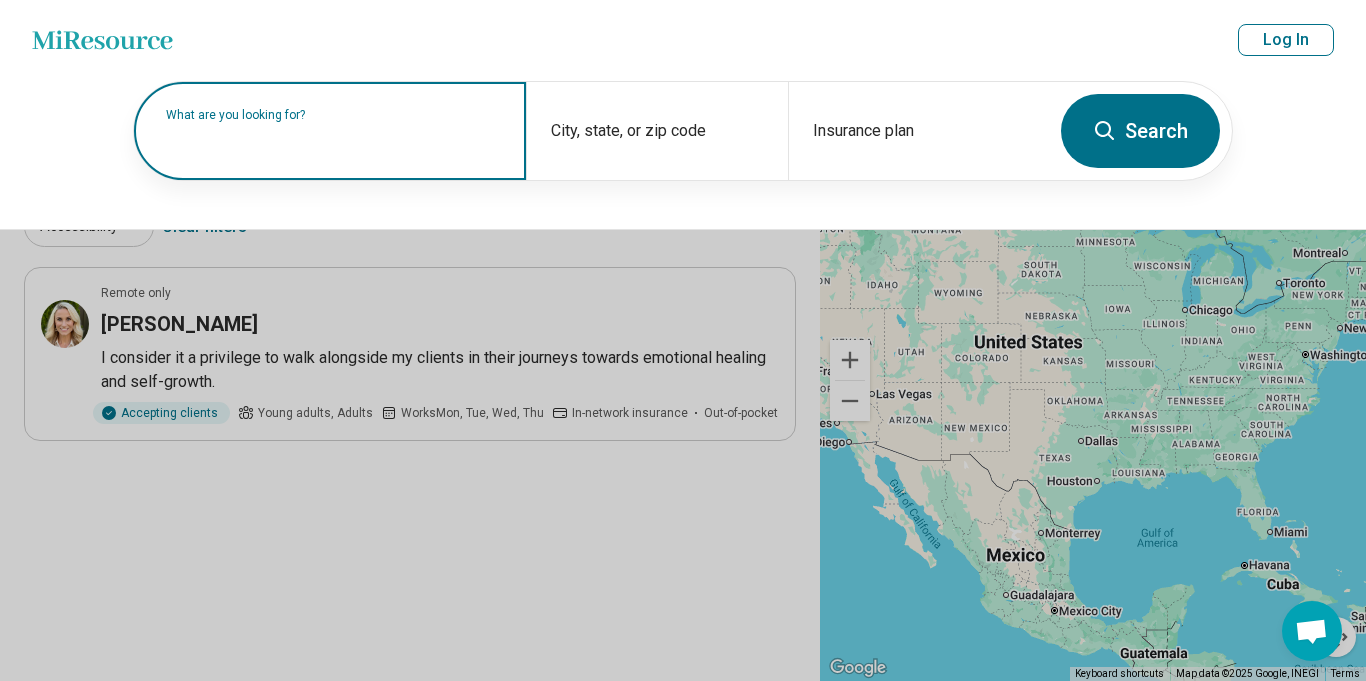 click on "What are you looking for?" at bounding box center (334, 115) 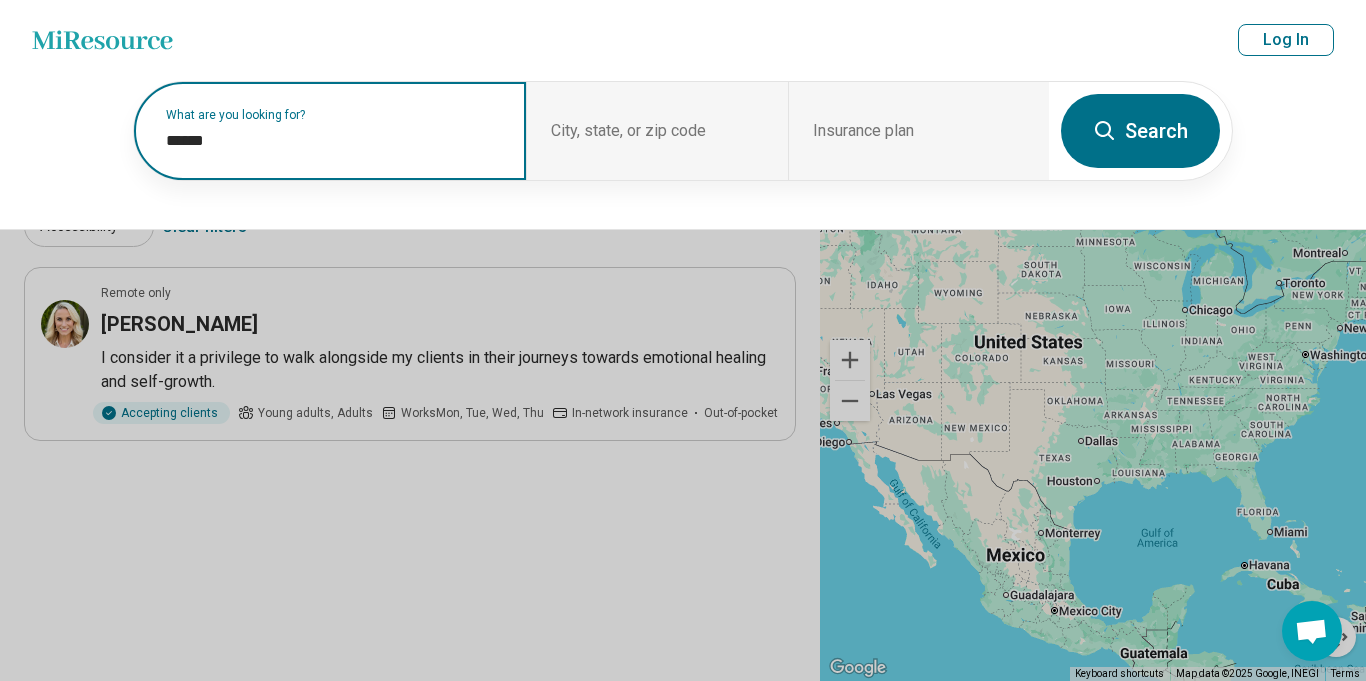 paste on "*******" 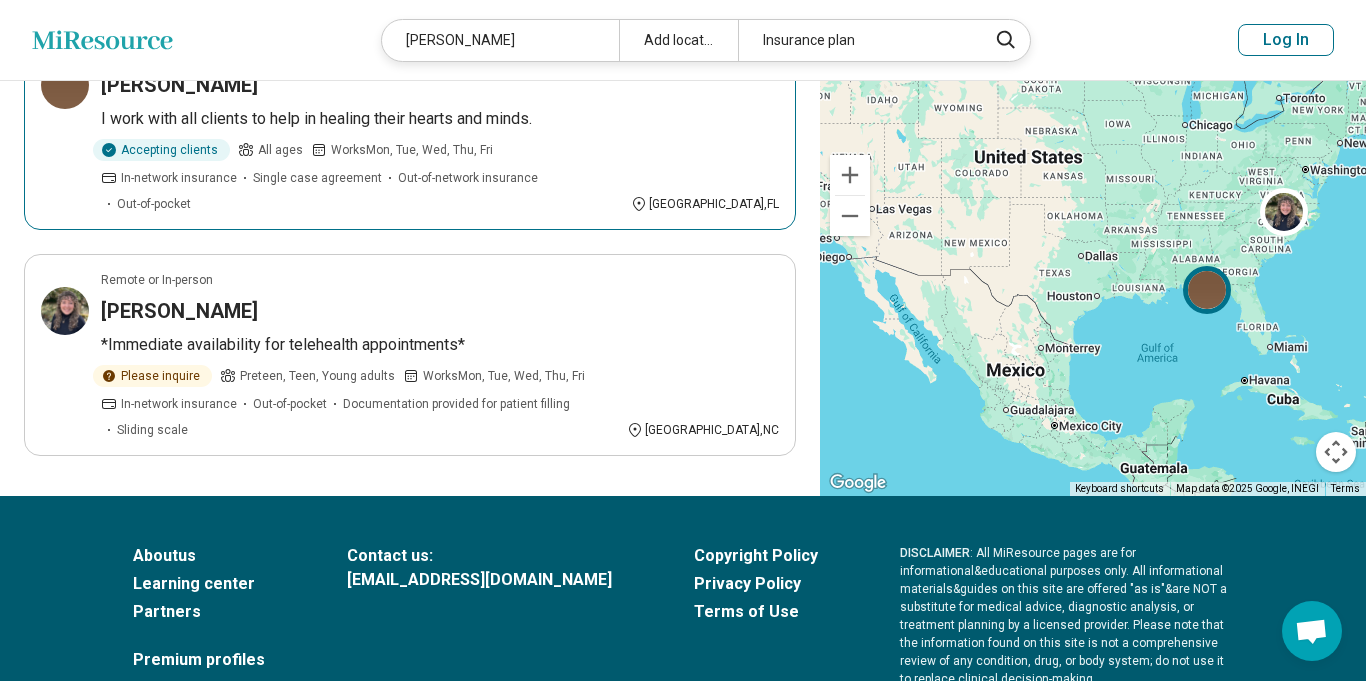 scroll, scrollTop: 697, scrollLeft: 0, axis: vertical 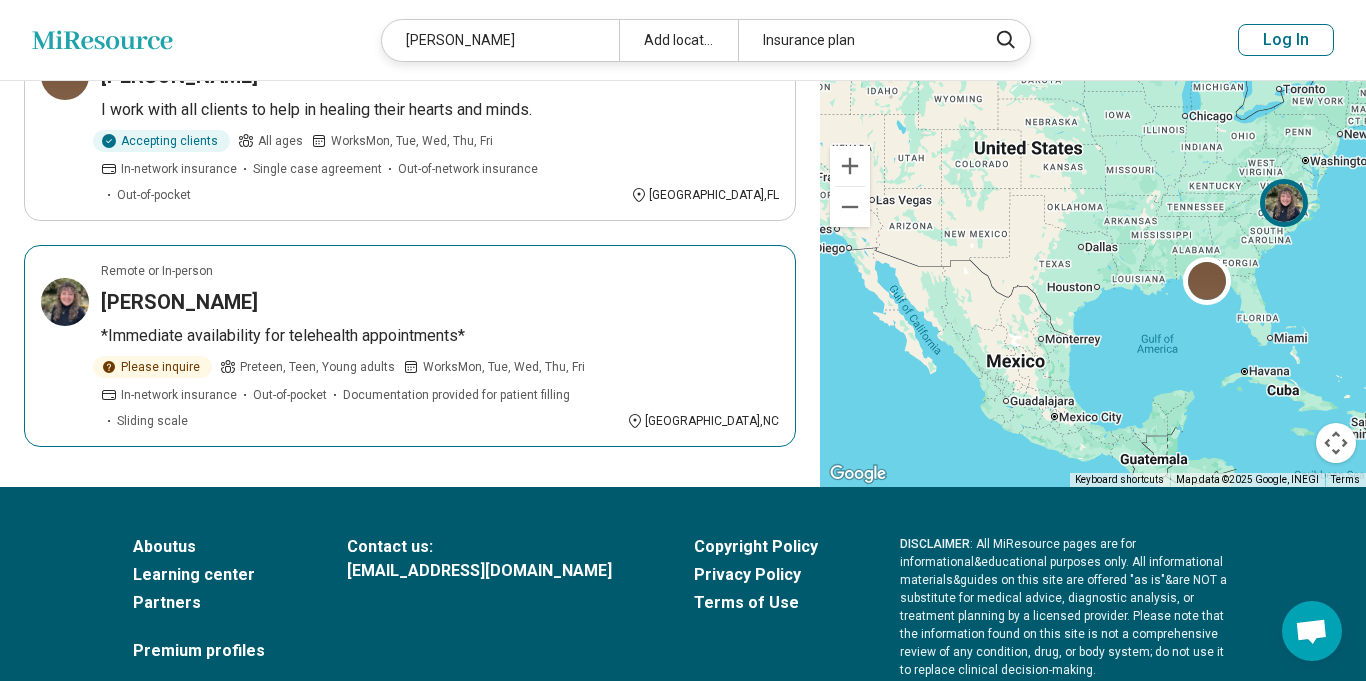 click on "Maura Matney" at bounding box center (440, 302) 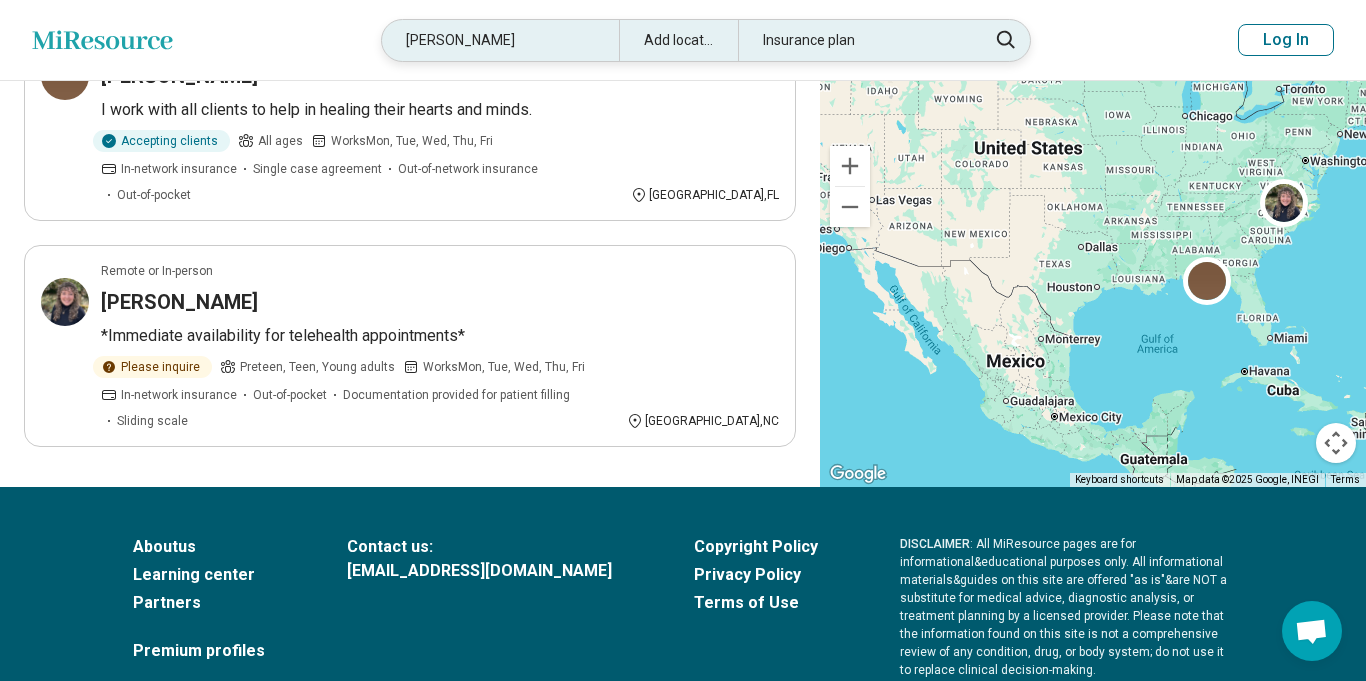 click on "Maura Matney" at bounding box center (500, 40) 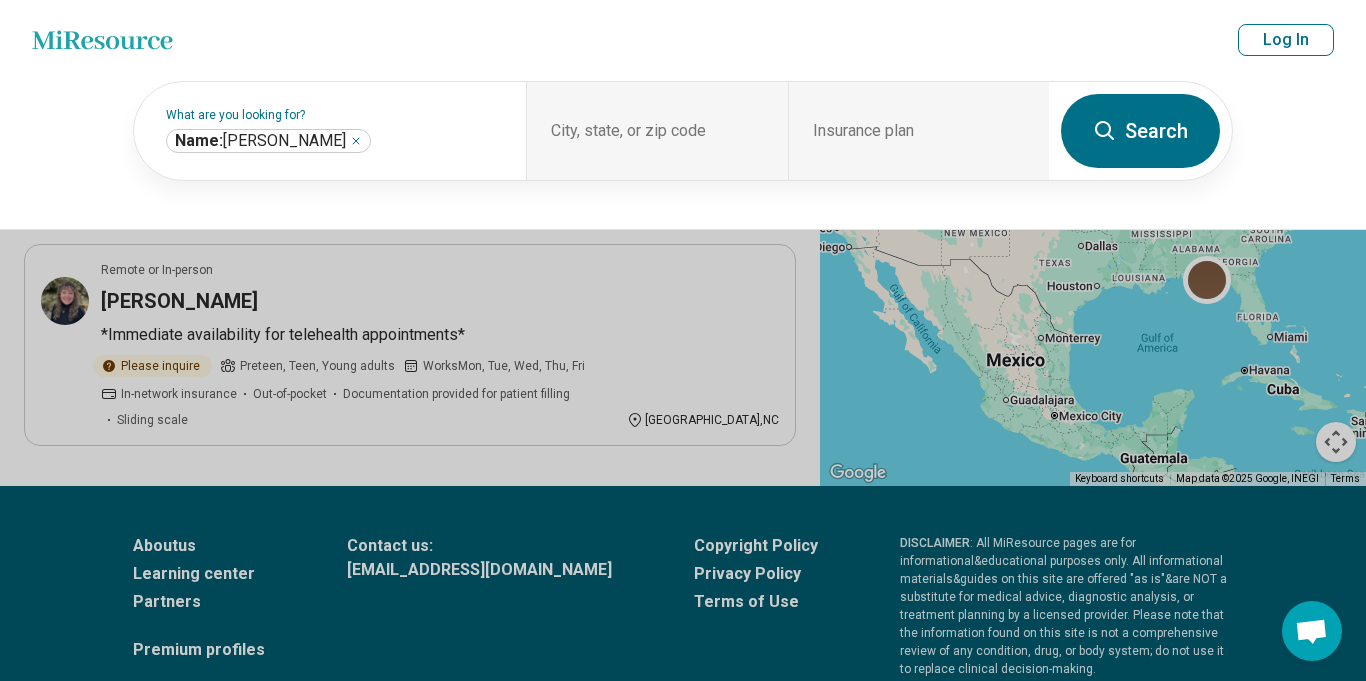 scroll, scrollTop: 696, scrollLeft: 0, axis: vertical 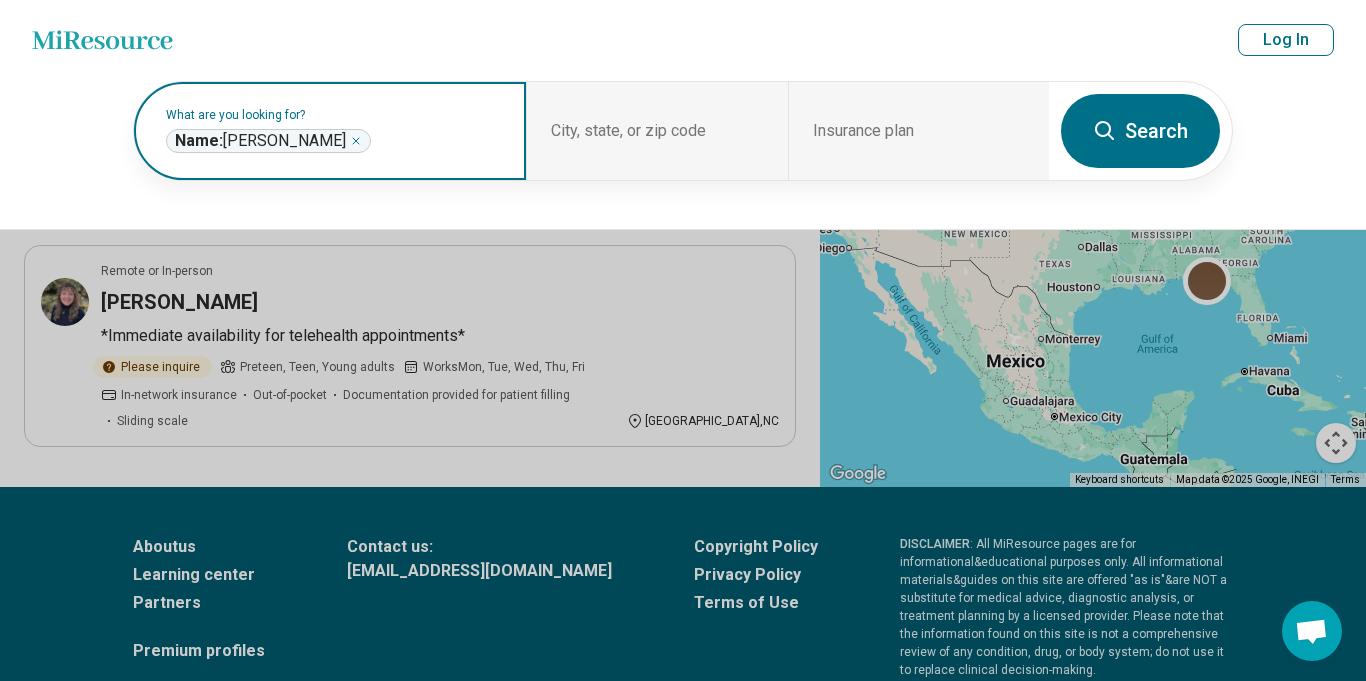 click 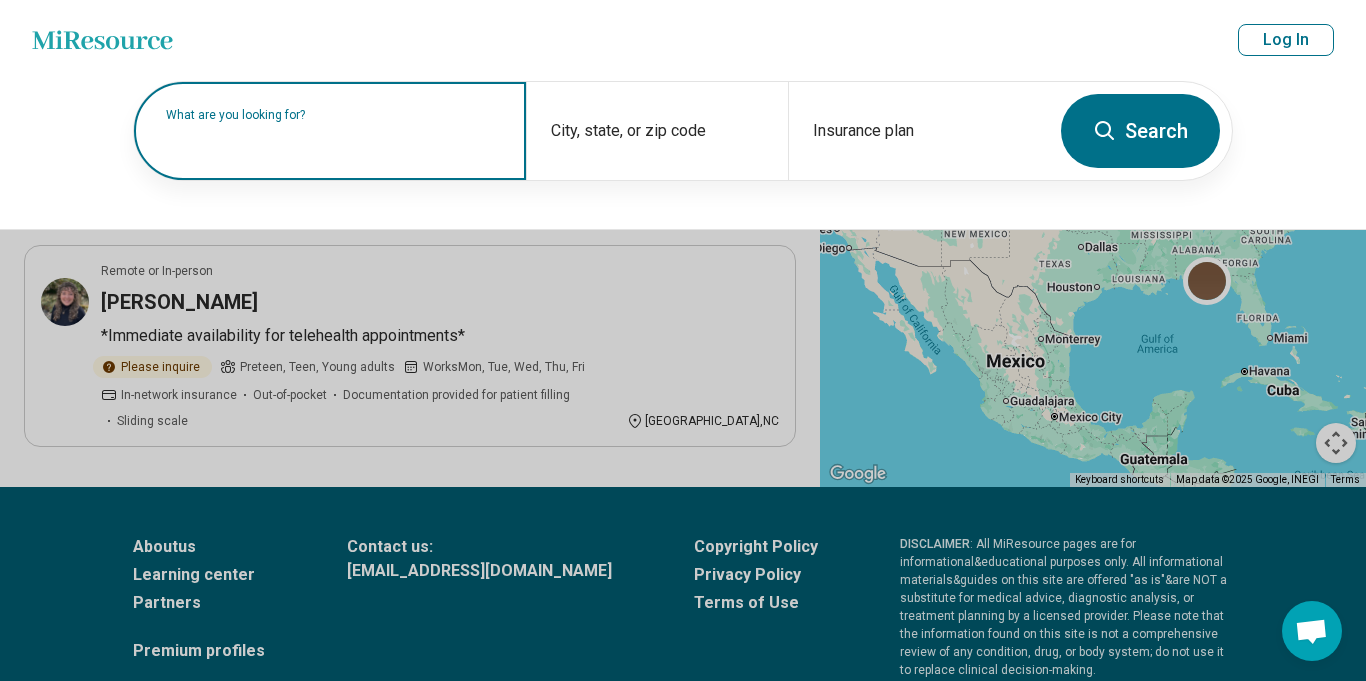 click on "What are you looking for?" at bounding box center (334, 115) 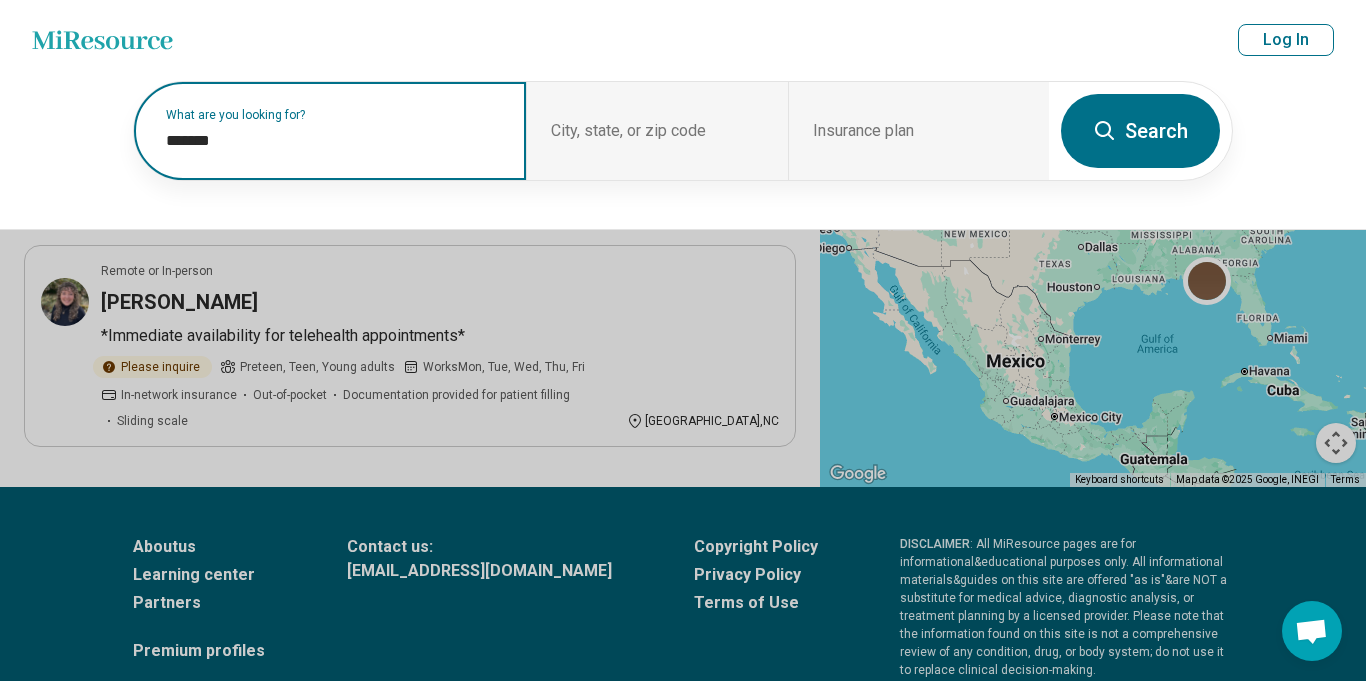 paste on "*****" 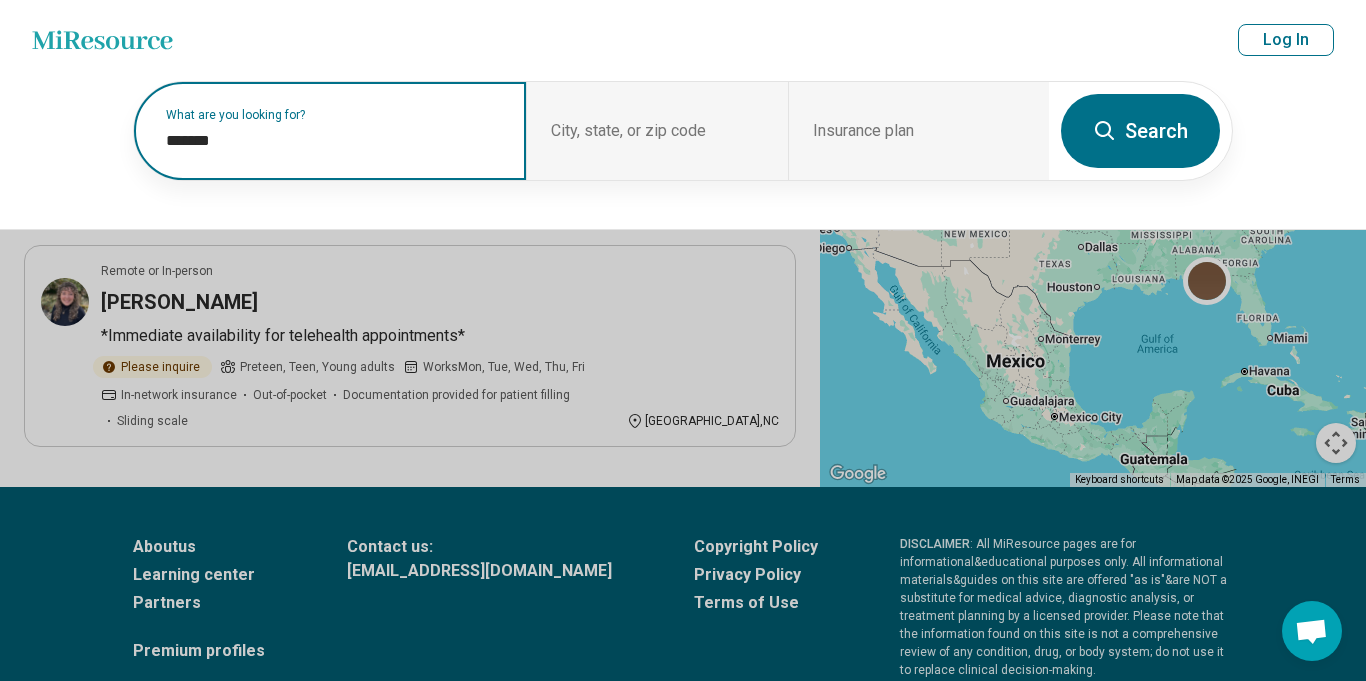 type on "**********" 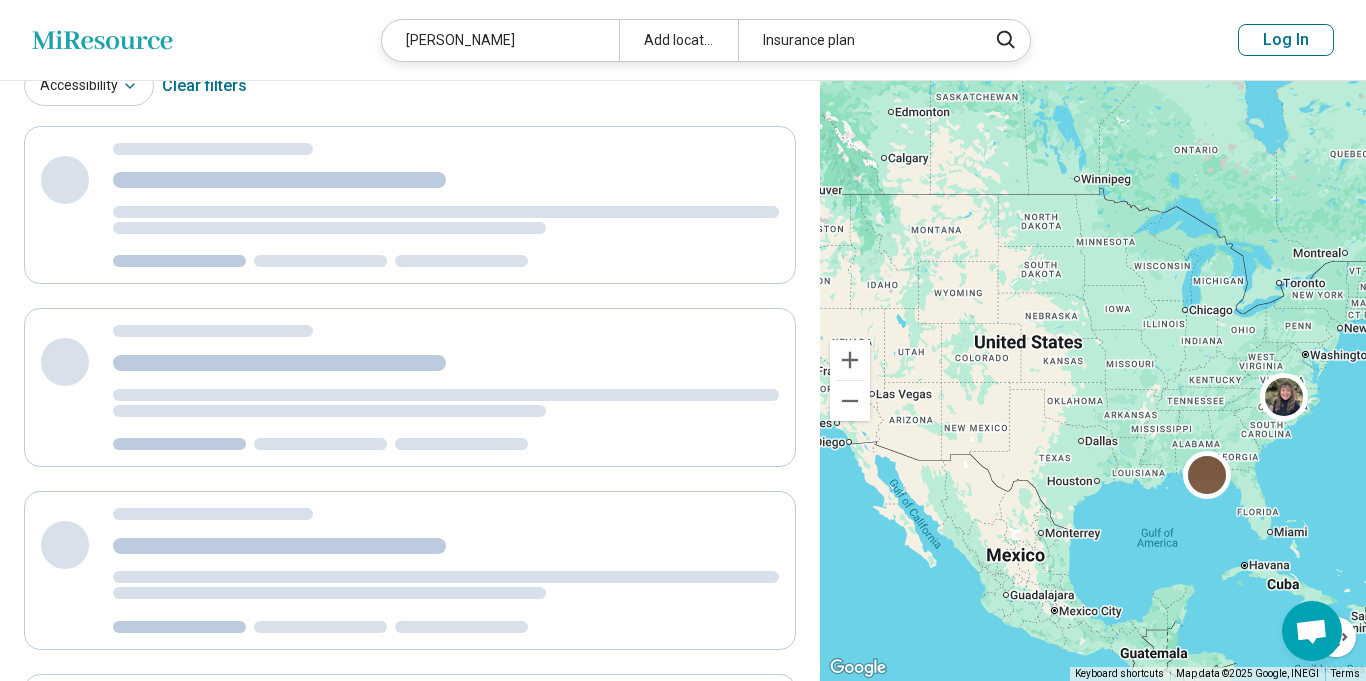 scroll, scrollTop: 4, scrollLeft: 0, axis: vertical 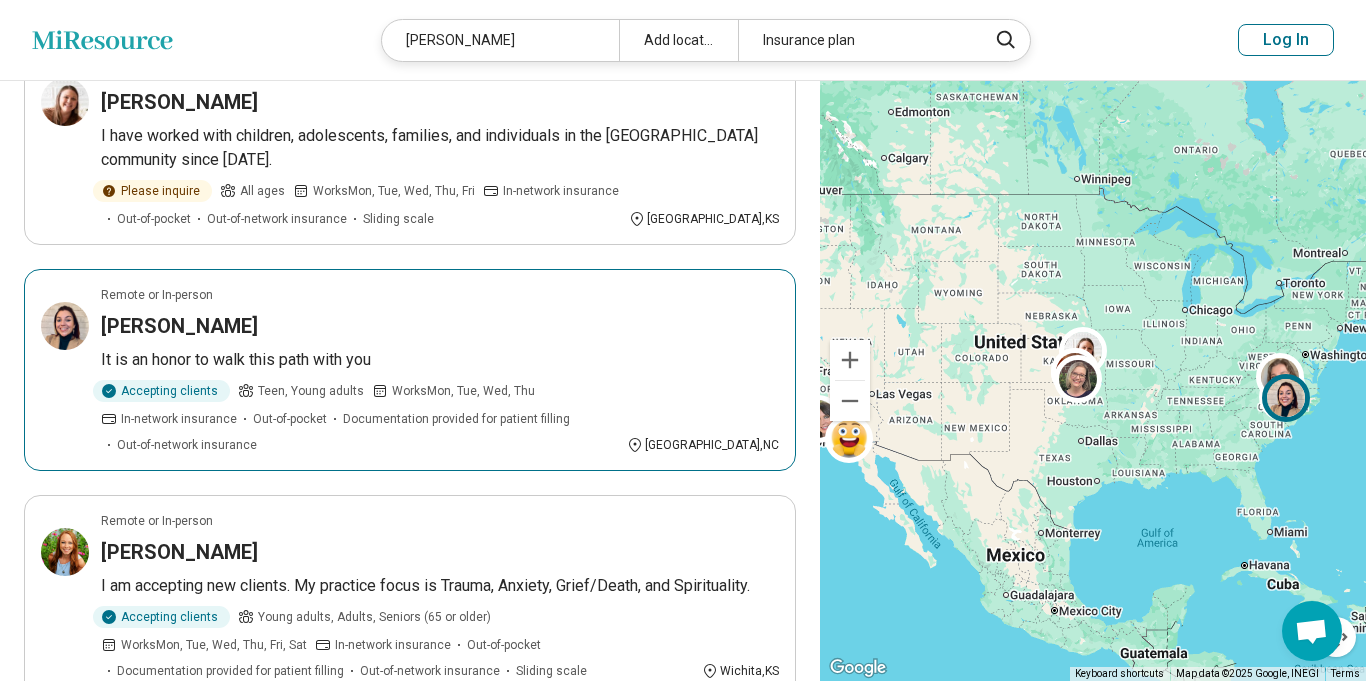 click on "Remote or In-person Amanda Bell It is an honor to walk this path with you Accepting clients Teen, Young adults Works  Mon, Tue, Wed, Thu In-network insurance Out-of-pocket Documentation provided for patient filling Out-of-network insurance Raleigh ,  NC" at bounding box center (410, 370) 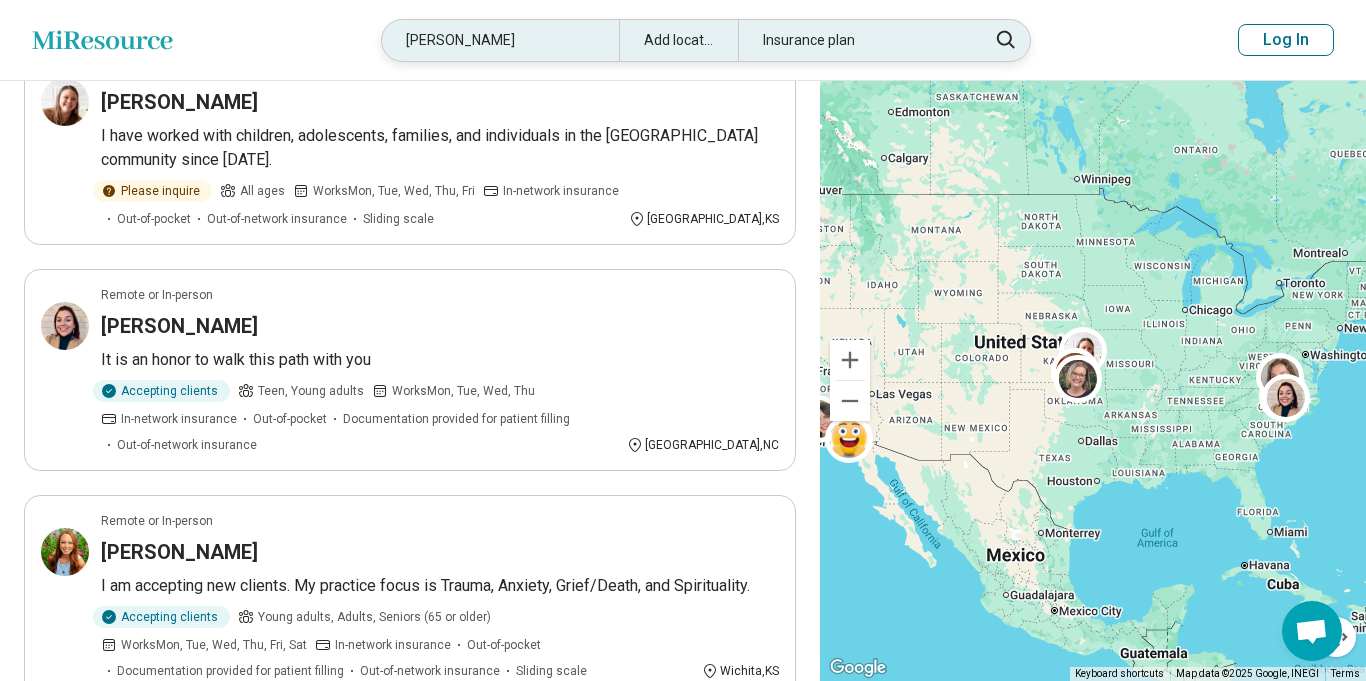 click on "Amanda Bell" at bounding box center [500, 40] 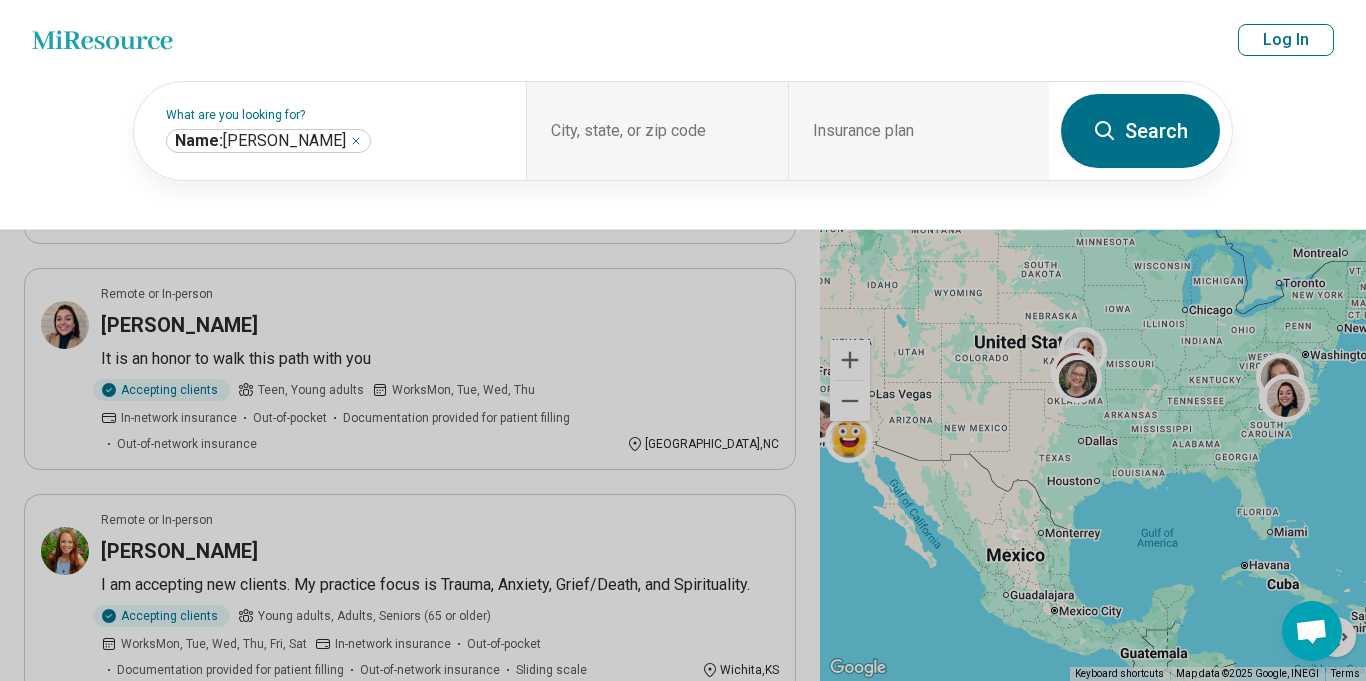 scroll, scrollTop: 1098, scrollLeft: 0, axis: vertical 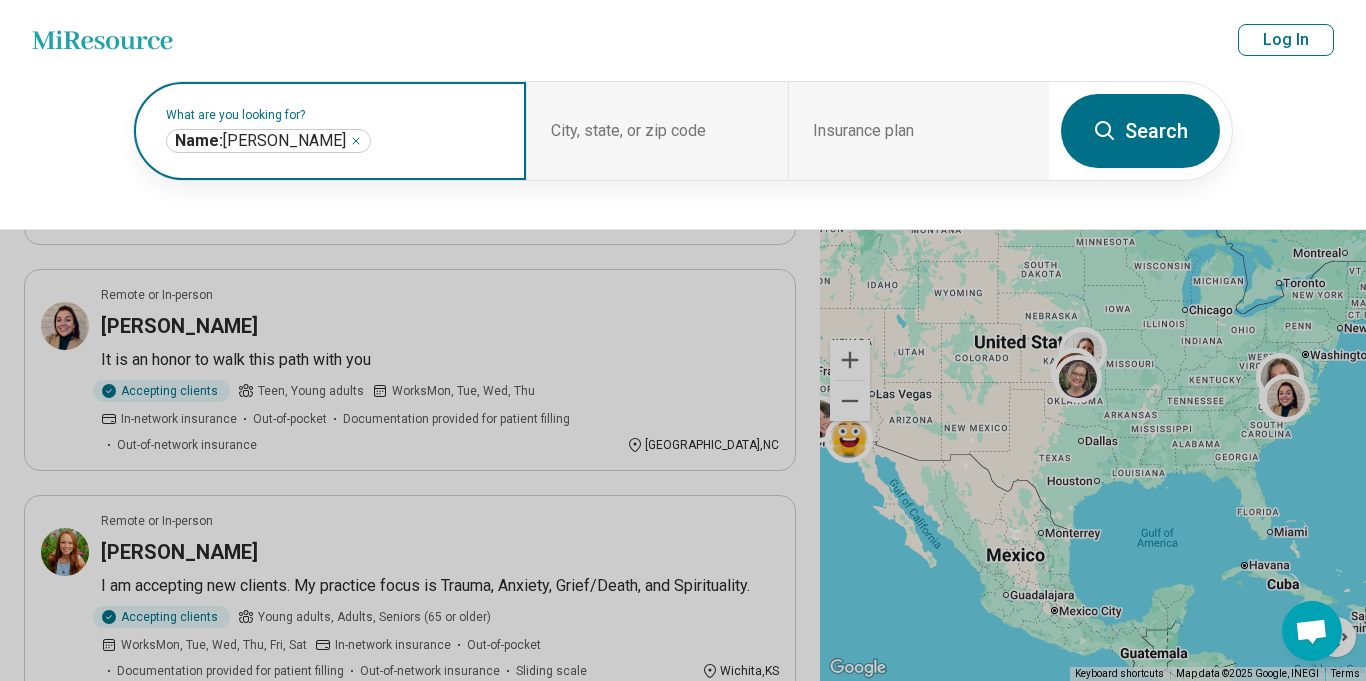 click 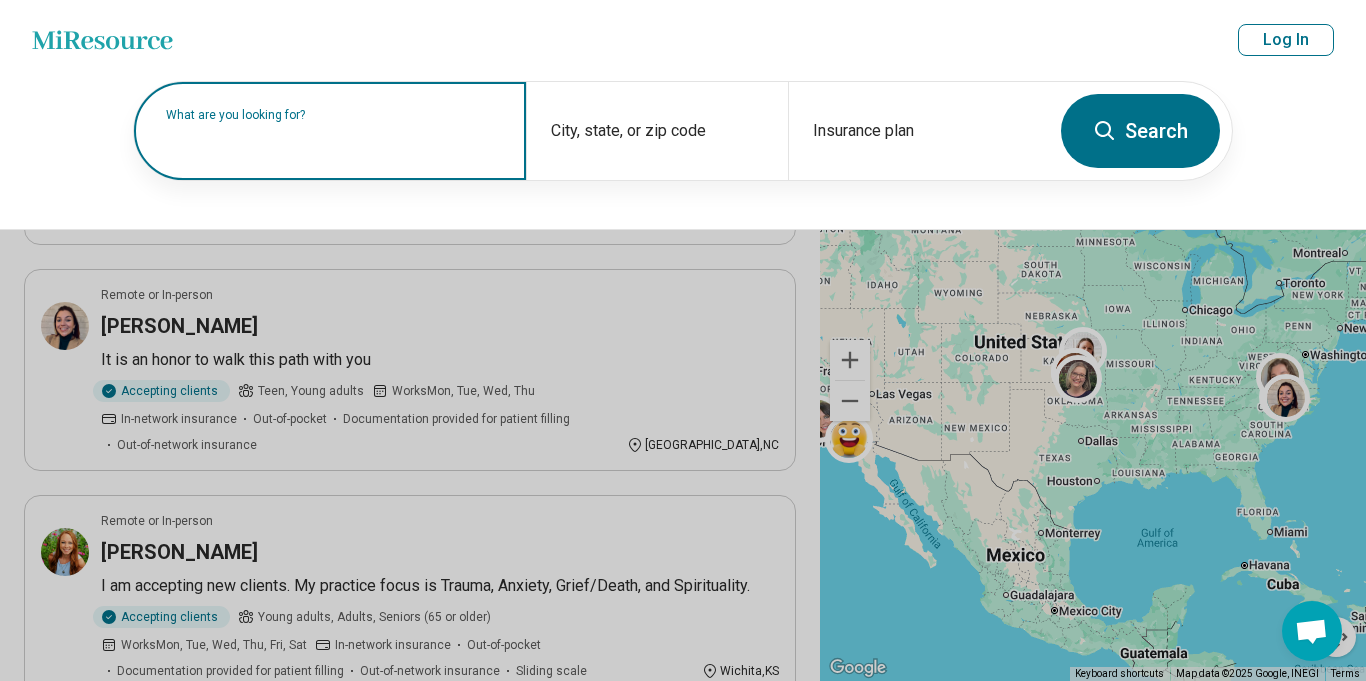 click on "What are you looking for?" at bounding box center (334, 115) 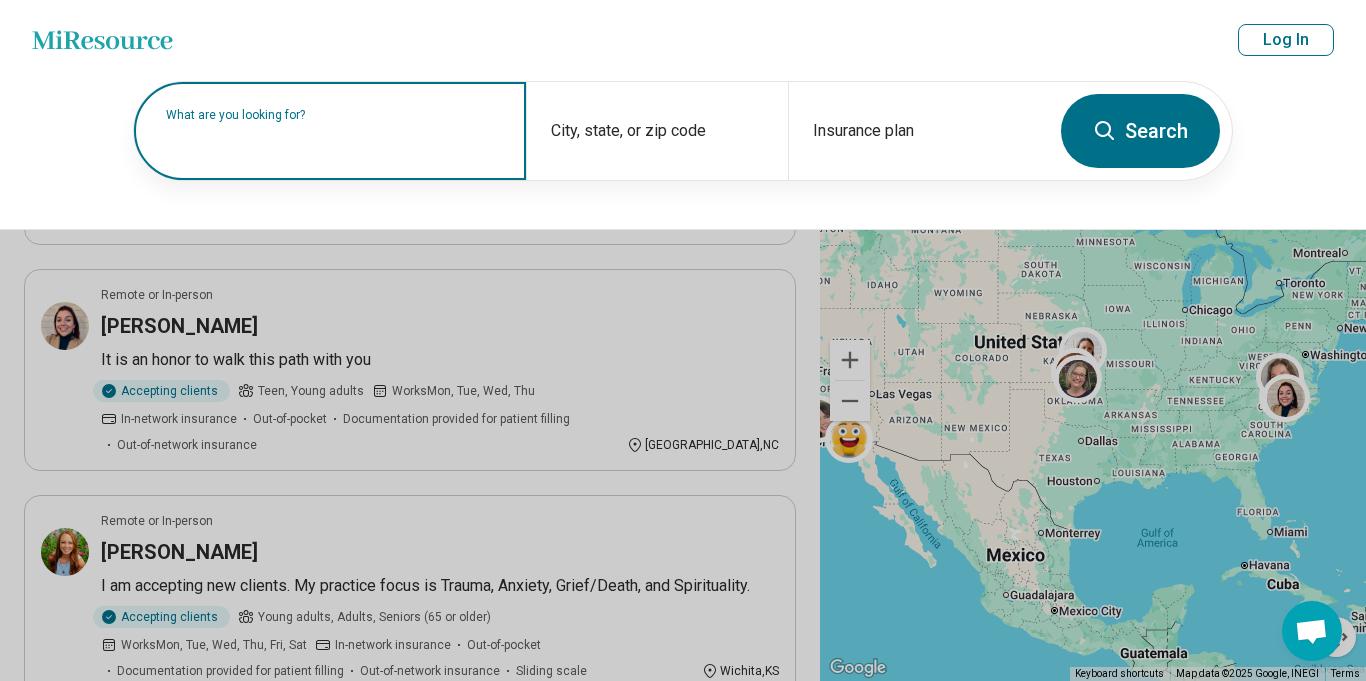 paste on "*****" 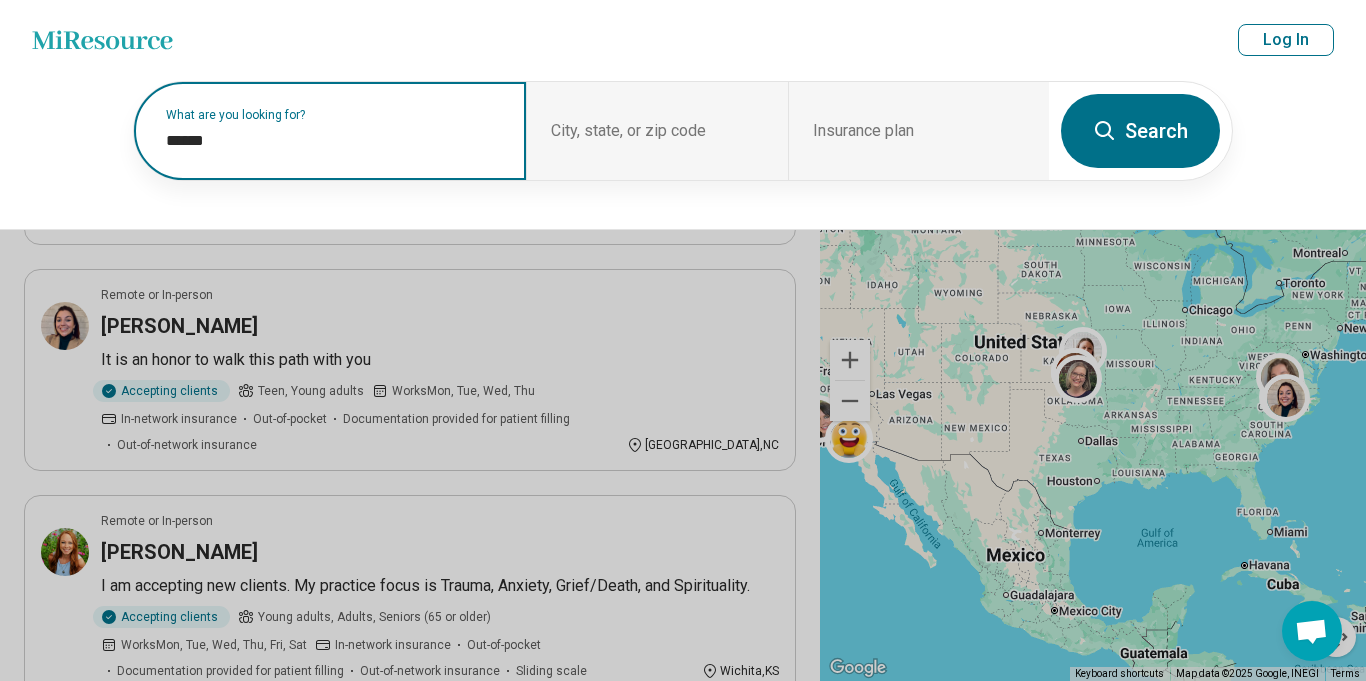paste on "*********" 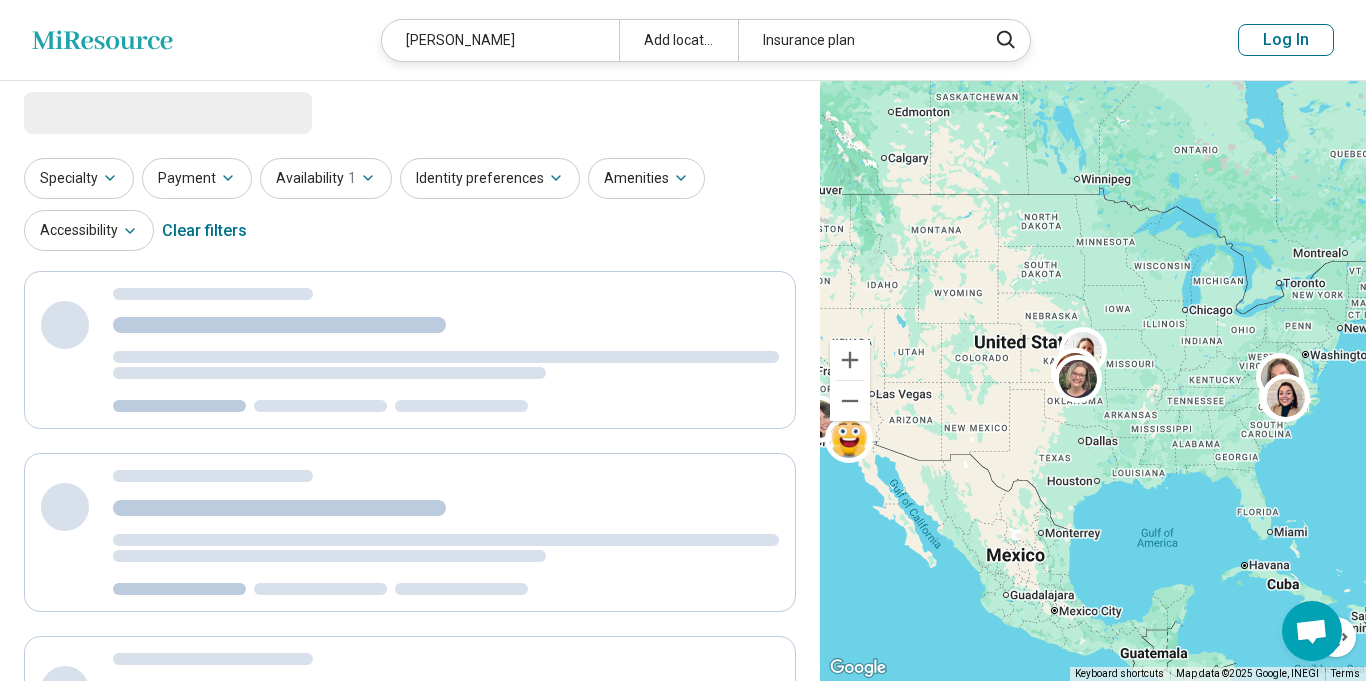scroll, scrollTop: 0, scrollLeft: 0, axis: both 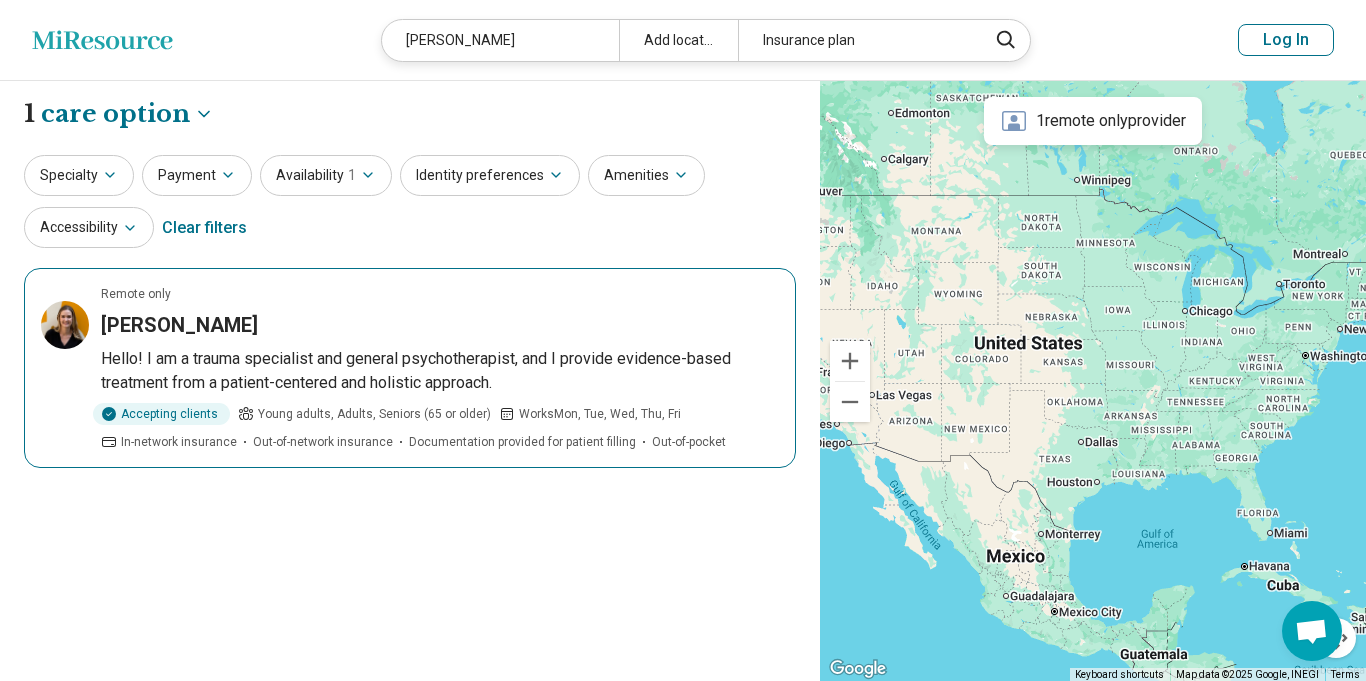 click on "Remote only Dr. Megan Schmidt Hello! I am a trauma specialist and general psychotherapist, and I provide evidence-based treatment from a patient-centered and holistic approach. Accepting clients Young adults, Adults, Seniors (65 or older) Works  Mon, Tue, Wed, Thu, Fri In-network insurance Out-of-network insurance Documentation provided for patient filling Out-of-pocket" at bounding box center (410, 368) 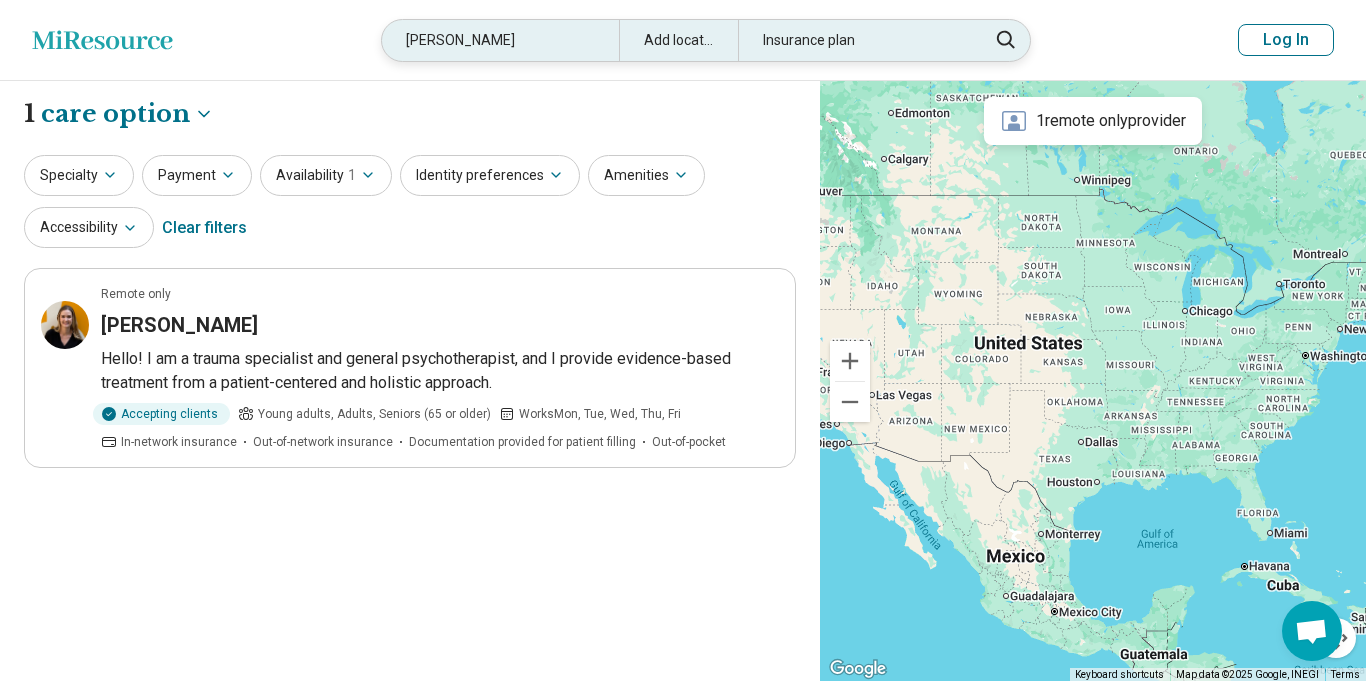 click on "Megan Schmidit" at bounding box center [500, 40] 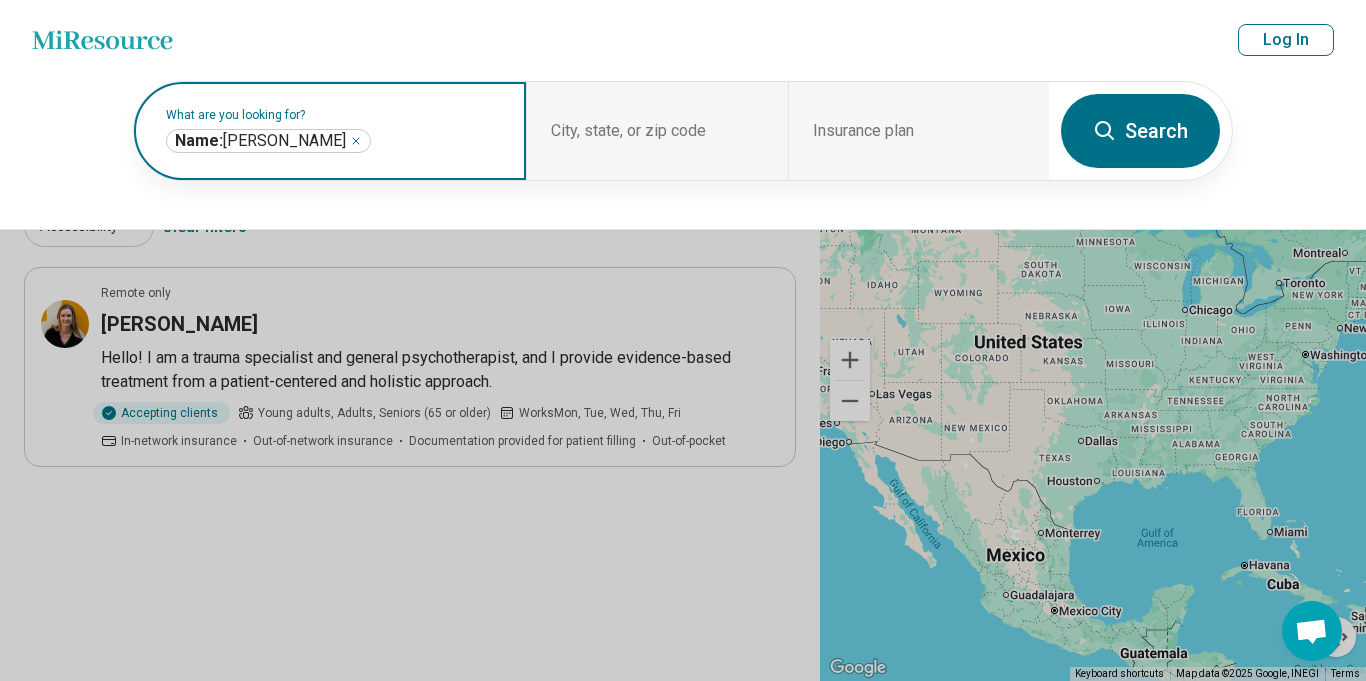 click on "**********" at bounding box center (268, 141) 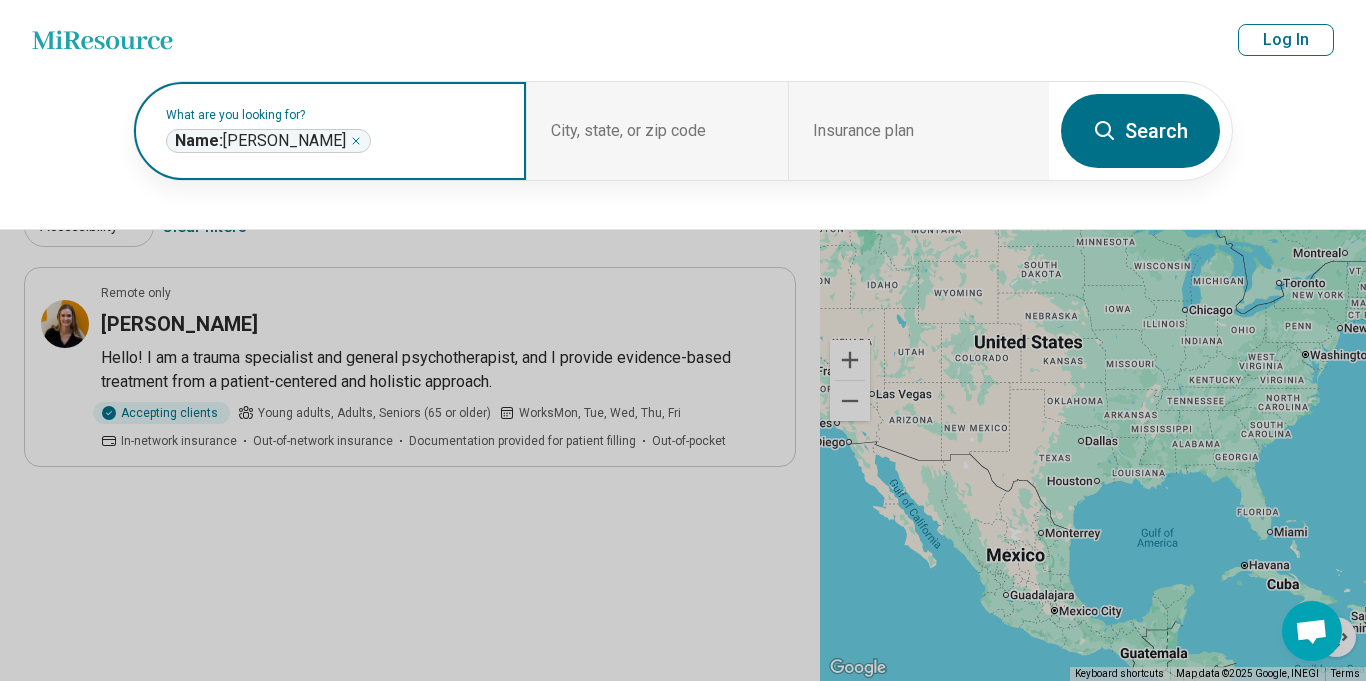 click on "**********" at bounding box center [268, 141] 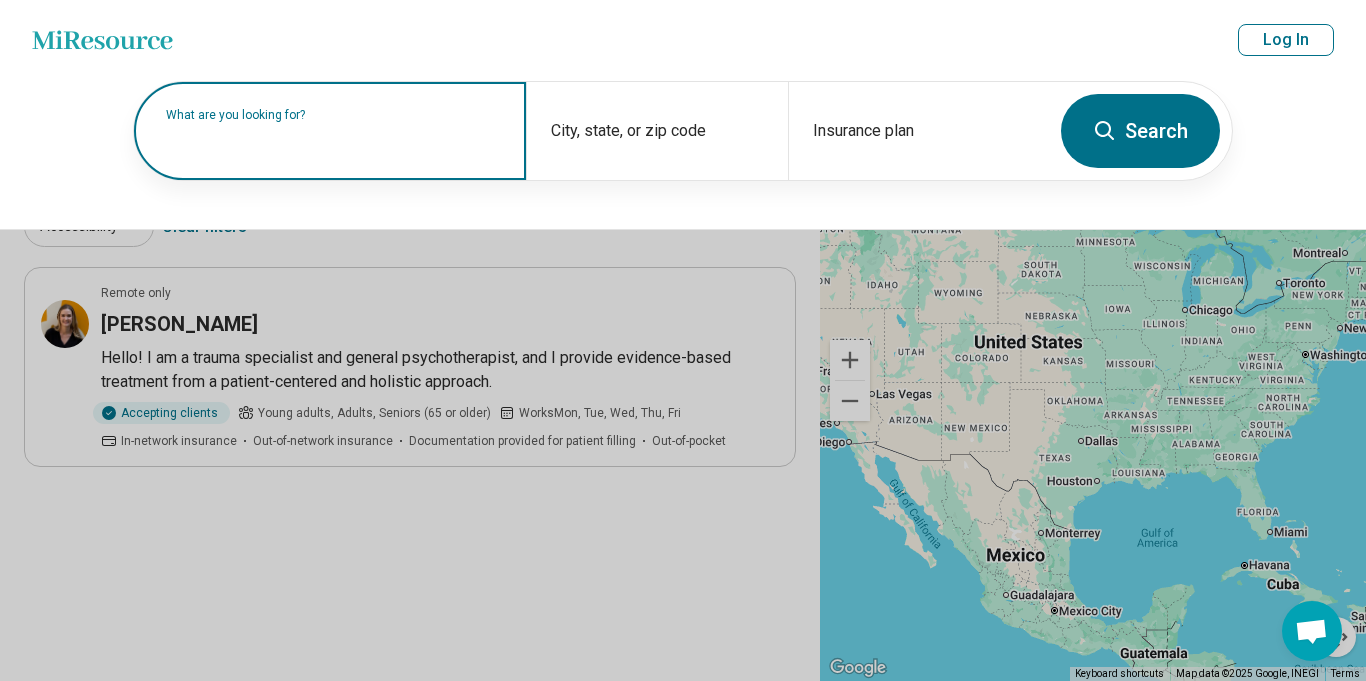 click on "What are you looking for?" at bounding box center [334, 115] 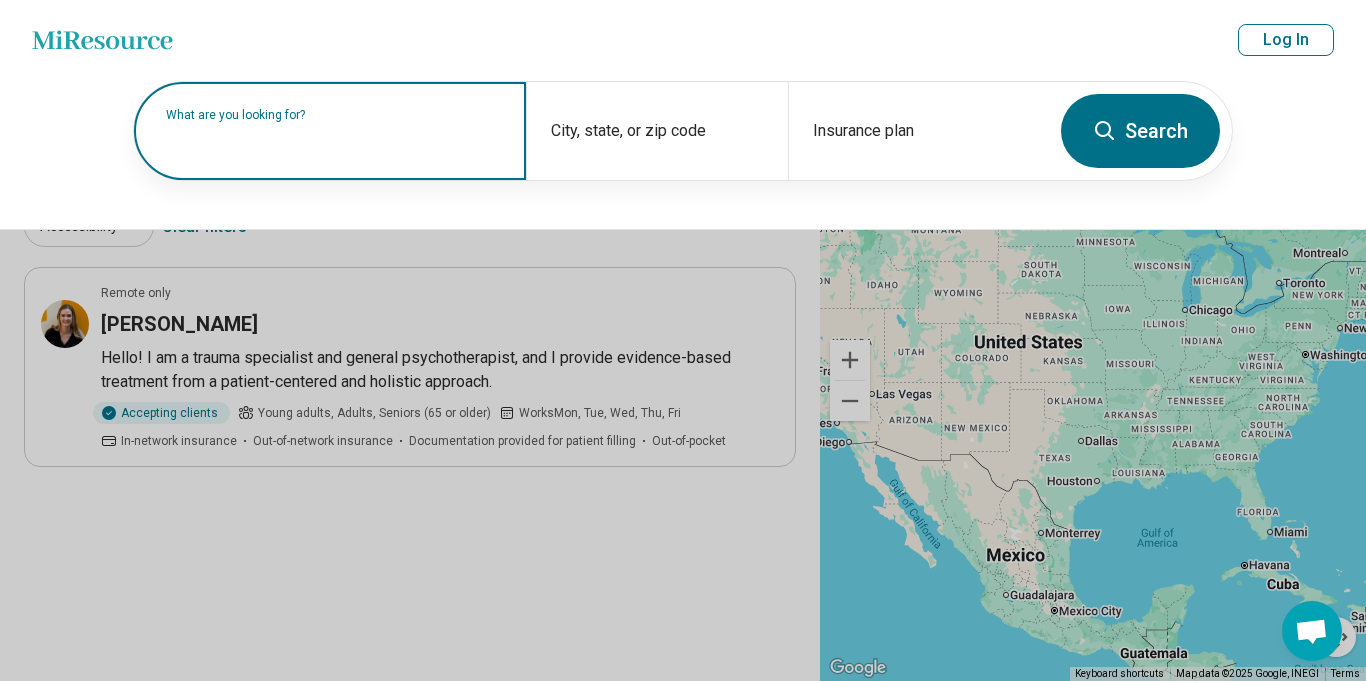 paste on "*******" 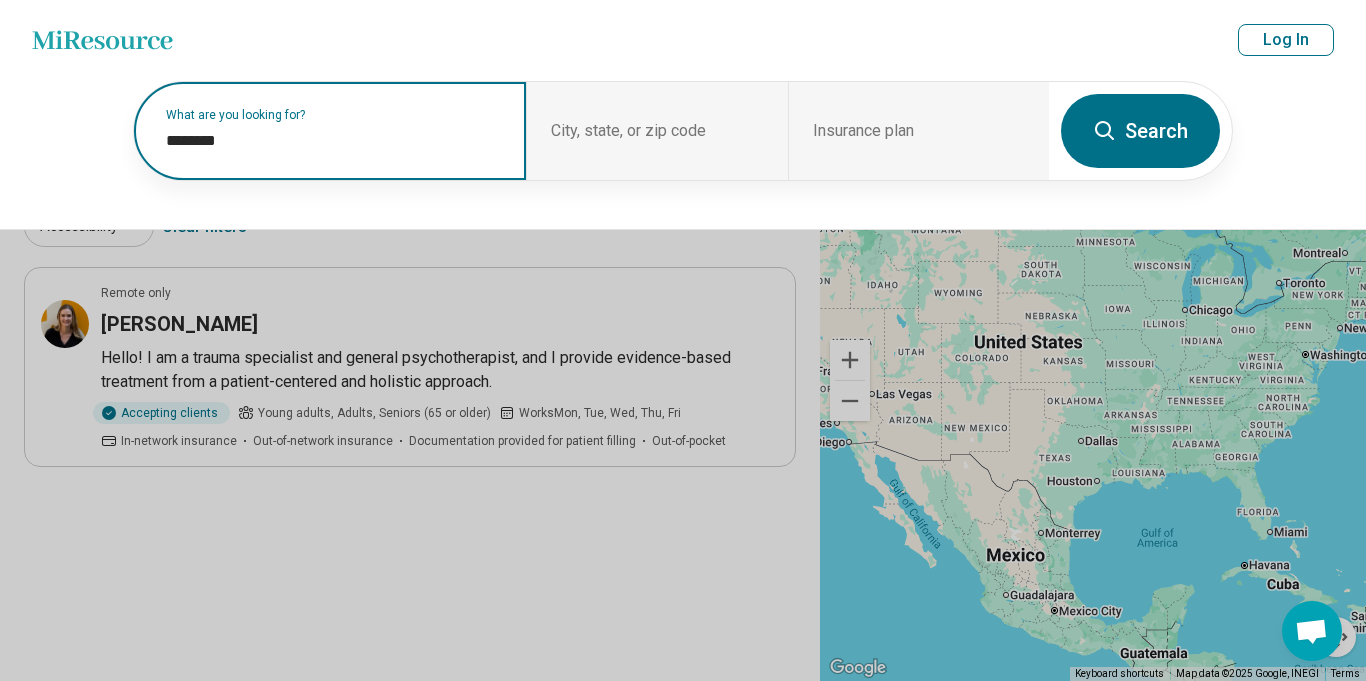paste on "****" 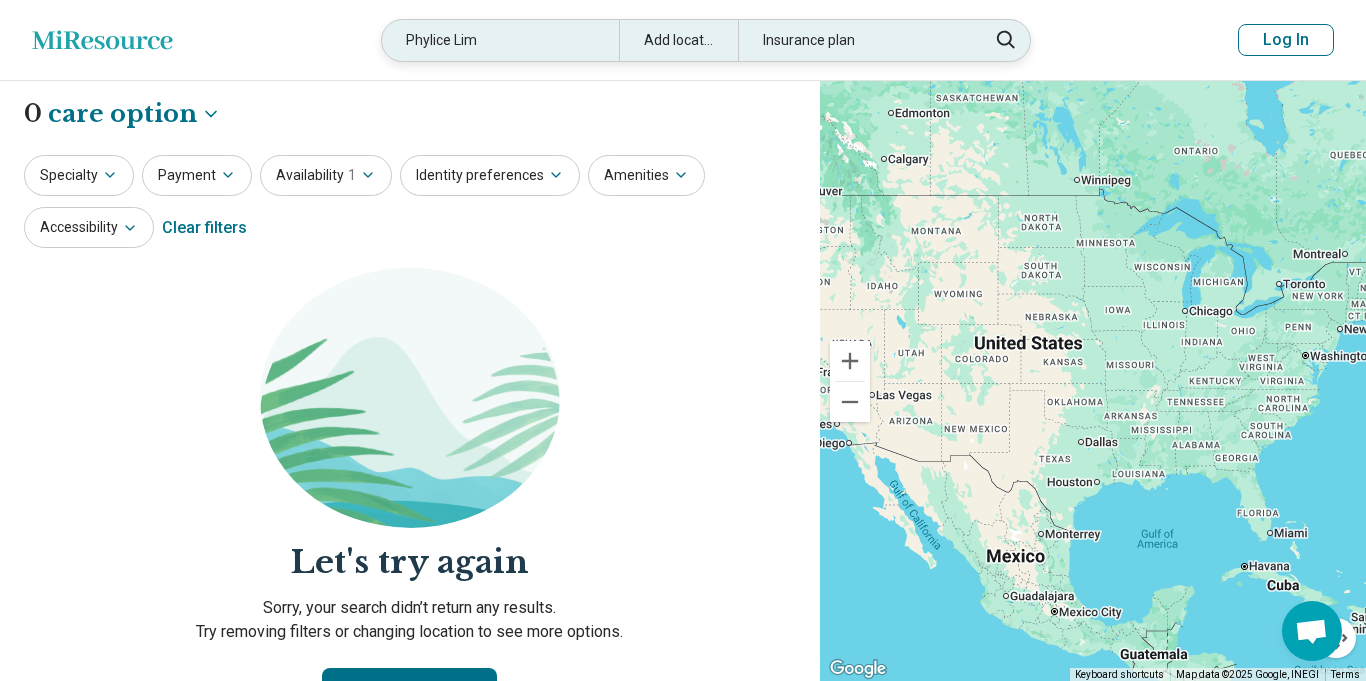 click on "Phylice Lim" at bounding box center [500, 40] 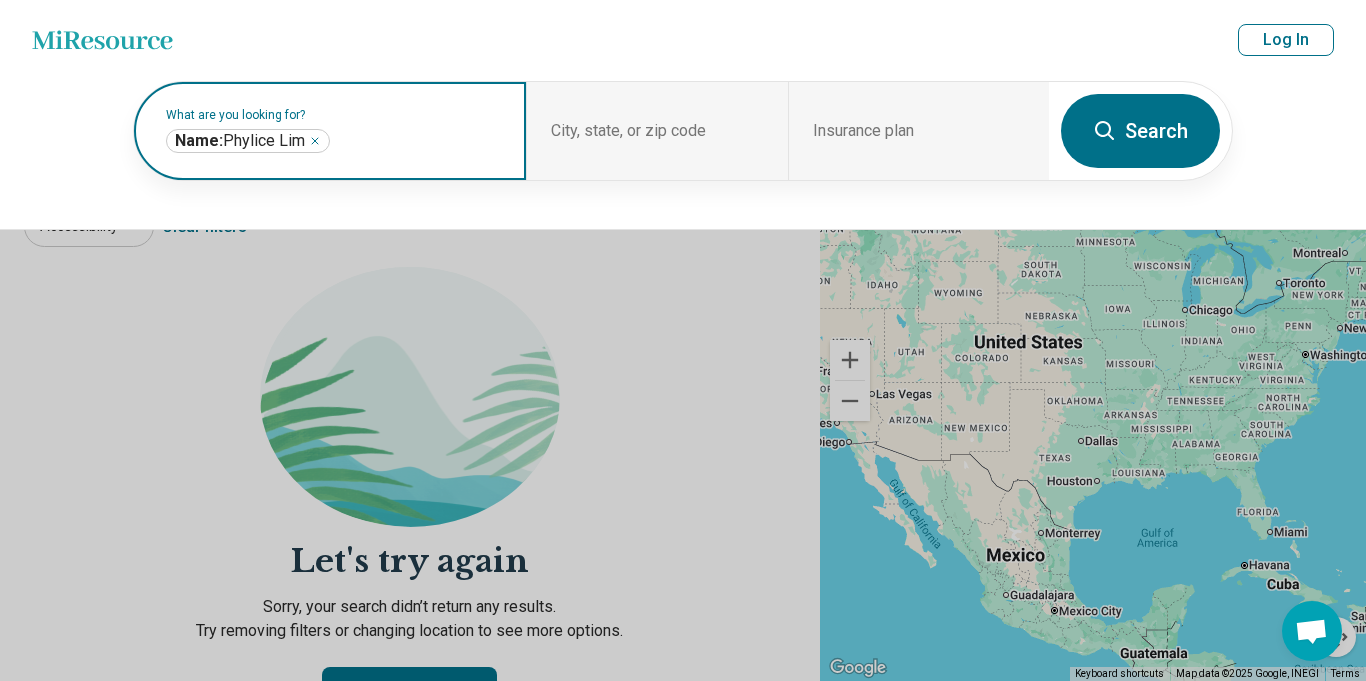 click 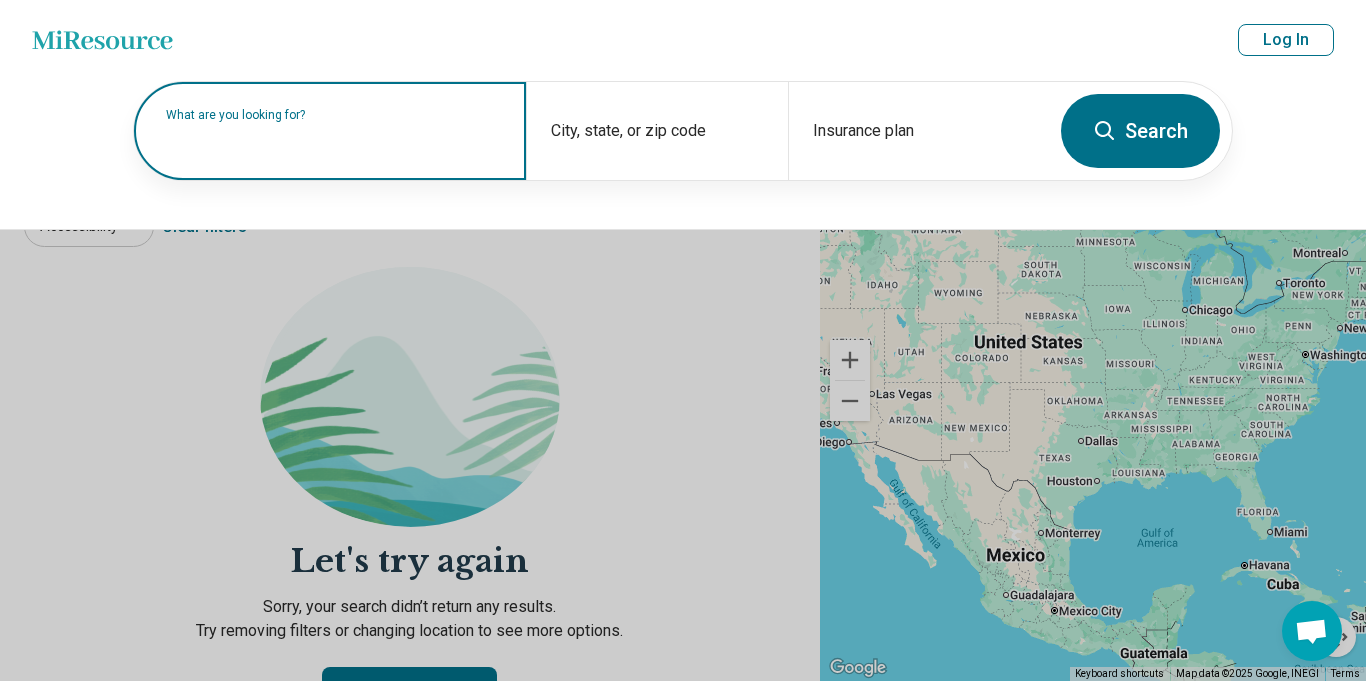click on "What are you looking for?" at bounding box center (334, 115) 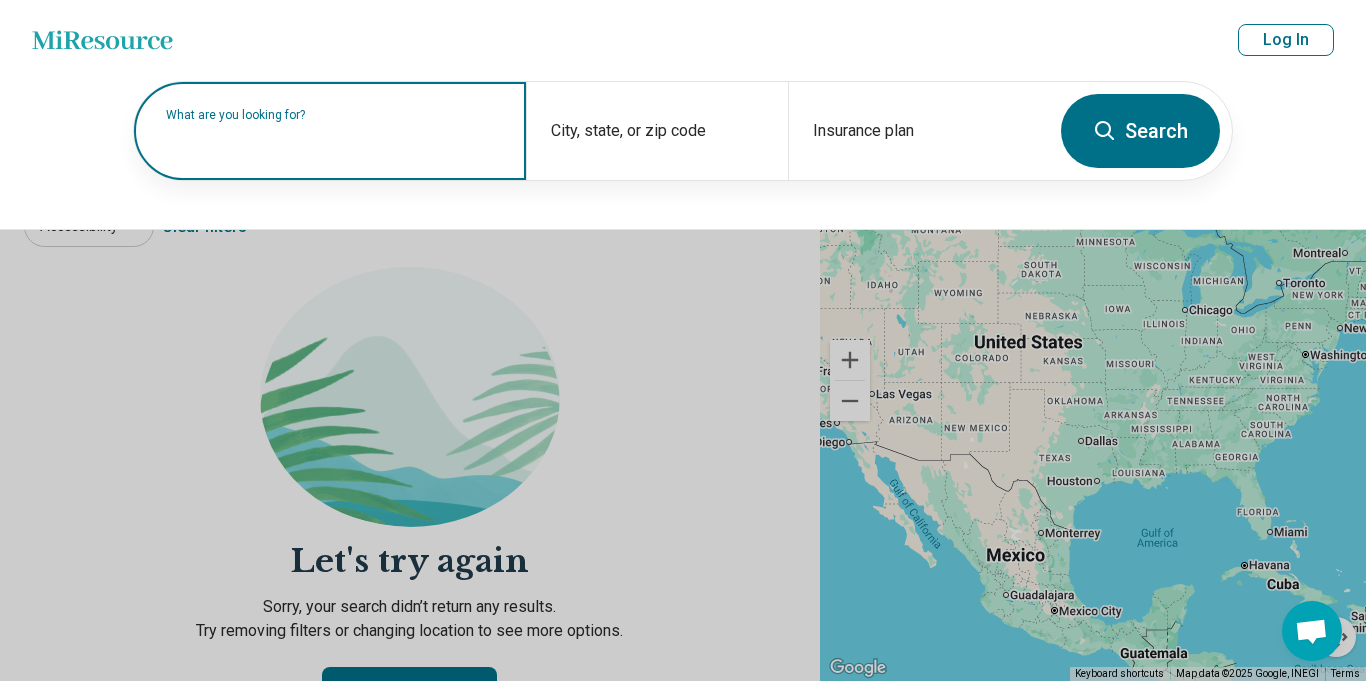 paste on "****" 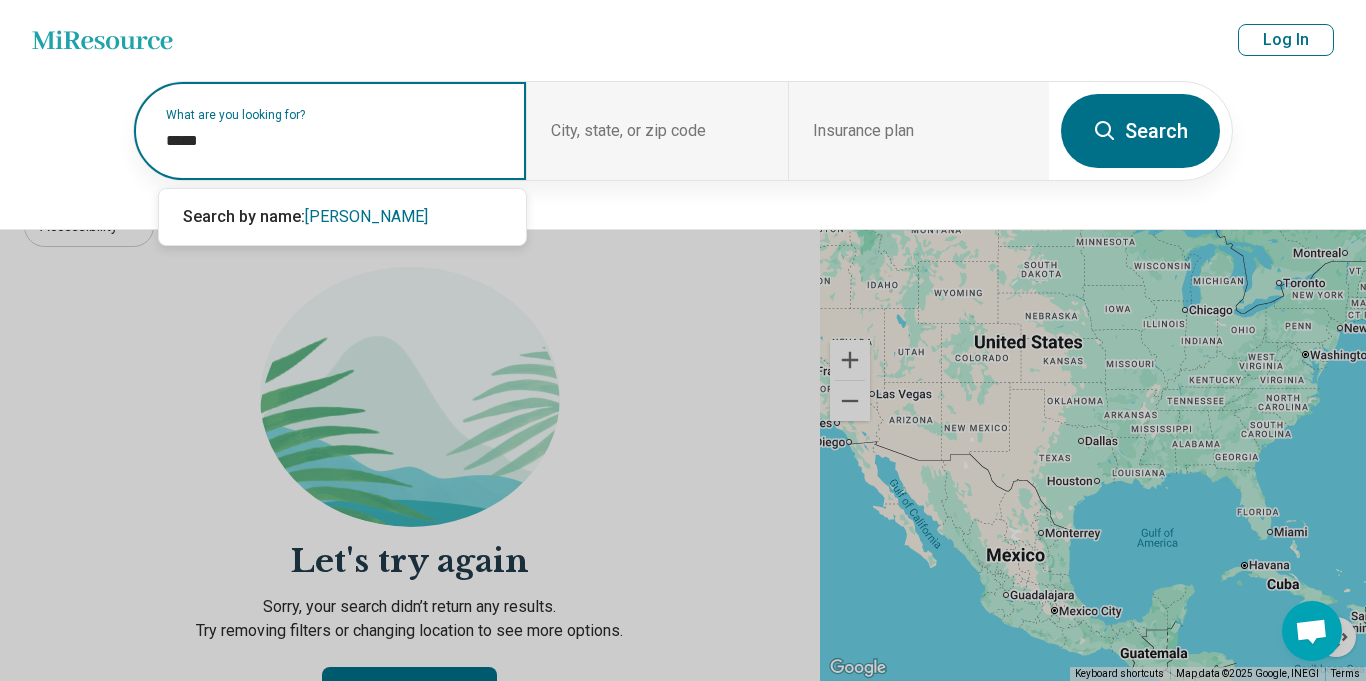 paste on "*********" 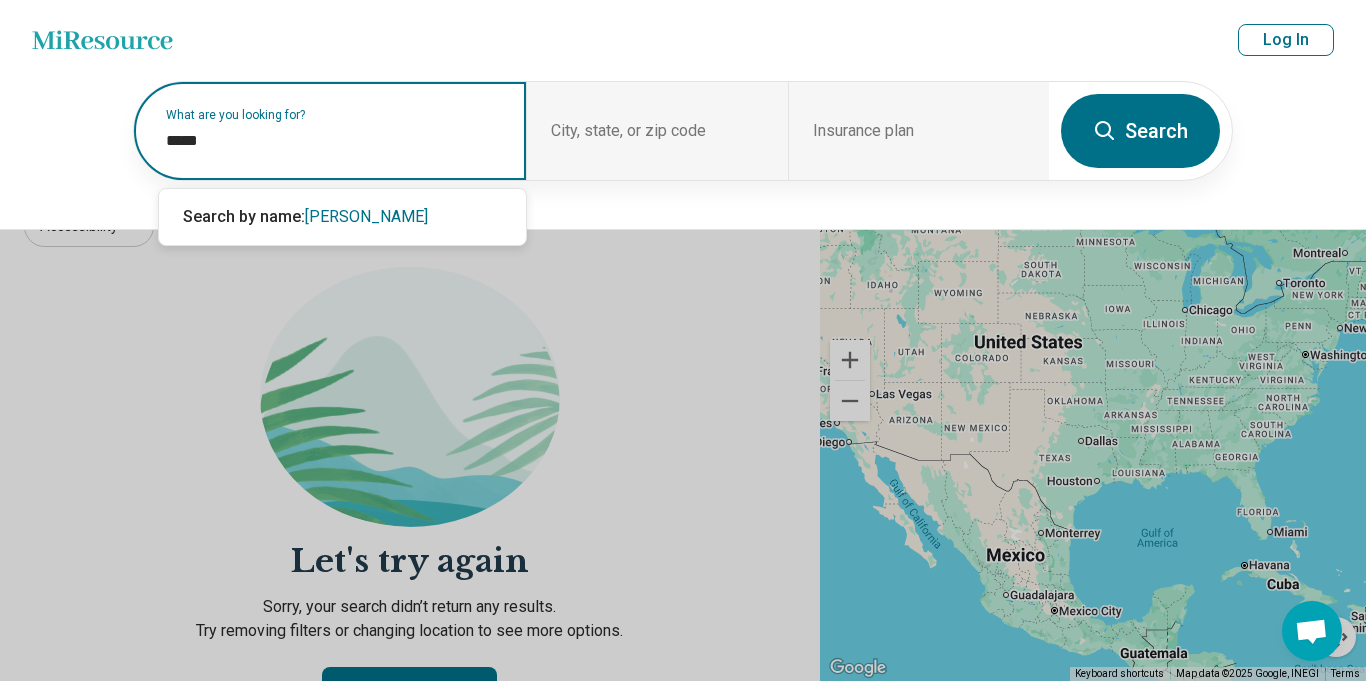 type on "**********" 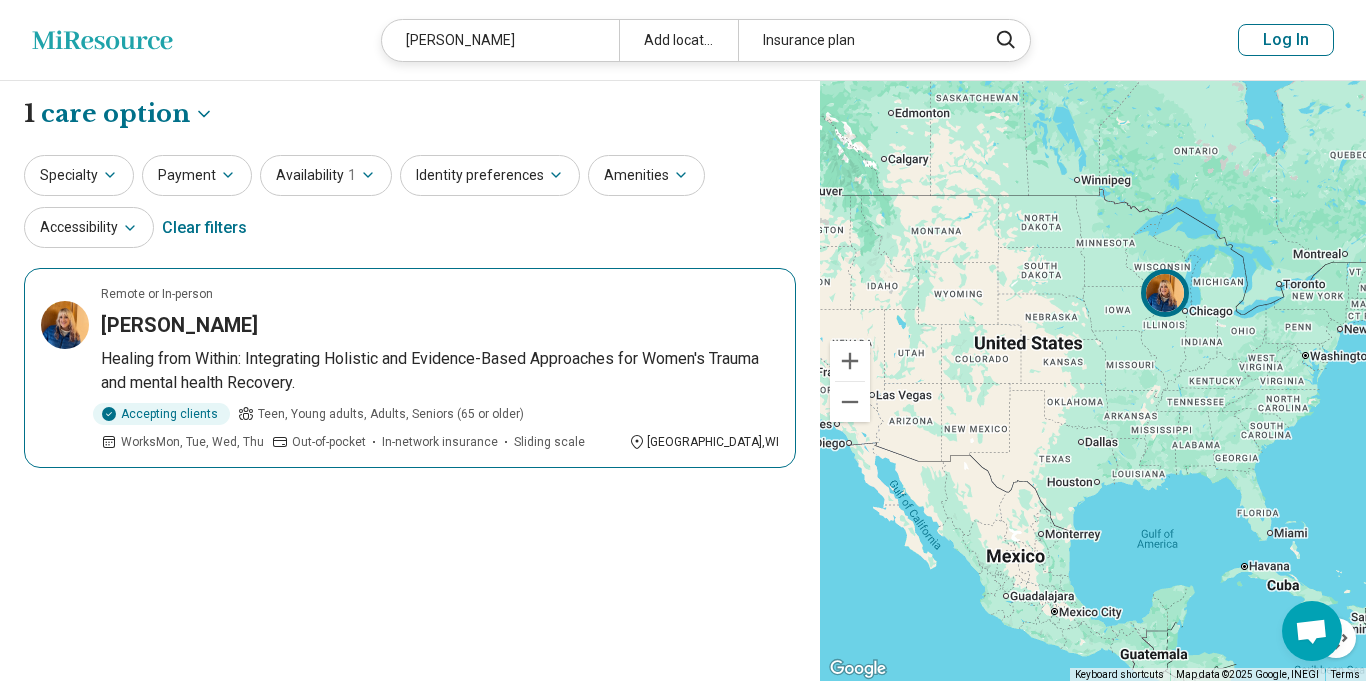 click on "Tina Toltzien" at bounding box center (179, 325) 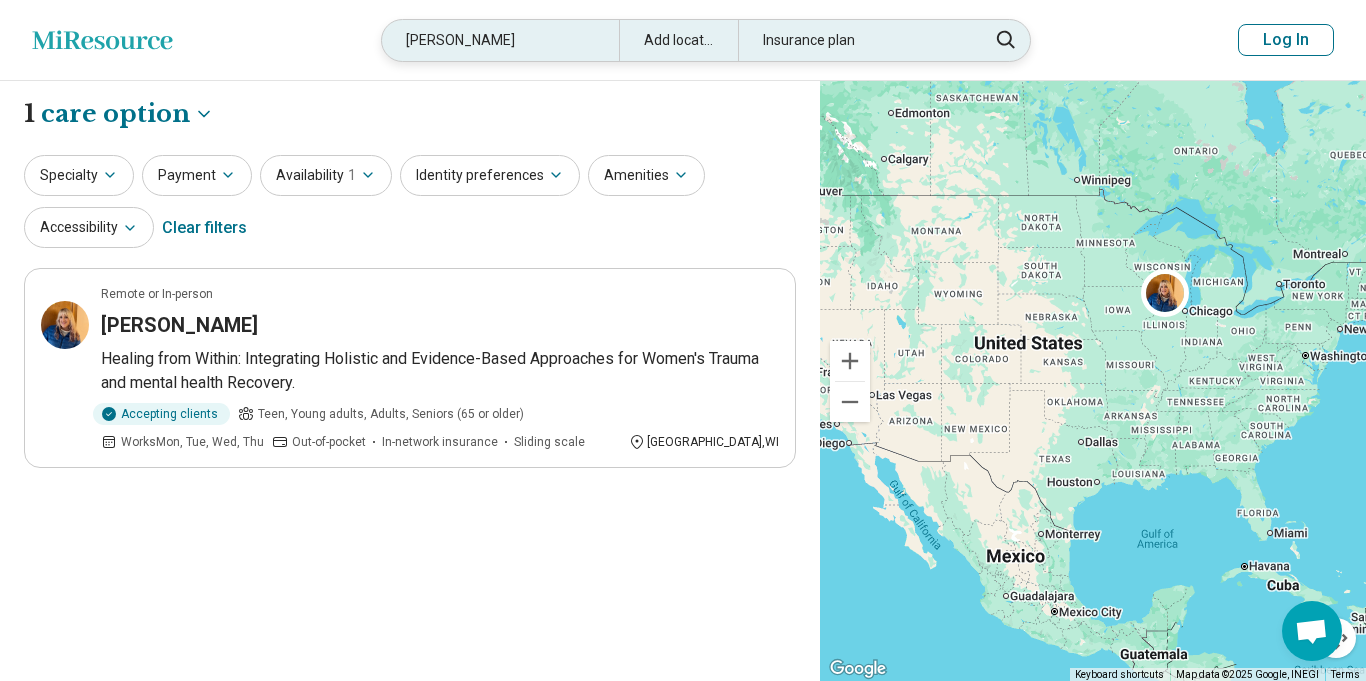 click on "Tina Toltizen" at bounding box center (500, 40) 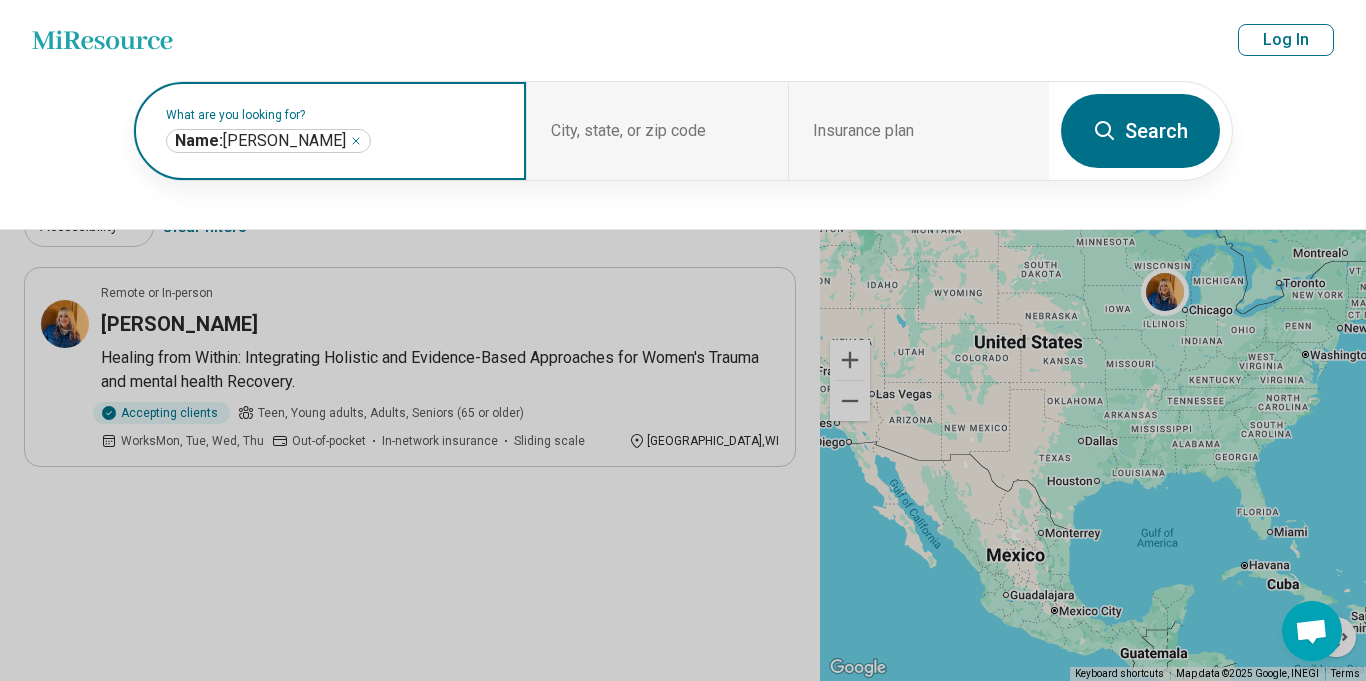 click 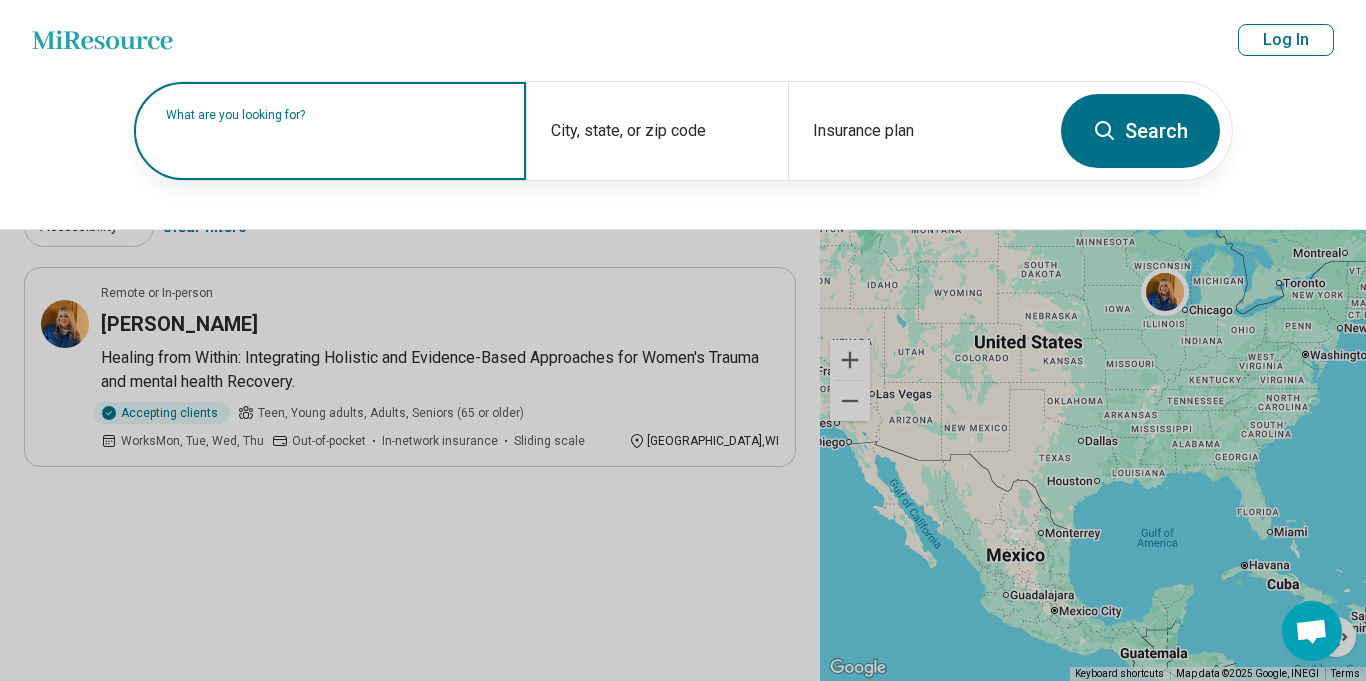 click on "What are you looking for?" at bounding box center (334, 115) 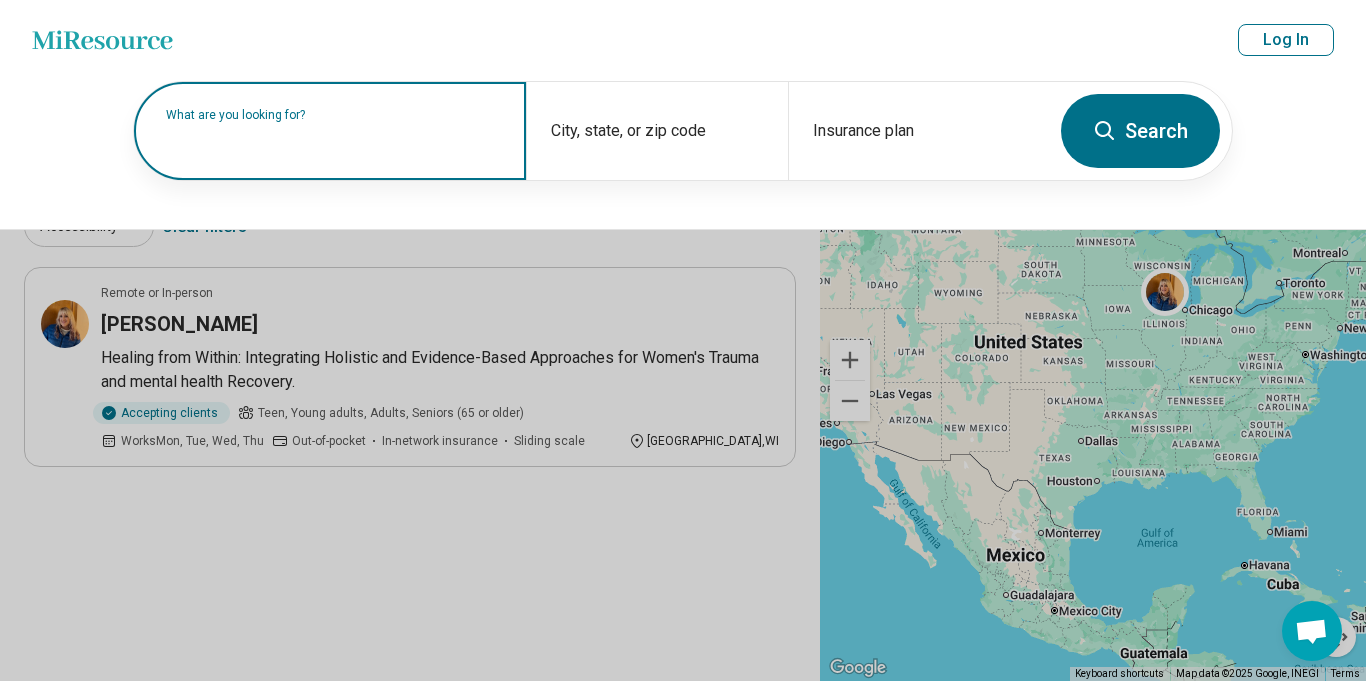 paste on "********" 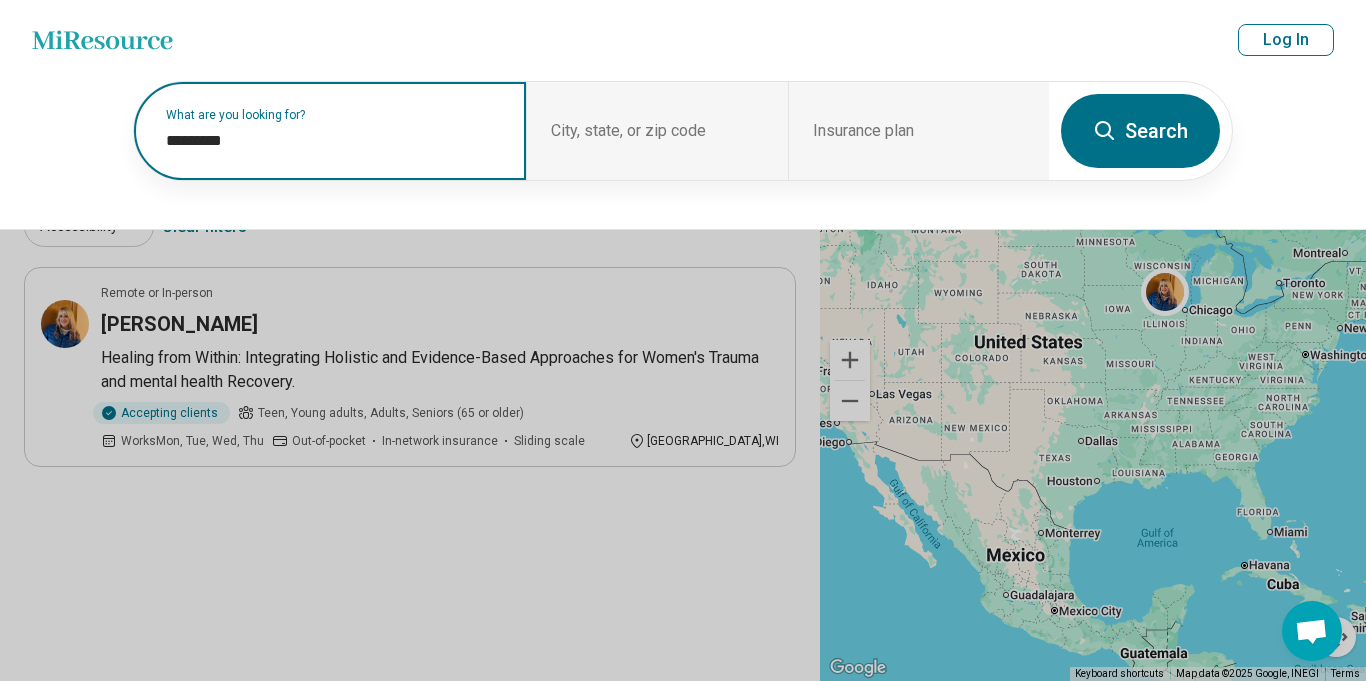 paste on "*********" 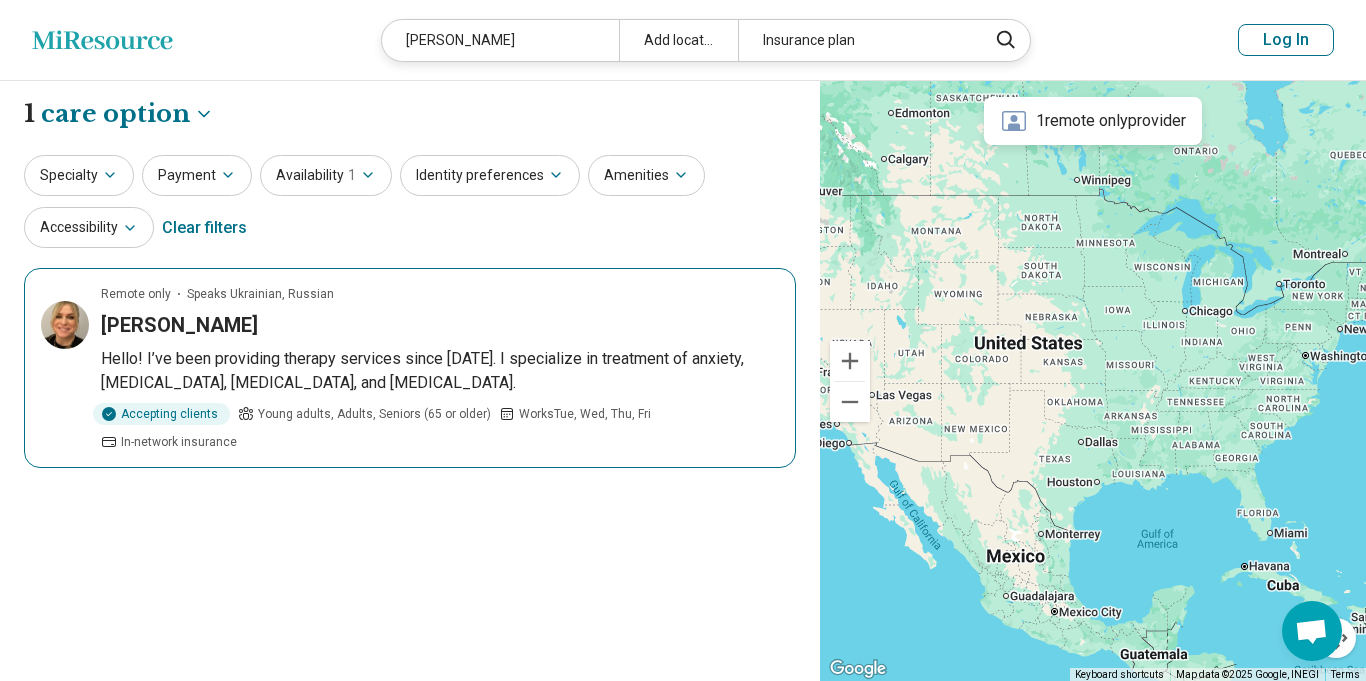 click on "Nataliya Valiaeva" at bounding box center (179, 325) 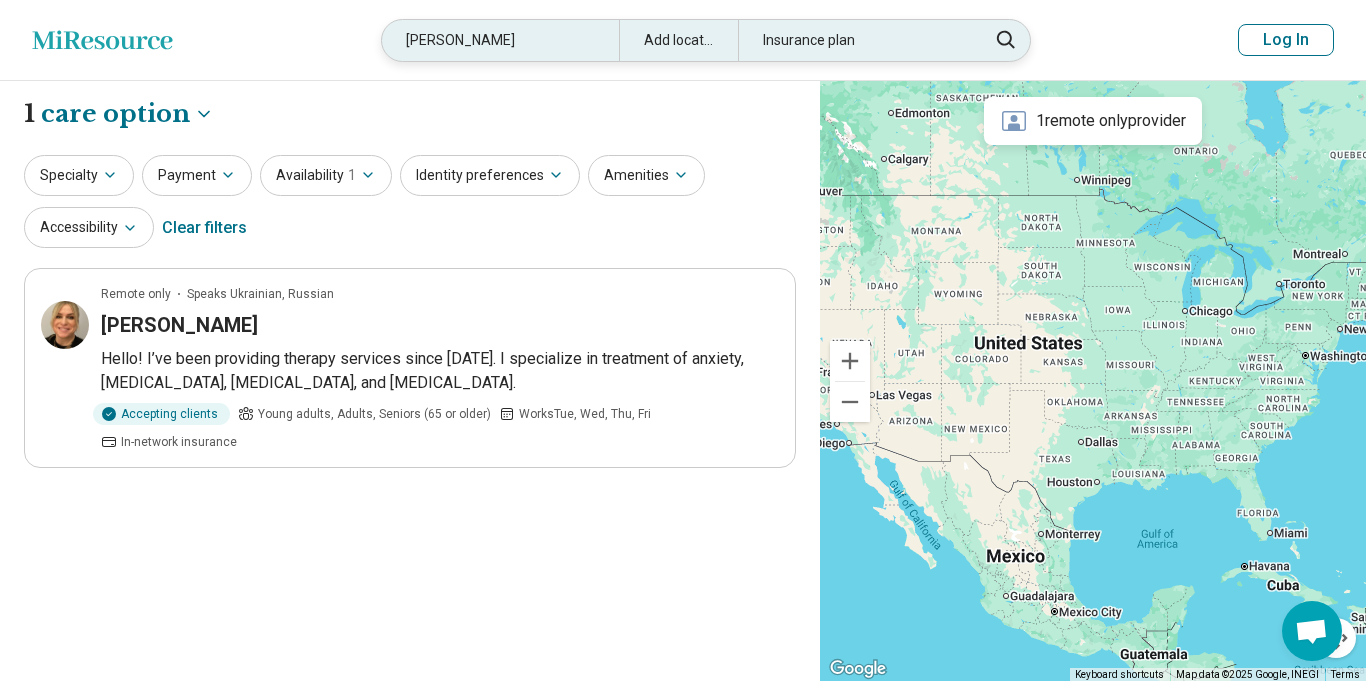 click on "Nataliya Dyachyuk" at bounding box center (500, 40) 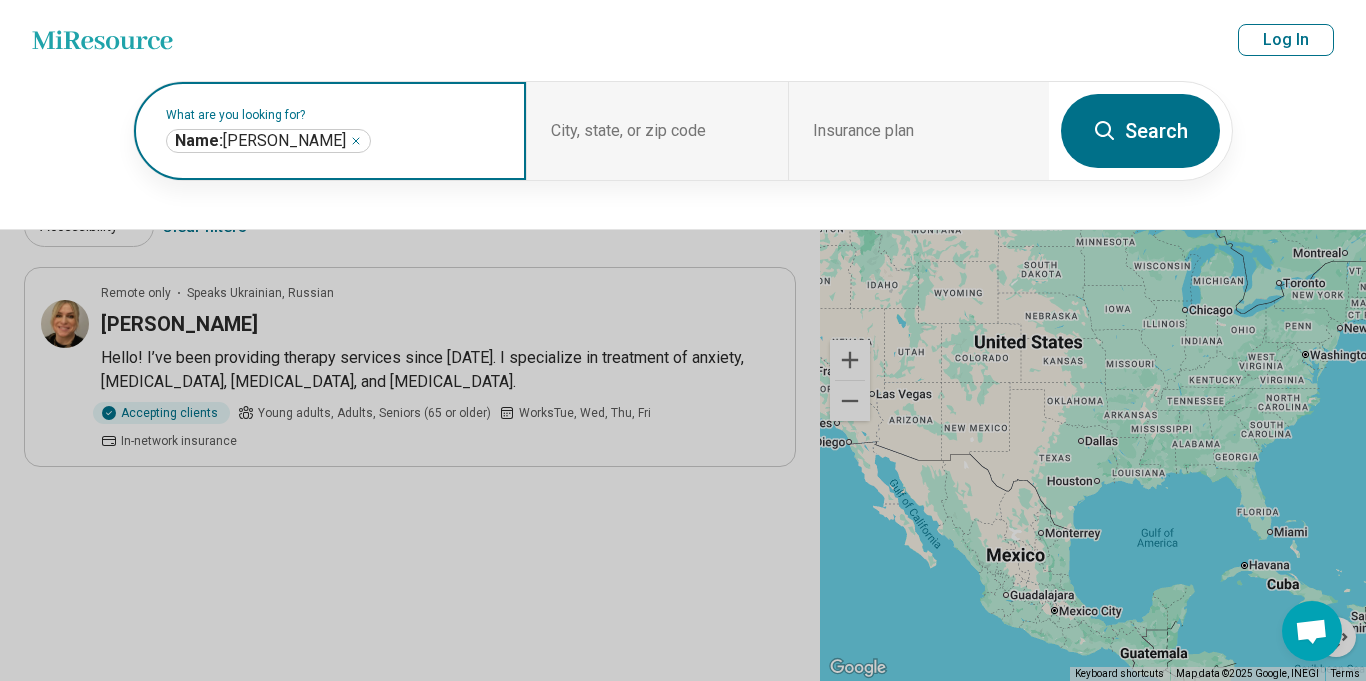 click on "**********" at bounding box center (268, 141) 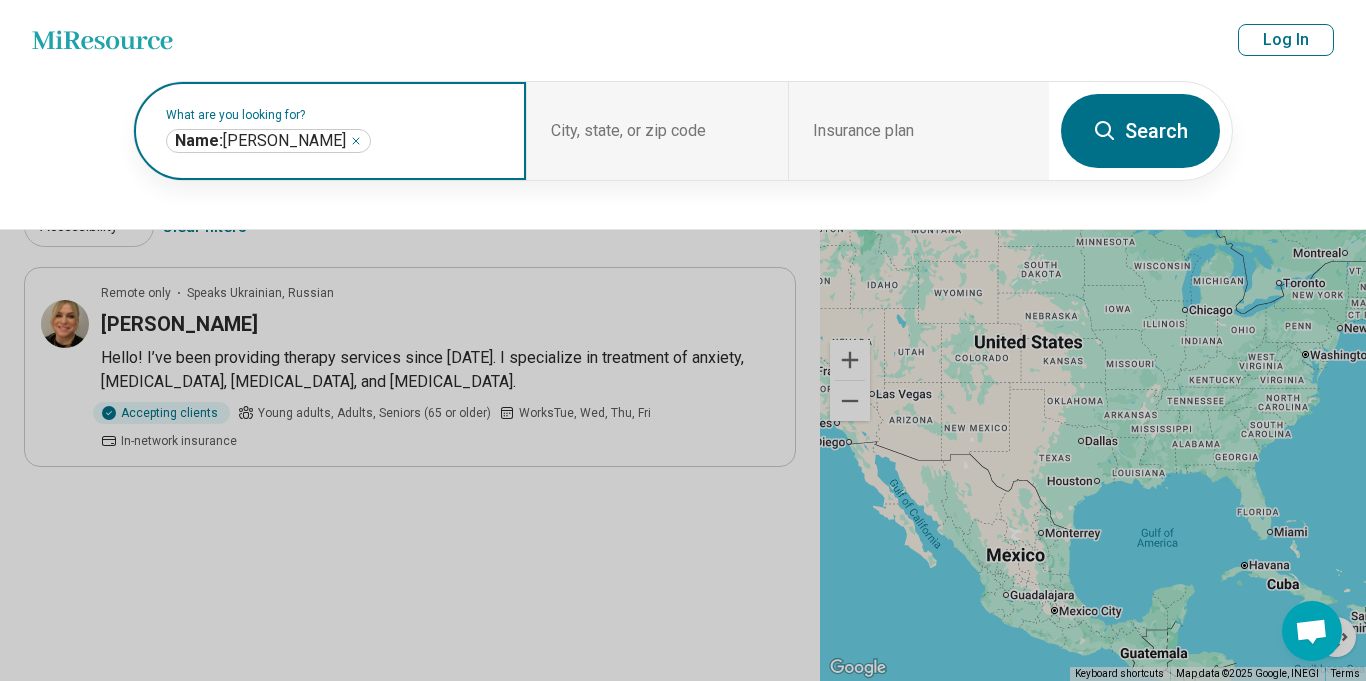click 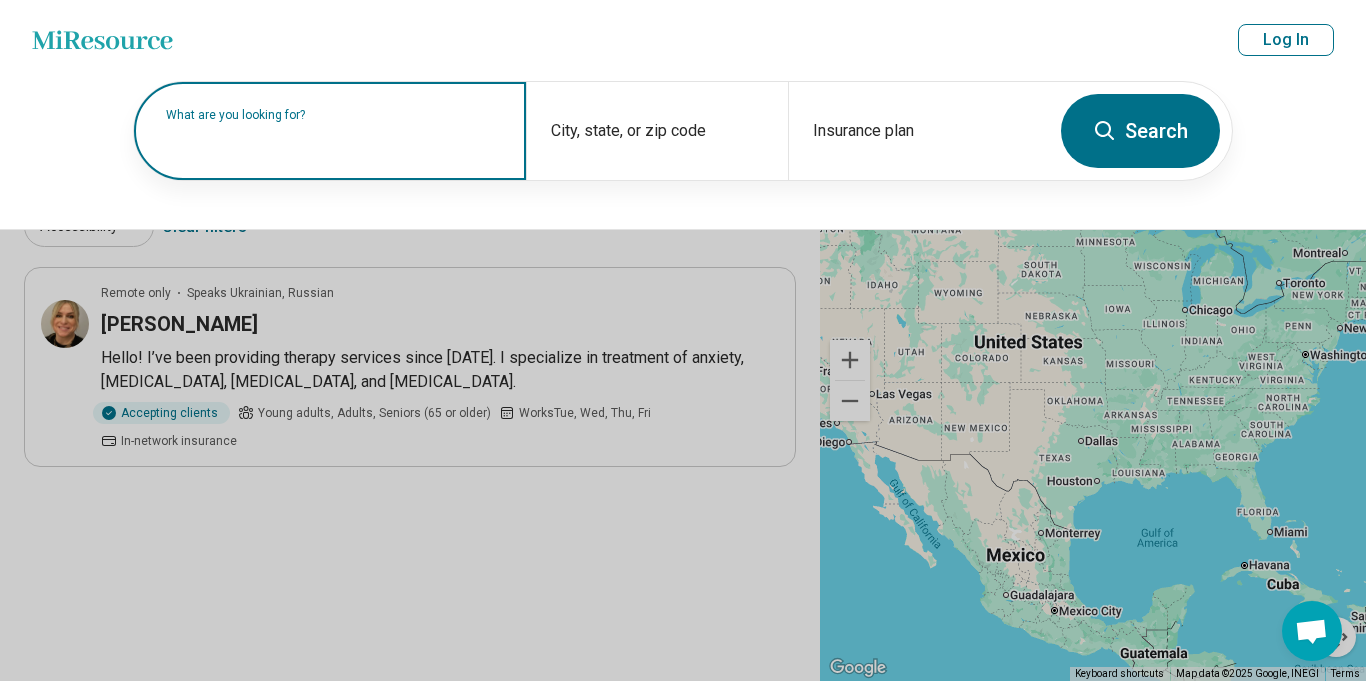 click at bounding box center (334, 141) 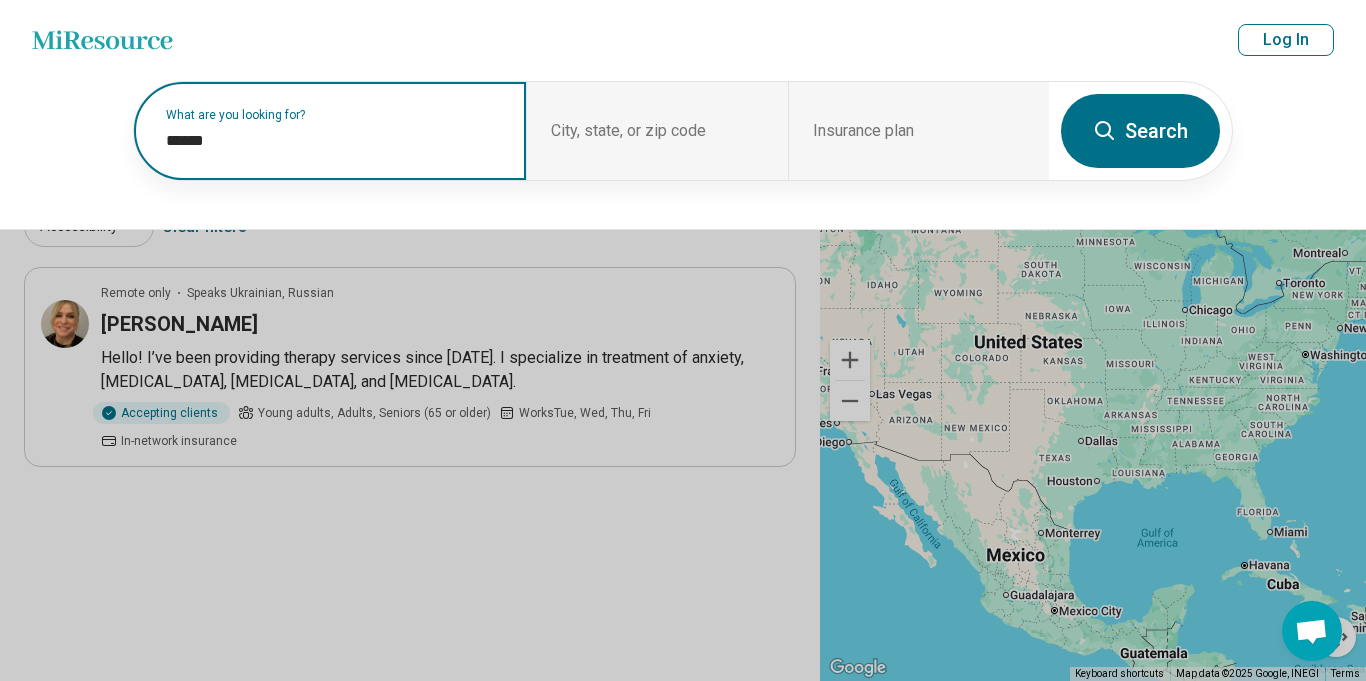 paste on "**********" 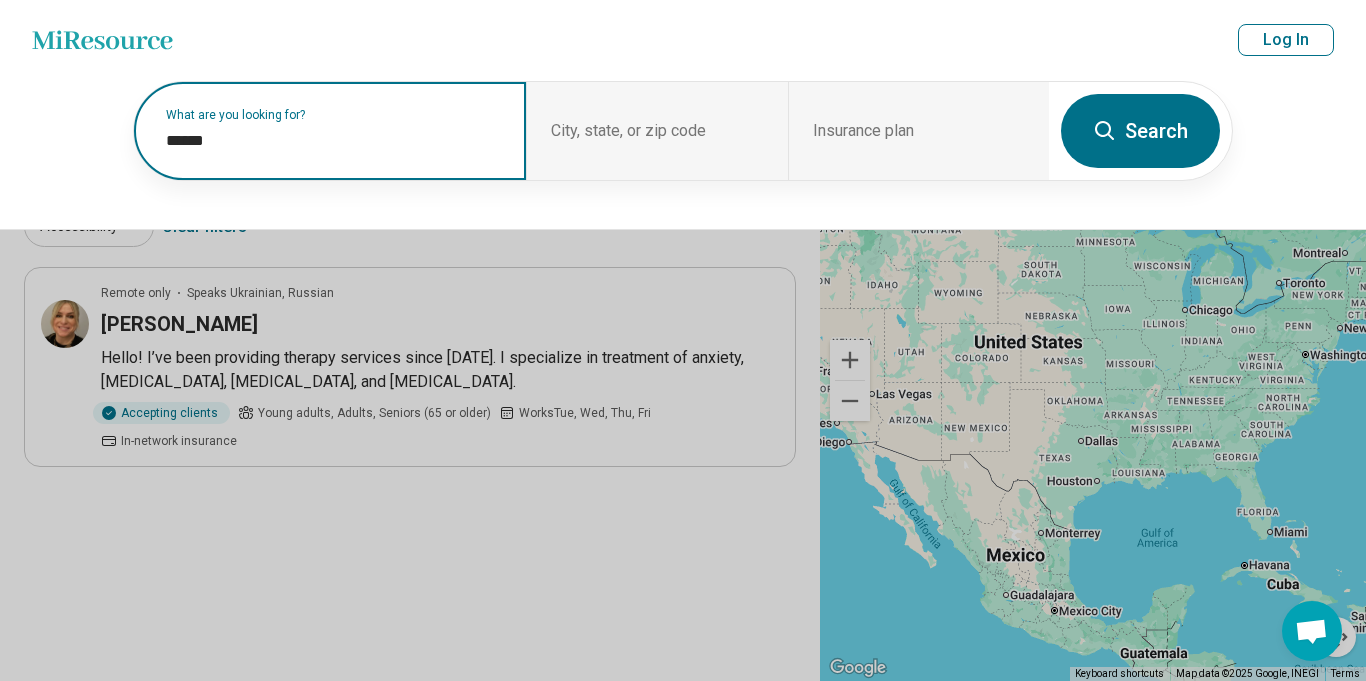 type on "**********" 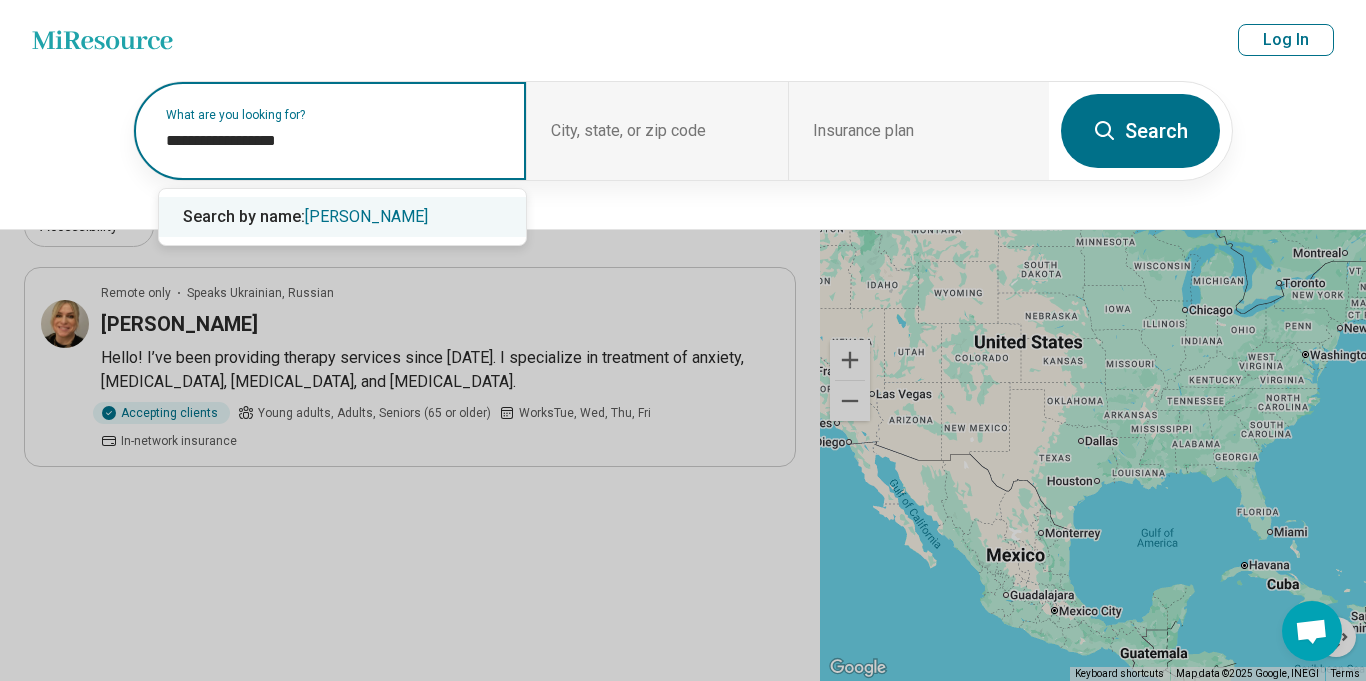 type 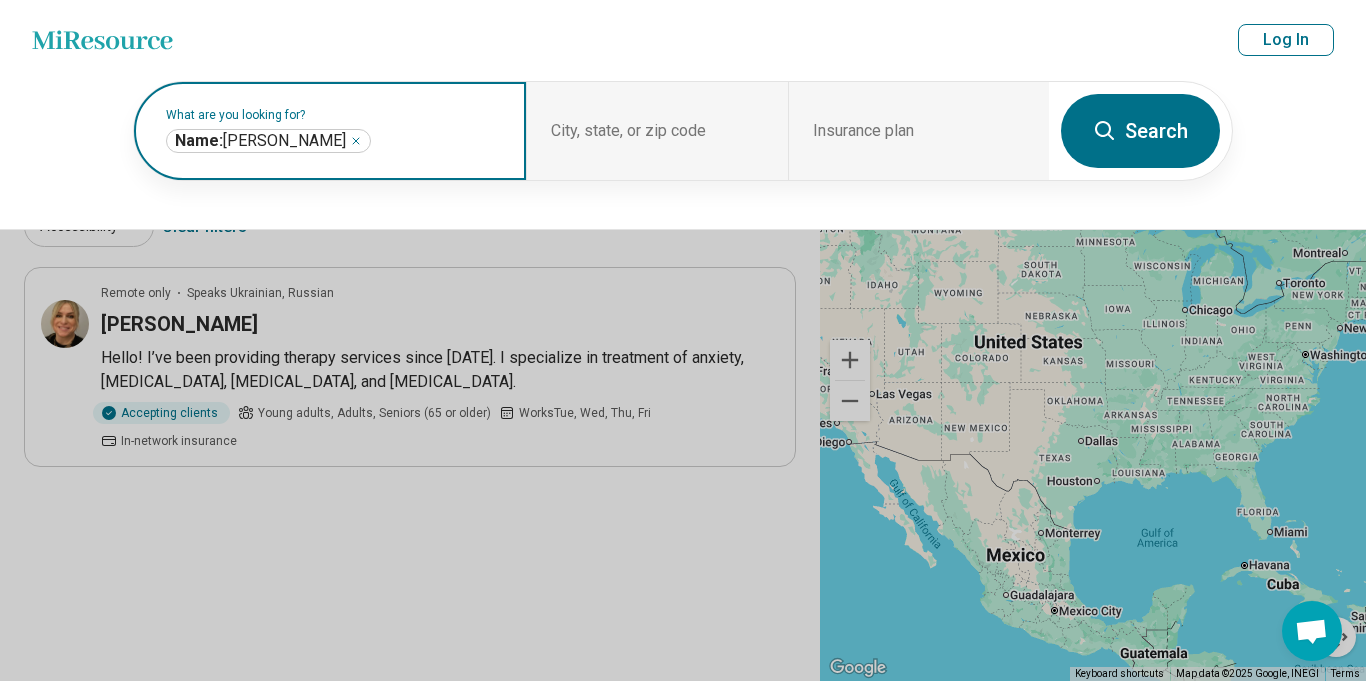 click on "Search" at bounding box center [1140, 131] 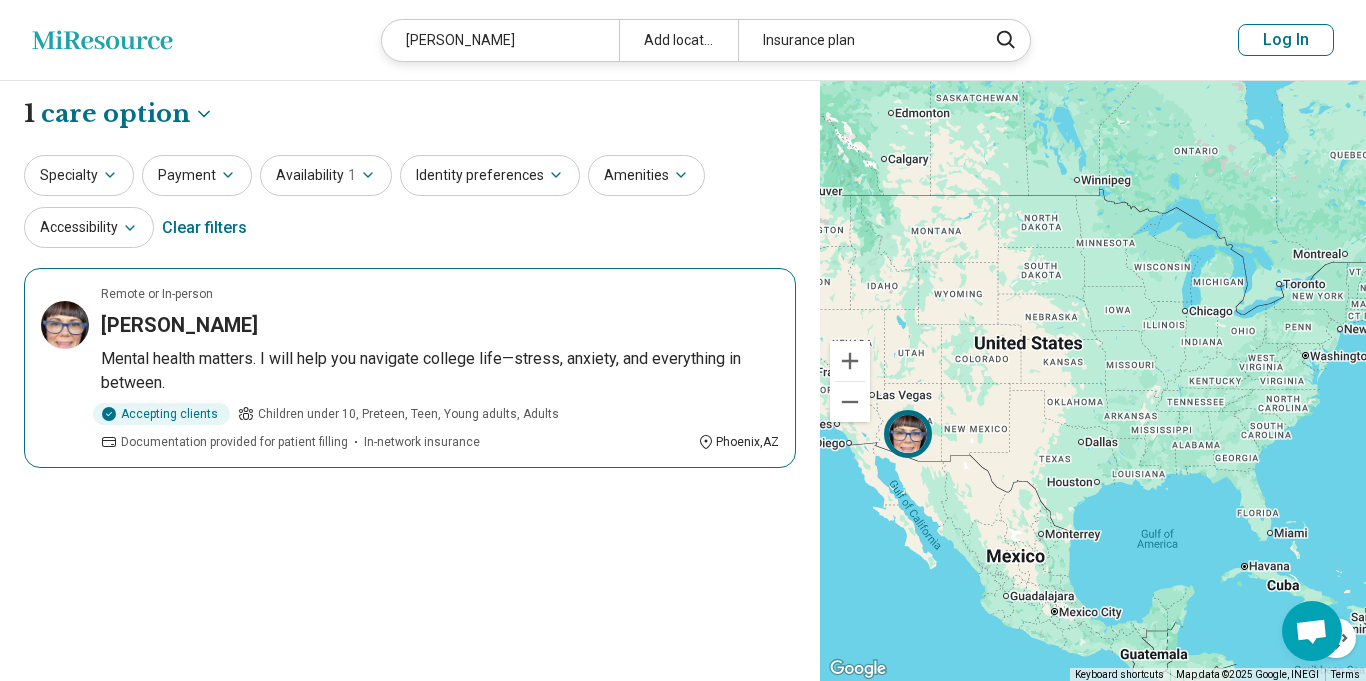 click on "Remote or In-person Linda Wiskerchen Mental health matters.  I will help you navigate college life—stress, anxiety, and everything in between. Accepting clients Children under 10, Preteen, Teen, Young adults, Adults Documentation provided for patient filling In-network insurance Phoenix ,  AZ" at bounding box center [410, 368] 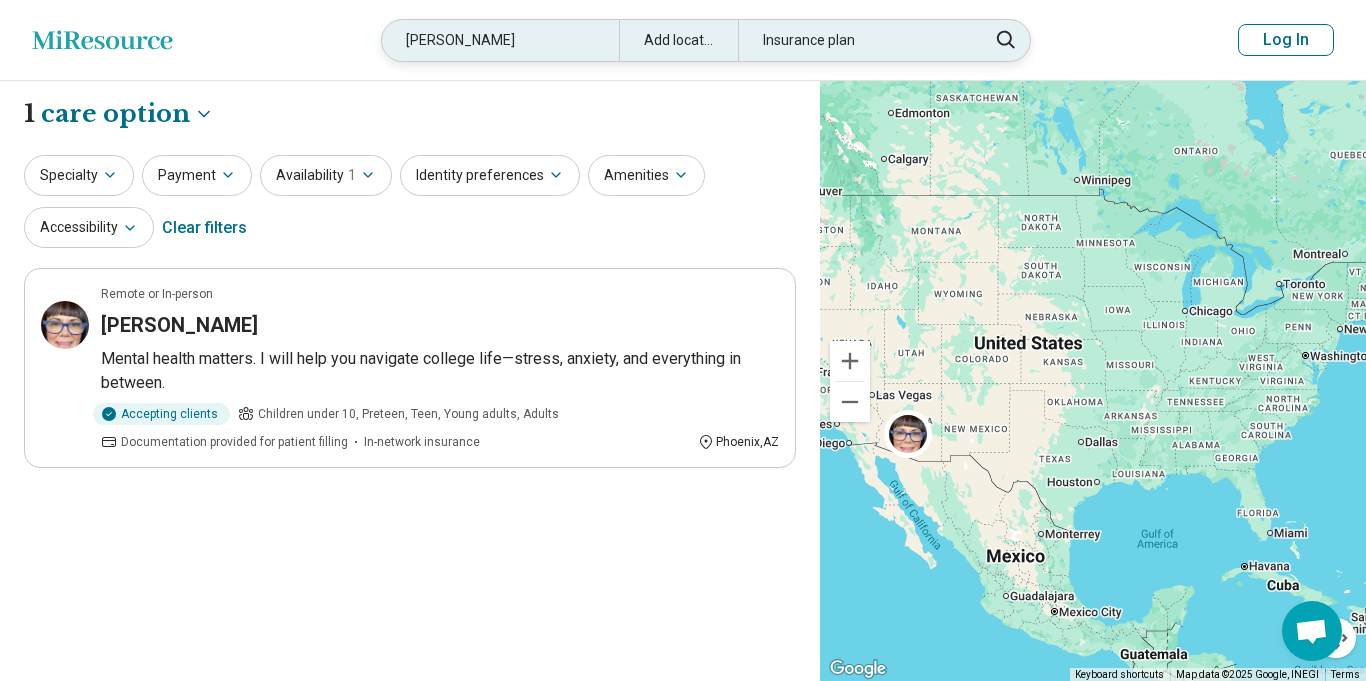 click on "Linda Wiskerchen" at bounding box center [500, 40] 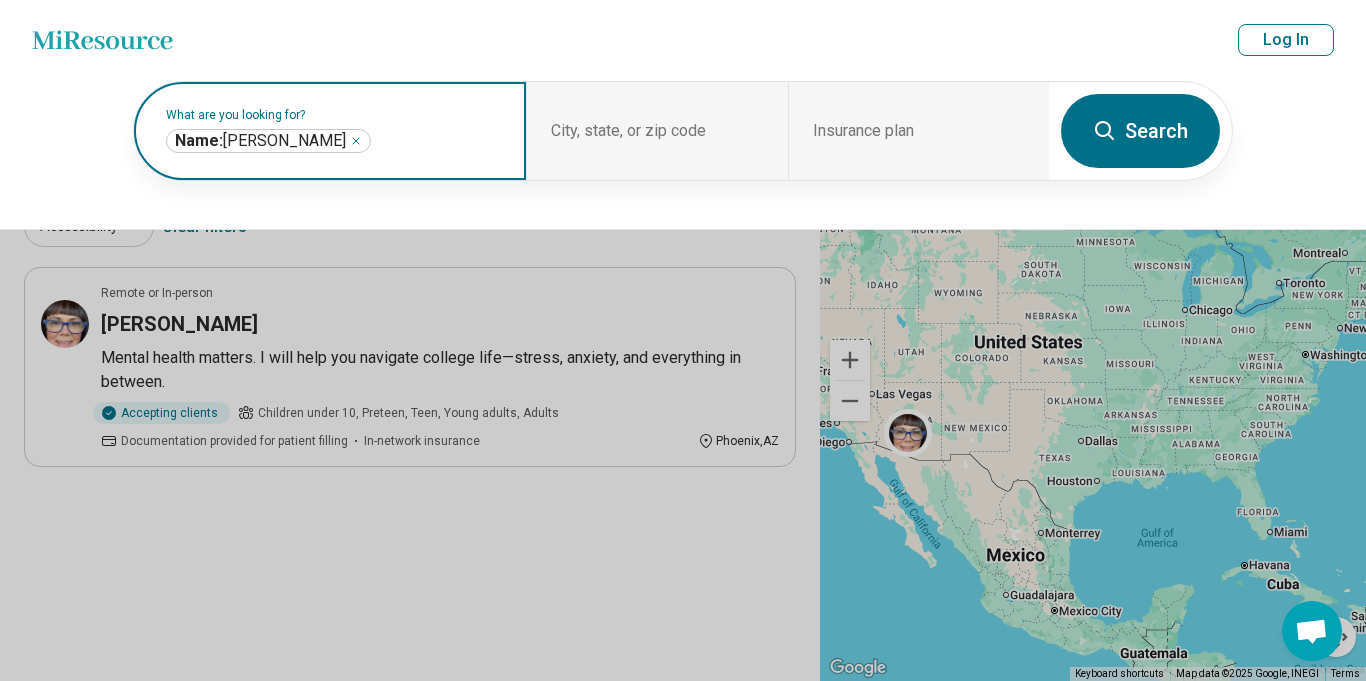 click 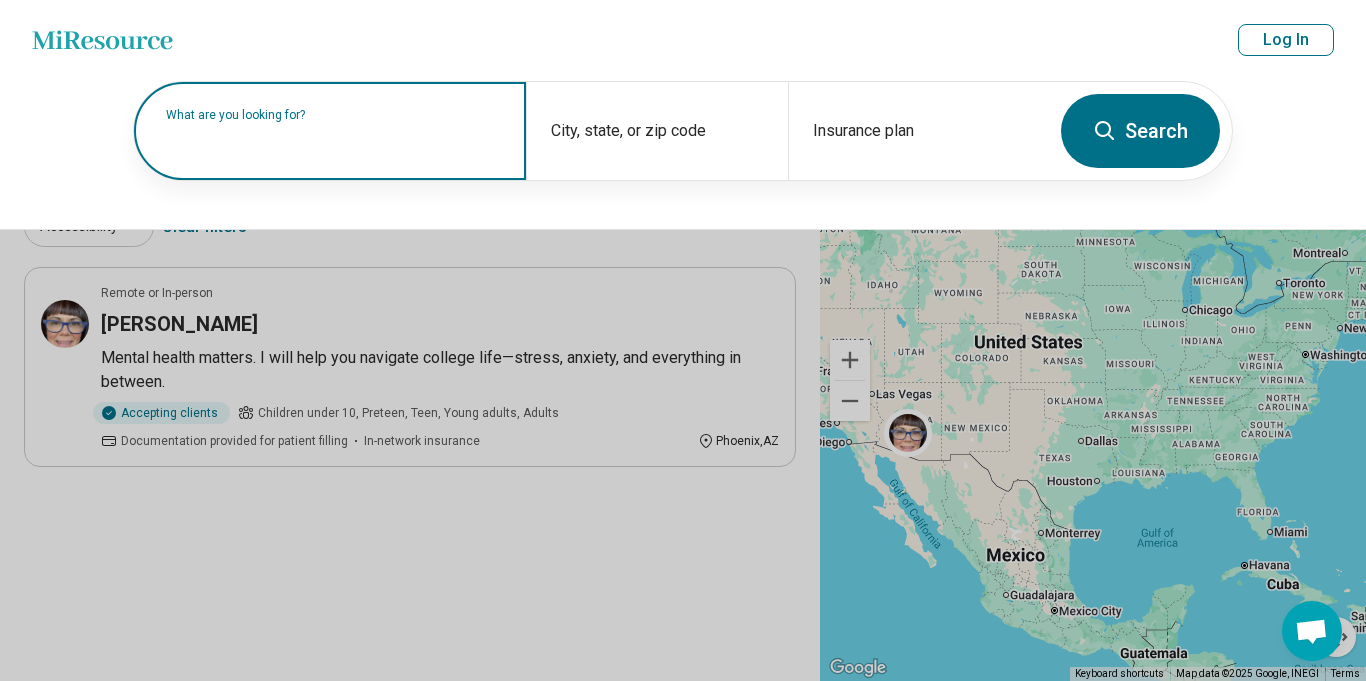 click on "What are you looking for?" at bounding box center [334, 115] 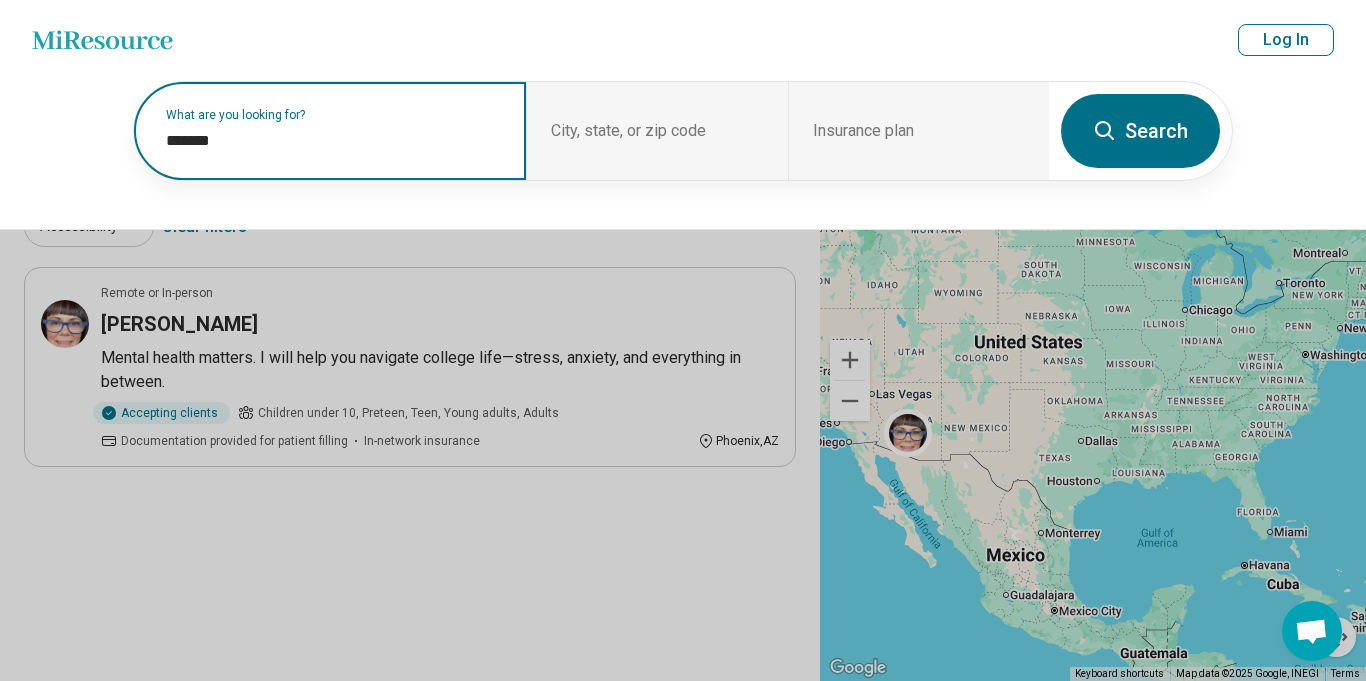 paste on "*********" 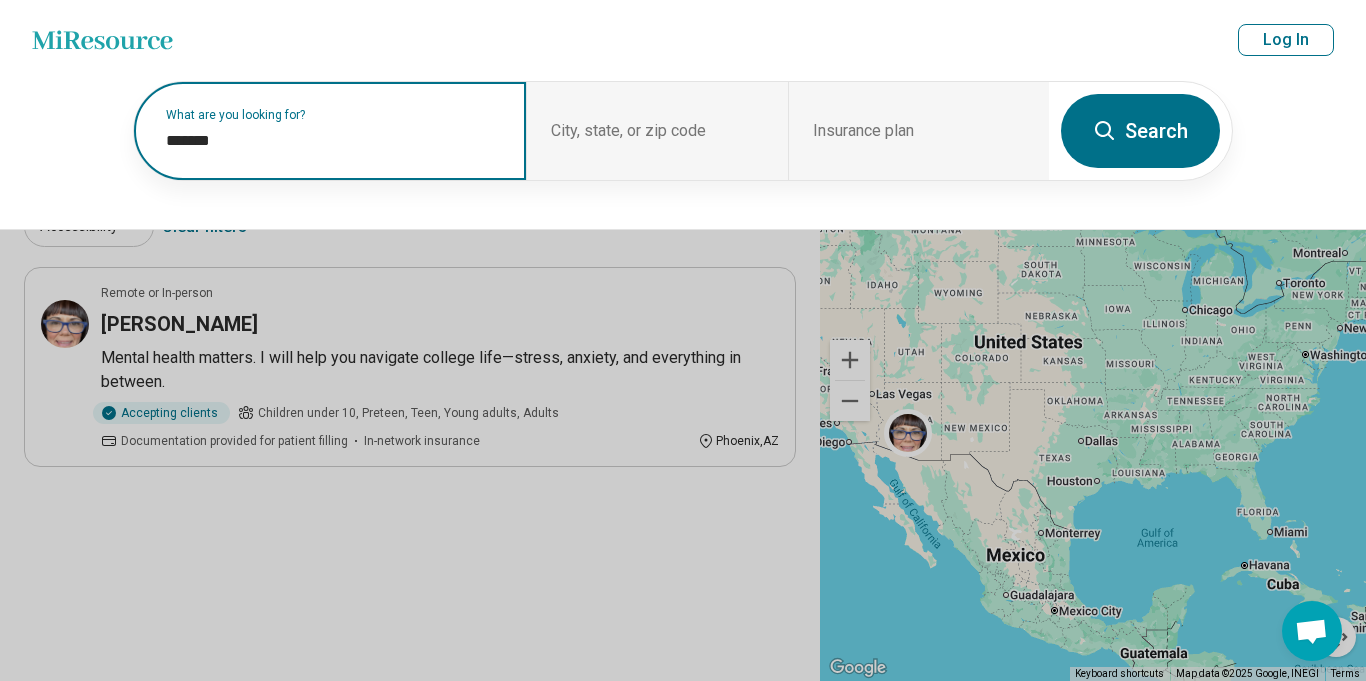 type on "**********" 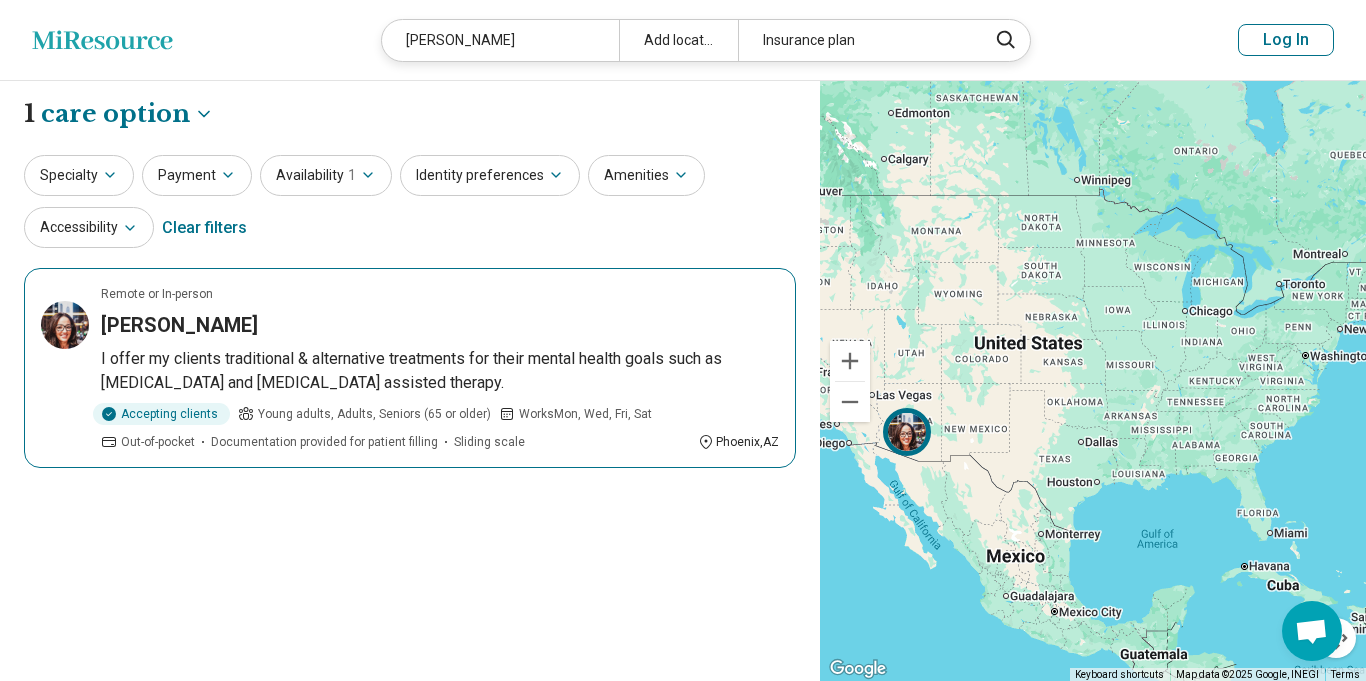click on "Marina Pitsilos" at bounding box center (179, 325) 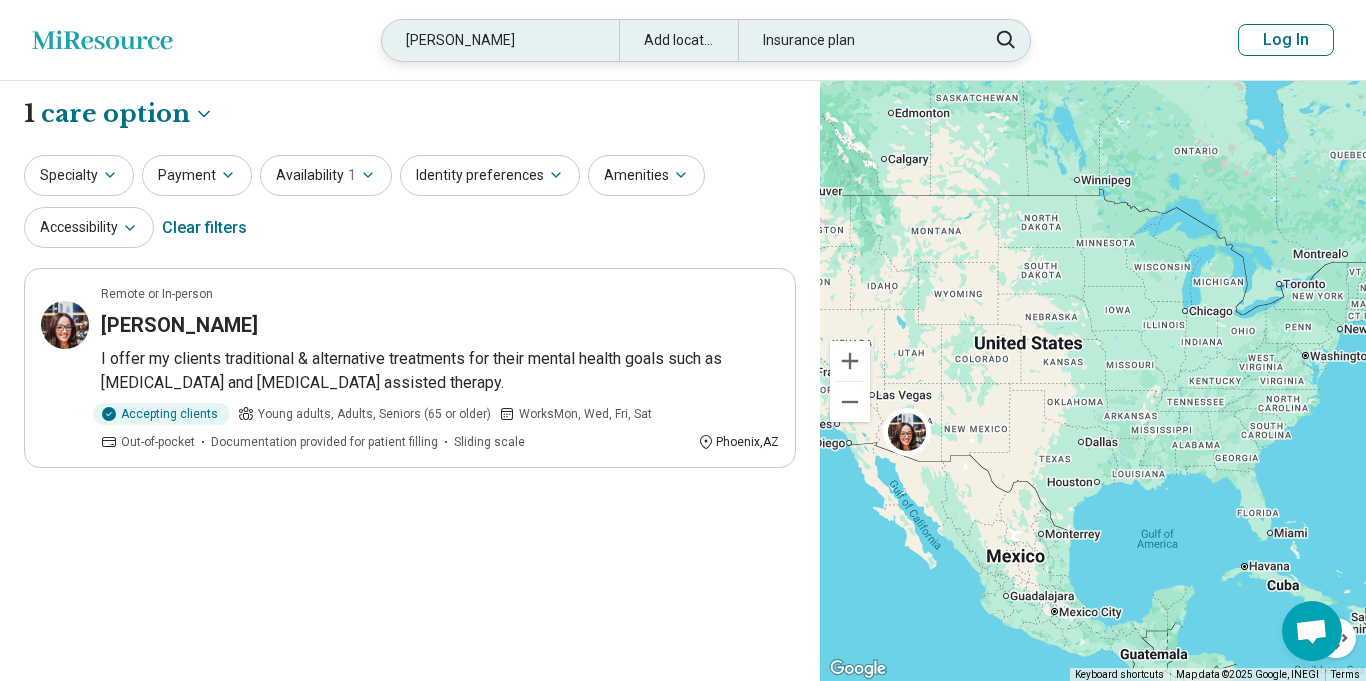 click on "Marina Pitsilos" at bounding box center [500, 40] 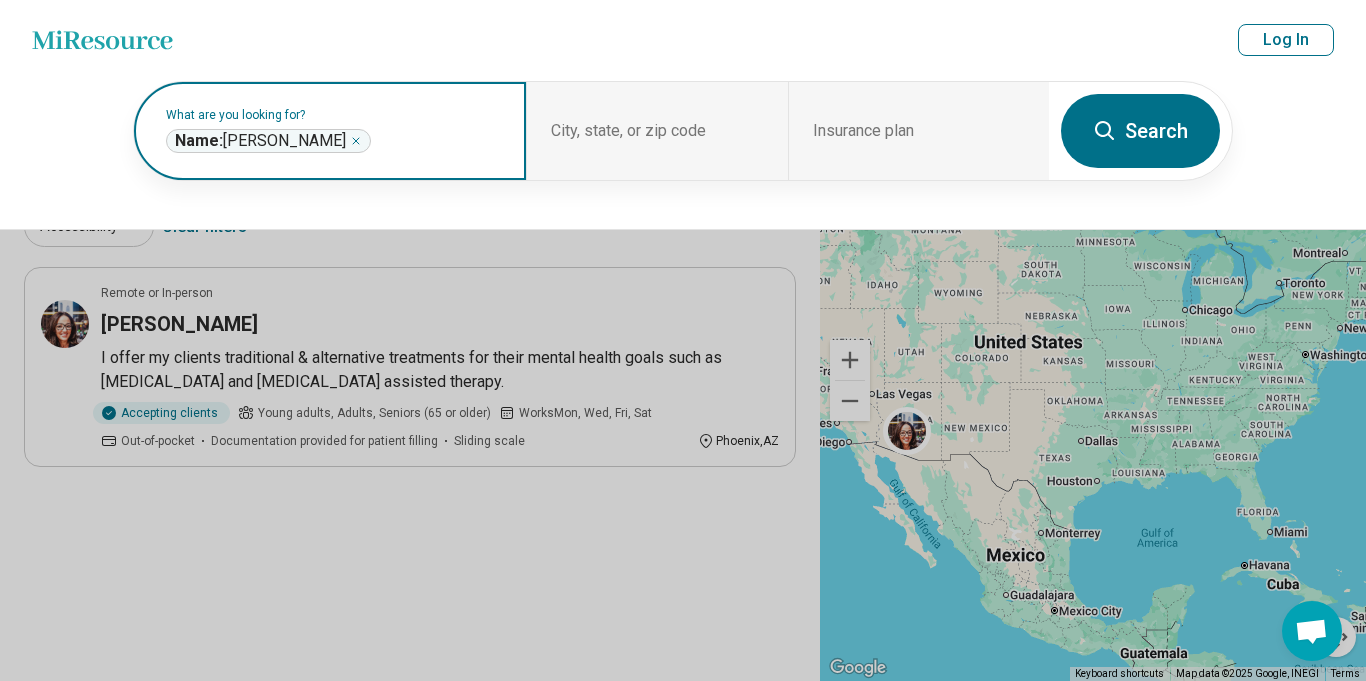 click 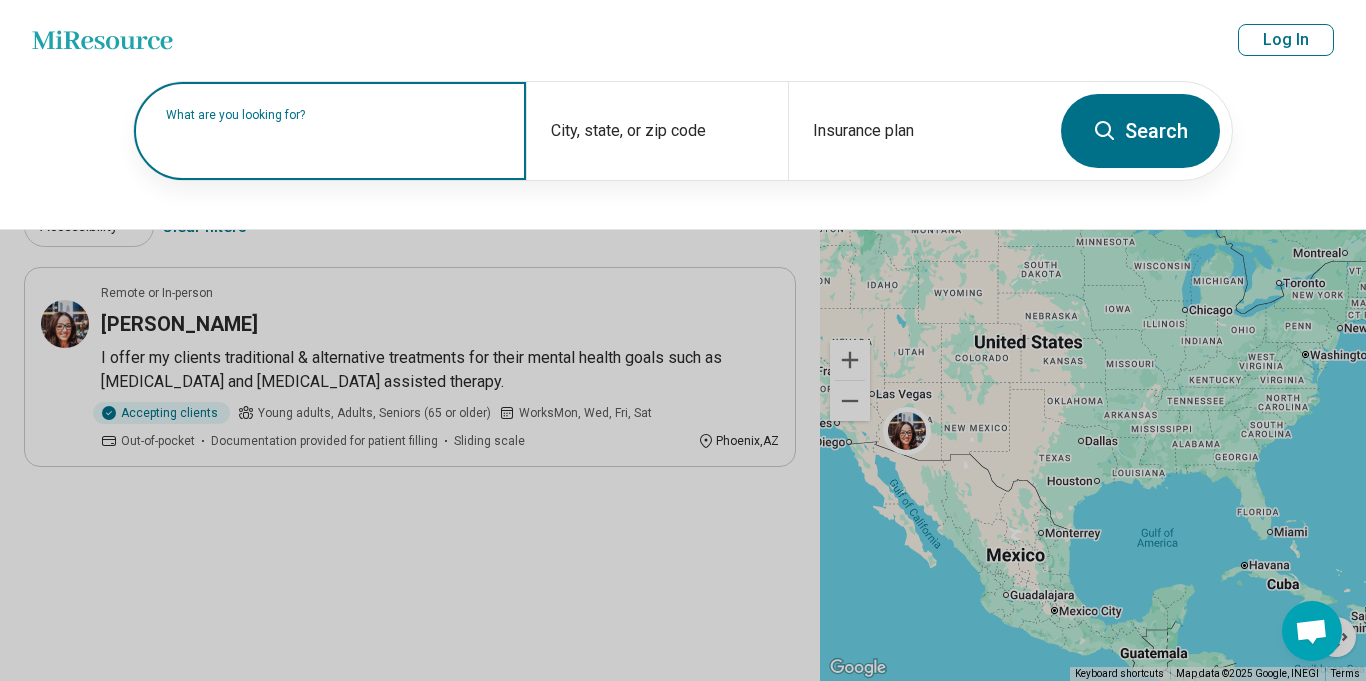 click at bounding box center (334, 141) 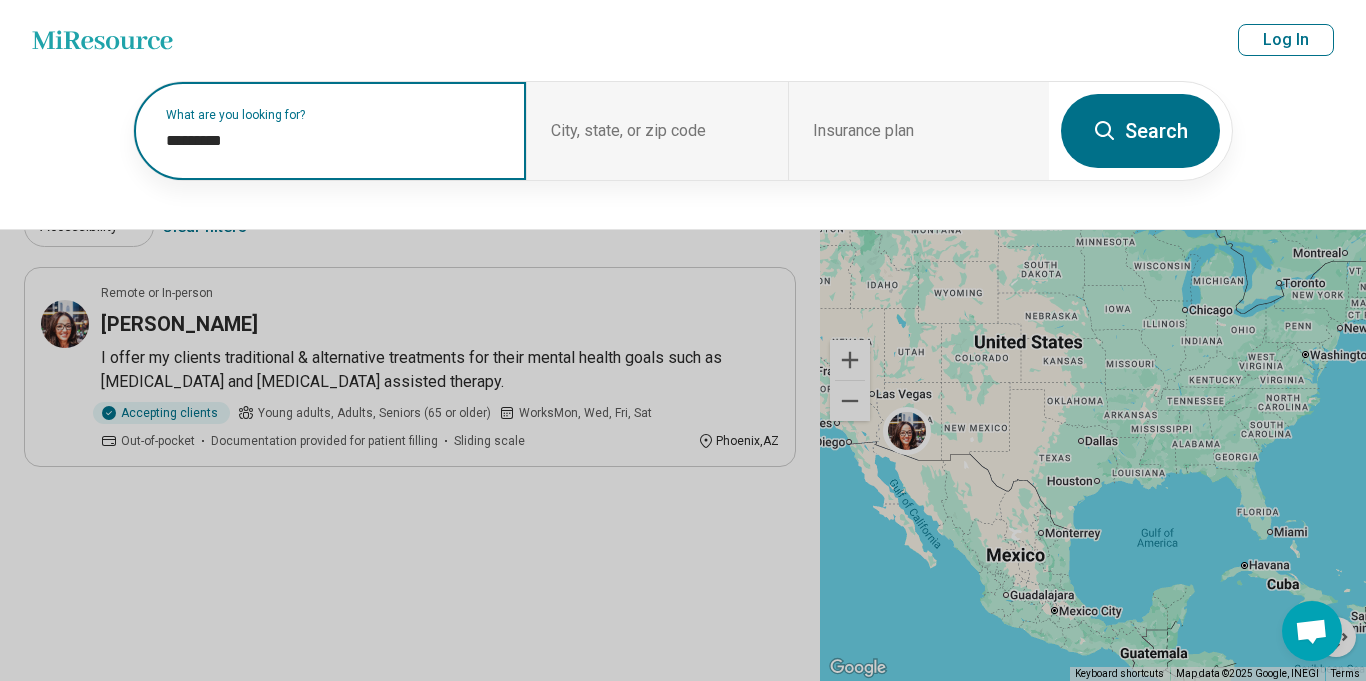 paste on "******" 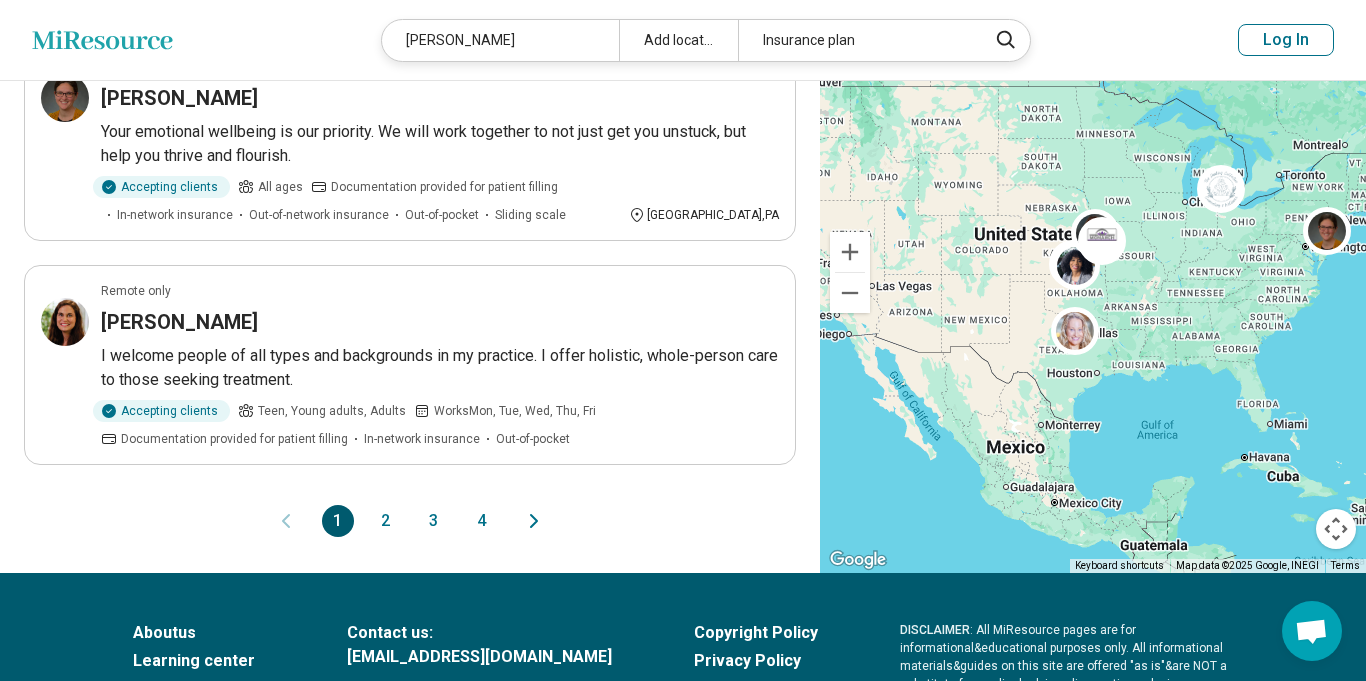 click on "2" at bounding box center (386, 521) 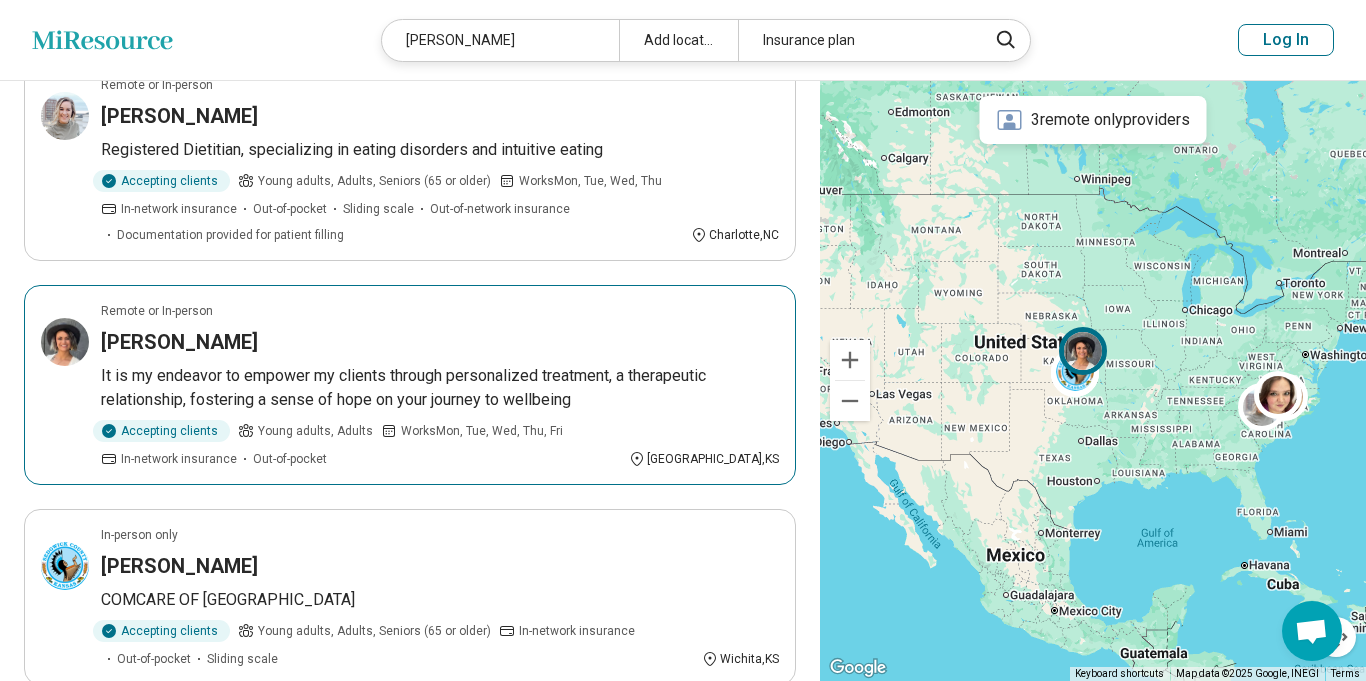 scroll, scrollTop: 452, scrollLeft: 0, axis: vertical 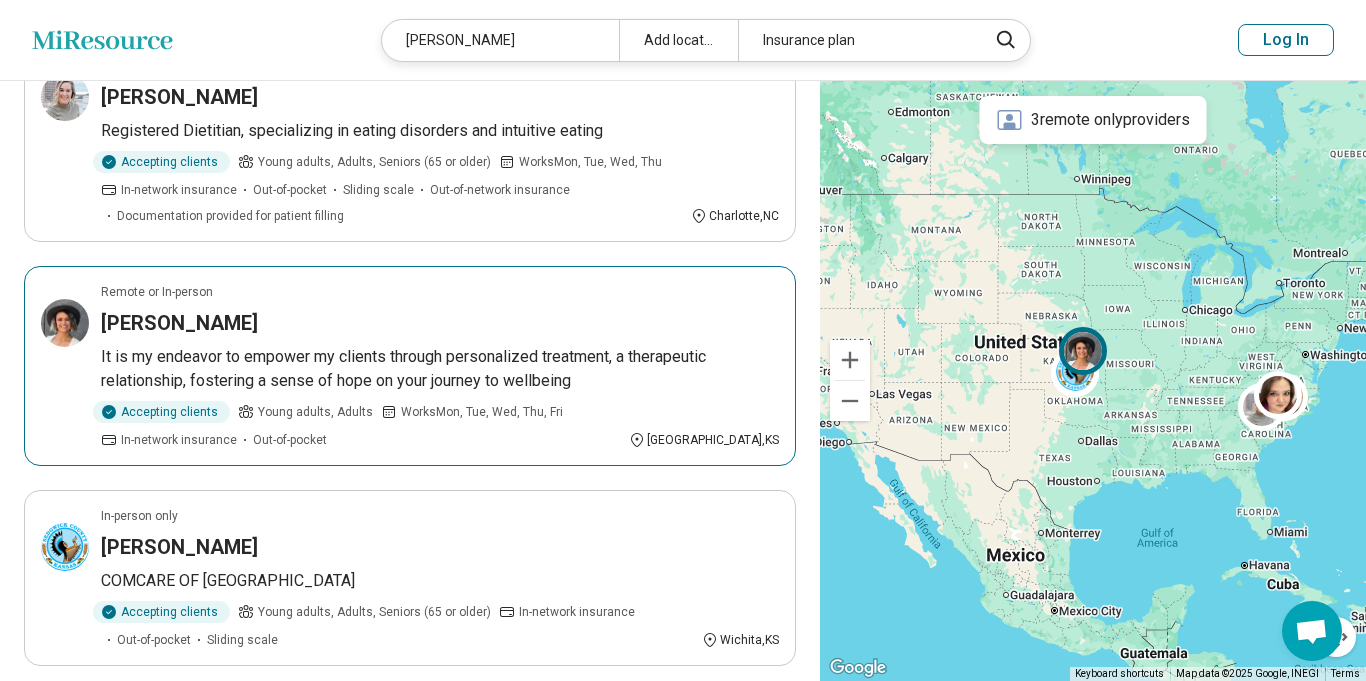 click on "It is my endeavor to empower my clients through personalized treatment, a therapeutic relationship, fostering a sense of hope on your journey to wellbeing" at bounding box center (440, 369) 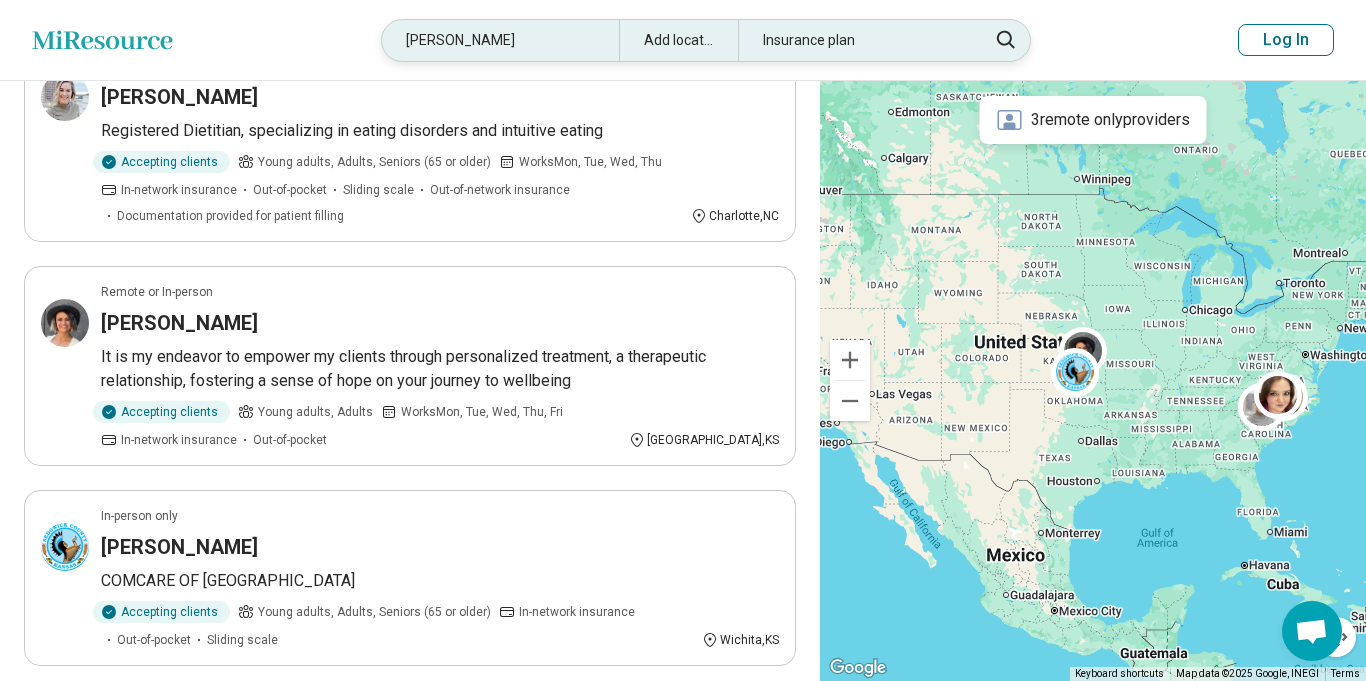 click on "Courtney Graby" at bounding box center [500, 40] 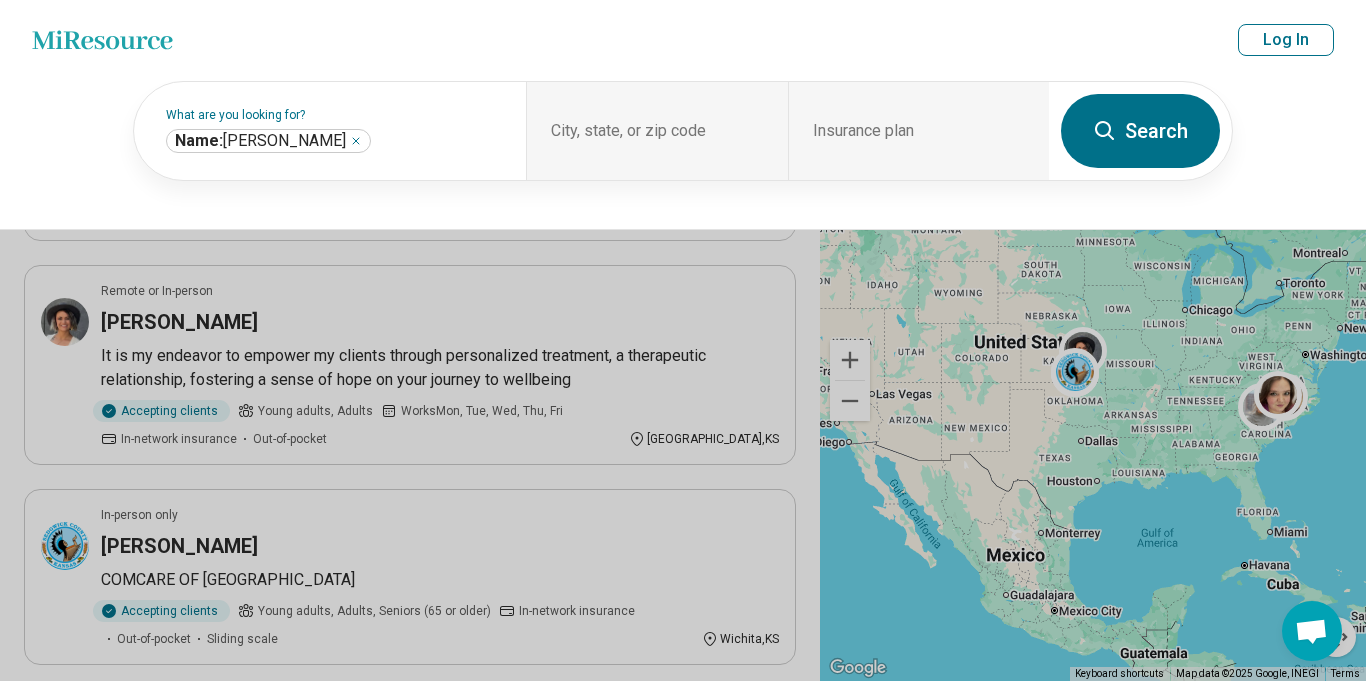 scroll, scrollTop: 451, scrollLeft: 0, axis: vertical 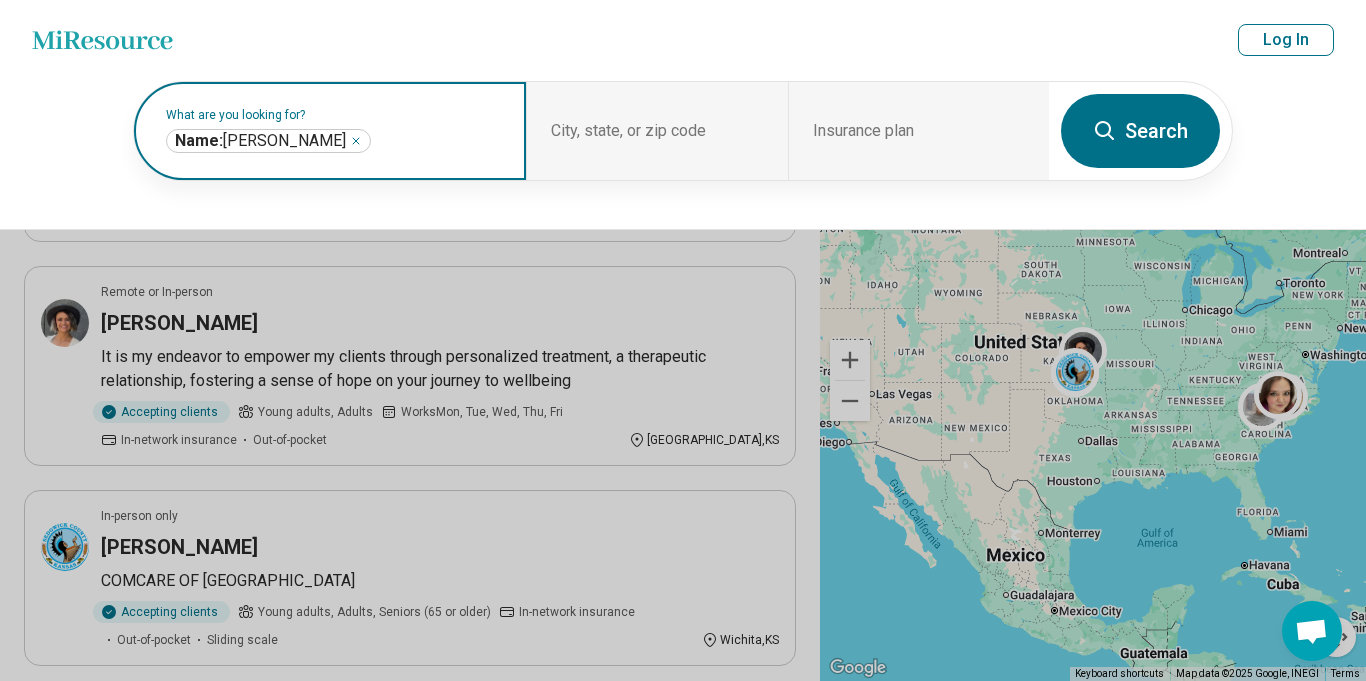 click 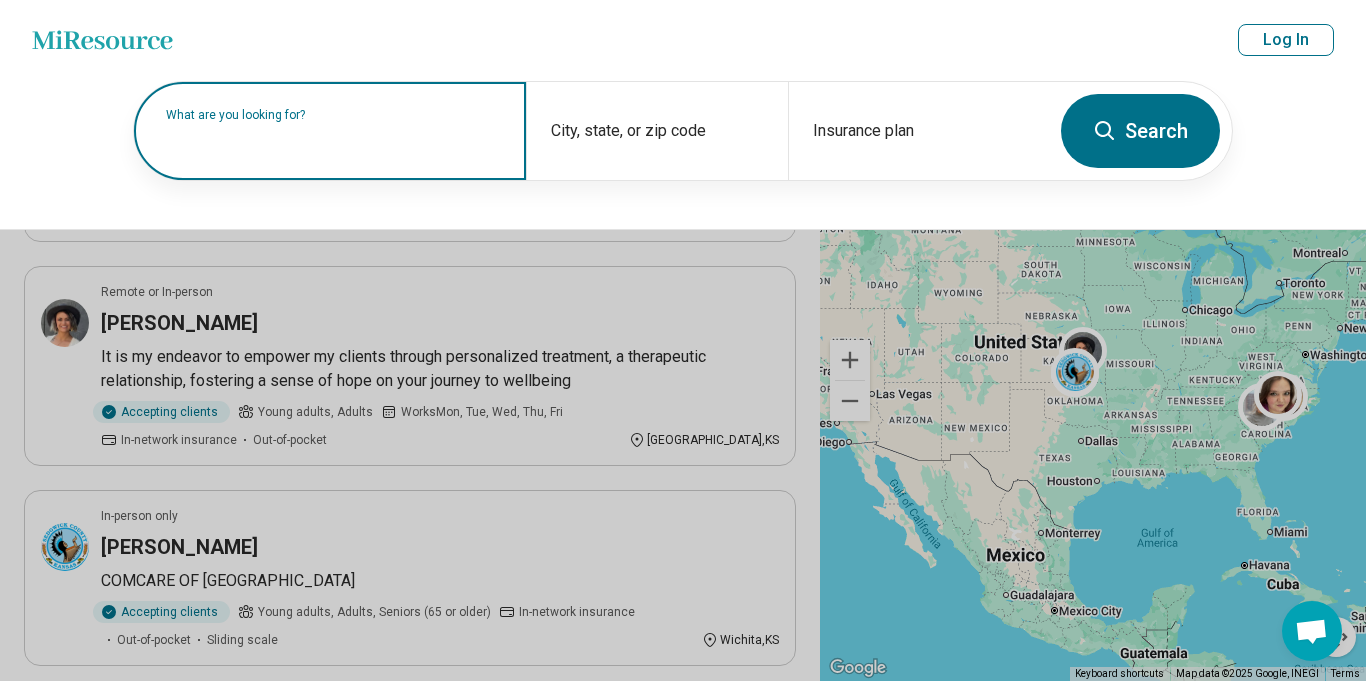 click on "What are you looking for?" at bounding box center (334, 115) 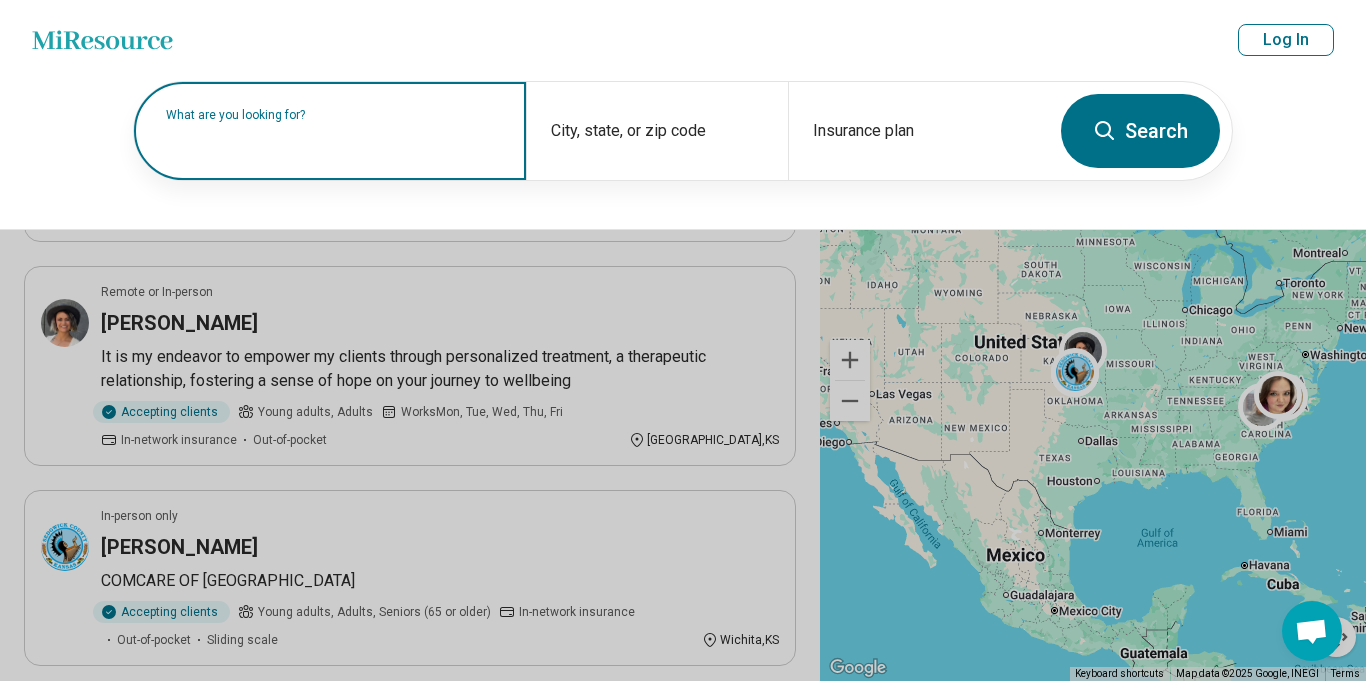 paste on "*****" 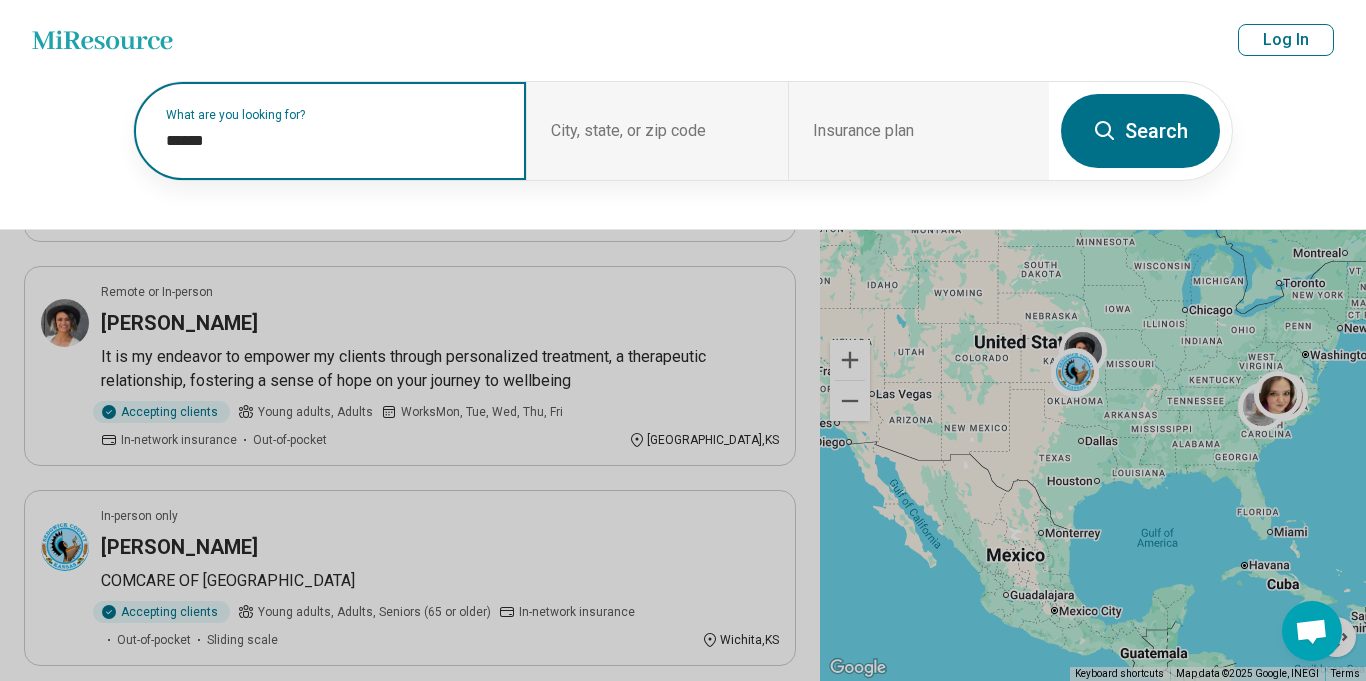 paste on "**********" 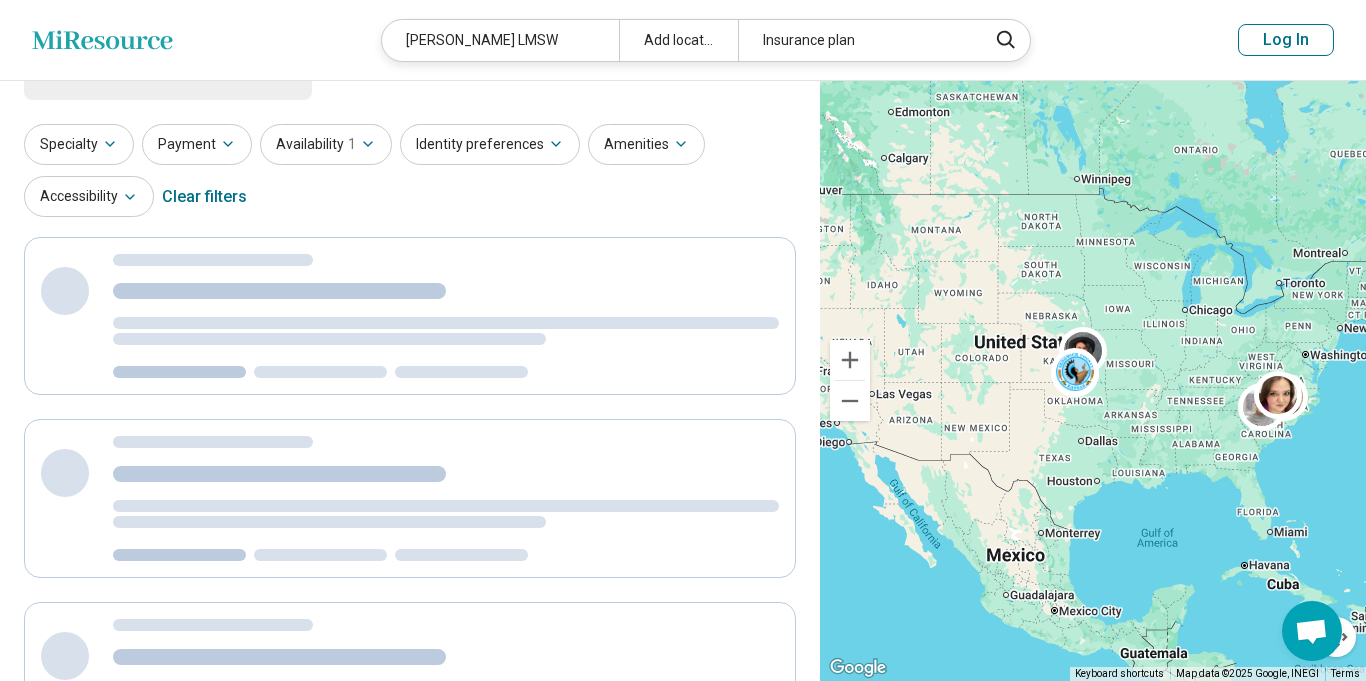 scroll, scrollTop: 0, scrollLeft: 0, axis: both 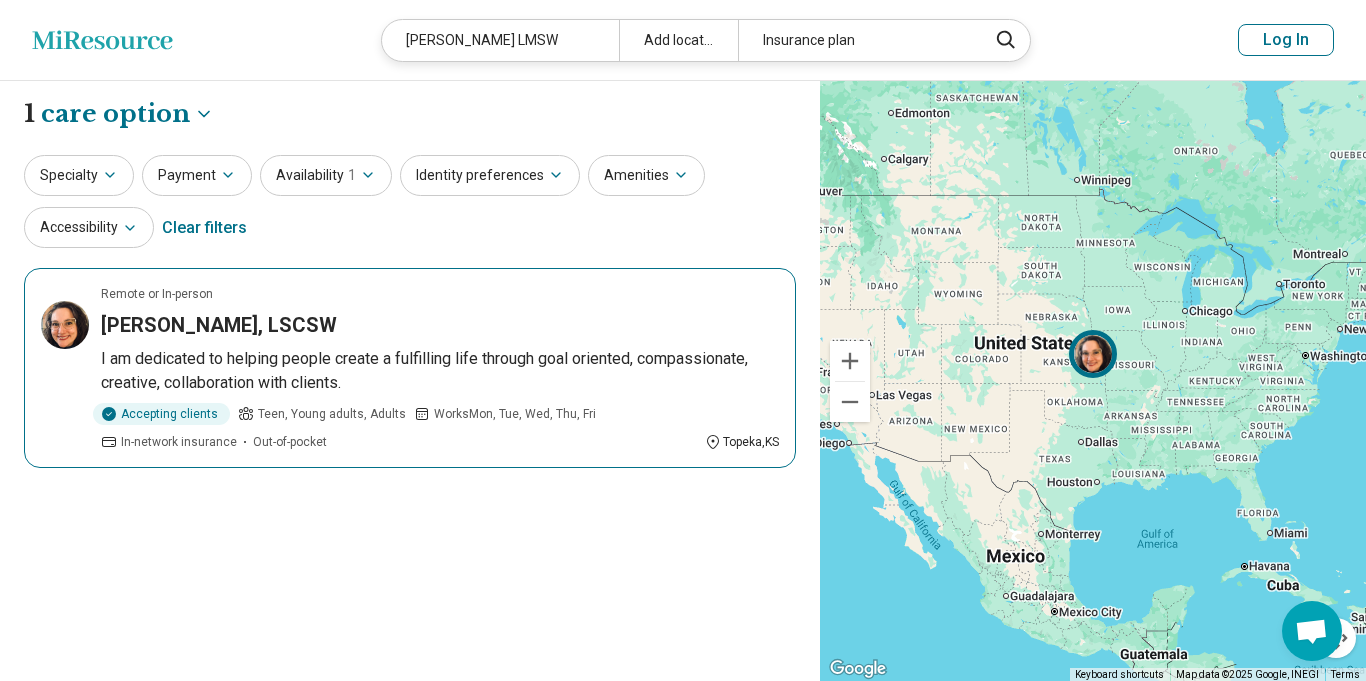 click on "[PERSON_NAME], LSCSW" at bounding box center (219, 325) 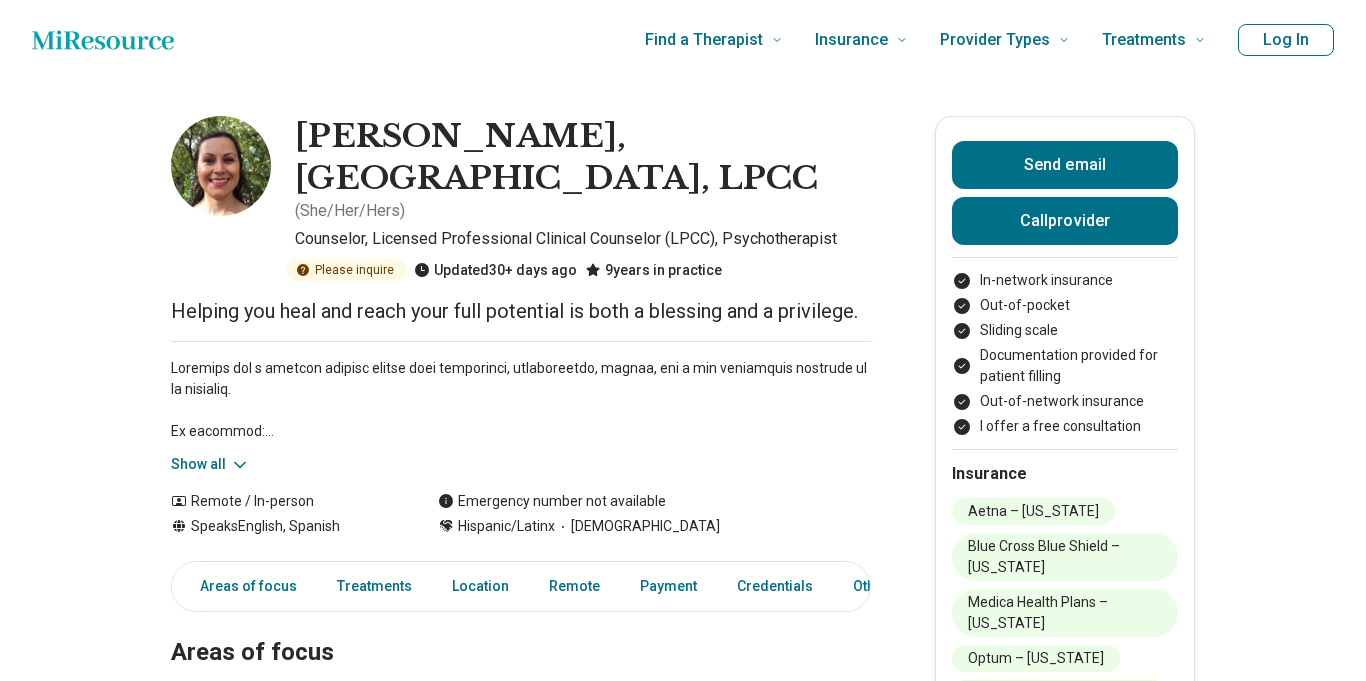 scroll, scrollTop: 0, scrollLeft: 0, axis: both 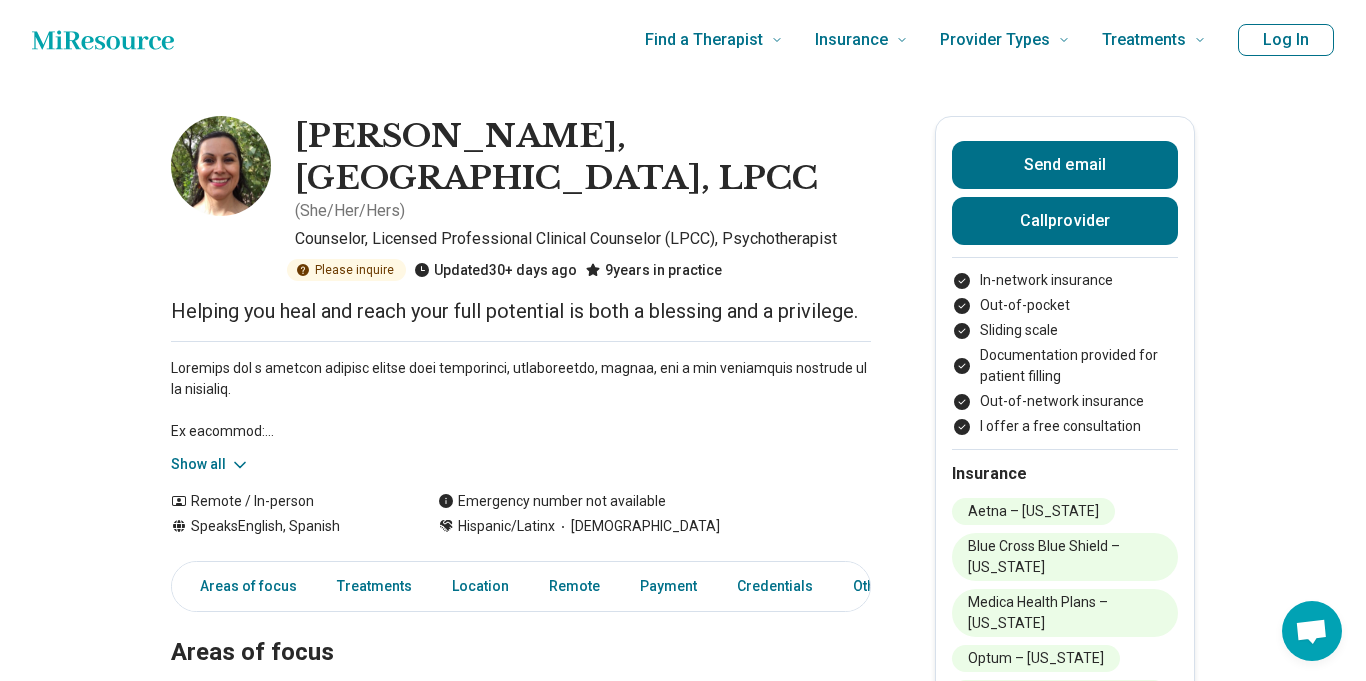 click on "Show all" at bounding box center (210, 464) 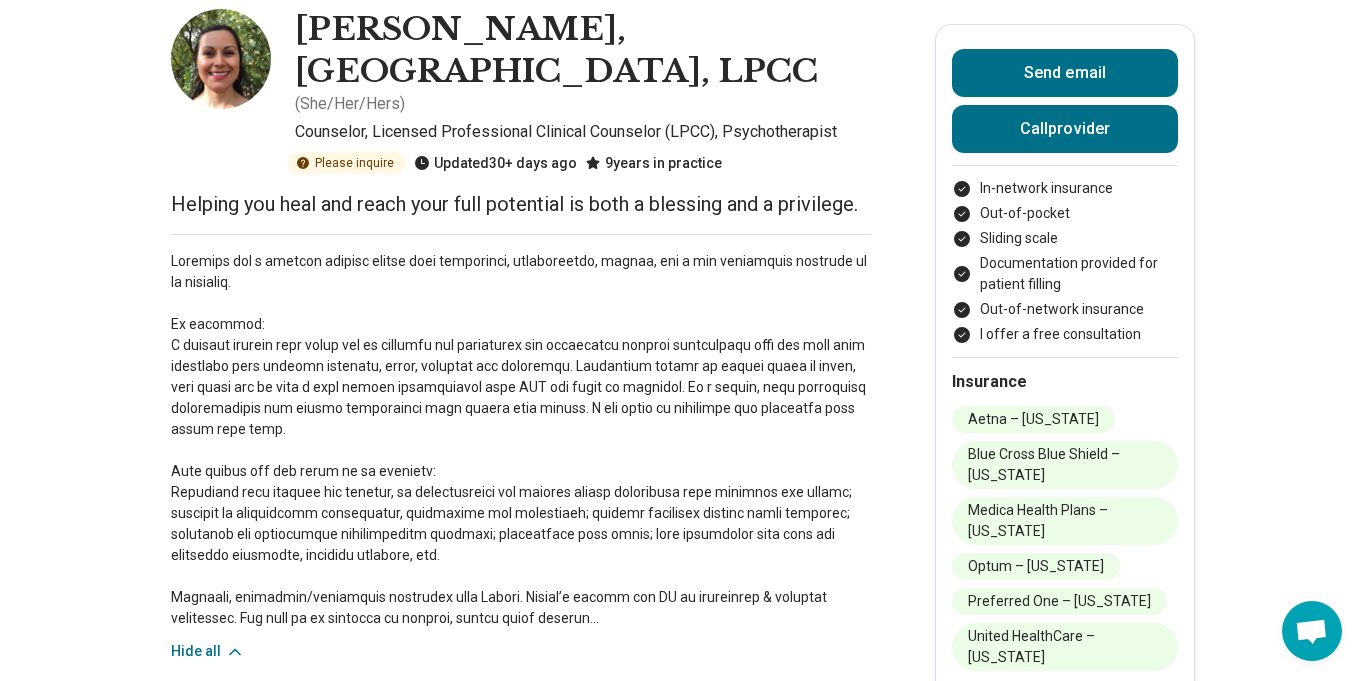 scroll, scrollTop: 111, scrollLeft: 0, axis: vertical 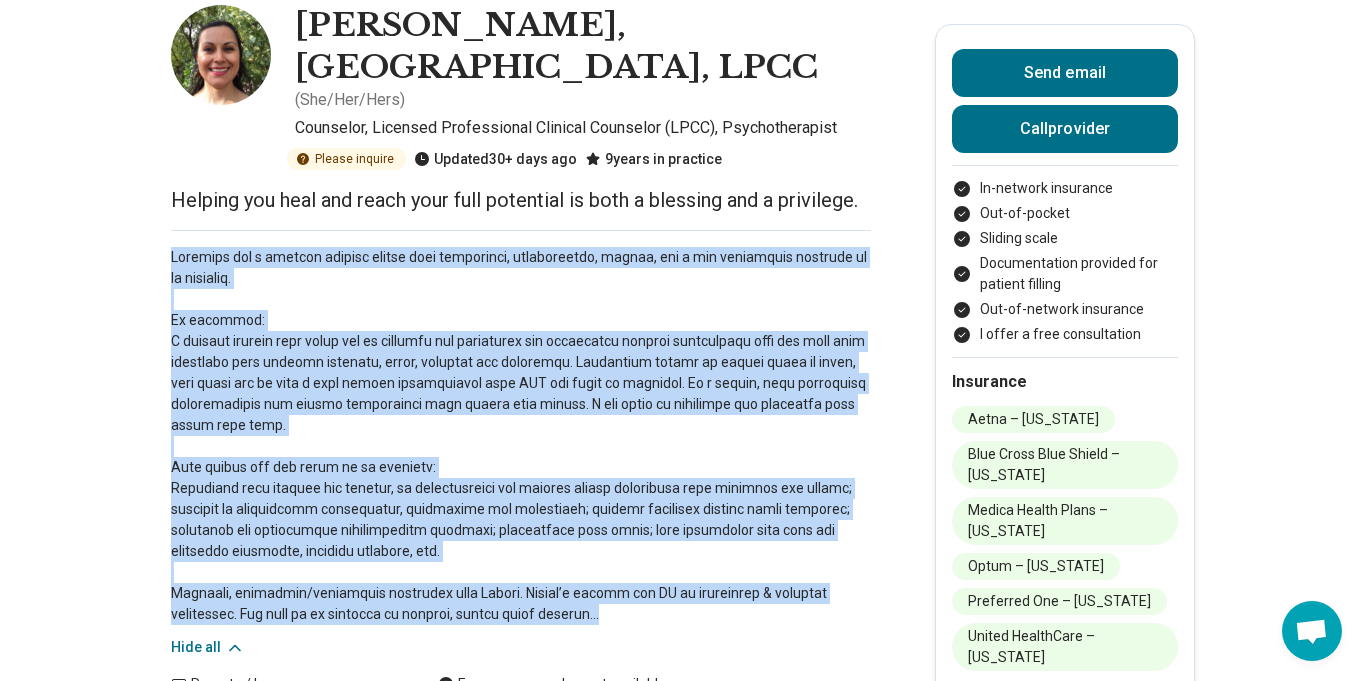 drag, startPoint x: 172, startPoint y: 211, endPoint x: 572, endPoint y: 574, distance: 540.15643 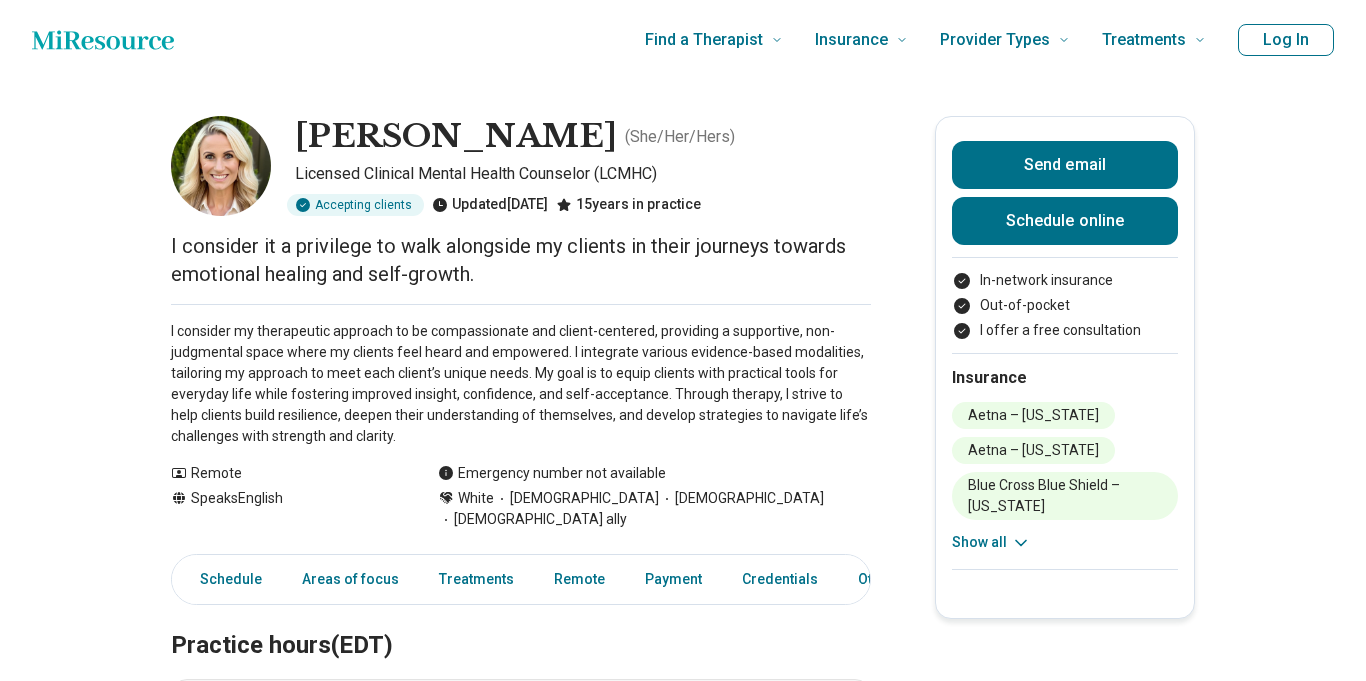 scroll, scrollTop: 0, scrollLeft: 0, axis: both 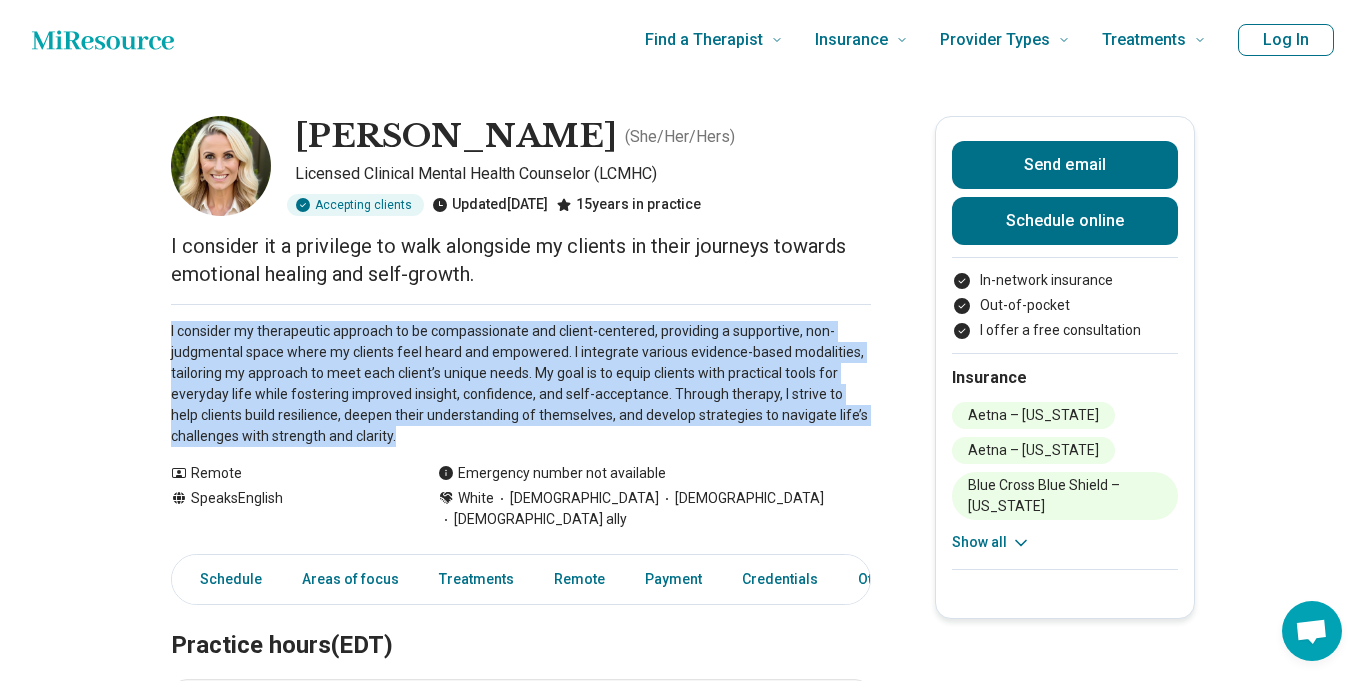 drag, startPoint x: 166, startPoint y: 331, endPoint x: 432, endPoint y: 443, distance: 288.6174 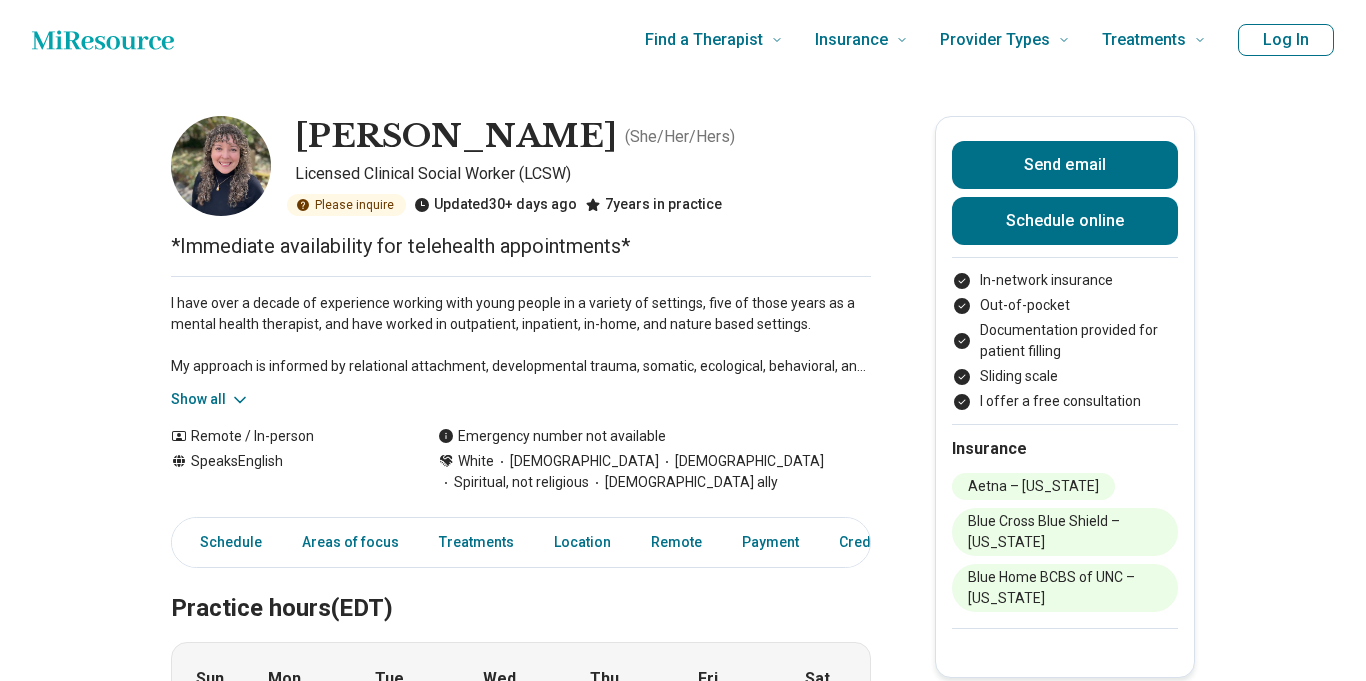 scroll, scrollTop: 0, scrollLeft: 0, axis: both 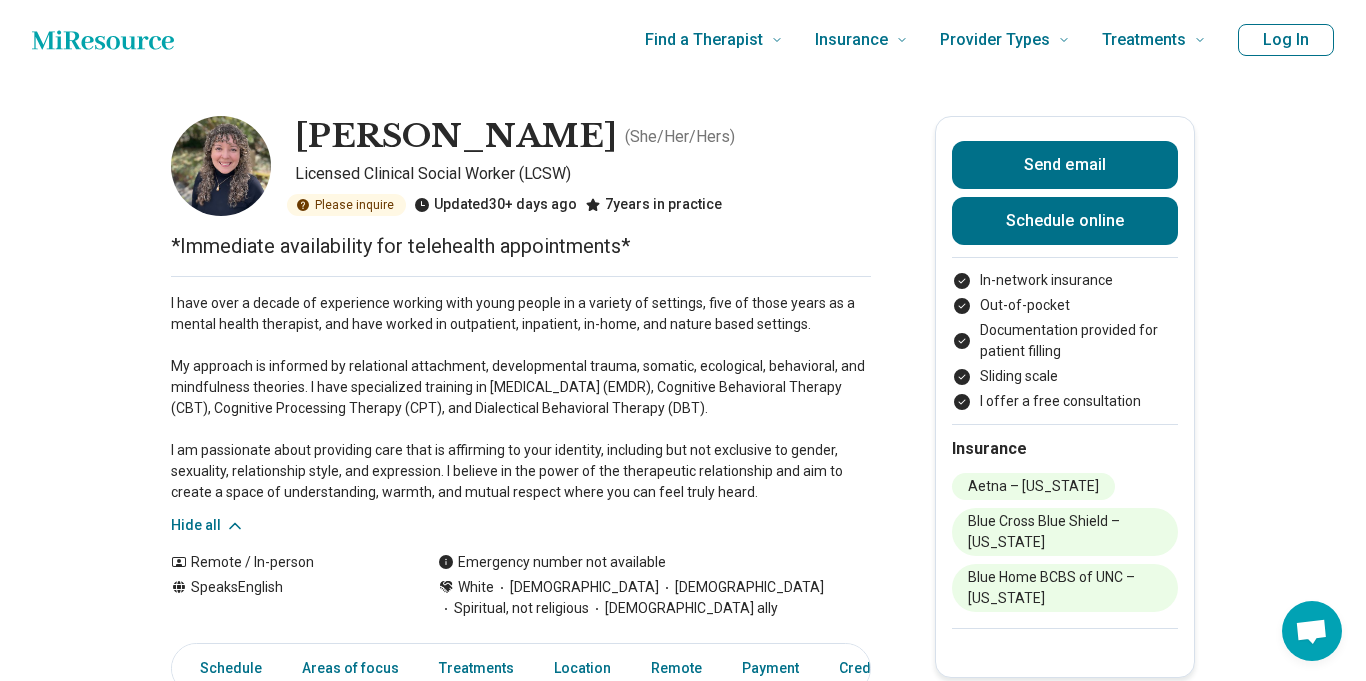 drag, startPoint x: 170, startPoint y: 300, endPoint x: 749, endPoint y: 518, distance: 618.68005 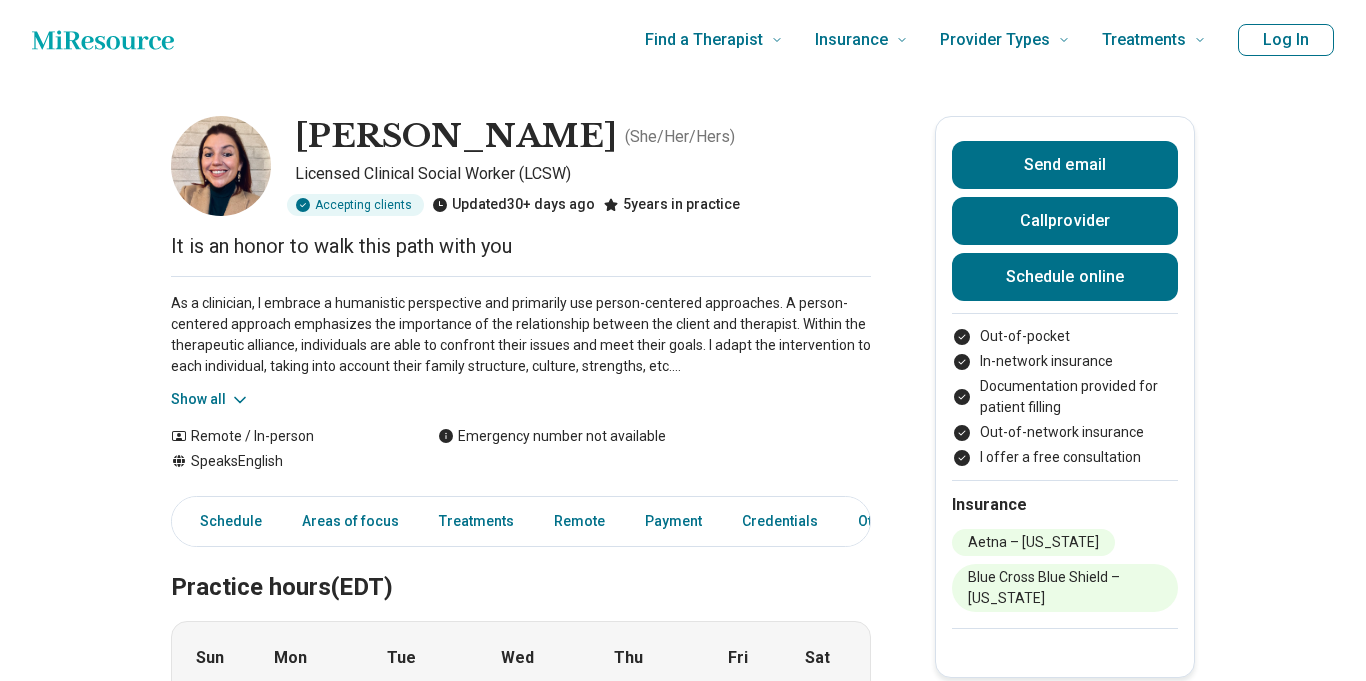 click on "Show all" at bounding box center (210, 399) 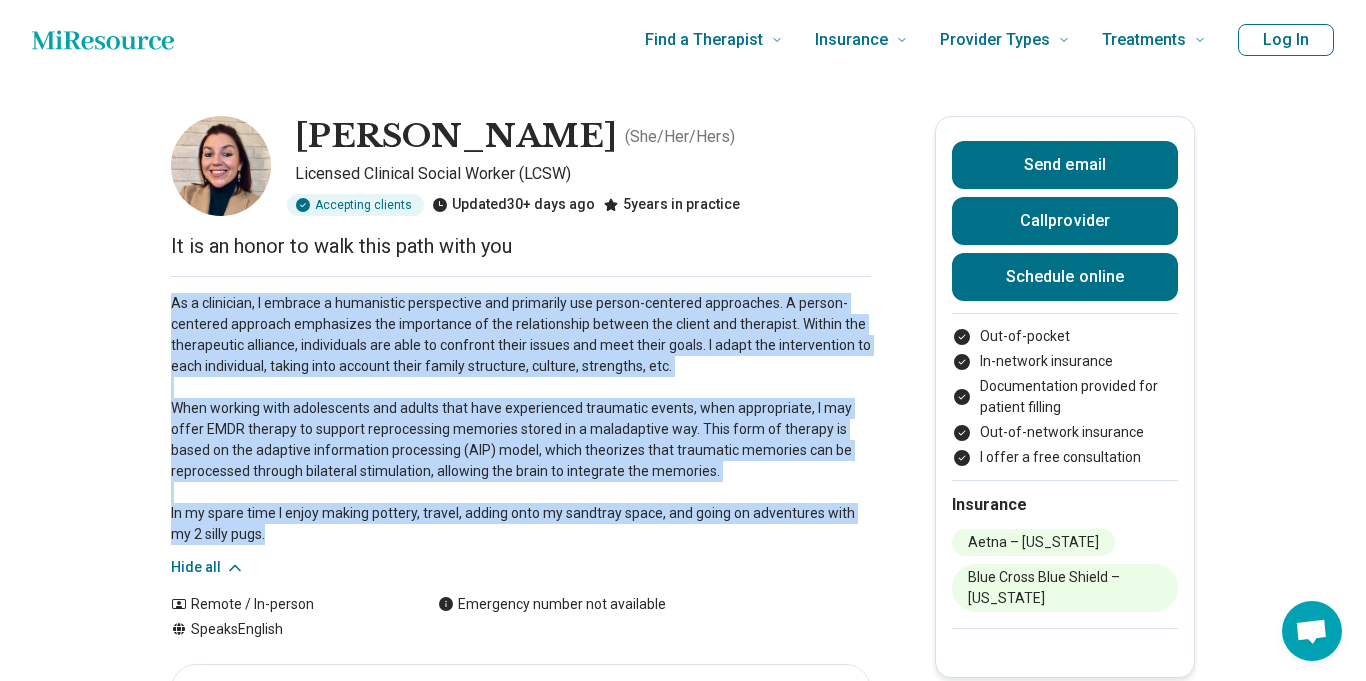 drag, startPoint x: 169, startPoint y: 298, endPoint x: 272, endPoint y: 531, distance: 254.75085 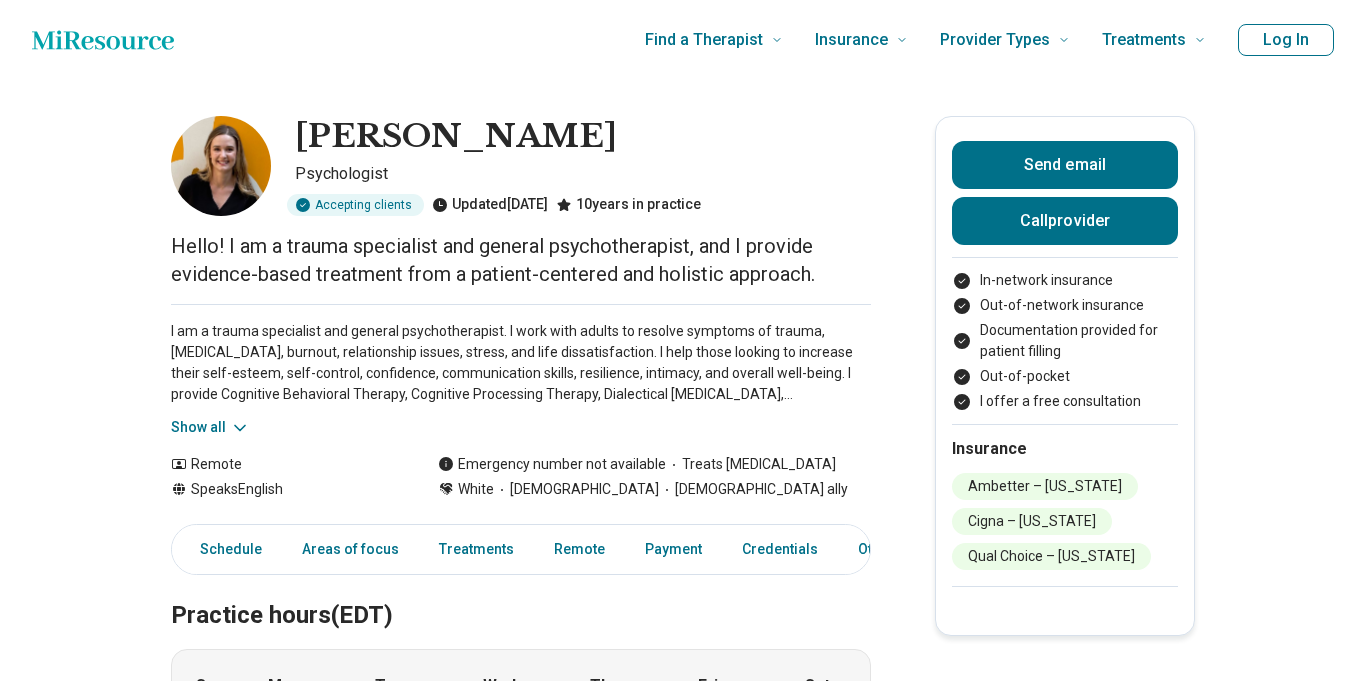 scroll, scrollTop: 0, scrollLeft: 0, axis: both 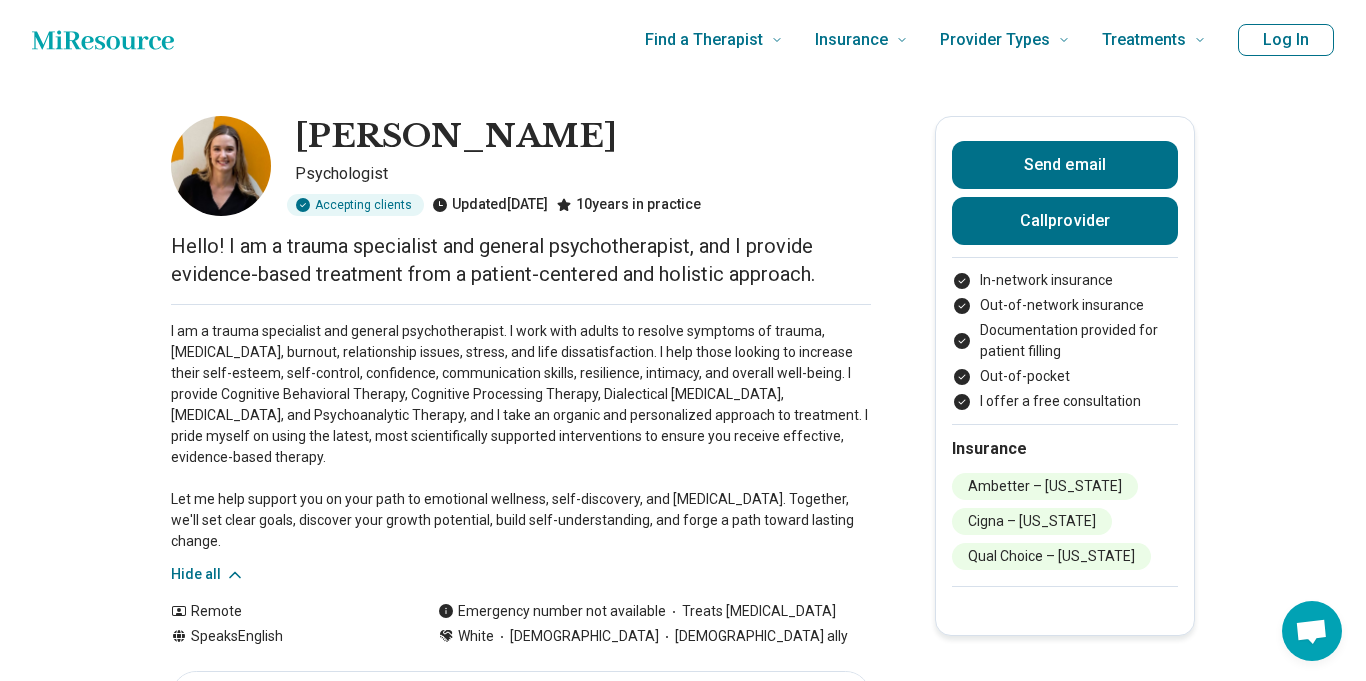drag, startPoint x: 169, startPoint y: 328, endPoint x: 876, endPoint y: 524, distance: 733.66547 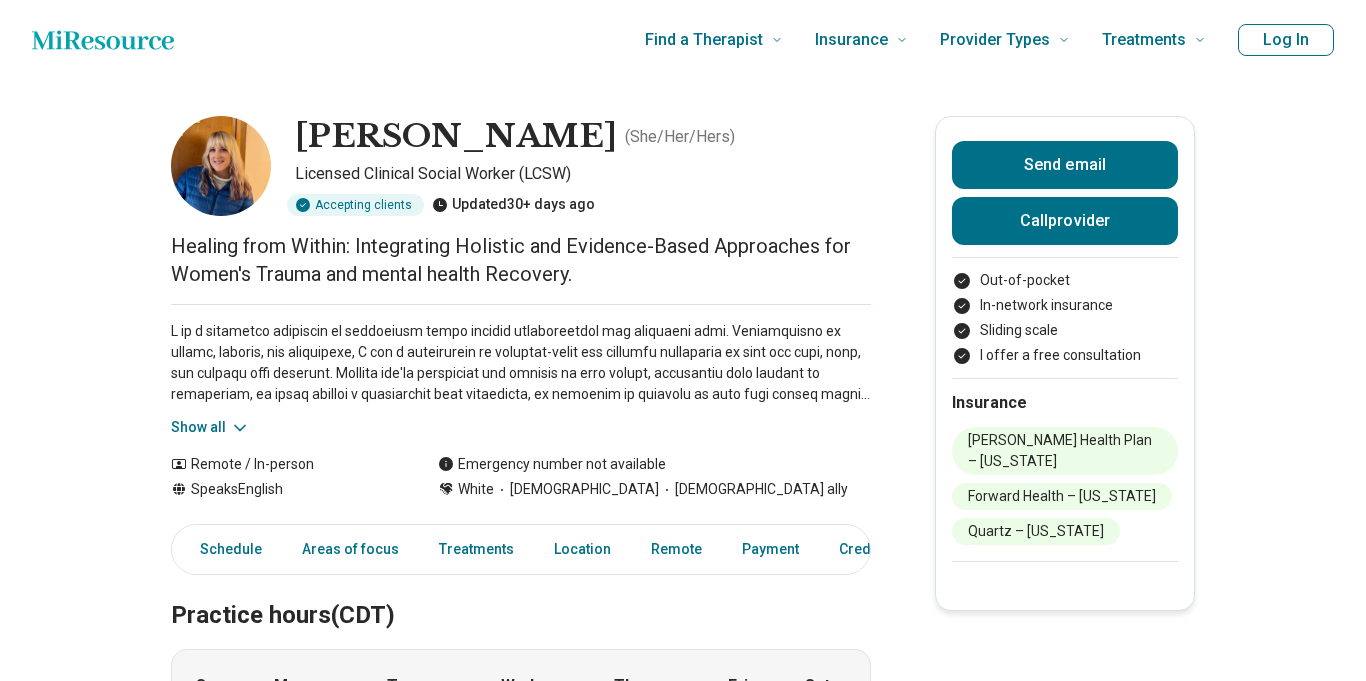 scroll, scrollTop: 0, scrollLeft: 0, axis: both 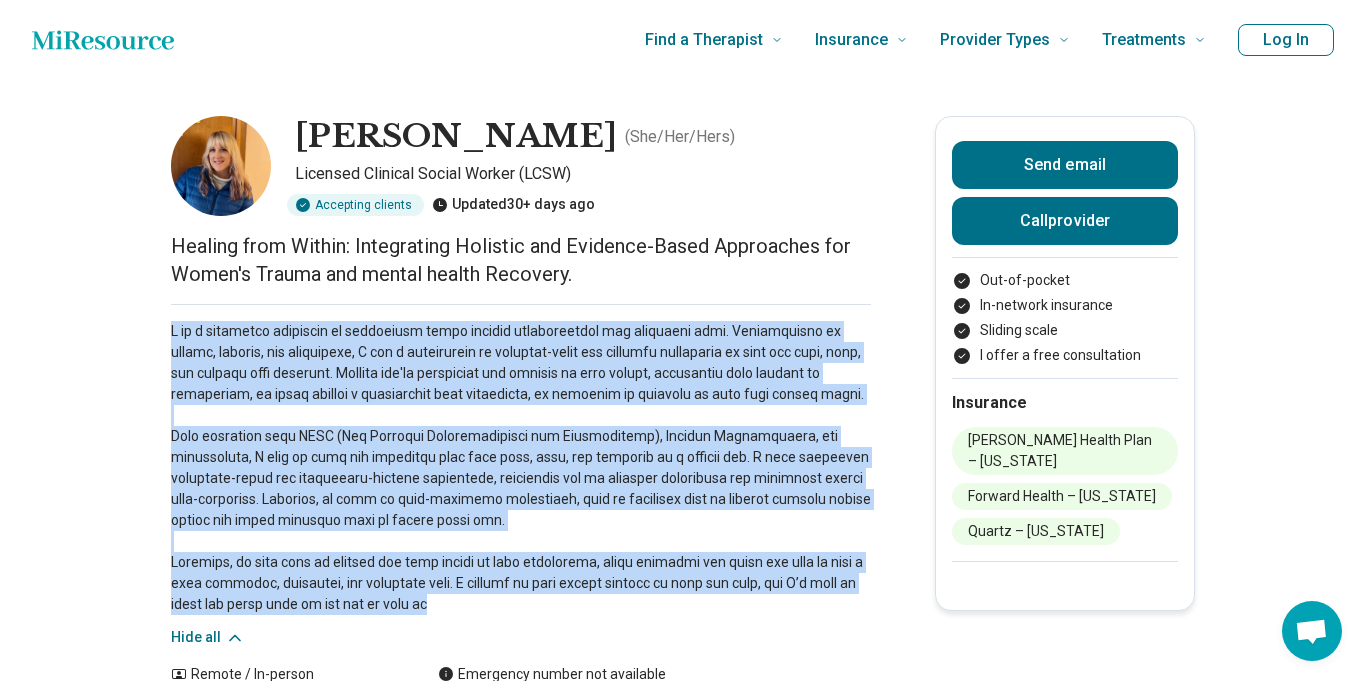 drag, startPoint x: 170, startPoint y: 328, endPoint x: 504, endPoint y: 603, distance: 432.6442 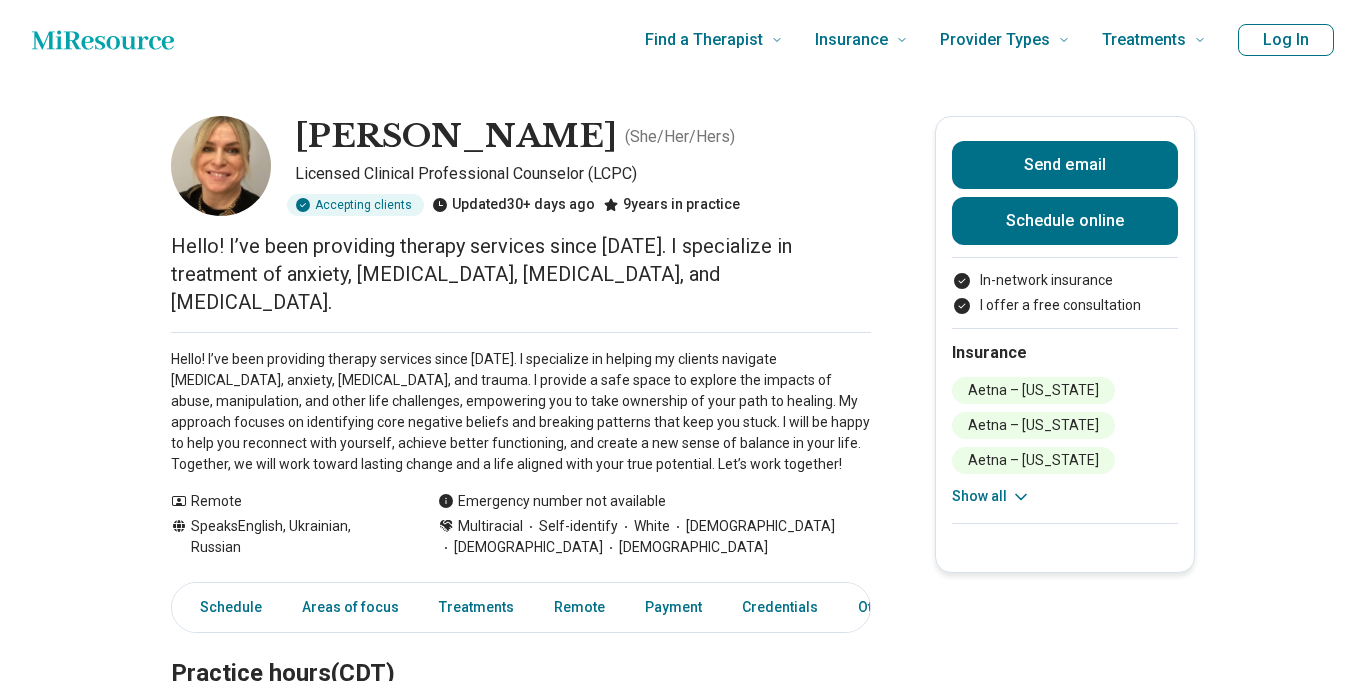 scroll, scrollTop: 0, scrollLeft: 0, axis: both 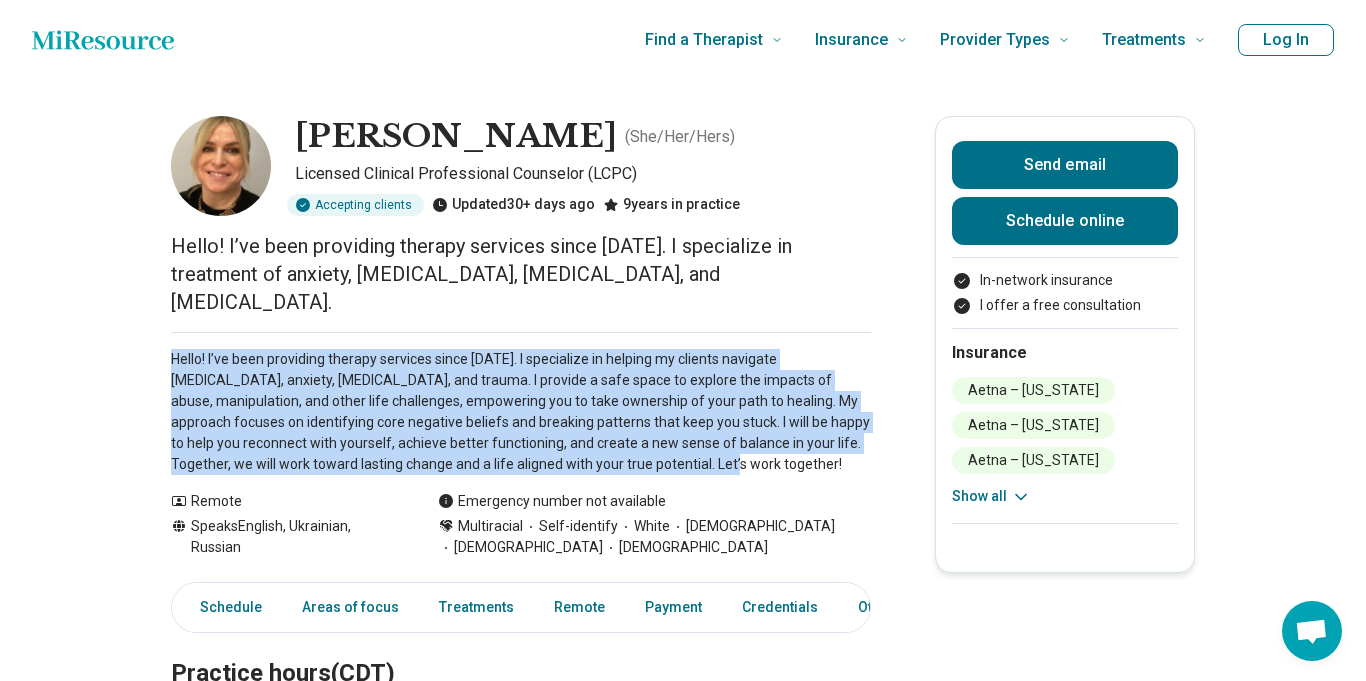 drag, startPoint x: 170, startPoint y: 328, endPoint x: 610, endPoint y: 433, distance: 452.35495 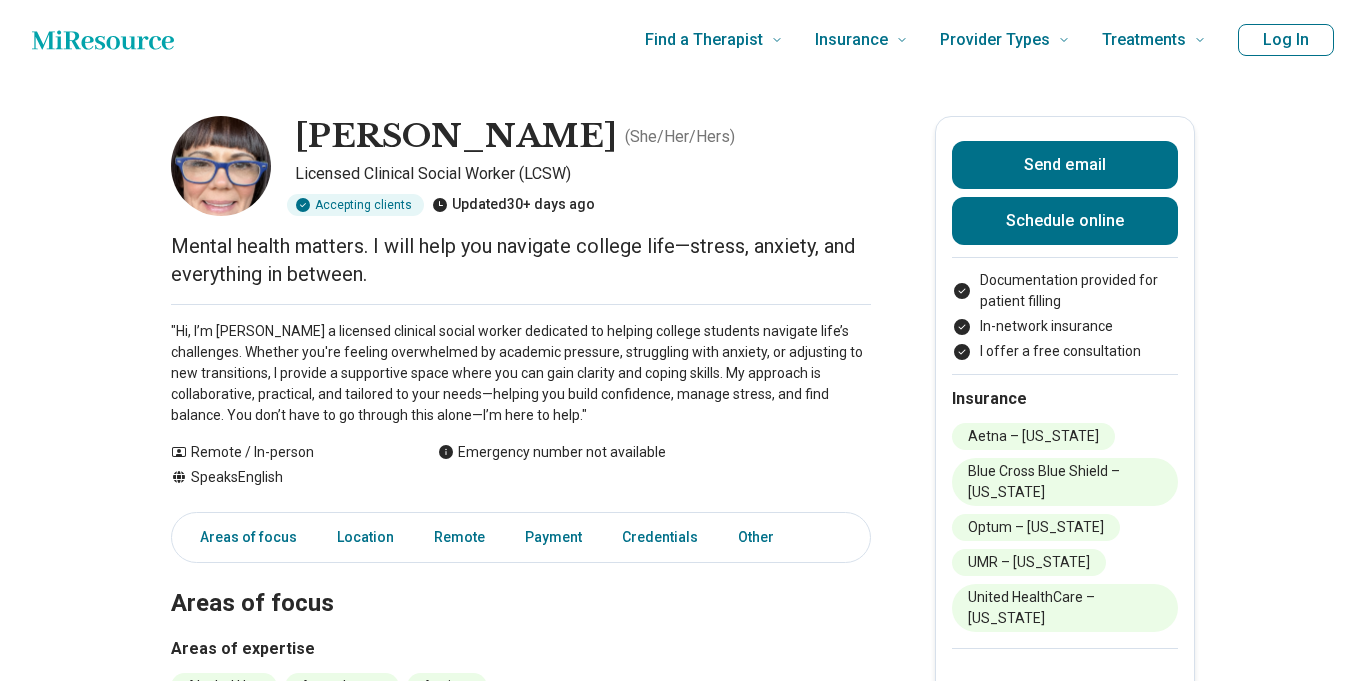scroll, scrollTop: 0, scrollLeft: 0, axis: both 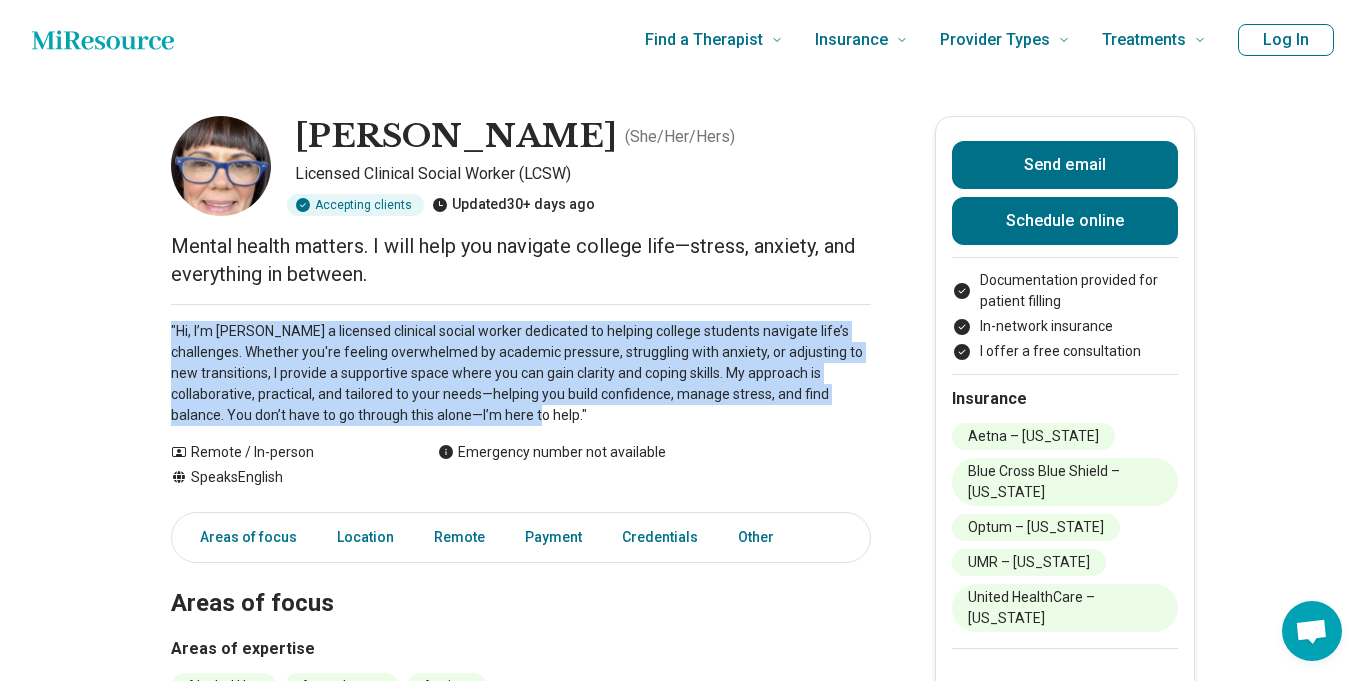drag, startPoint x: 168, startPoint y: 327, endPoint x: 593, endPoint y: 420, distance: 435.0563 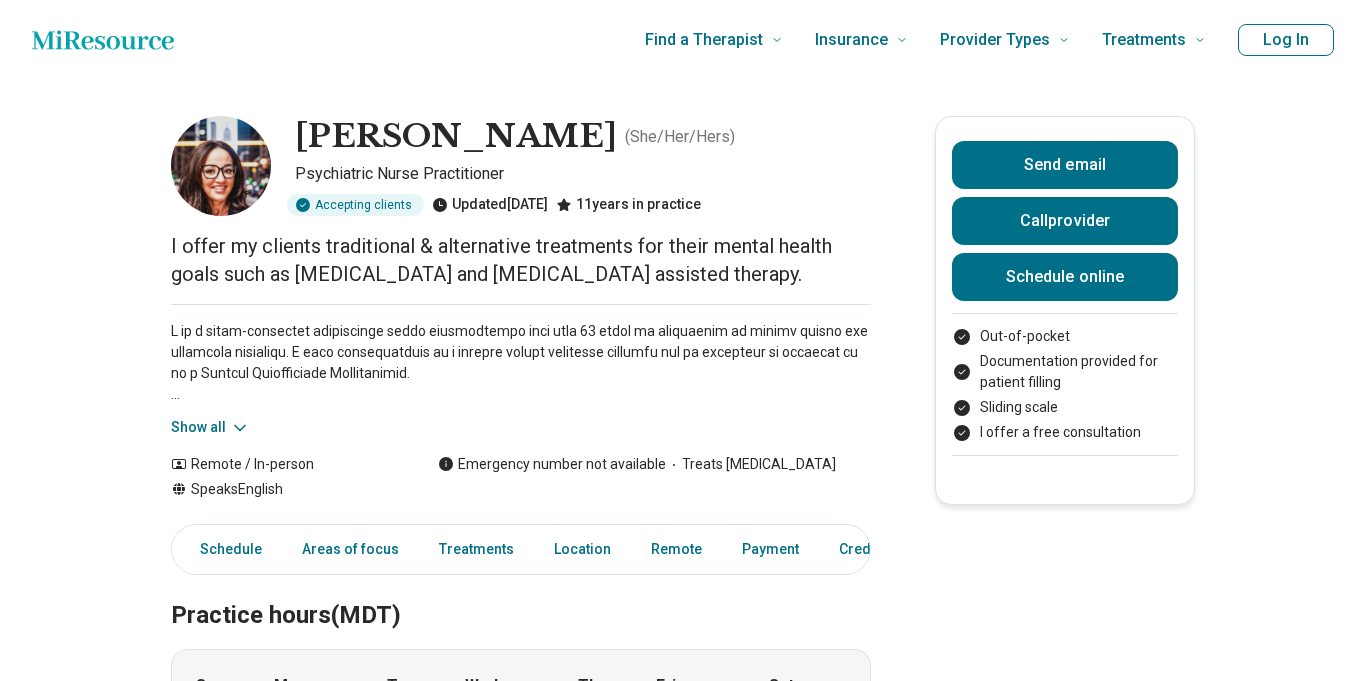 click on "Show all" at bounding box center (210, 427) 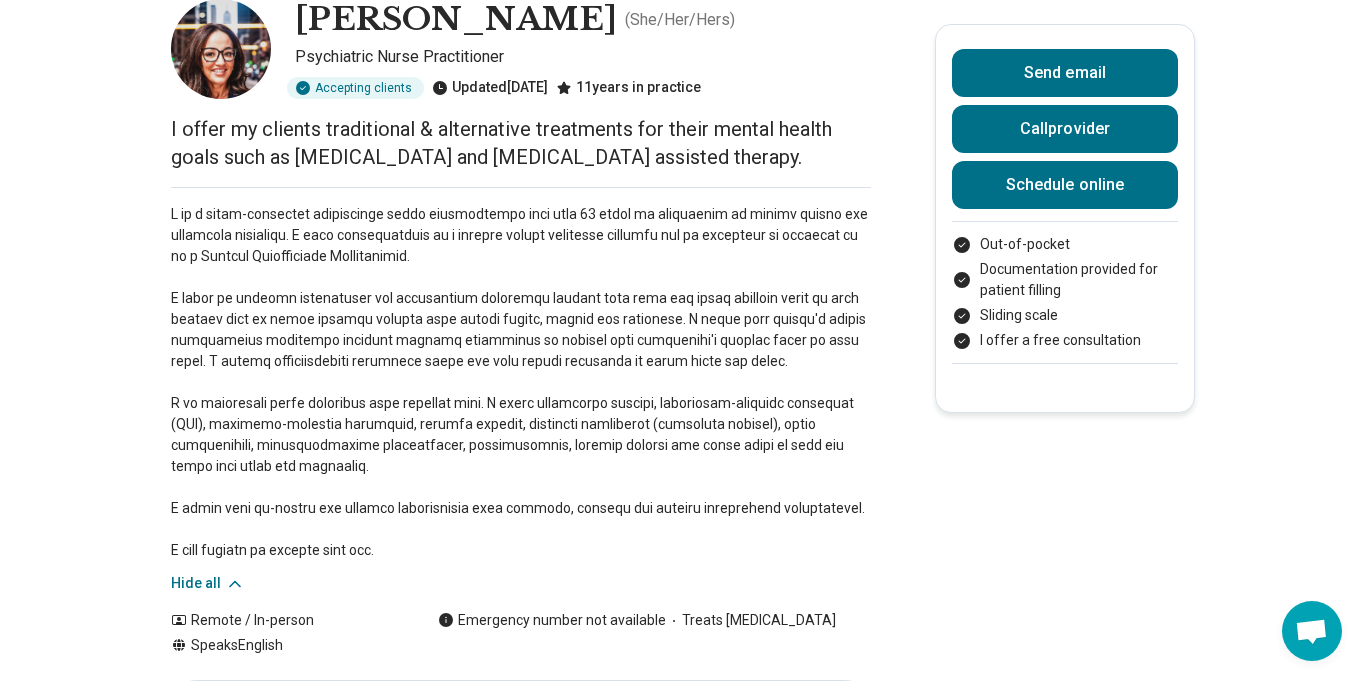 scroll, scrollTop: 156, scrollLeft: 0, axis: vertical 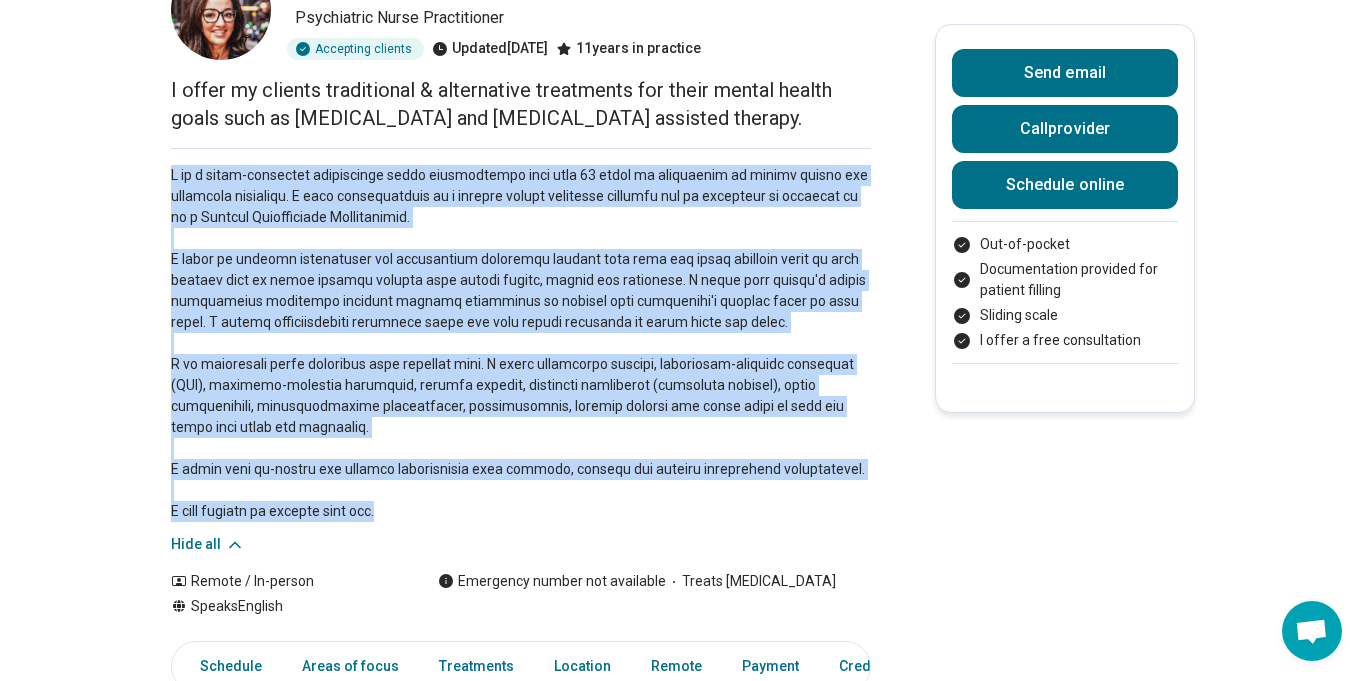 drag, startPoint x: 169, startPoint y: 172, endPoint x: 407, endPoint y: 510, distance: 413.38602 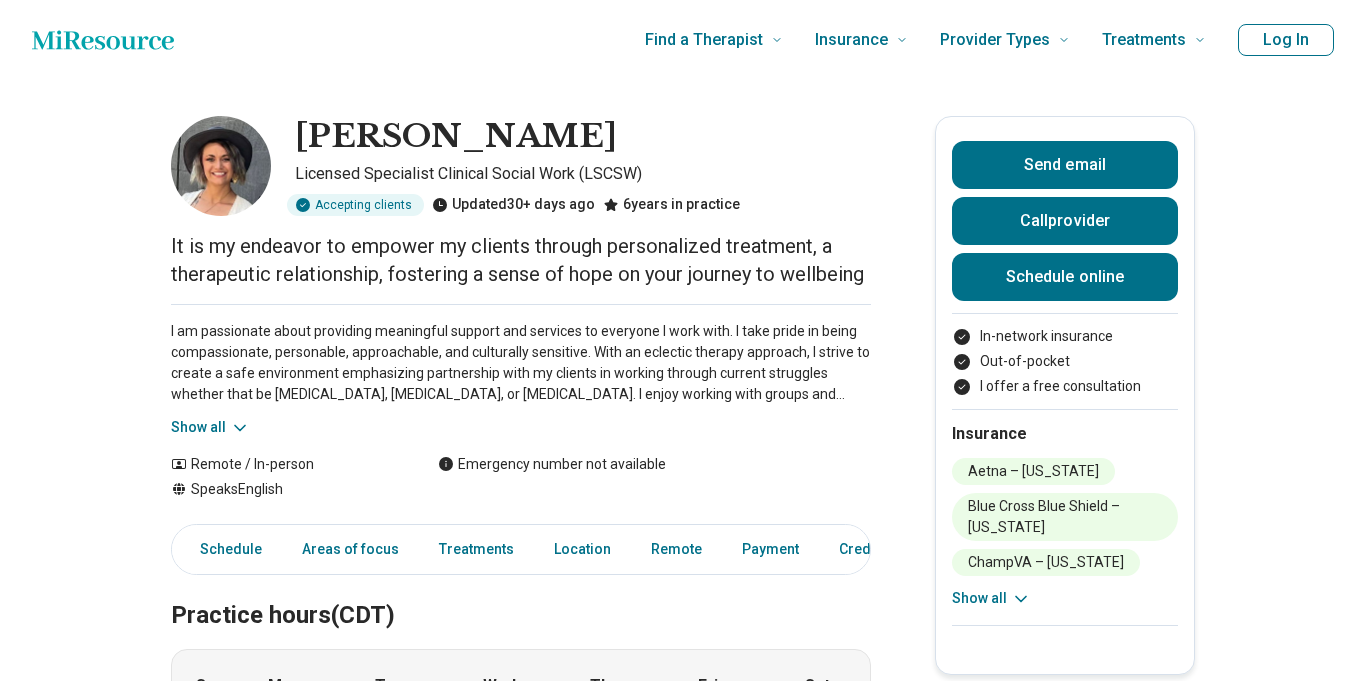 scroll, scrollTop: 0, scrollLeft: 0, axis: both 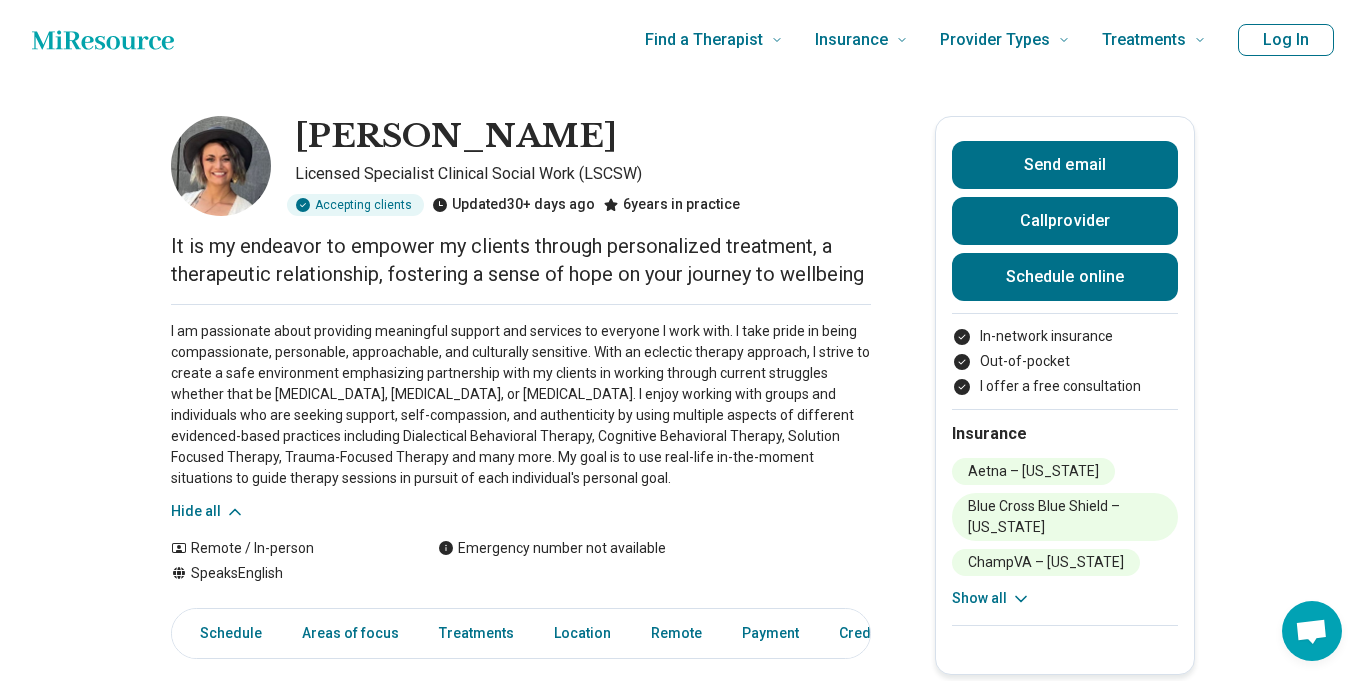 drag, startPoint x: 170, startPoint y: 330, endPoint x: 574, endPoint y: 472, distance: 428.2289 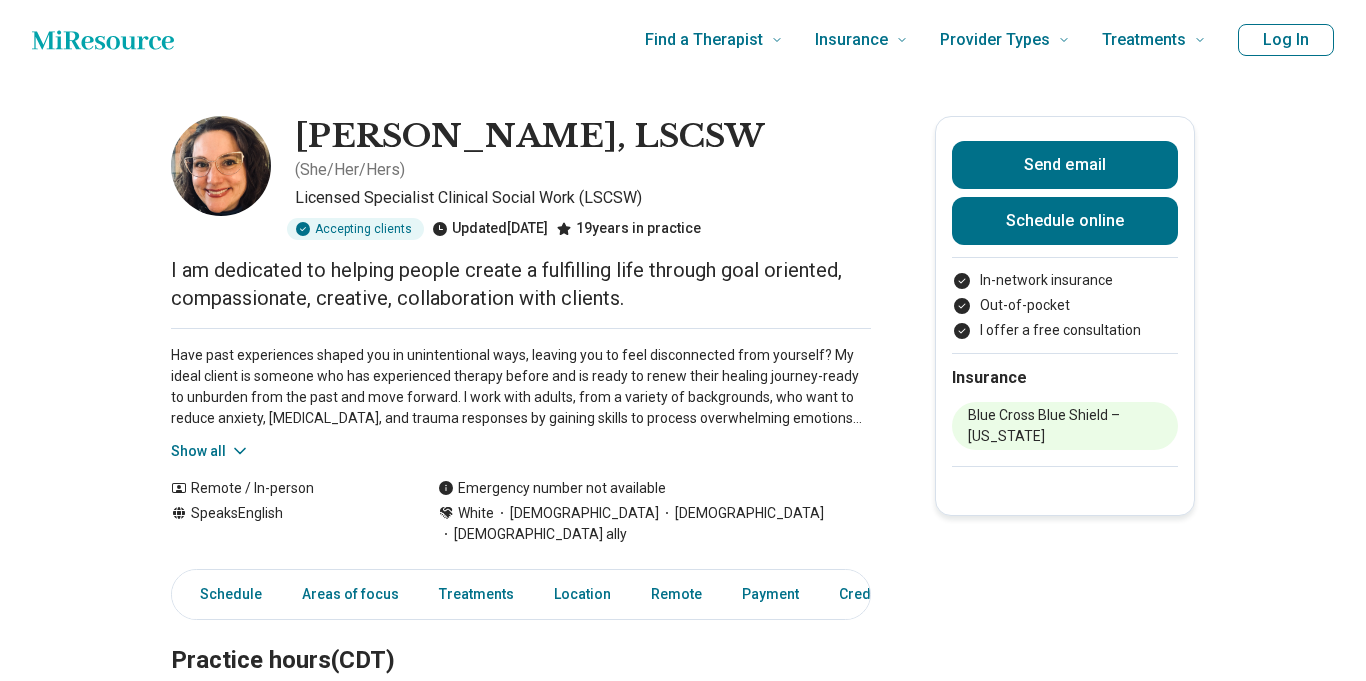 scroll, scrollTop: 0, scrollLeft: 0, axis: both 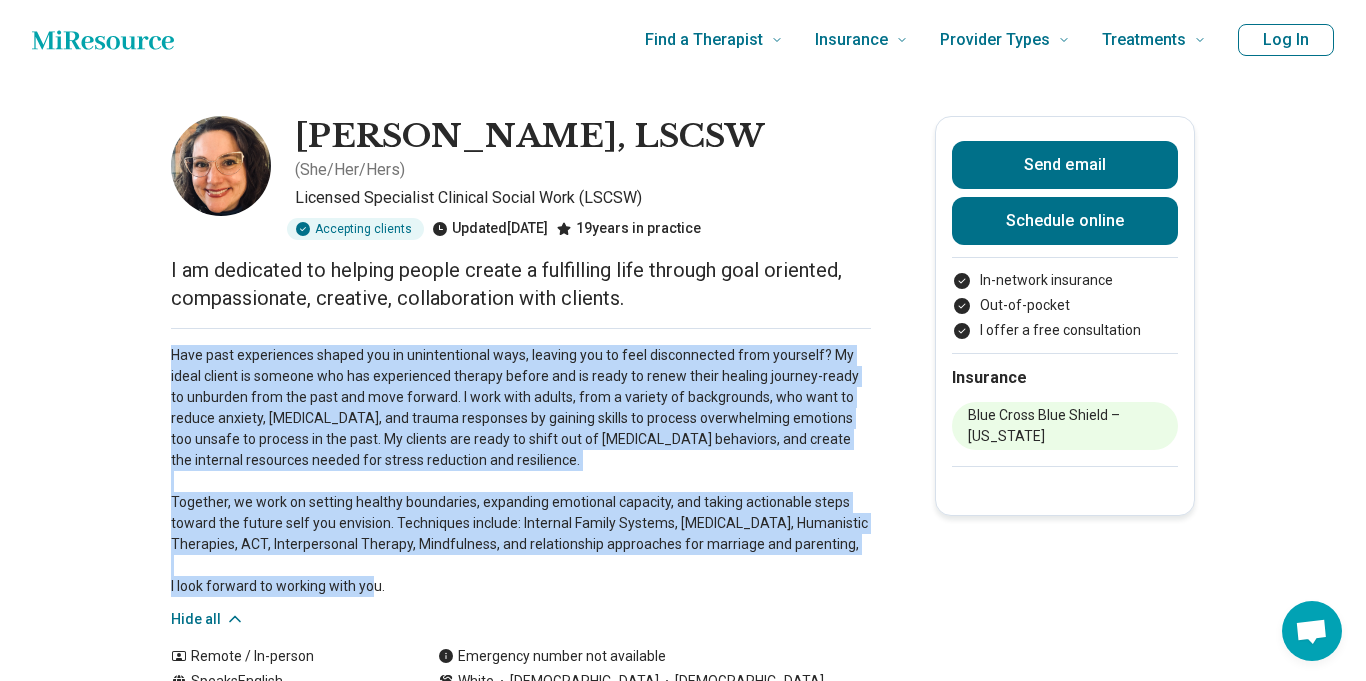 drag, startPoint x: 168, startPoint y: 329, endPoint x: 461, endPoint y: 557, distance: 371.25867 